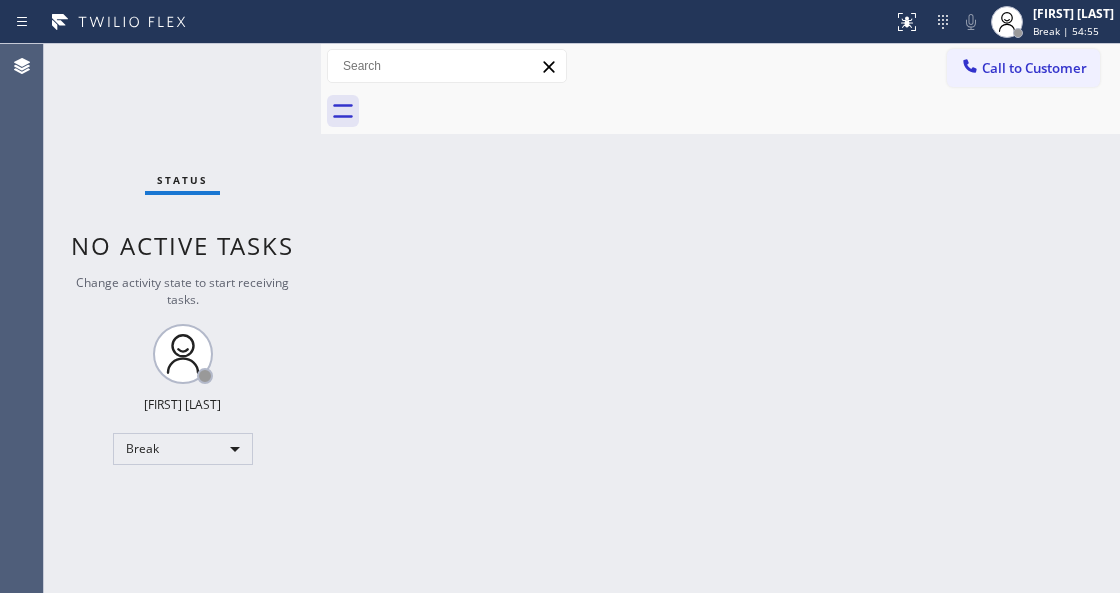 scroll, scrollTop: 0, scrollLeft: 0, axis: both 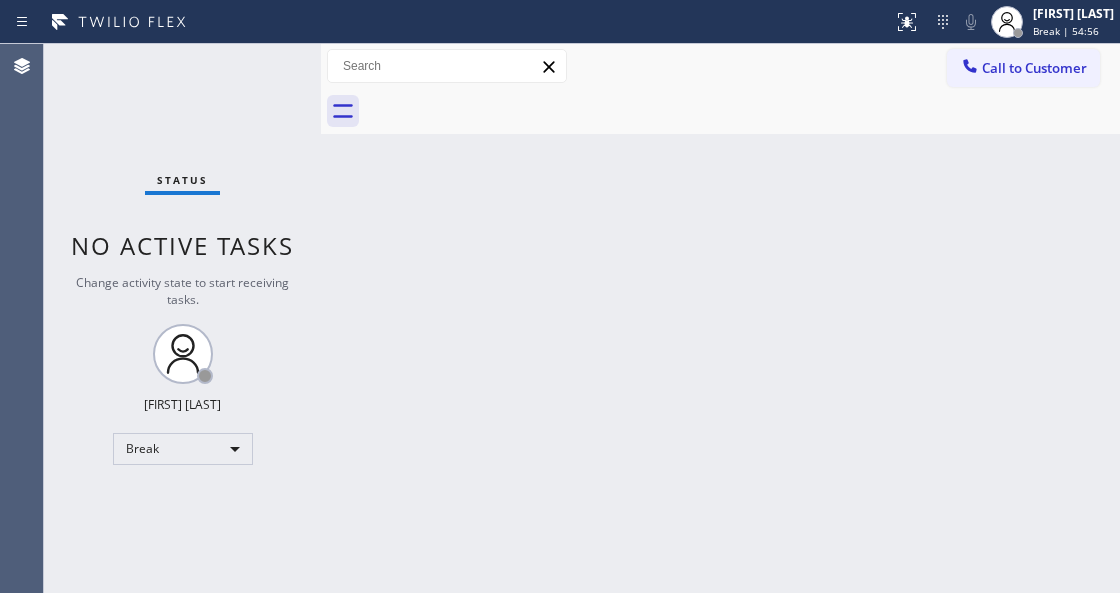 drag, startPoint x: 734, startPoint y: 292, endPoint x: 698, endPoint y: 324, distance: 48.166378 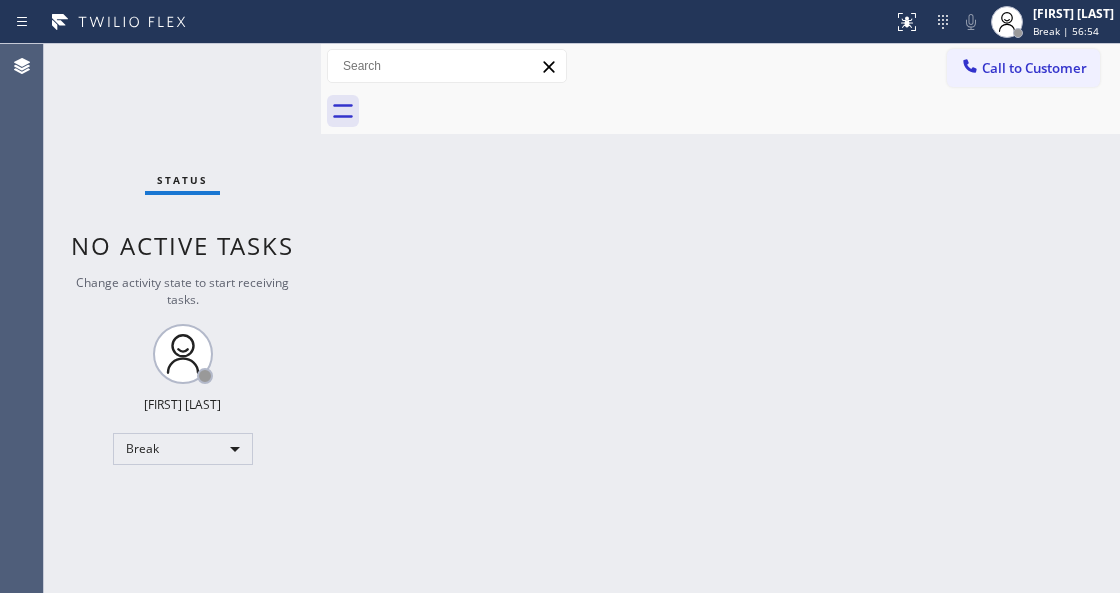 click on "Back to Dashboard Change Sender ID Customers Technicians Select a contact Outbound call Technician Search Technician Your caller id phone number Your caller id phone number Call Technician info Name   Phone none Address none Change Sender ID HVAC +1[PHONE] 5 Star Appliance +1[PHONE] Appliance Repair +1[PHONE] Plumbing +1[PHONE] Air Duct Cleaning +1[PHONE]  Electricians +1[PHONE] Cancel Change Check personal SMS Reset Change No tabs Call to Customer Outbound call Location 5 Star Best Plumbing LA GLSA Your caller id phone number [PHONE] Customer number Call Outbound call Technician Search Technician Your caller id phone number Your caller id phone number Call" at bounding box center [720, 318] 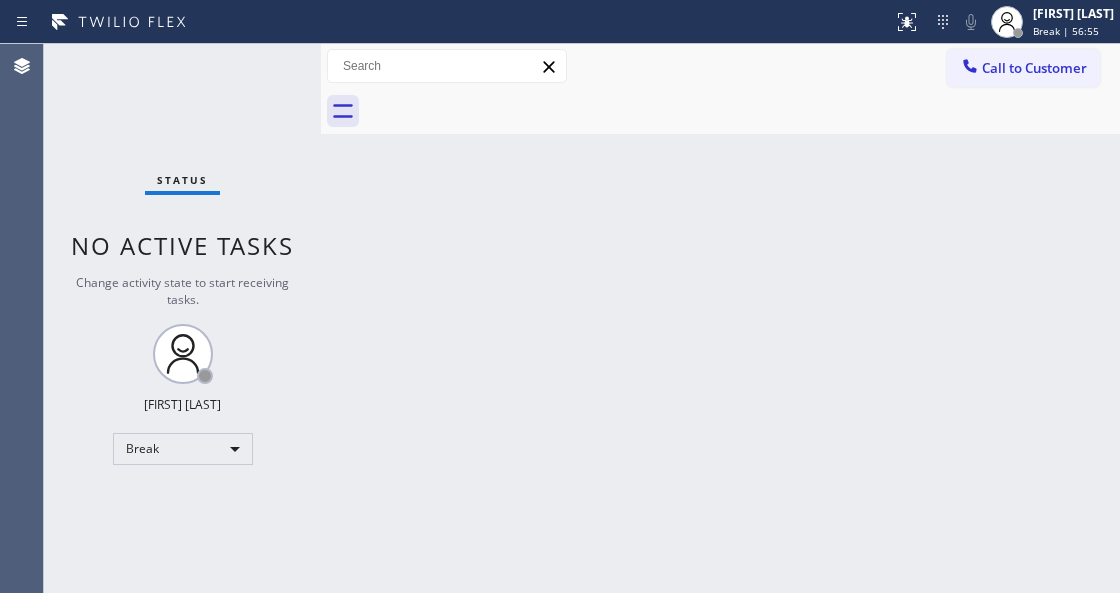 click on "Status   No active tasks     Change activity state to start receiving tasks.   Venezza Koren Intas Break" at bounding box center [182, 318] 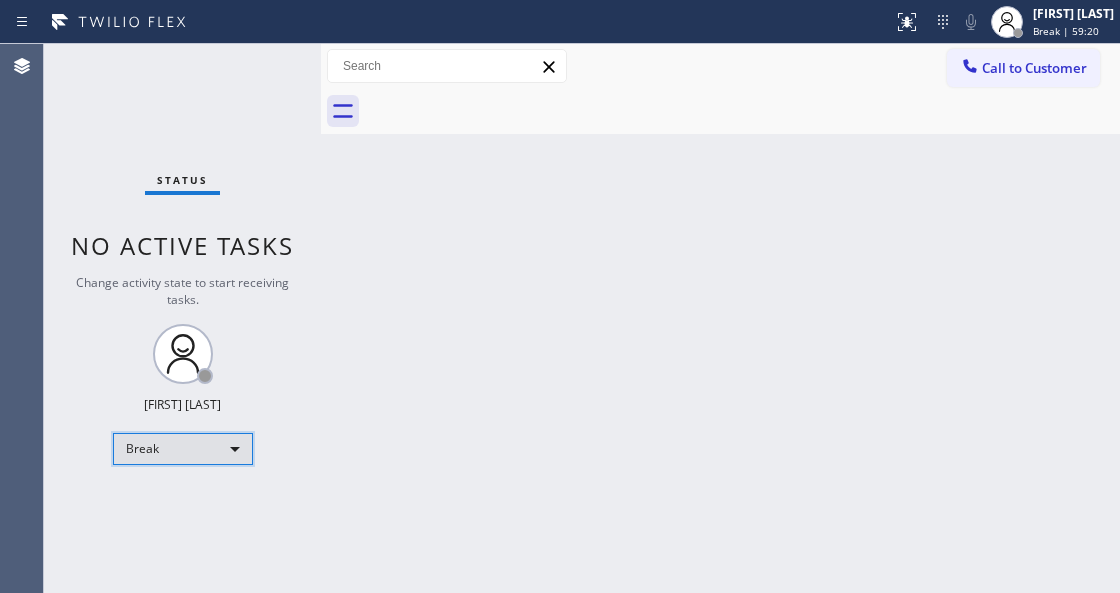 click on "Break" at bounding box center (183, 449) 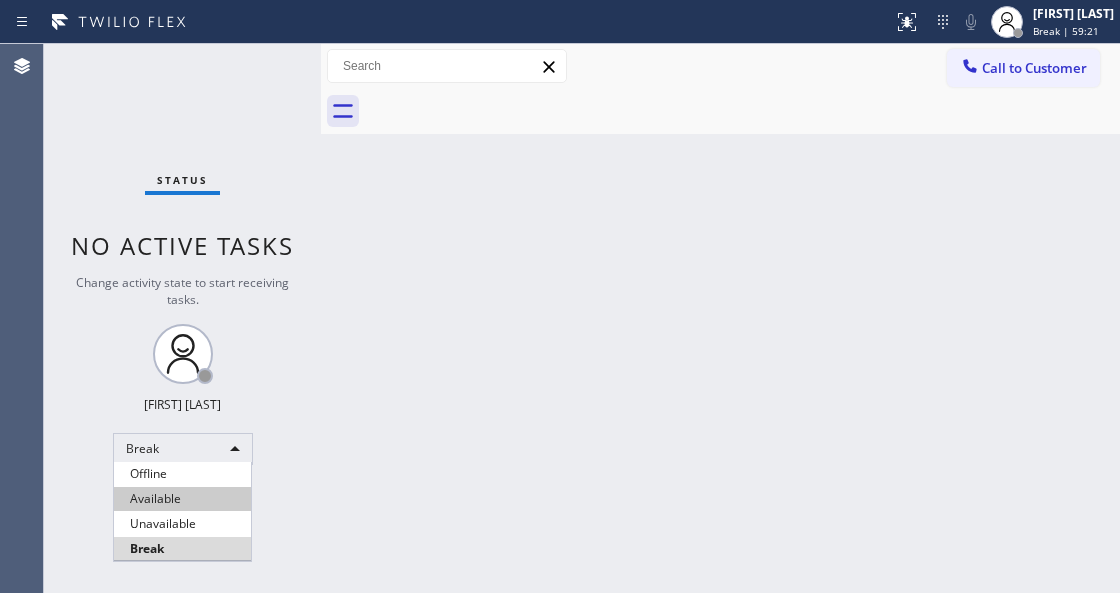 click on "Available" at bounding box center (182, 499) 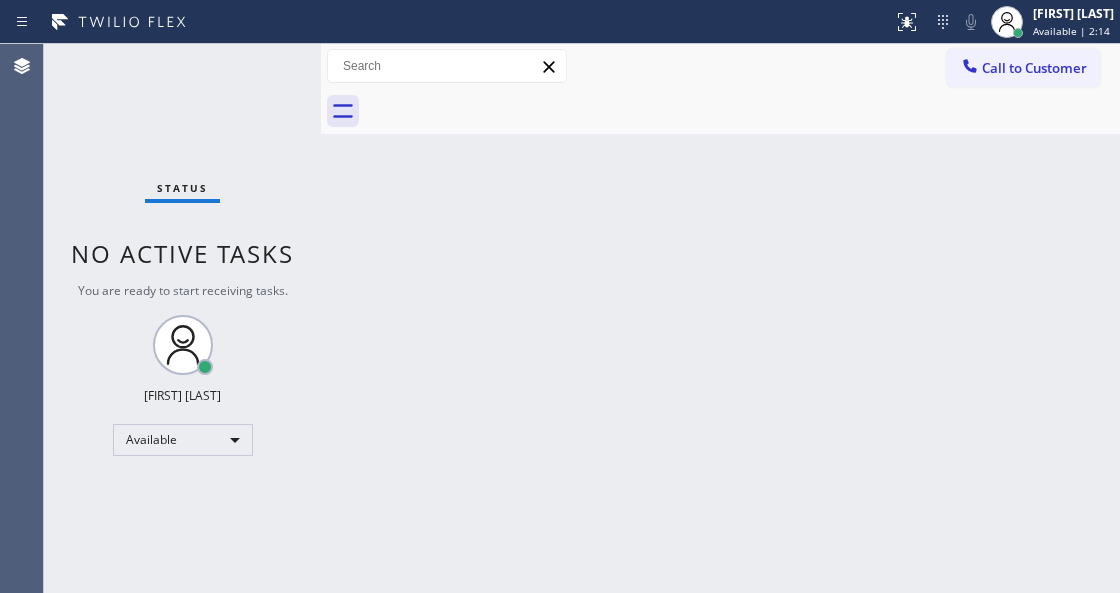 click on "Status   No active tasks     You are ready to start receiving tasks.   Venezza Koren Intas Available" at bounding box center (182, 318) 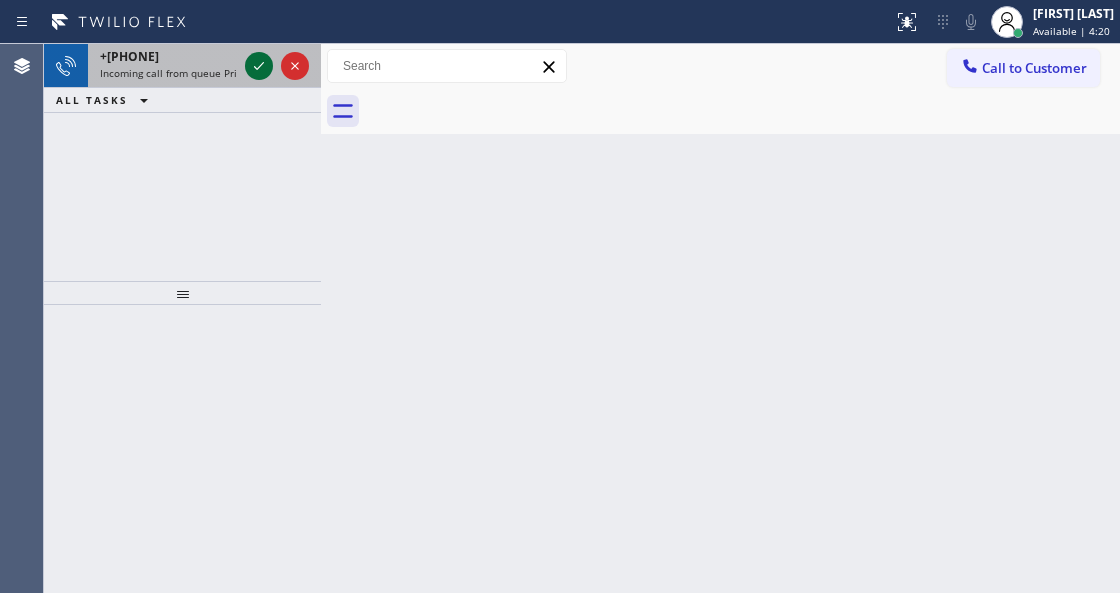 click 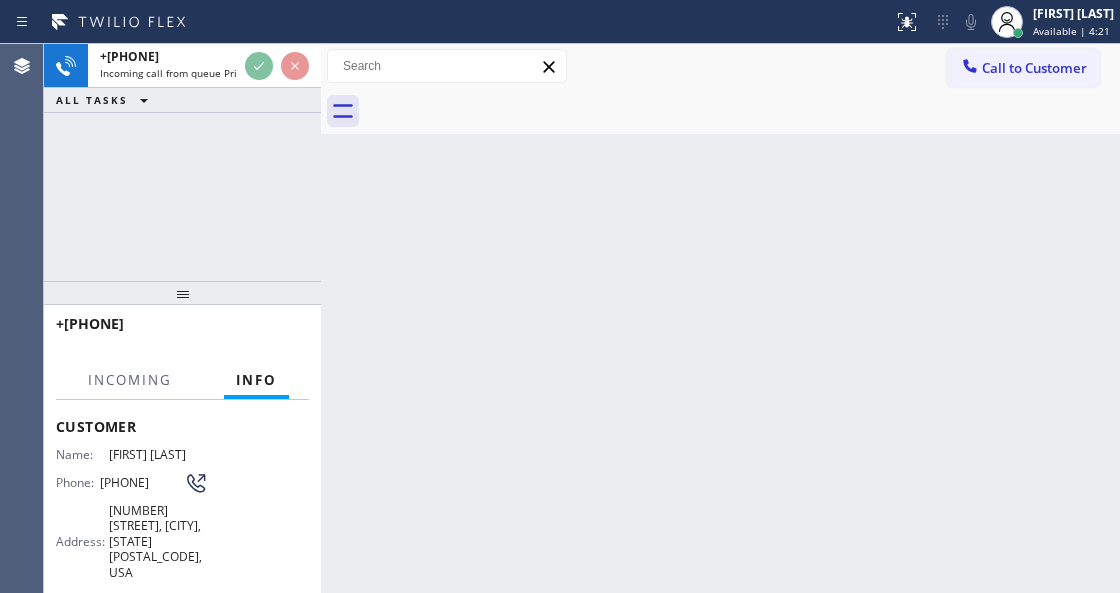 scroll, scrollTop: 200, scrollLeft: 0, axis: vertical 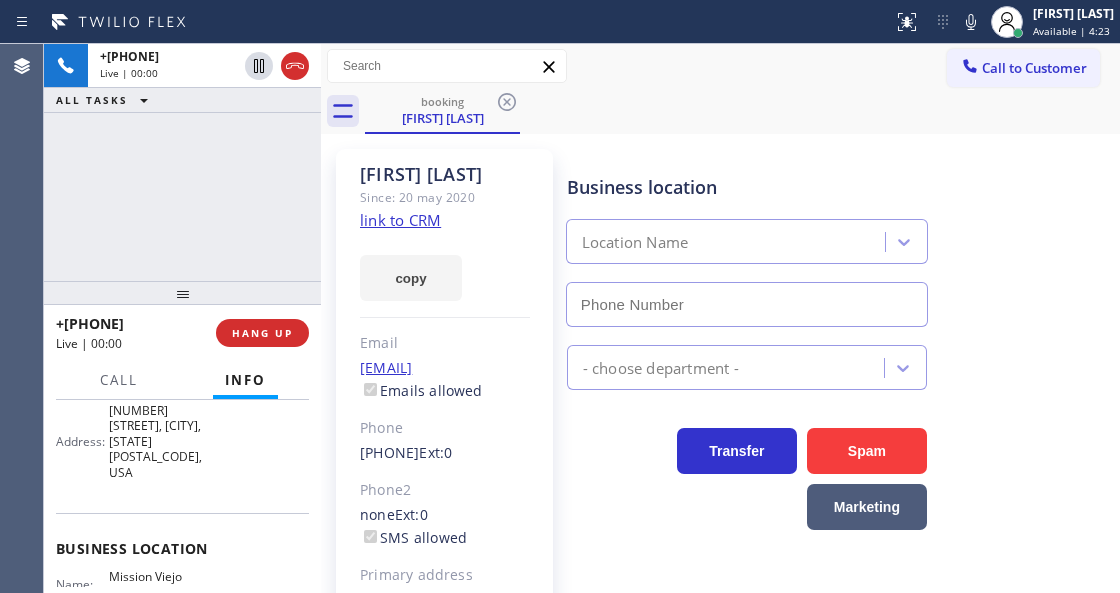 type on "[PHONE]" 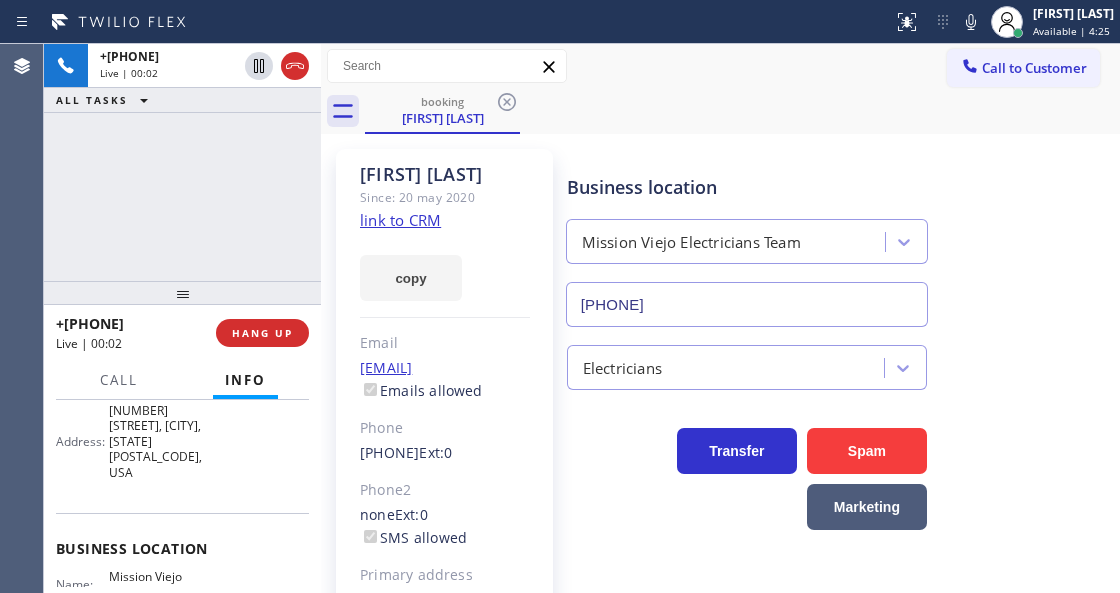 click on "link to CRM" 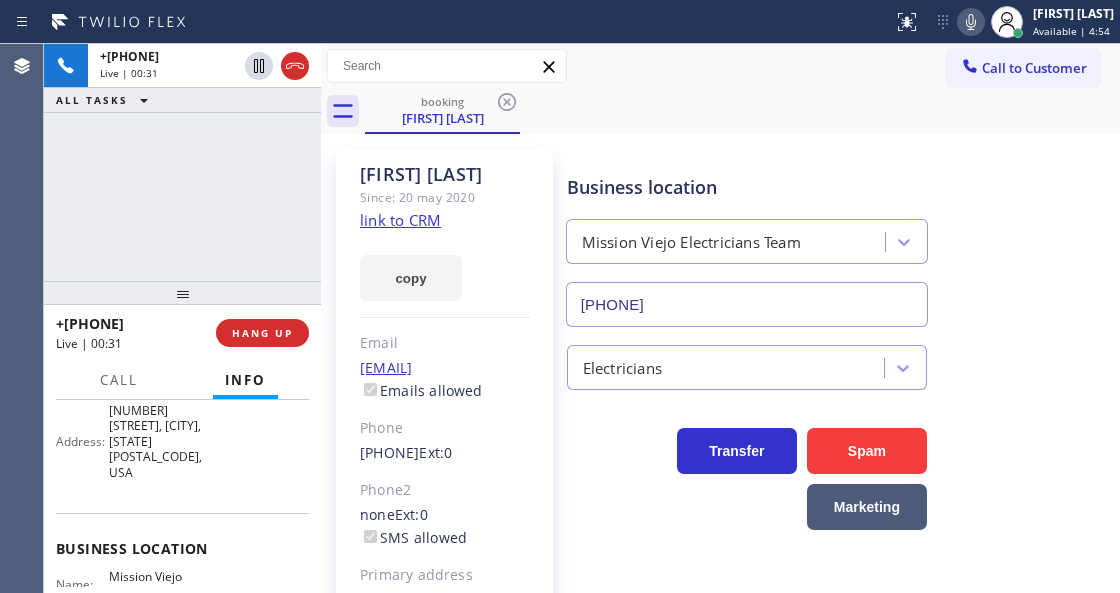click at bounding box center (971, 22) 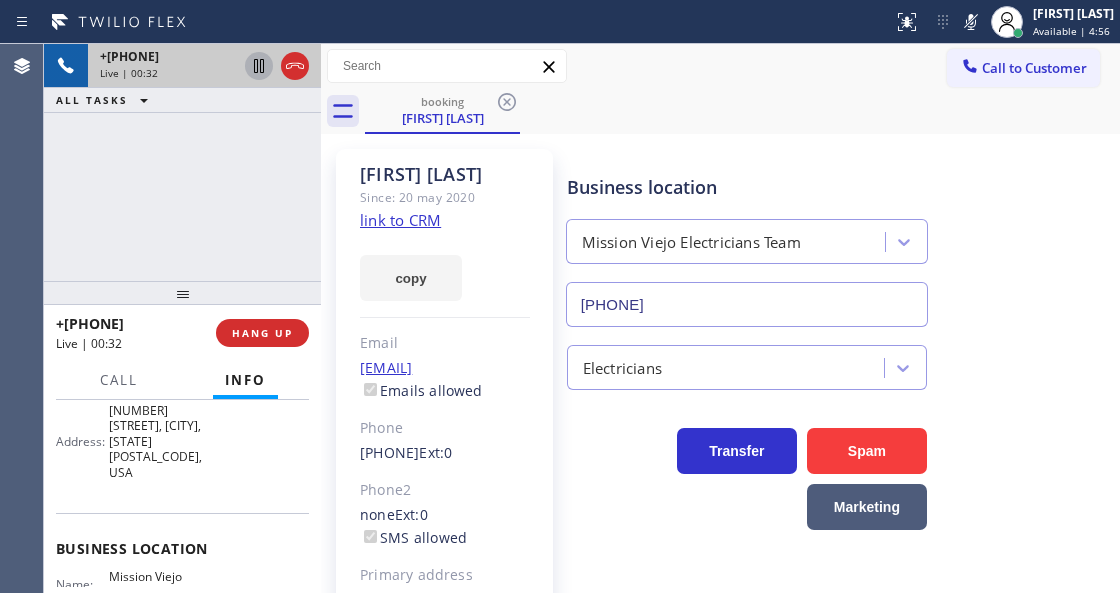 click 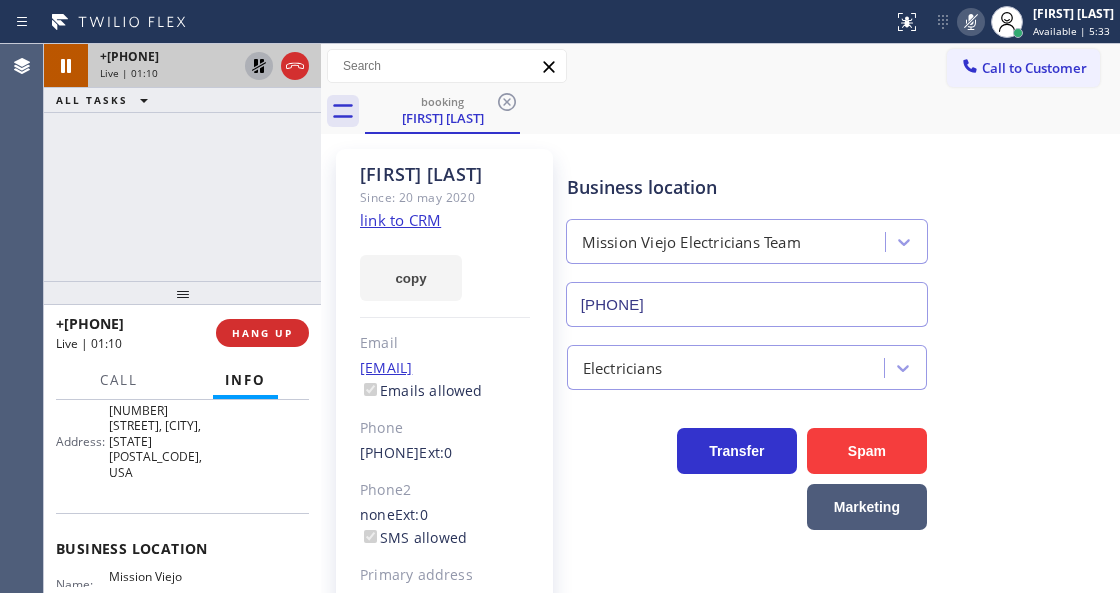 click 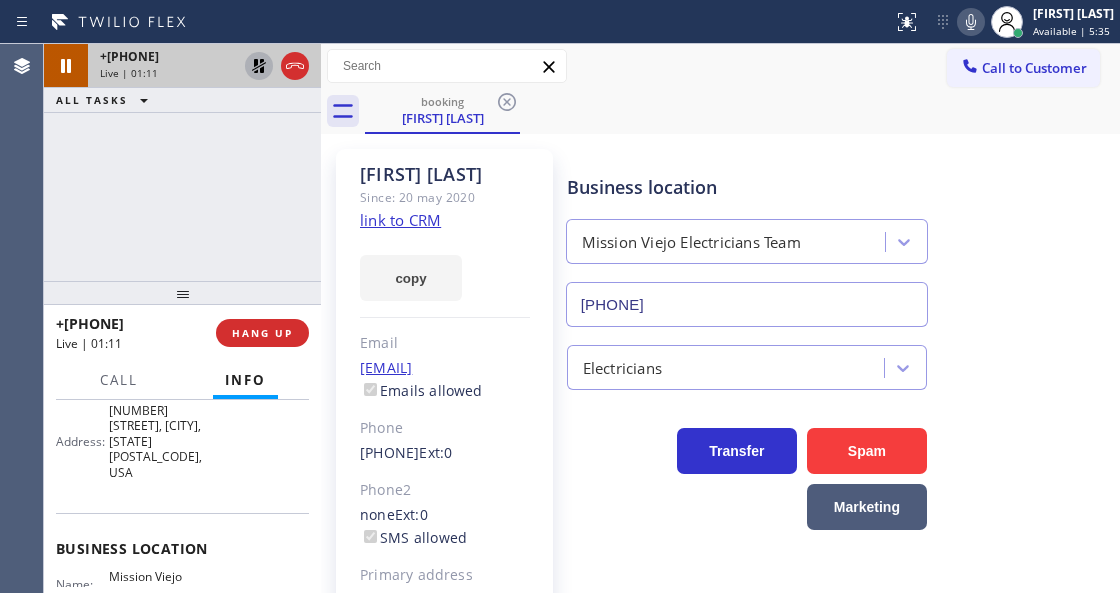 click 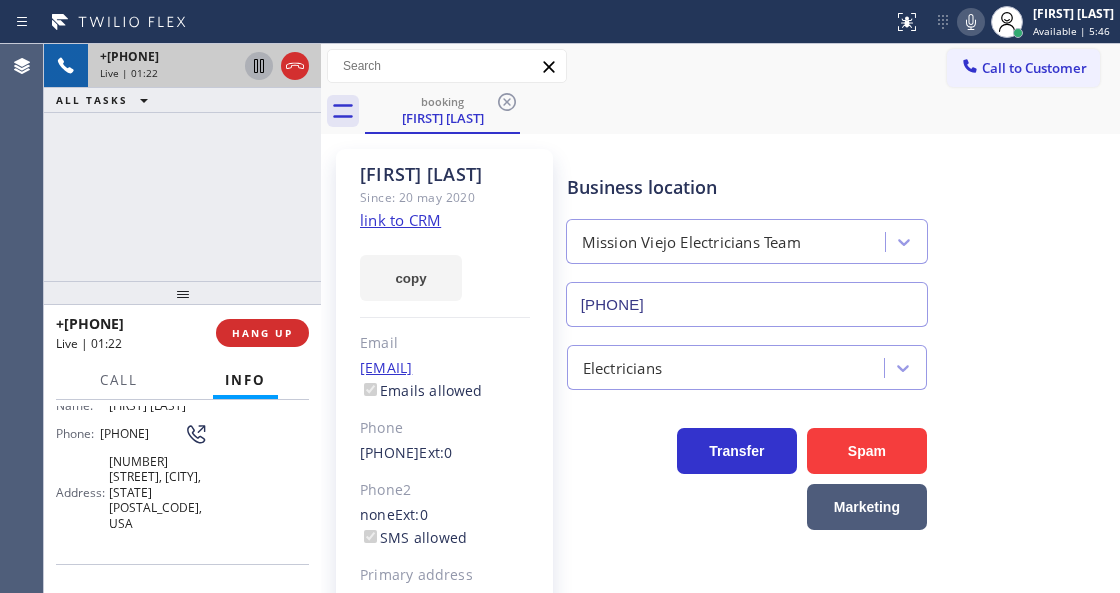 scroll, scrollTop: 66, scrollLeft: 0, axis: vertical 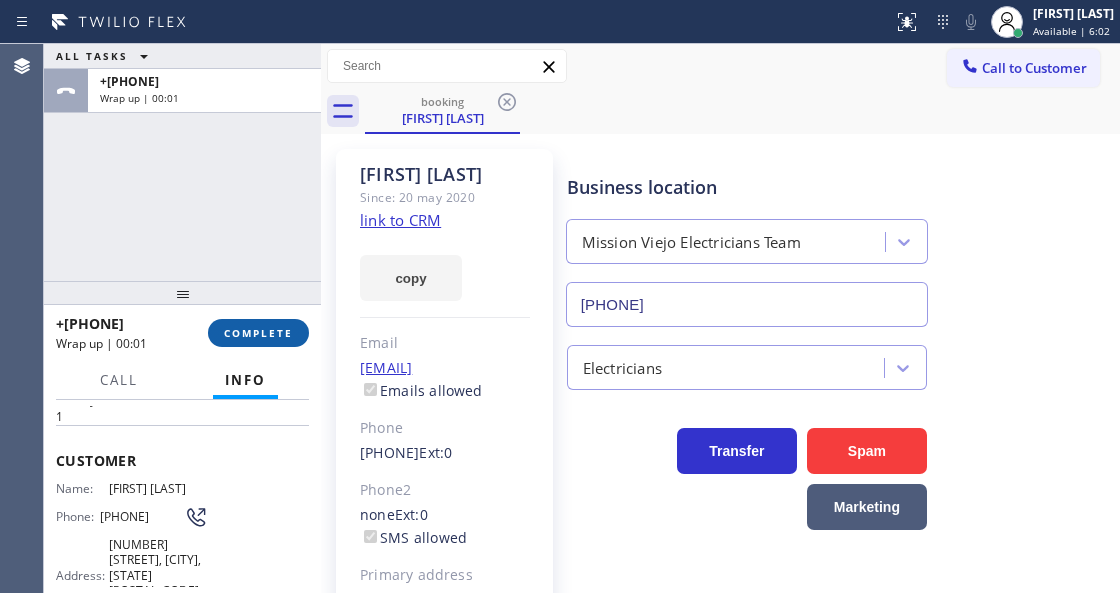 click on "COMPLETE" at bounding box center [258, 333] 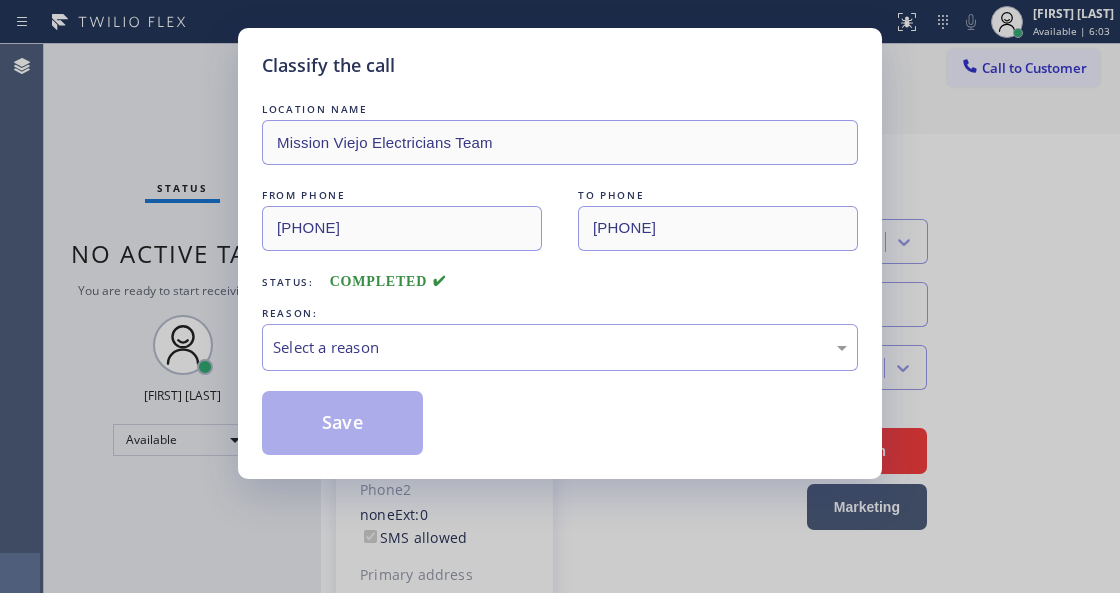 click on "Select a reason" at bounding box center (560, 347) 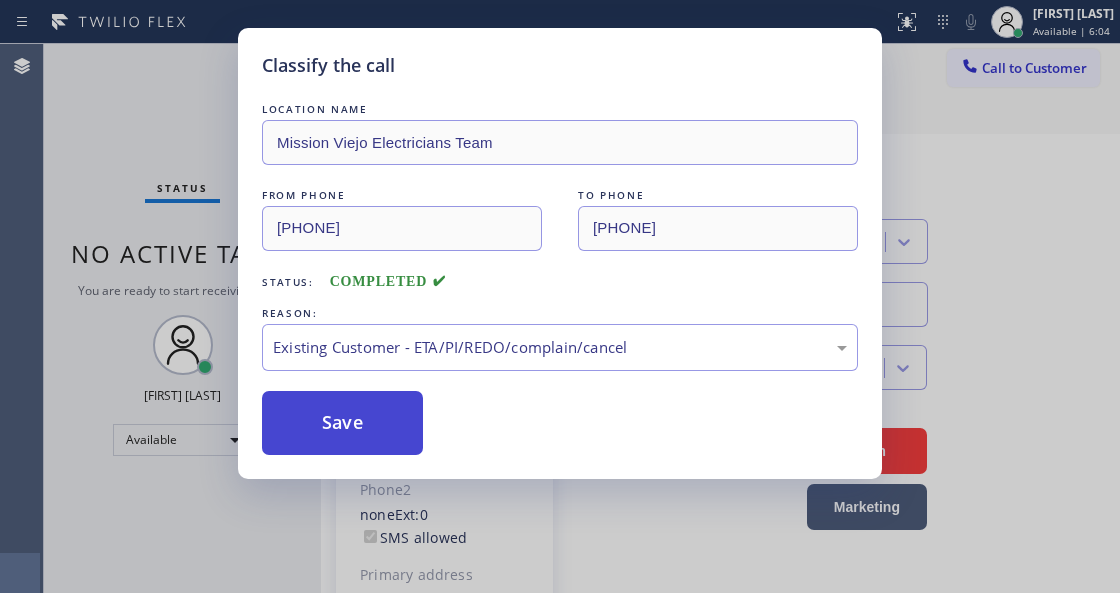 click on "Save" at bounding box center [342, 423] 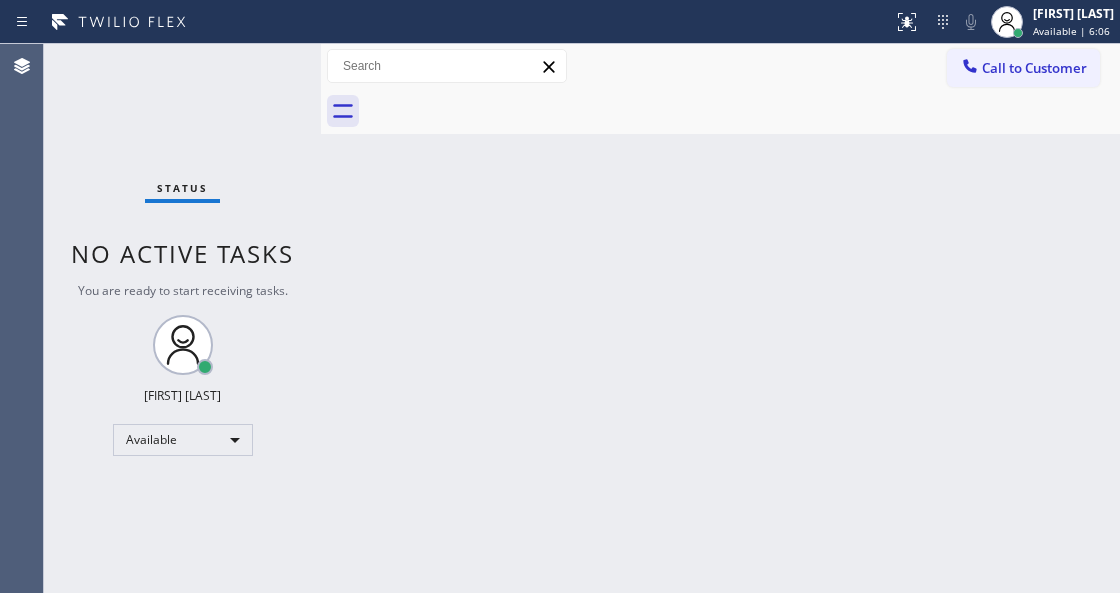click on "Status   No active tasks     You are ready to start receiving tasks.   Venezza Koren Intas Available" at bounding box center (182, 318) 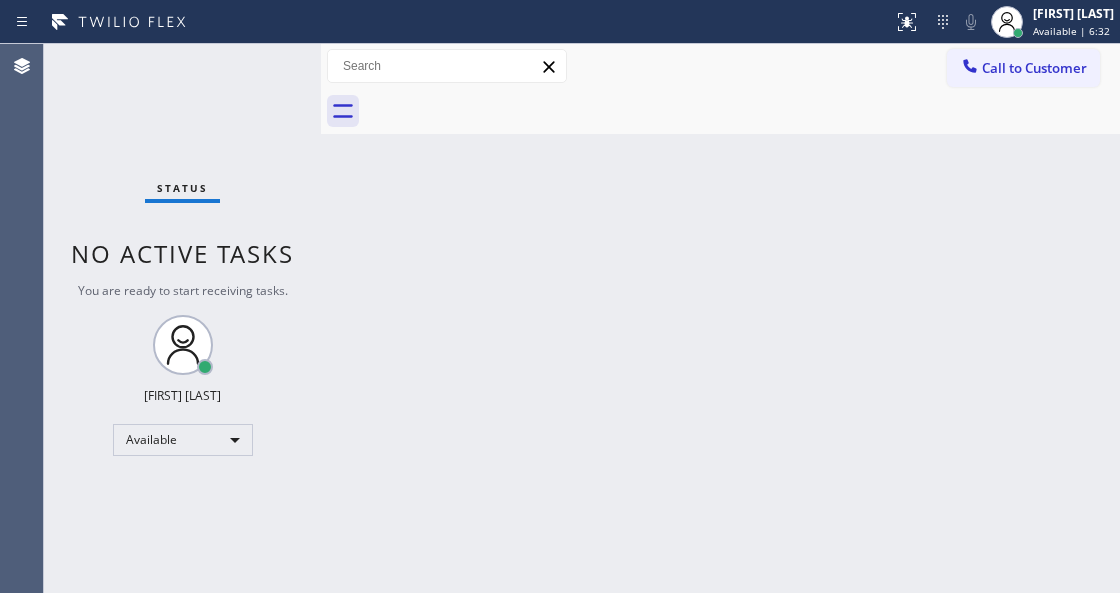 click on "Status   No active tasks     You are ready to start receiving tasks.   Venezza Koren Intas Available" at bounding box center [182, 318] 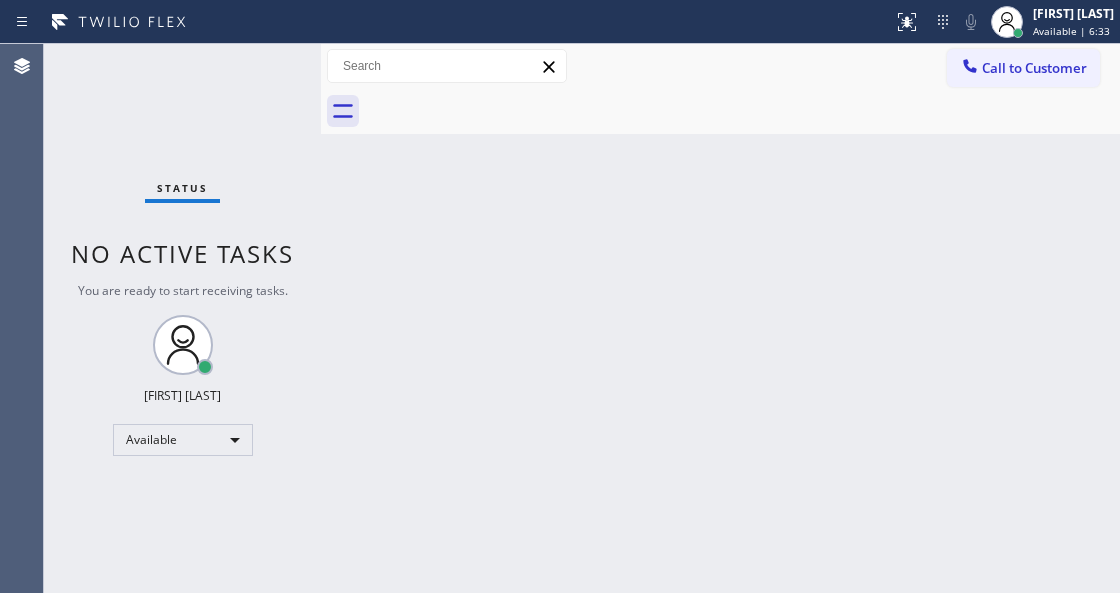 click on "Status   No active tasks     You are ready to start receiving tasks.   Venezza Koren Intas Available" at bounding box center [182, 318] 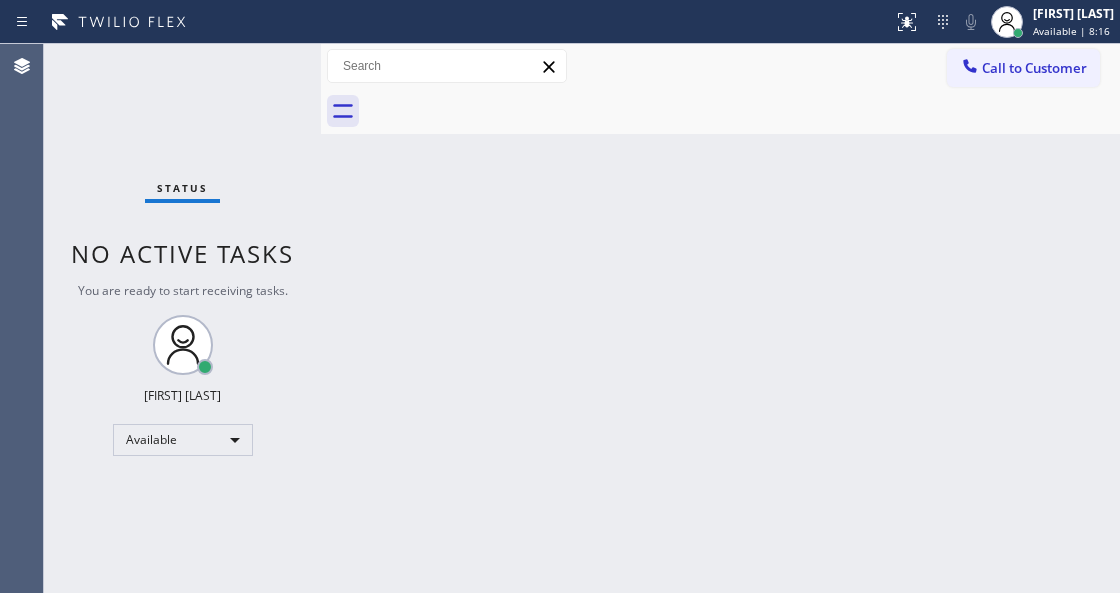click on "Status   No active tasks     You are ready to start receiving tasks.   Venezza Koren Intas Available" at bounding box center (182, 318) 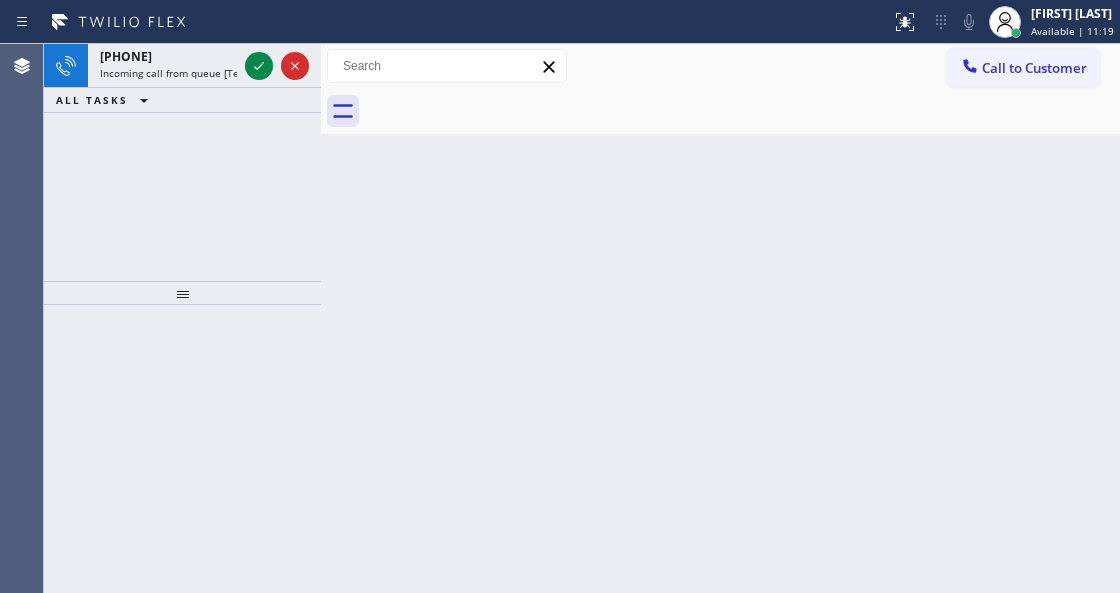 click 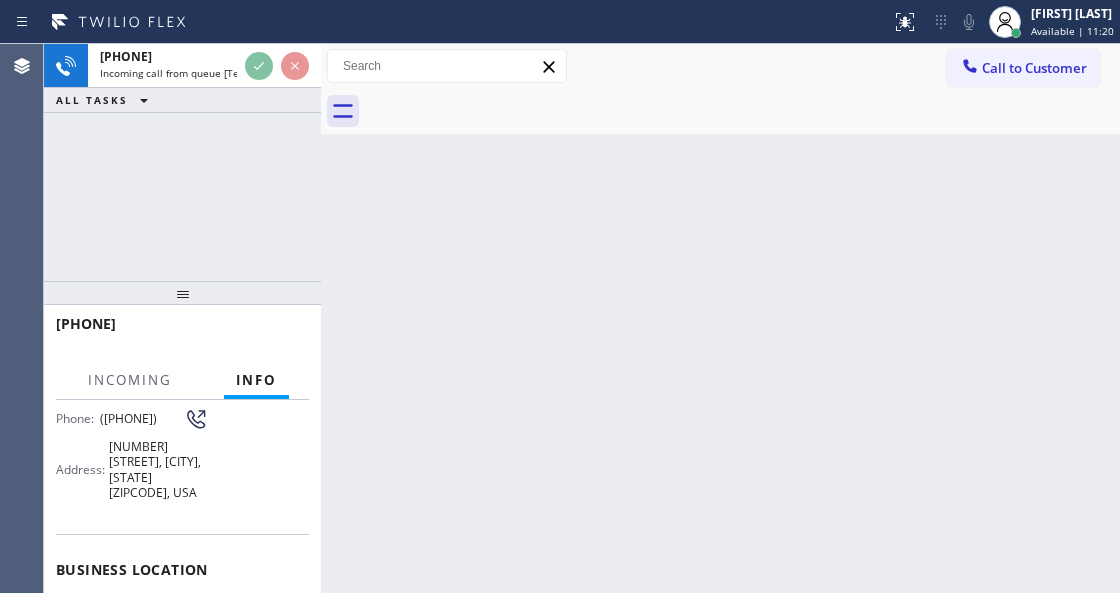 scroll, scrollTop: 266, scrollLeft: 0, axis: vertical 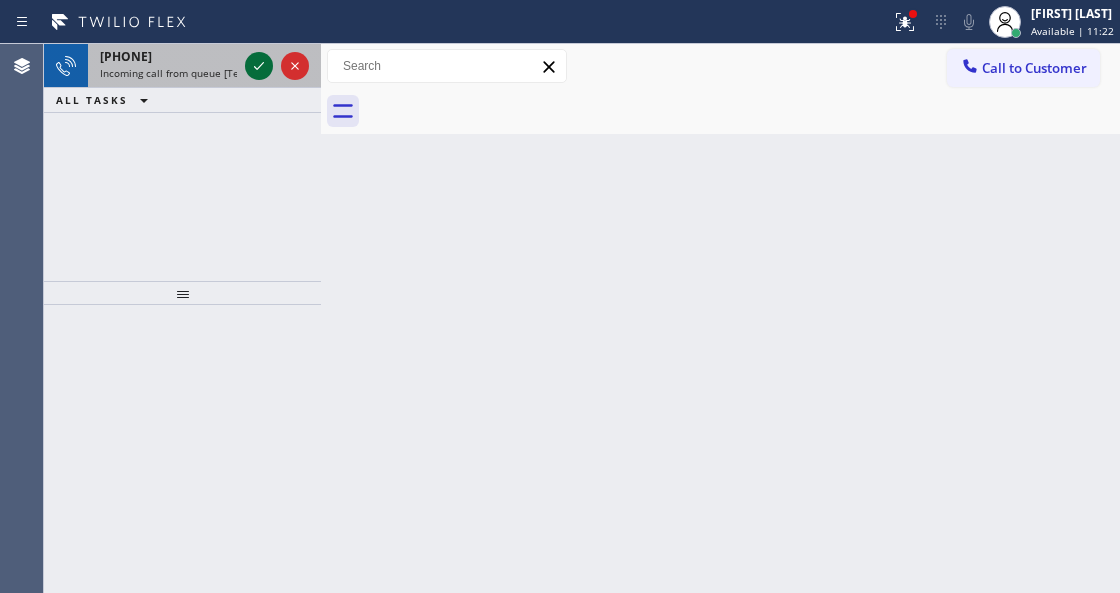 click 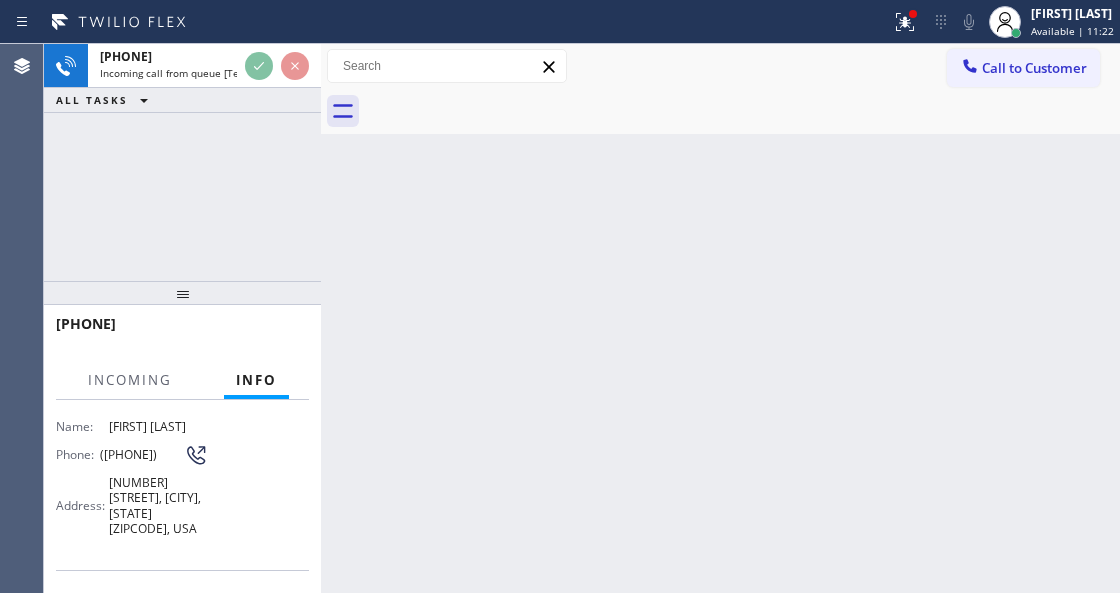 scroll, scrollTop: 200, scrollLeft: 0, axis: vertical 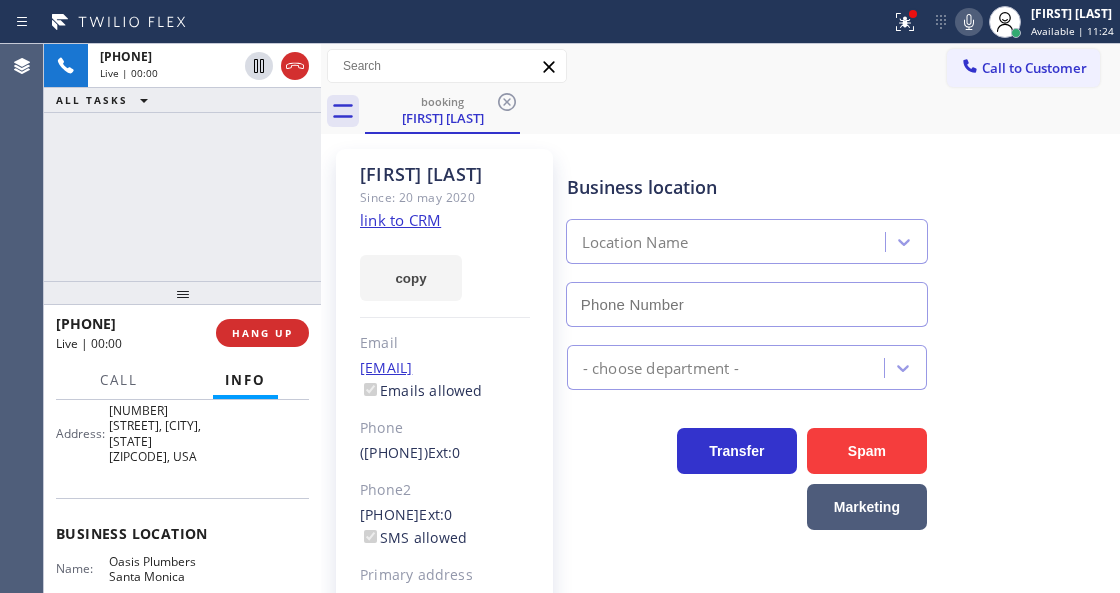 type on "([PHONE])" 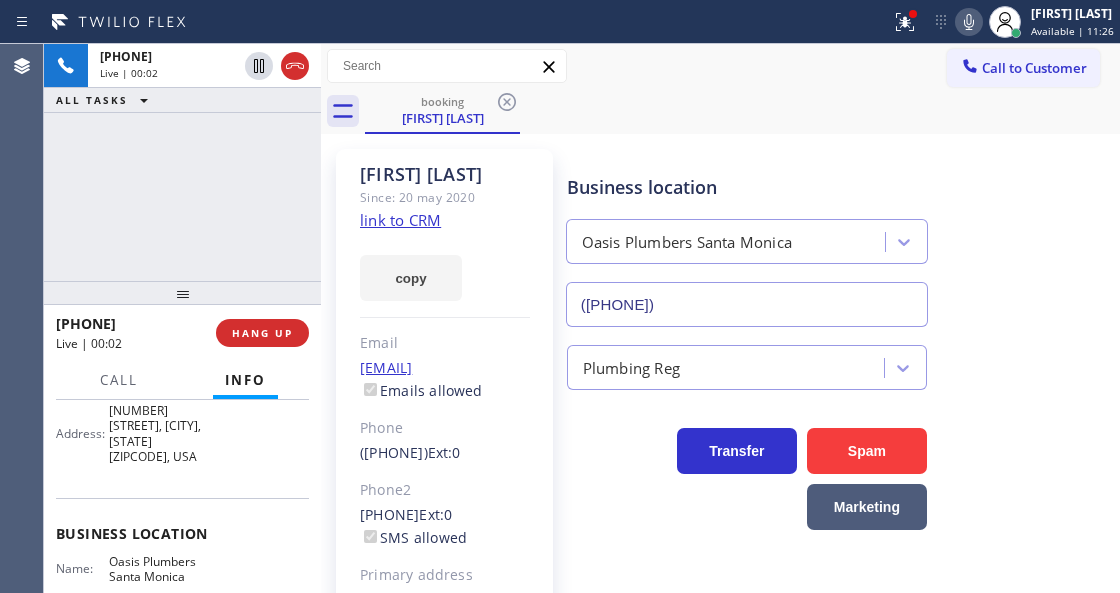 click on "link to CRM" 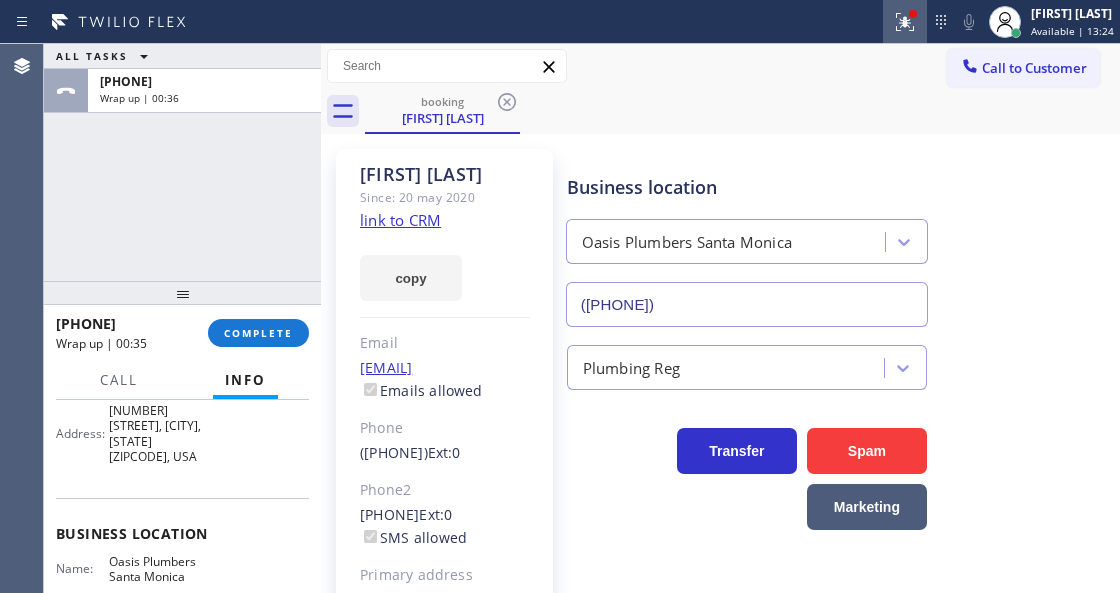 click 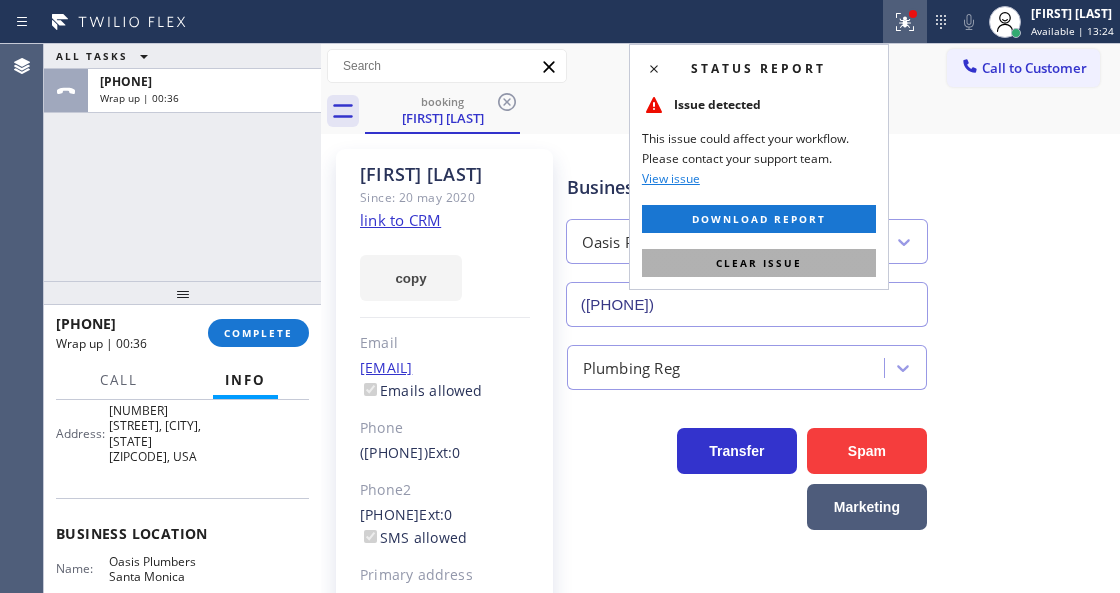 click on "Clear issue" at bounding box center [759, 263] 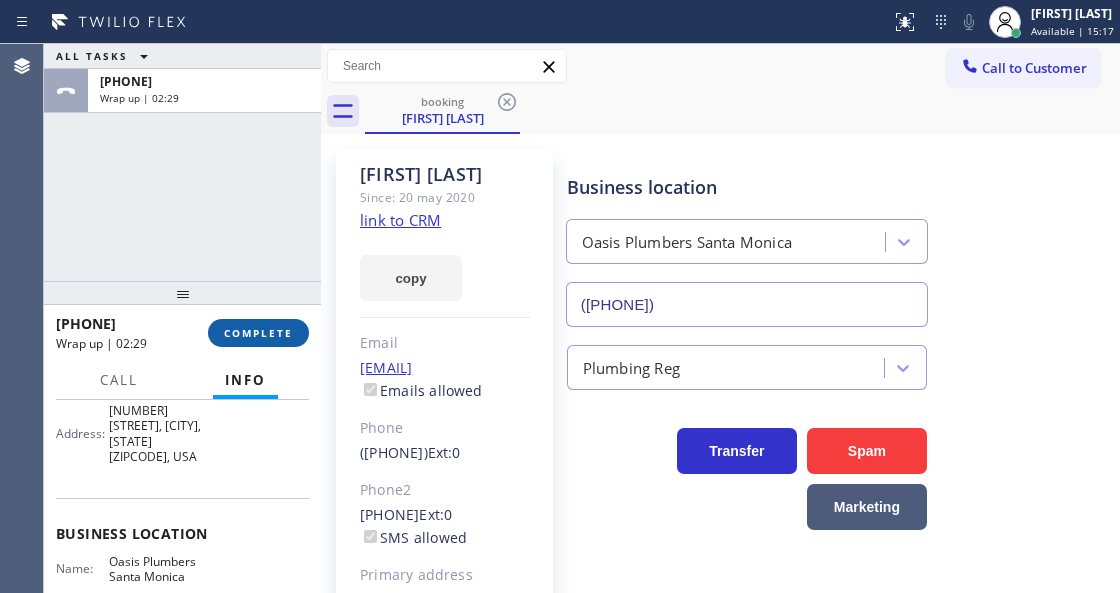 click on "COMPLETE" at bounding box center (258, 333) 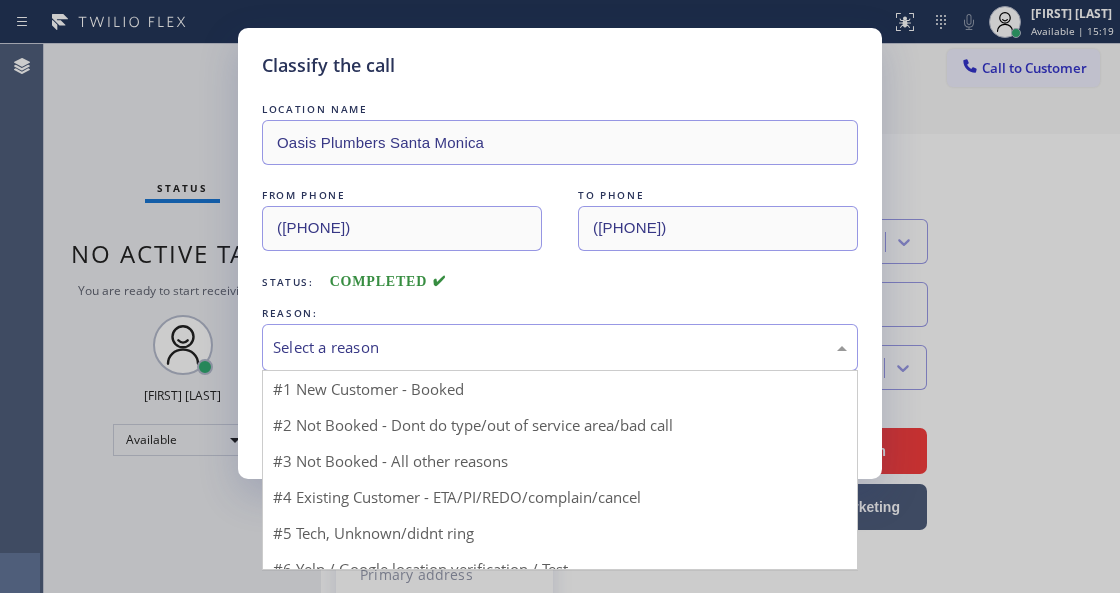 click on "Select a reason" at bounding box center [560, 347] 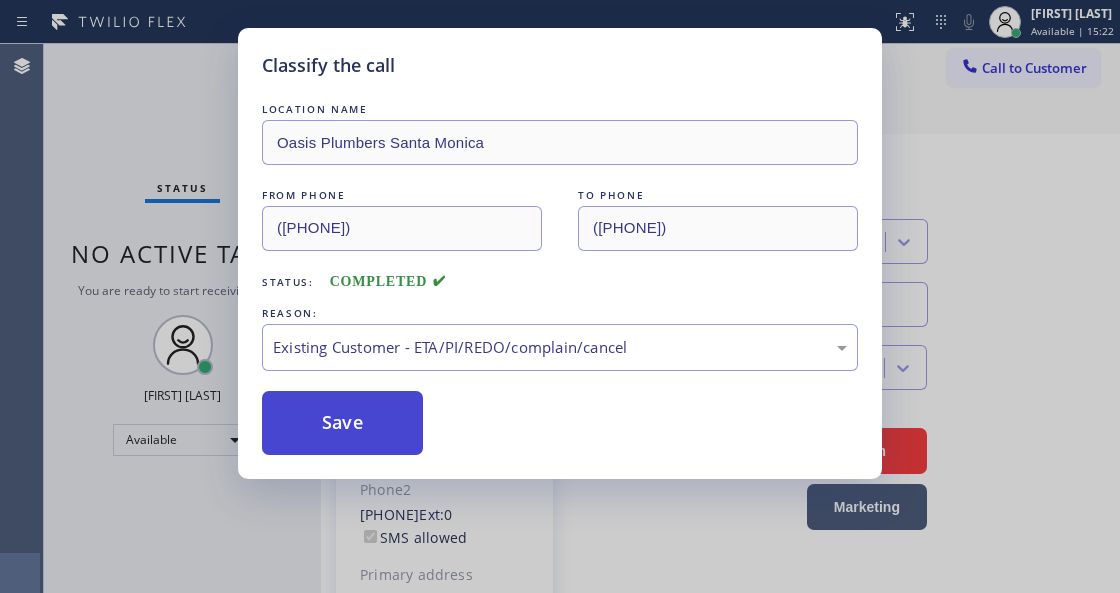 click on "Save" at bounding box center (342, 423) 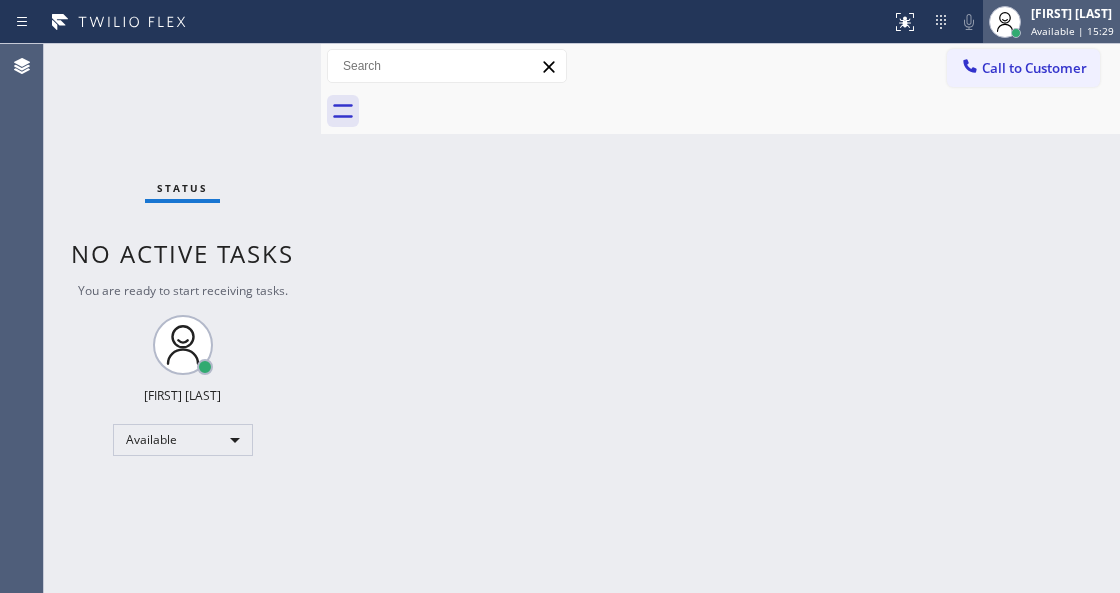click on "[FIRST] [LAST]" at bounding box center (1072, 13) 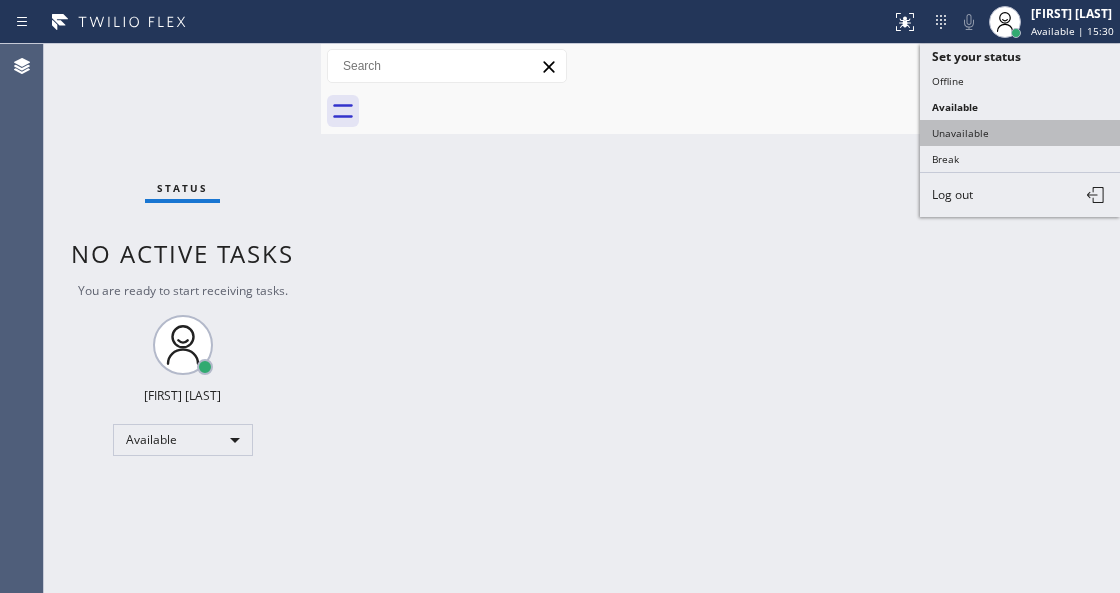 click on "Unavailable" at bounding box center [1020, 133] 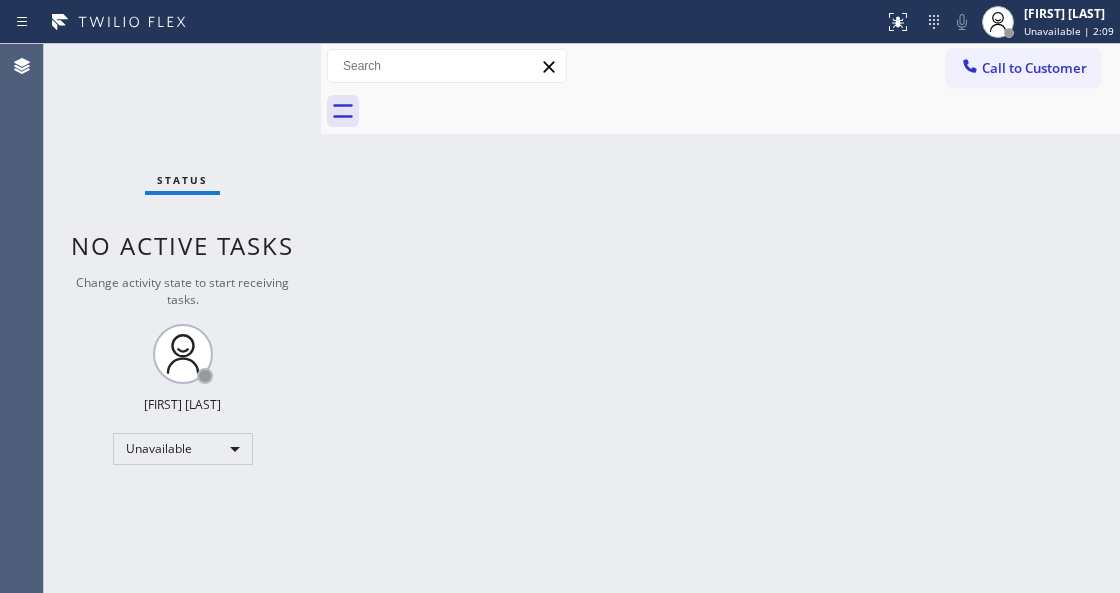 click on "Status   No active tasks     Change activity state to start receiving tasks.   Venezza Koren Intas Unavailable" at bounding box center (182, 318) 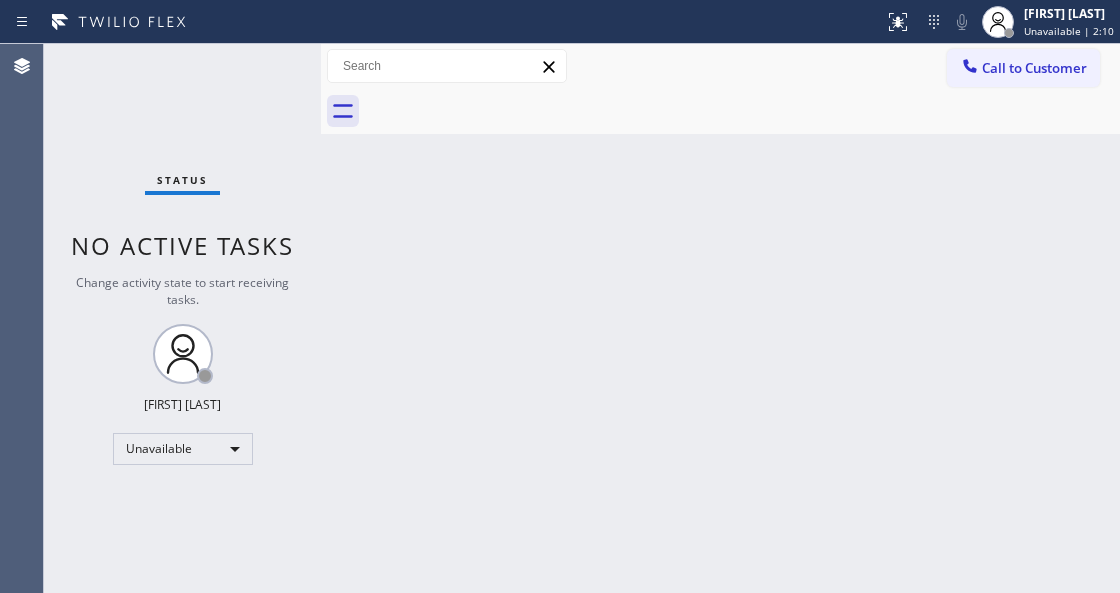click on "Status   No active tasks     Change activity state to start receiving tasks.   Venezza Koren Intas Unavailable" at bounding box center (182, 318) 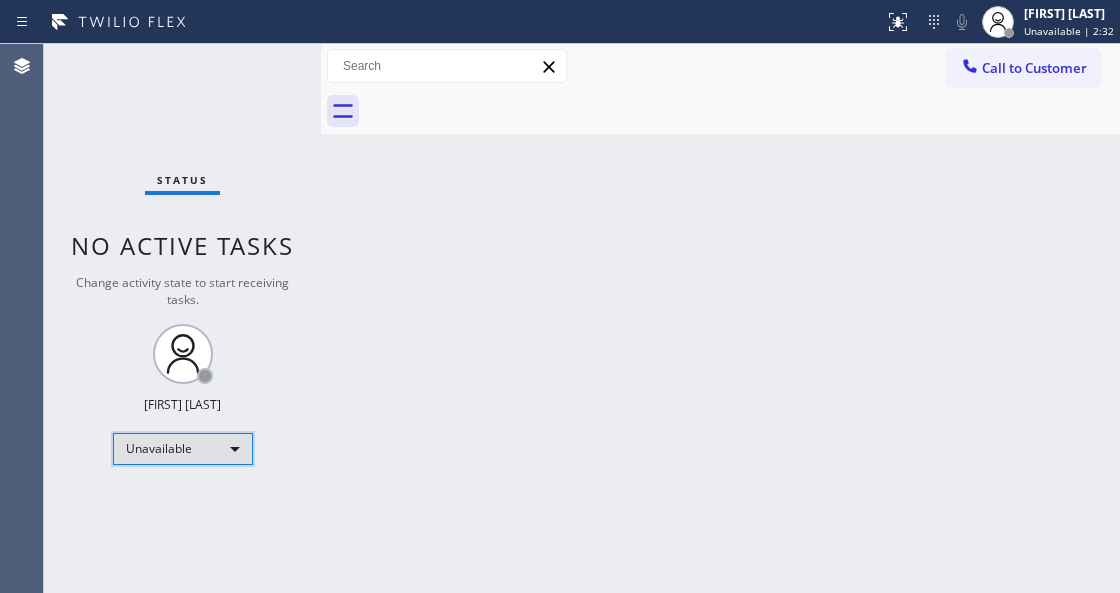 click on "Unavailable" at bounding box center (183, 449) 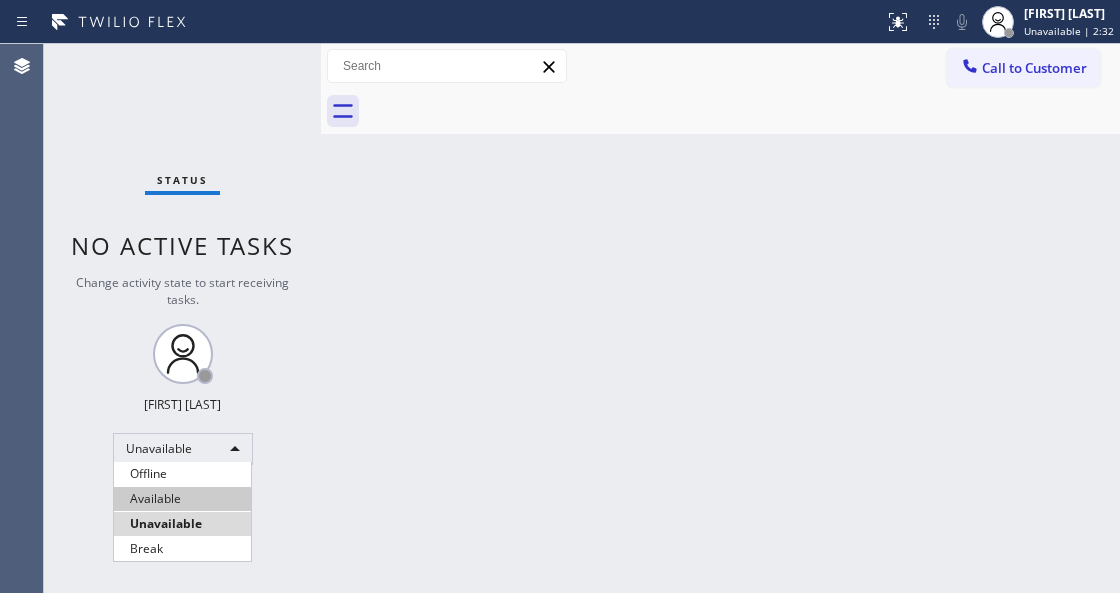 click on "Available" at bounding box center (182, 499) 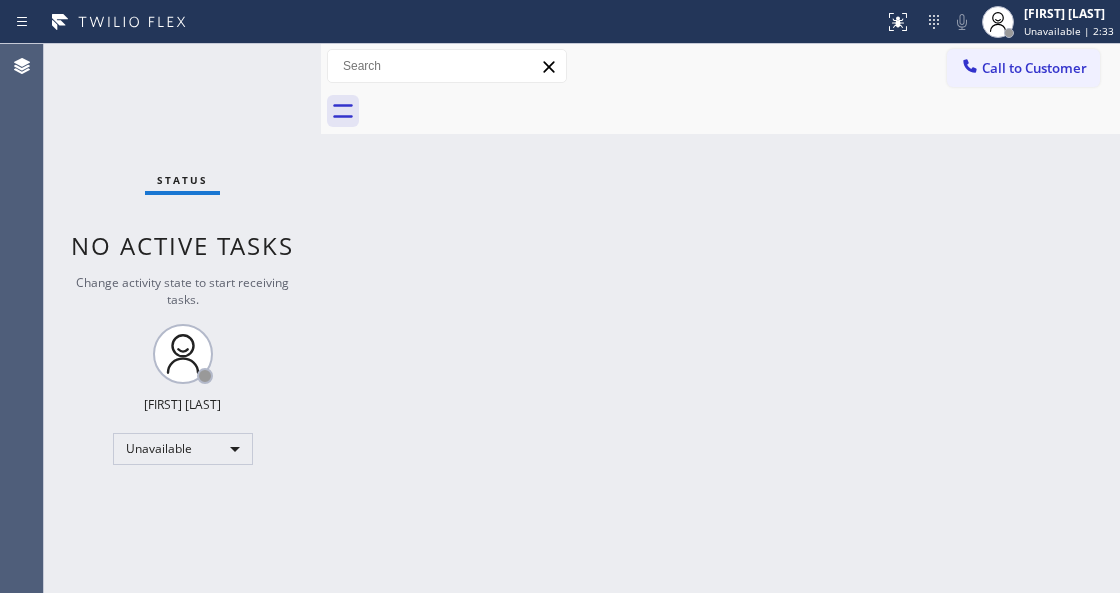 click on "Status   No active tasks     Change activity state to start receiving tasks.   Venezza Koren Intas Unavailable" at bounding box center (182, 318) 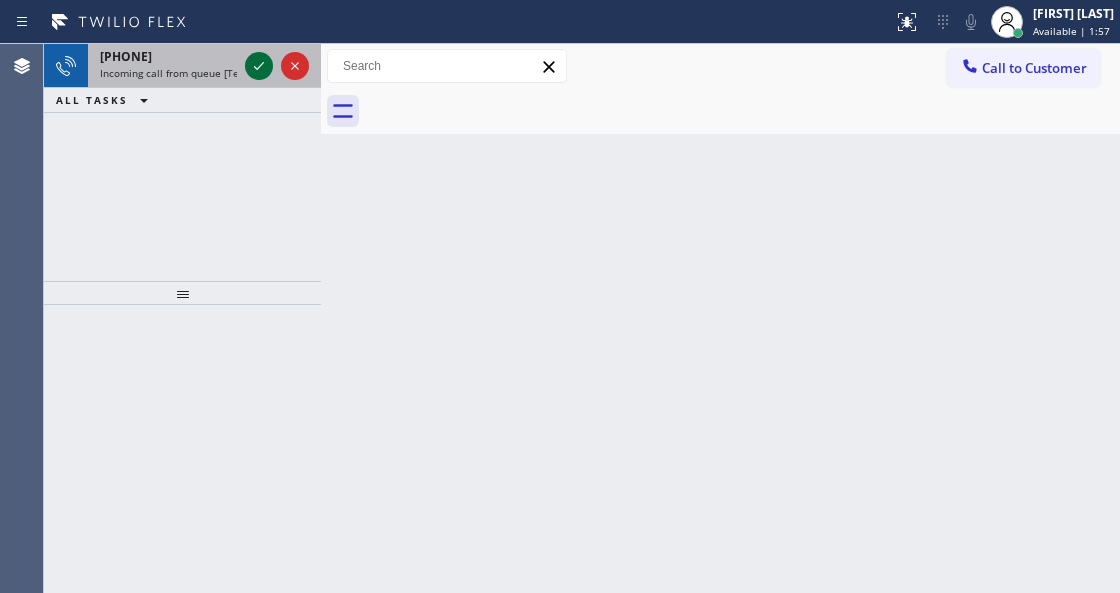 click 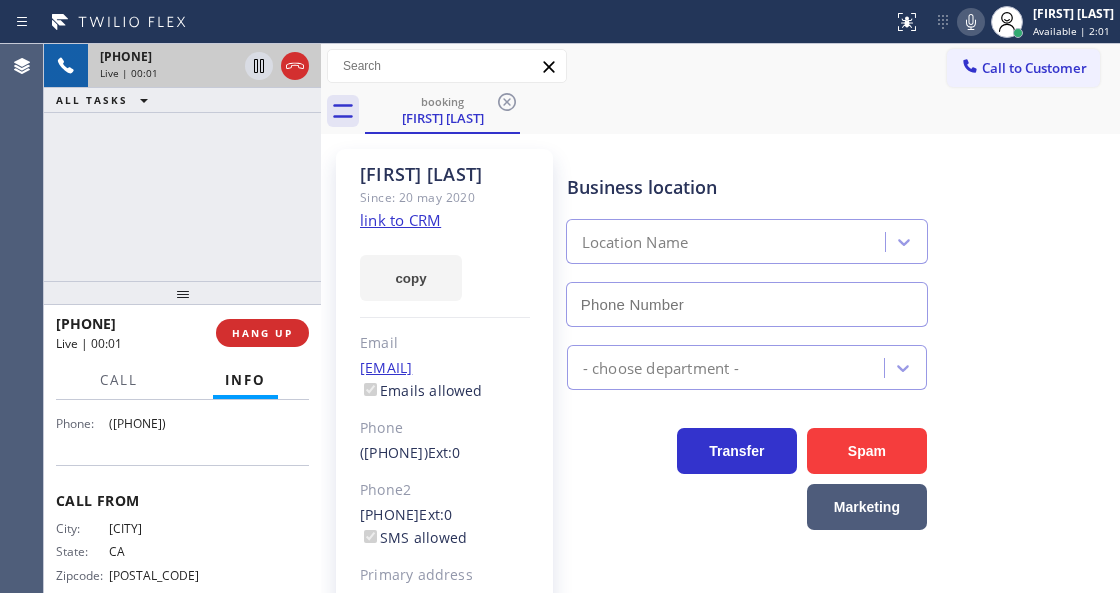 scroll, scrollTop: 413, scrollLeft: 0, axis: vertical 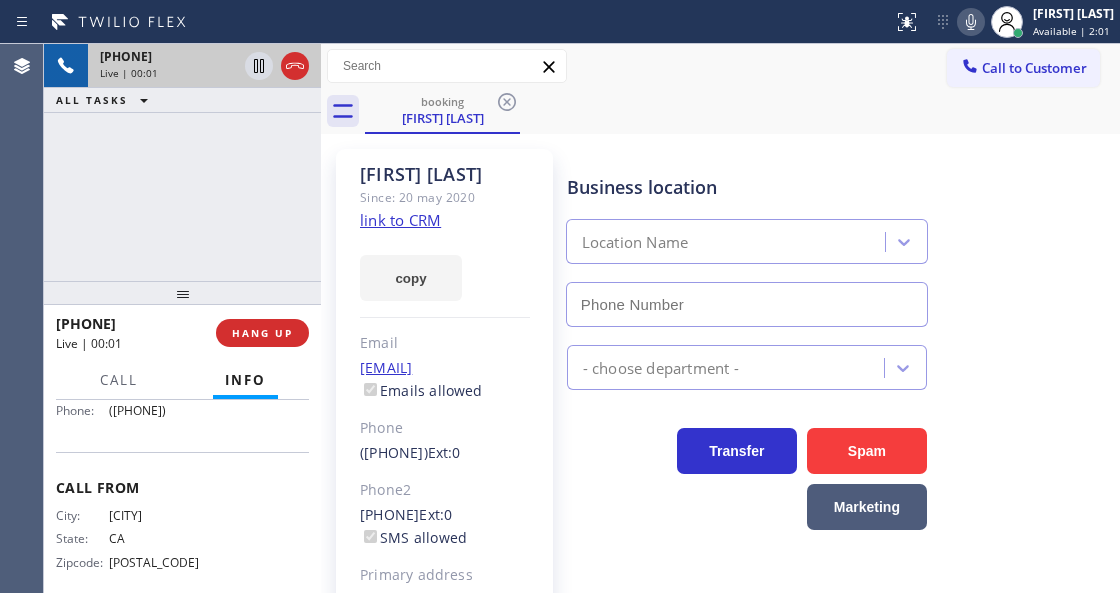 type on "([PHONE])" 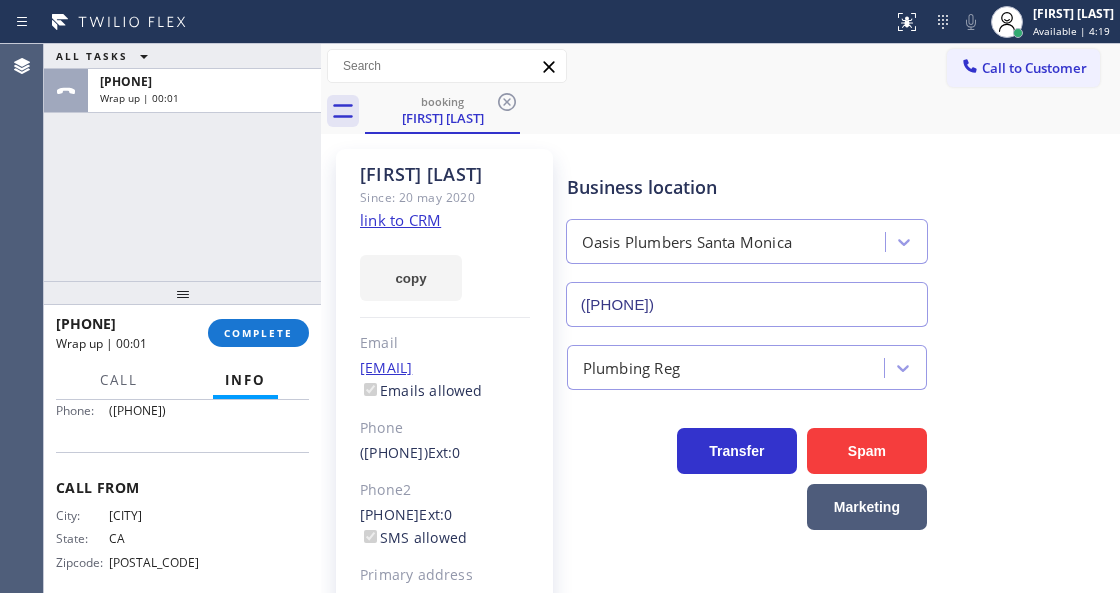 click at bounding box center [321, 318] 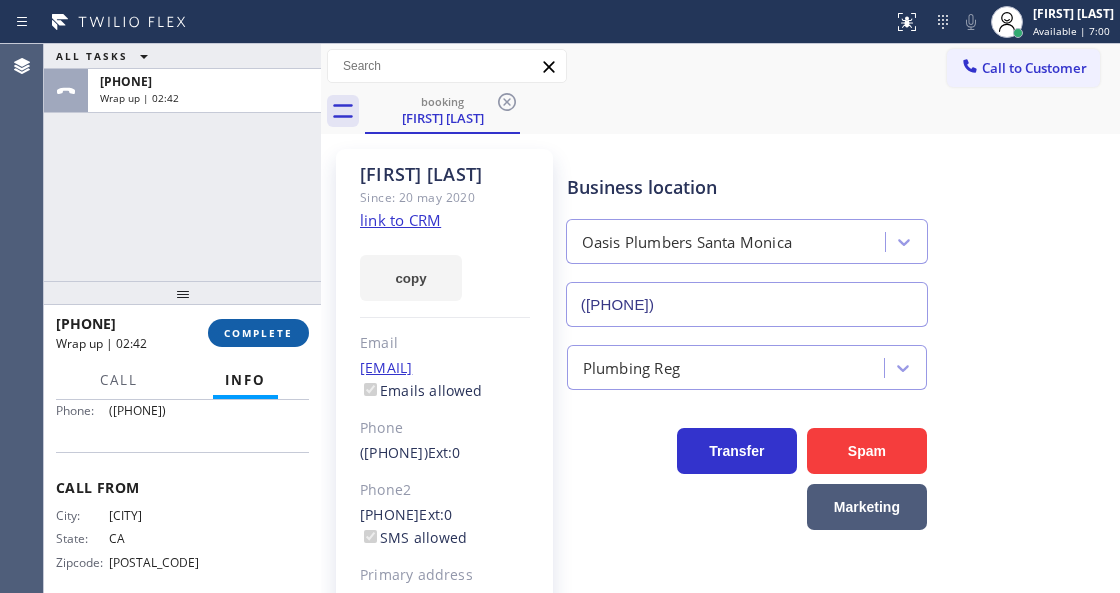 click on "COMPLETE" at bounding box center (258, 333) 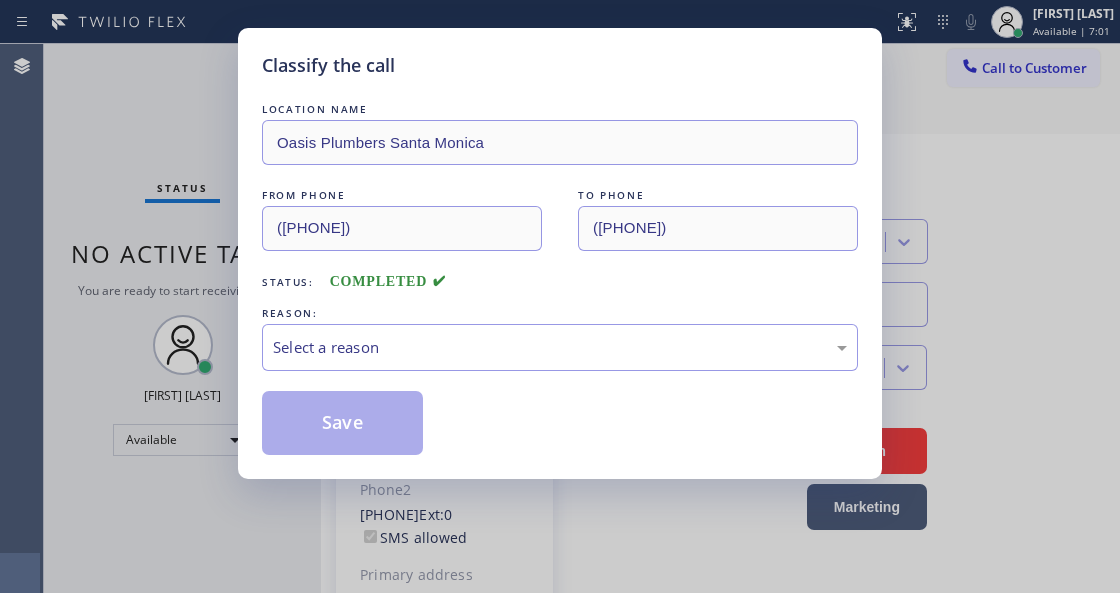 click on "Select a reason" at bounding box center (560, 347) 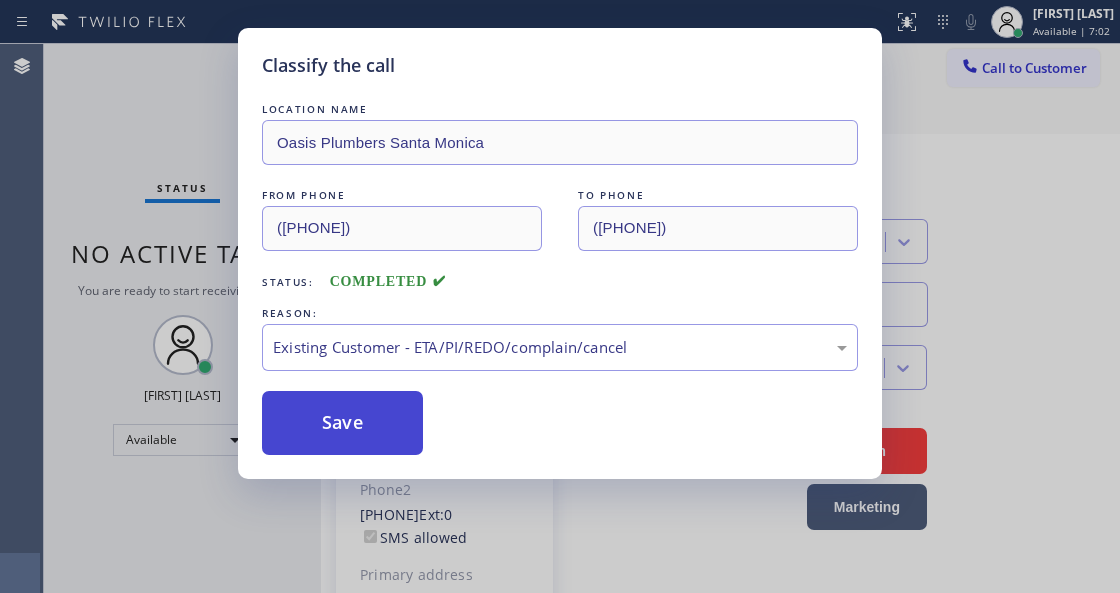 click on "Save" at bounding box center [342, 423] 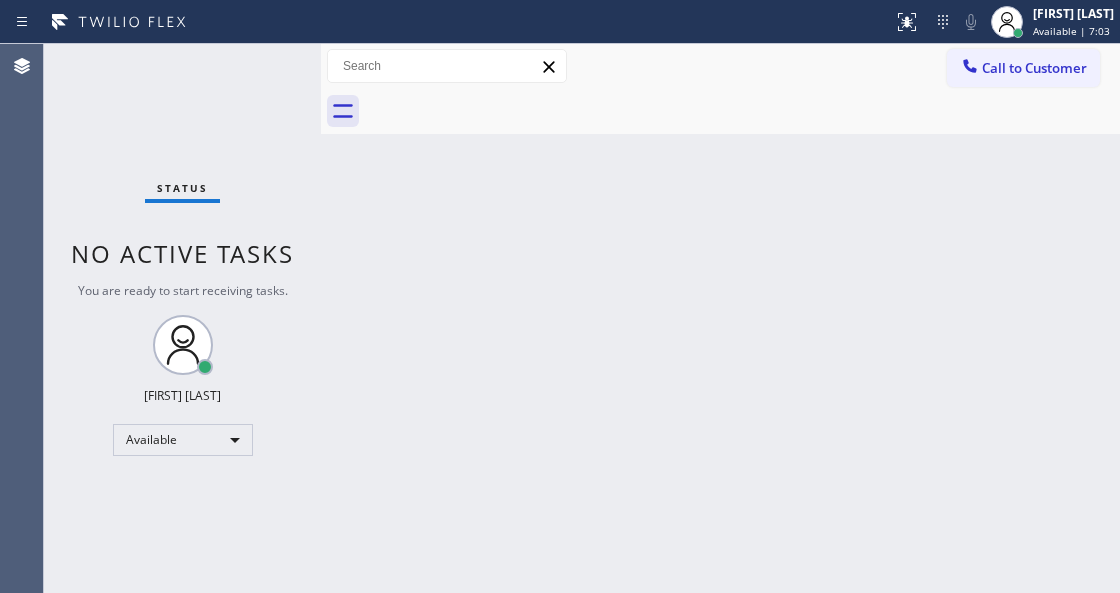 click on "Status   No active tasks     You are ready to start receiving tasks.   Venezza Koren Intas Available" at bounding box center [182, 318] 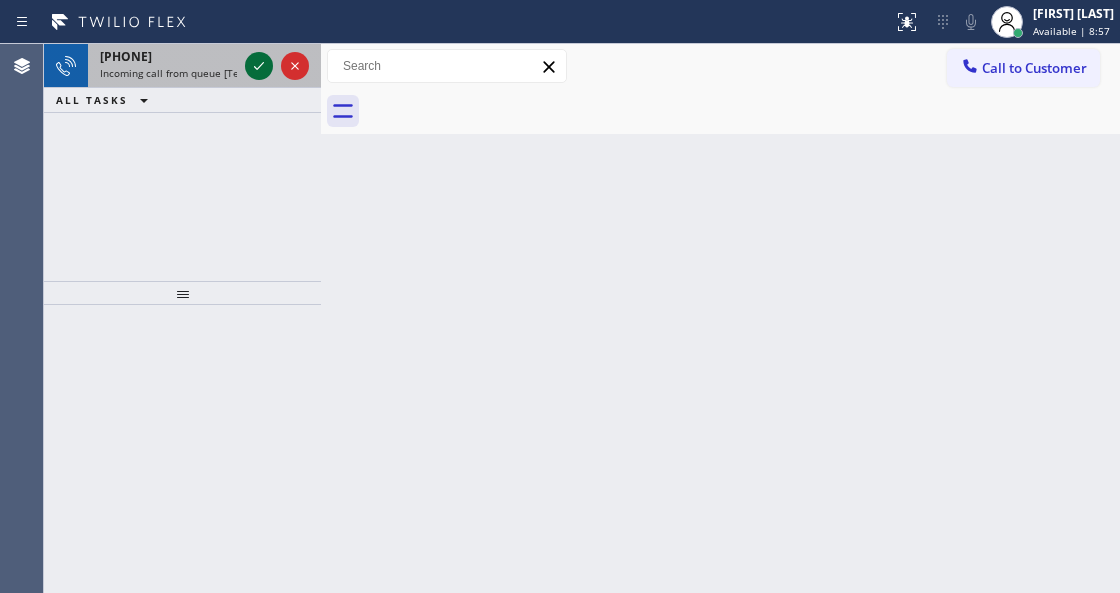 click 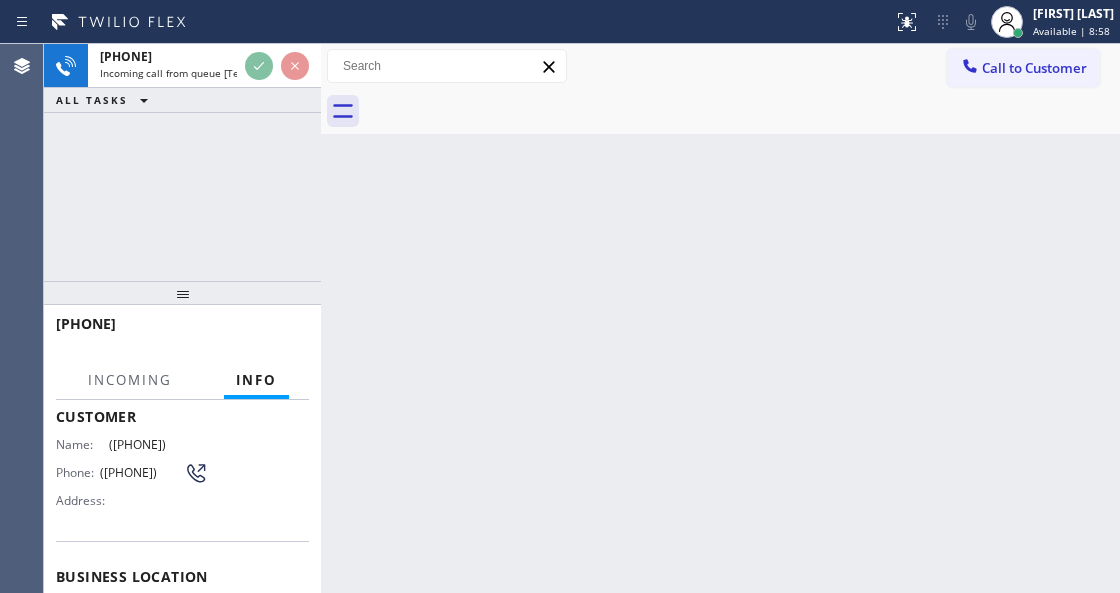 scroll, scrollTop: 200, scrollLeft: 0, axis: vertical 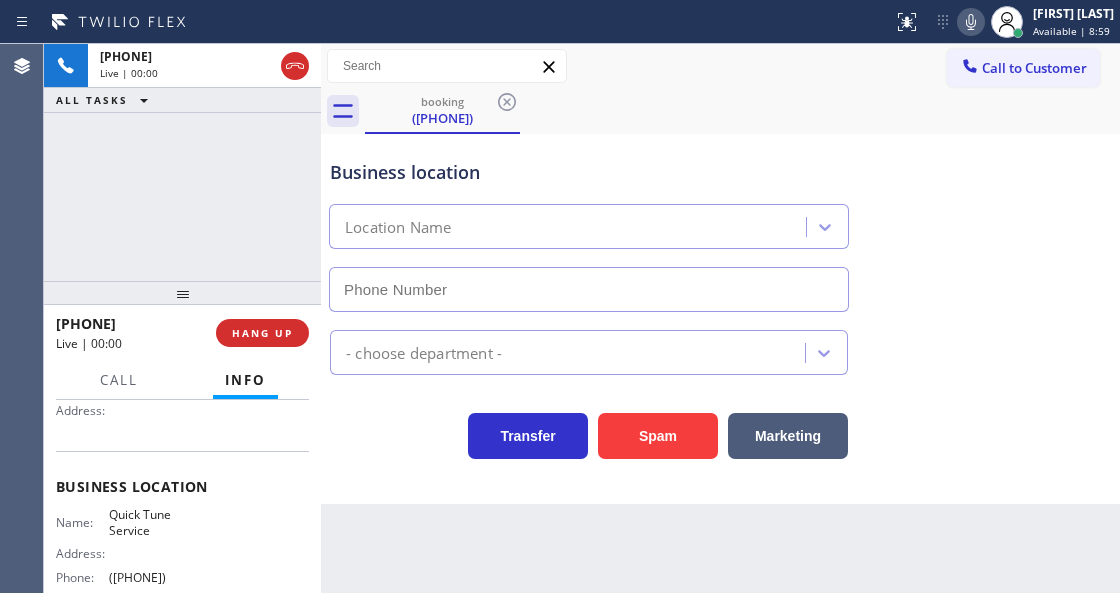 type on "([PHONE])" 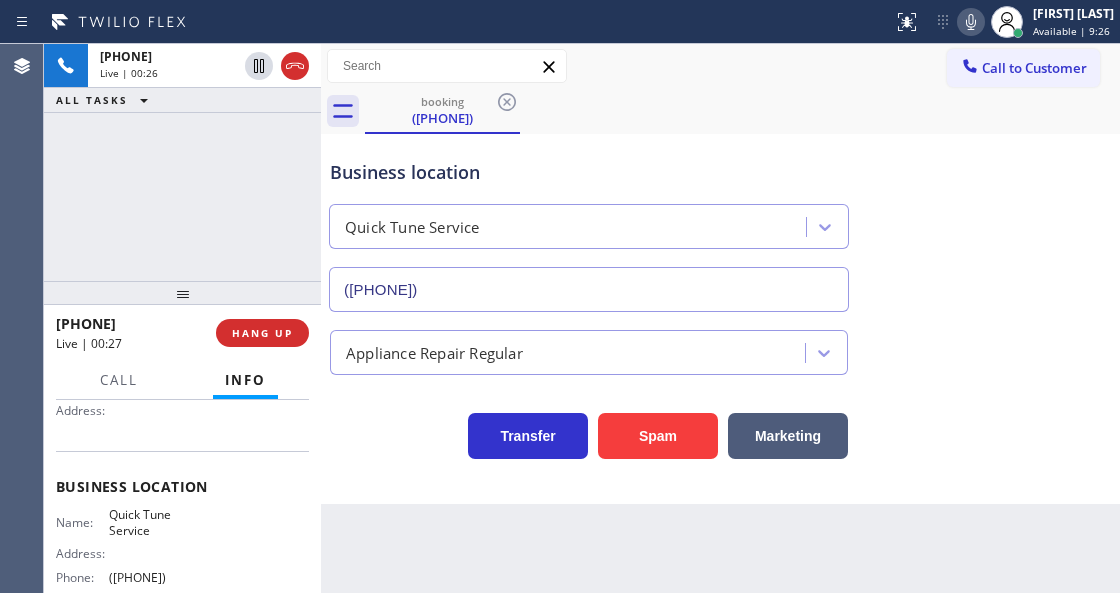 click 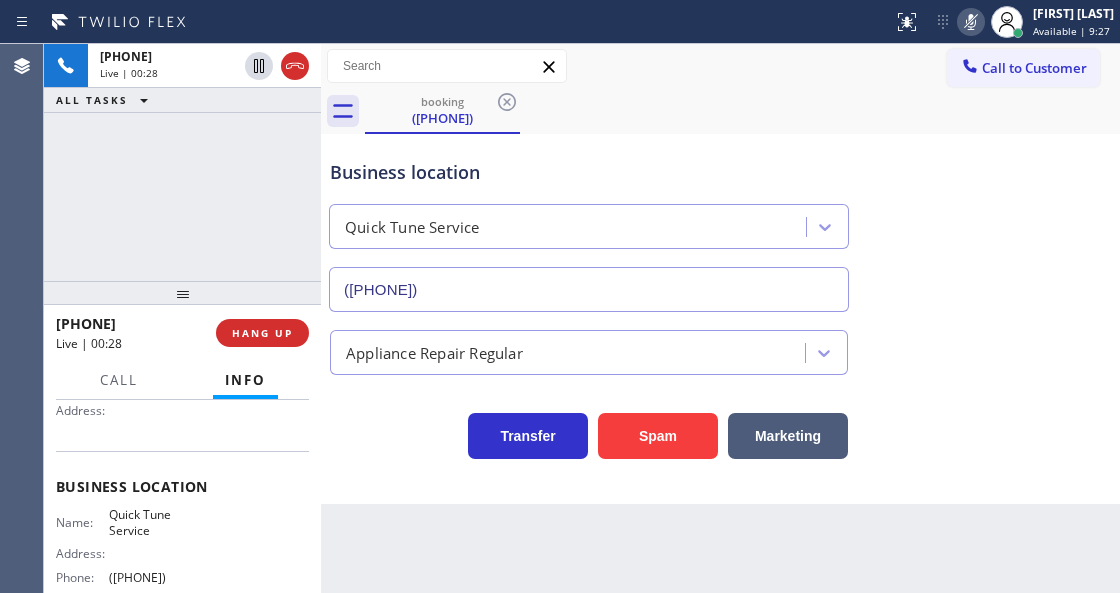 click 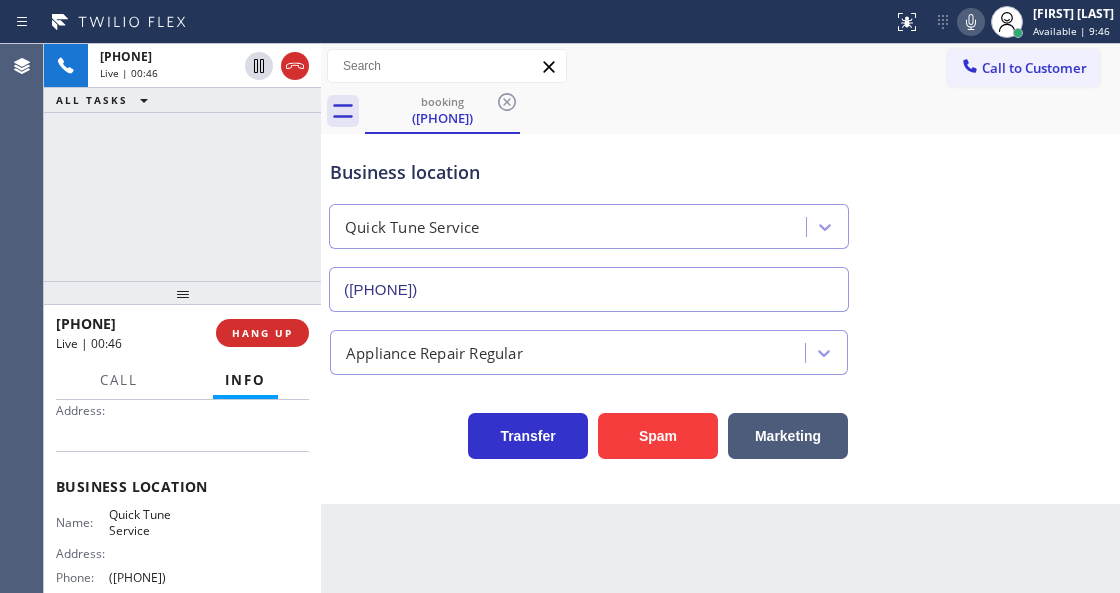 click on "Business location Quick Tune Service [PHONE] Appliance Repair Regular Transfer Spam Marketing" at bounding box center [720, 319] 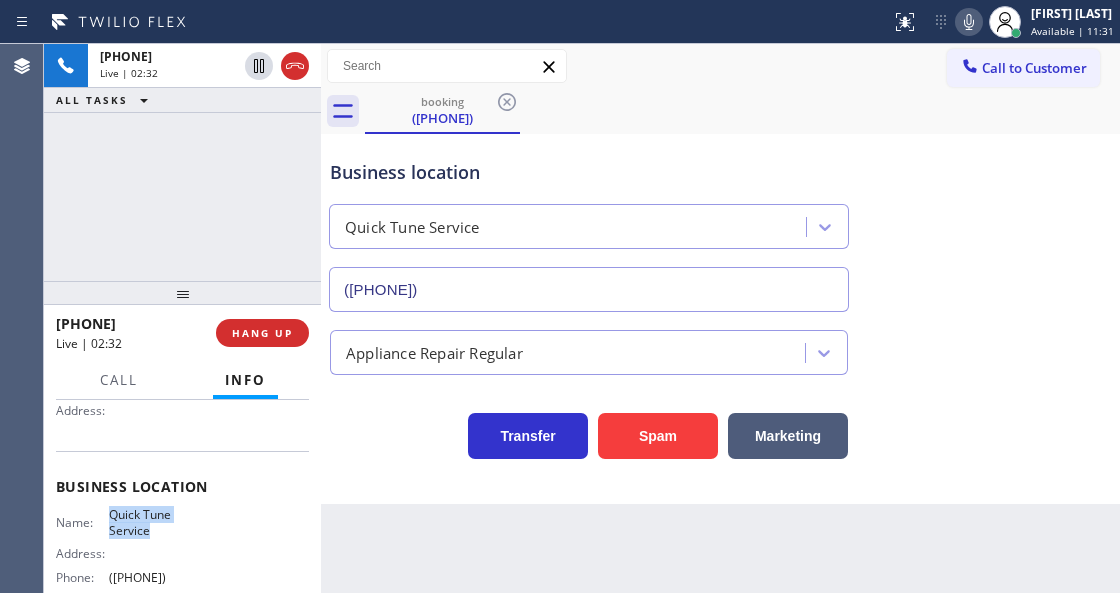 drag, startPoint x: 104, startPoint y: 511, endPoint x: 148, endPoint y: 528, distance: 47.169907 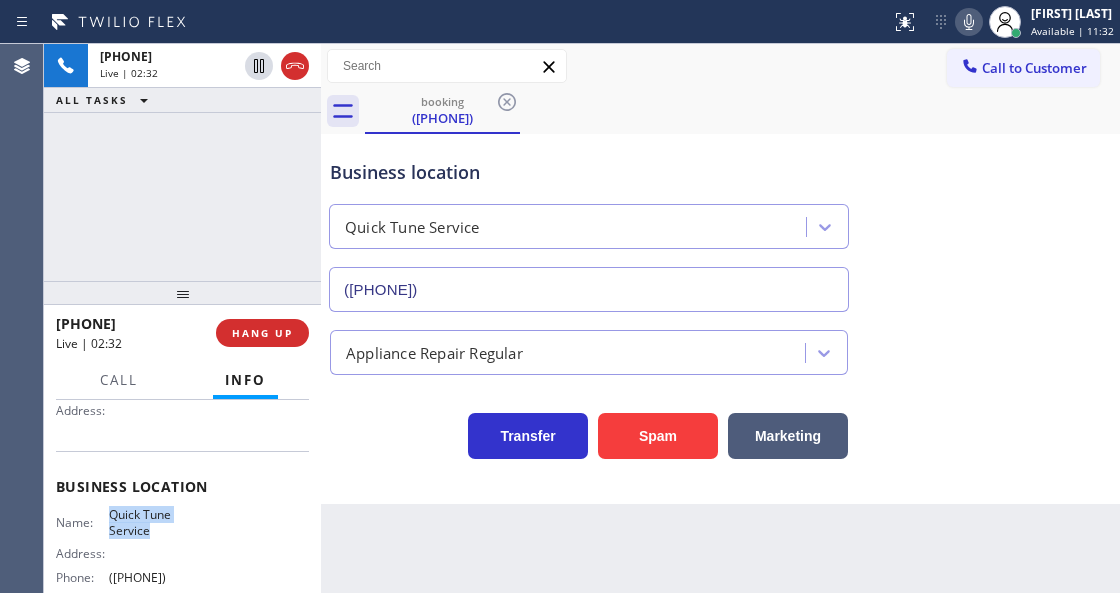 copy on "Quick Tune Service" 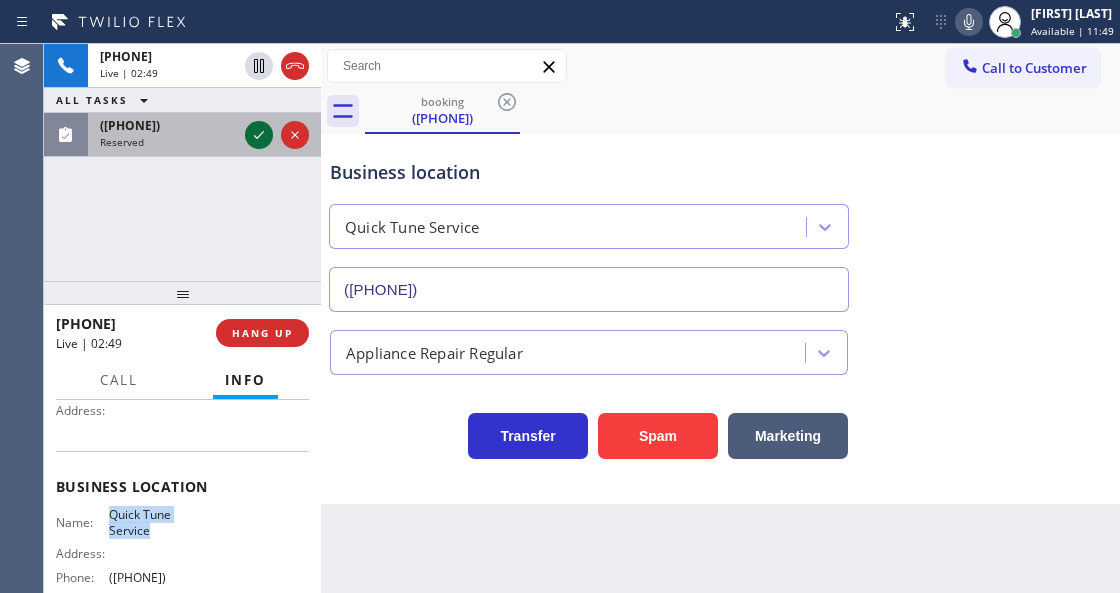 click 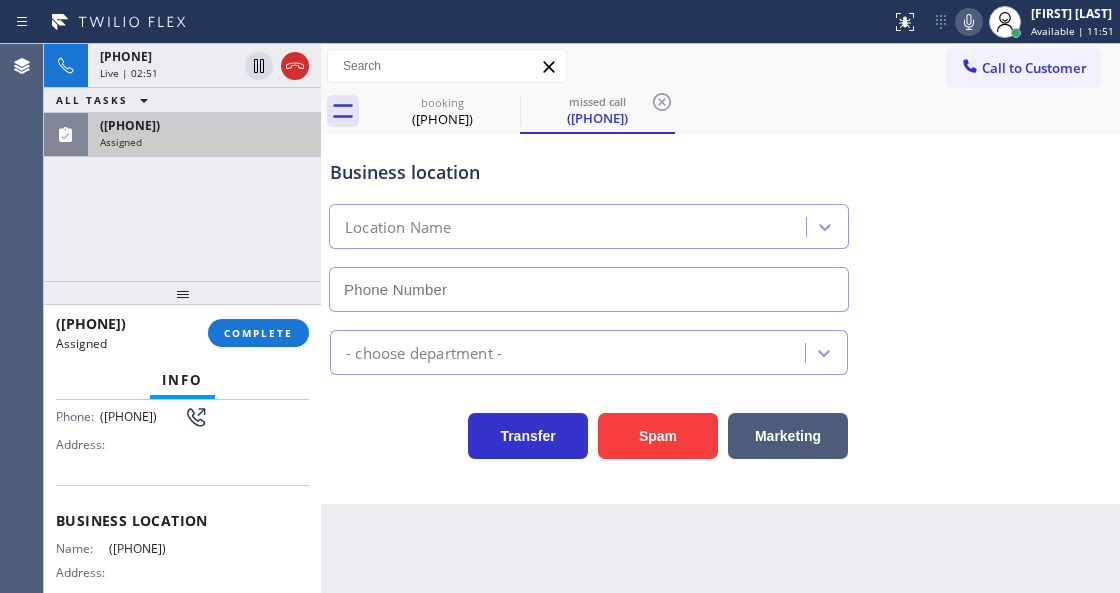 scroll, scrollTop: 116, scrollLeft: 0, axis: vertical 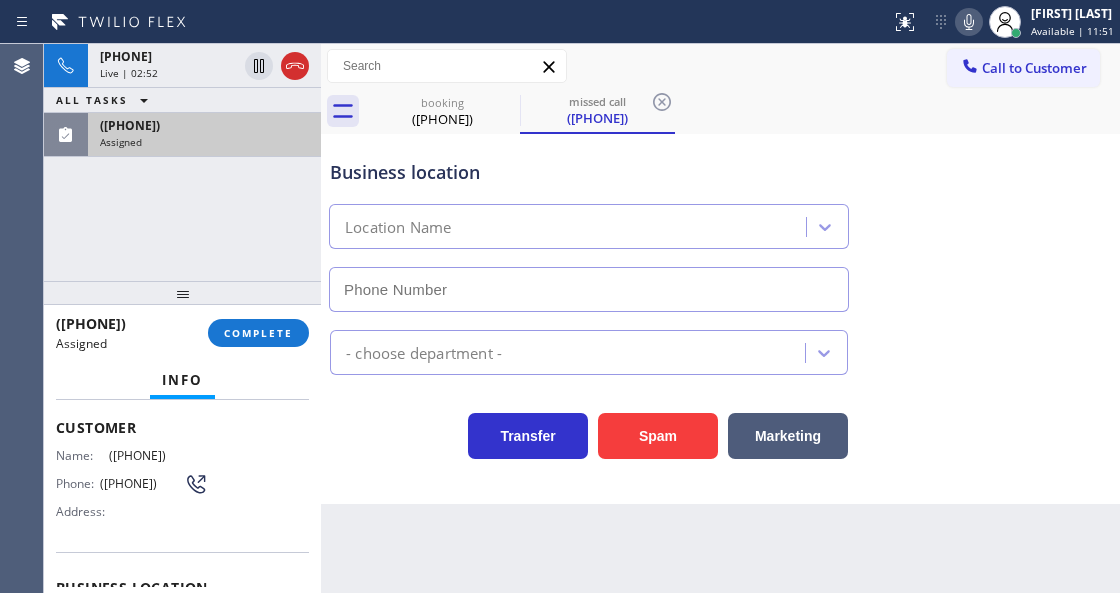 click on "Assigned" at bounding box center [204, 142] 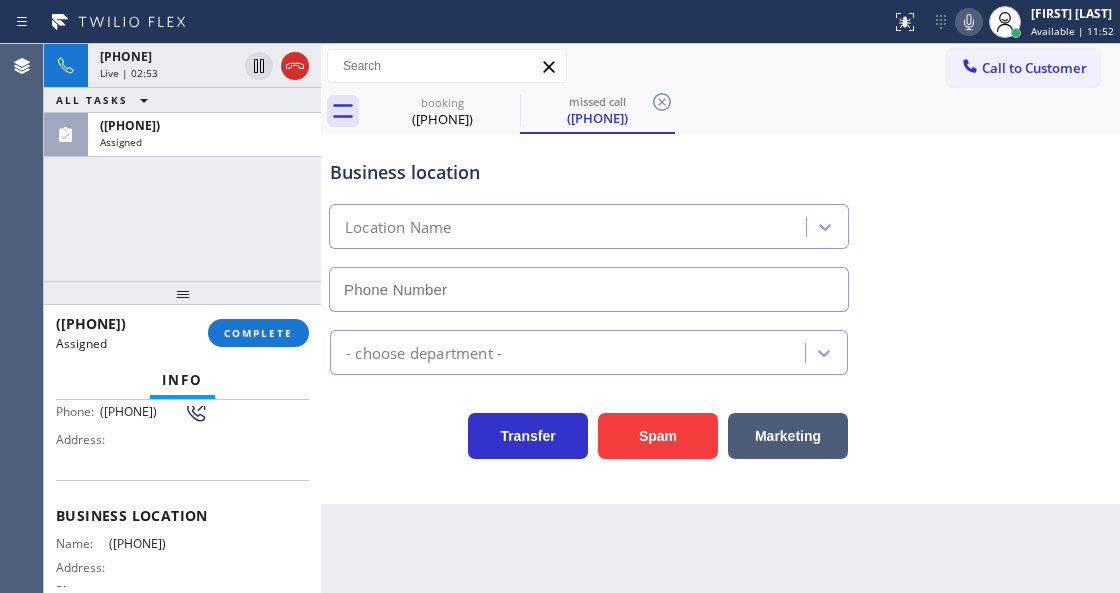 scroll, scrollTop: 250, scrollLeft: 0, axis: vertical 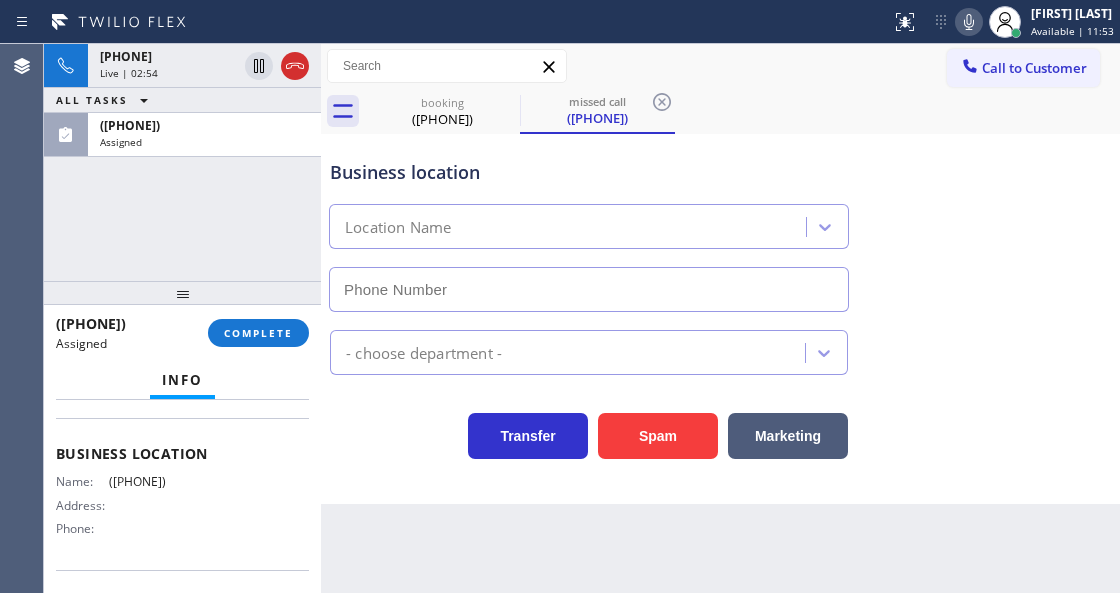drag, startPoint x: 209, startPoint y: 154, endPoint x: 222, endPoint y: 168, distance: 19.104973 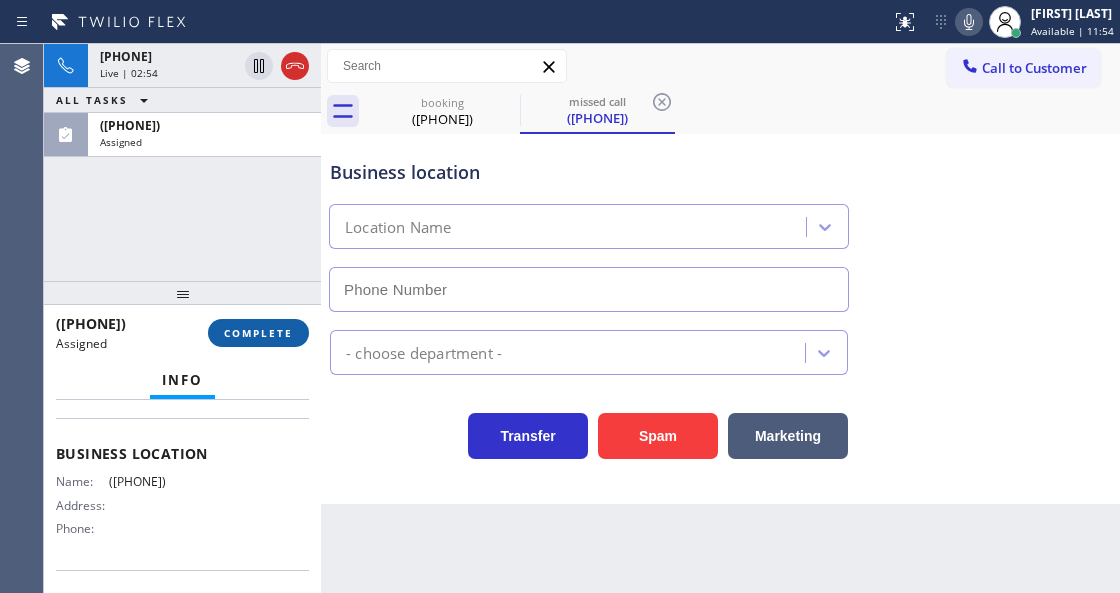 click on "COMPLETE" at bounding box center [258, 333] 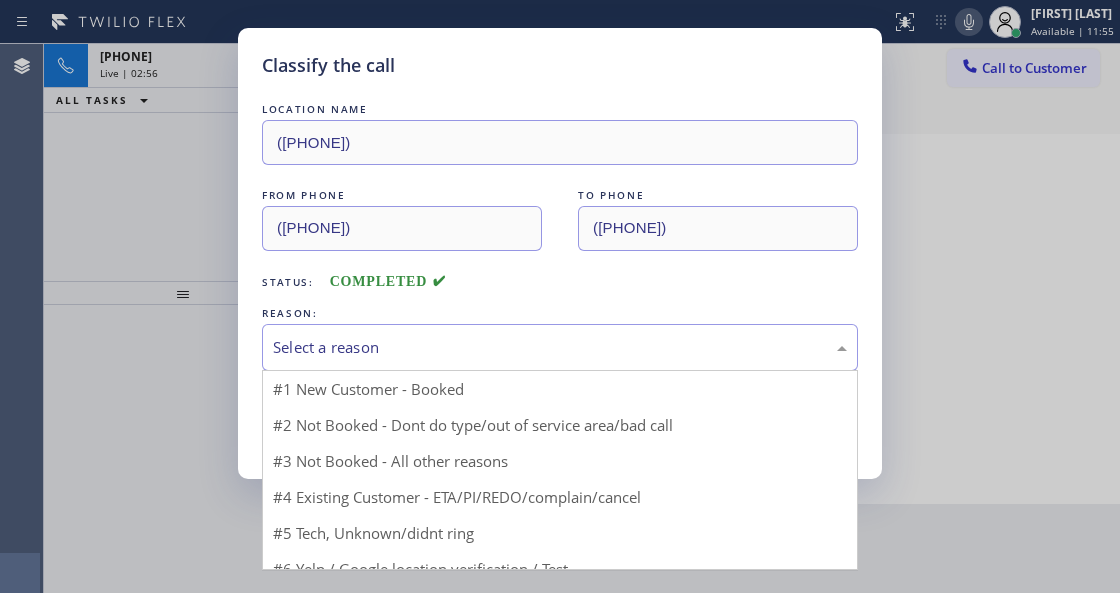 click on "Select a reason" at bounding box center (560, 347) 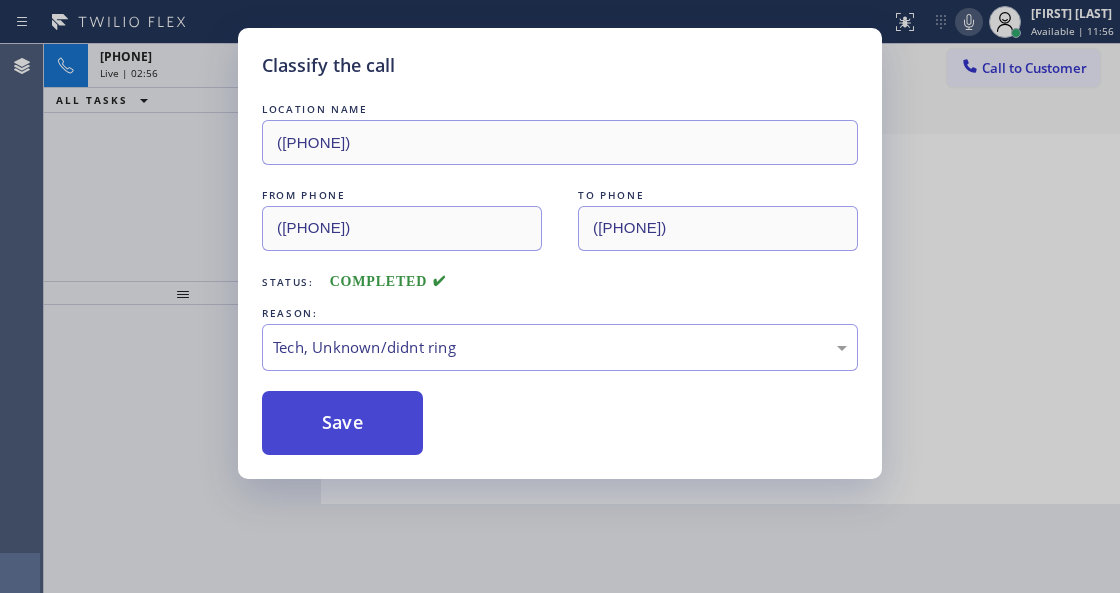click on "Save" at bounding box center [342, 423] 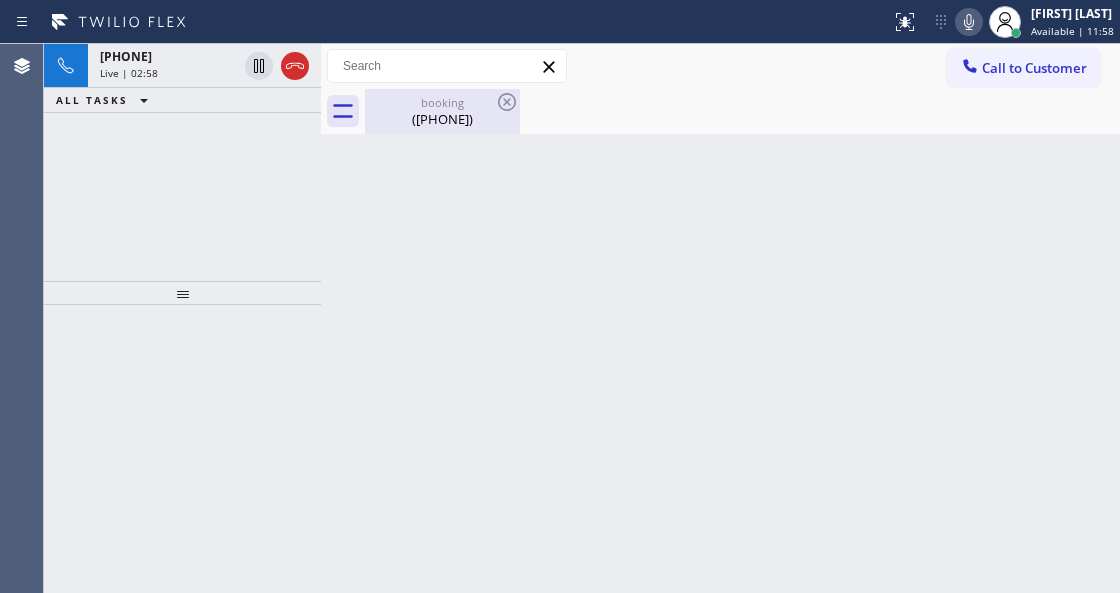 click on "([PHONE])" at bounding box center (442, 119) 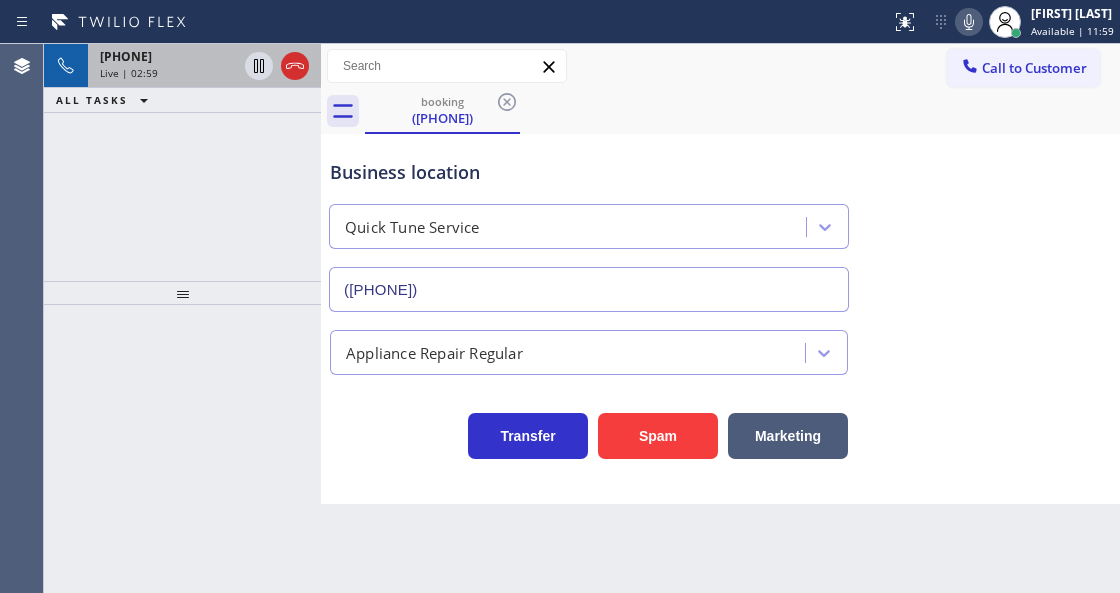 click on "Live | 02:59" at bounding box center (168, 73) 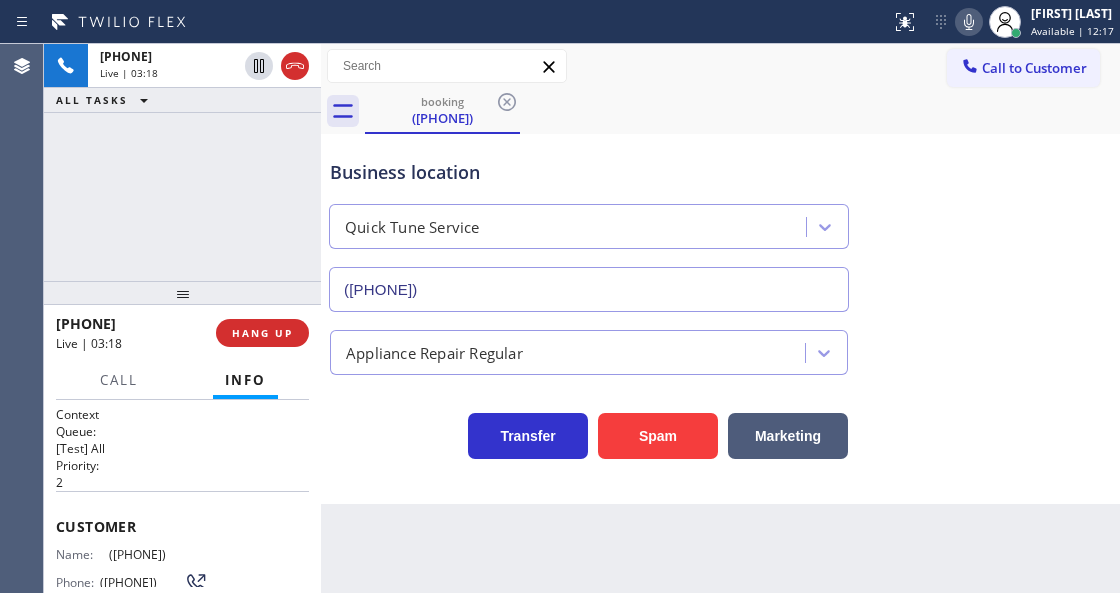 drag, startPoint x: 216, startPoint y: 544, endPoint x: 102, endPoint y: 546, distance: 114.01754 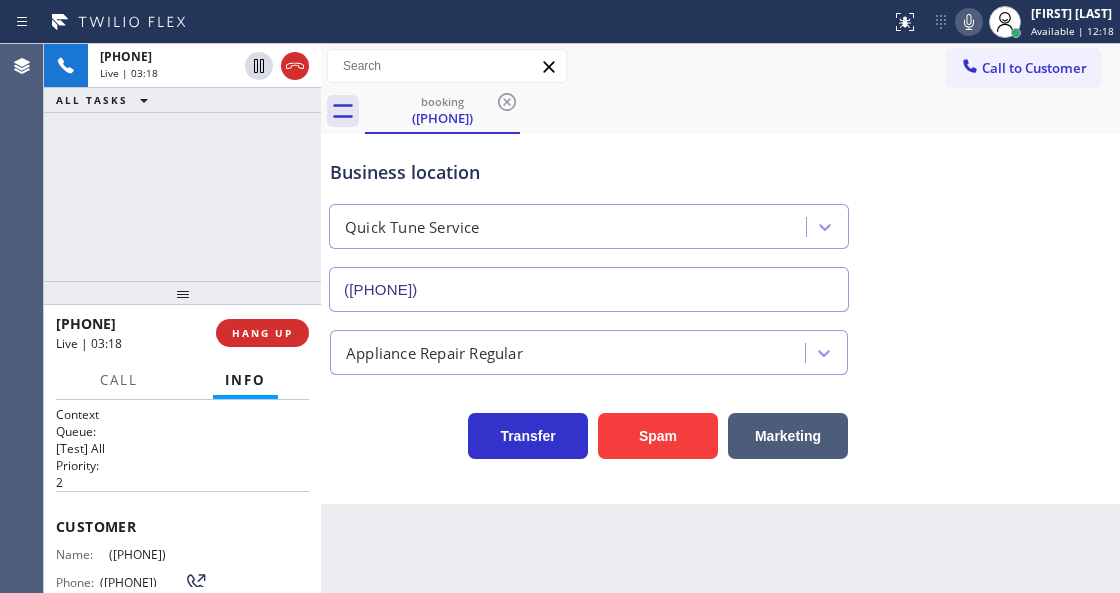 copy on "([PHONE])" 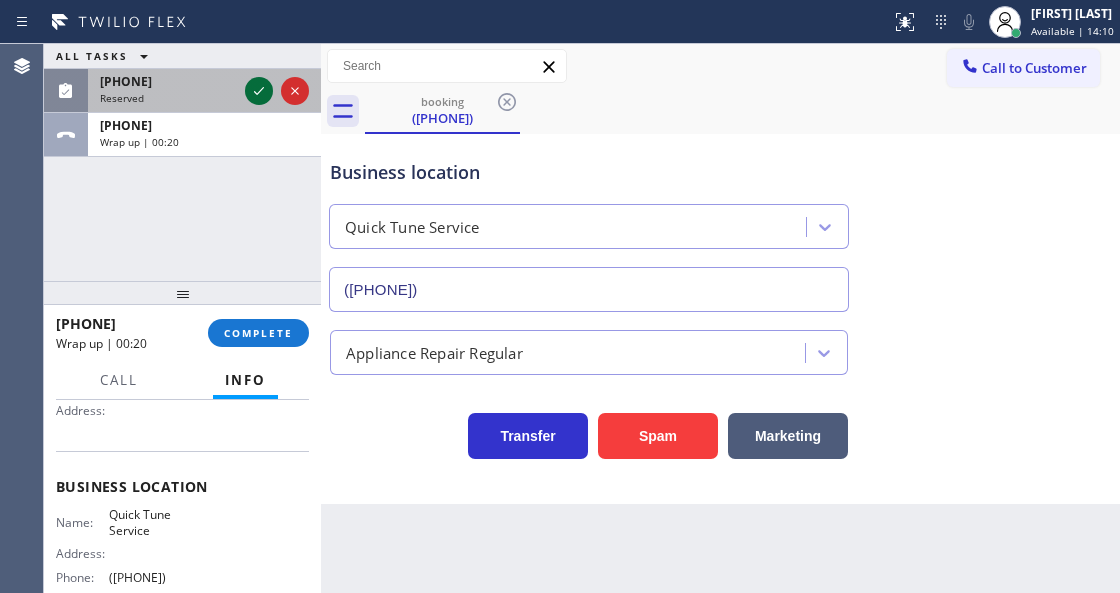 click 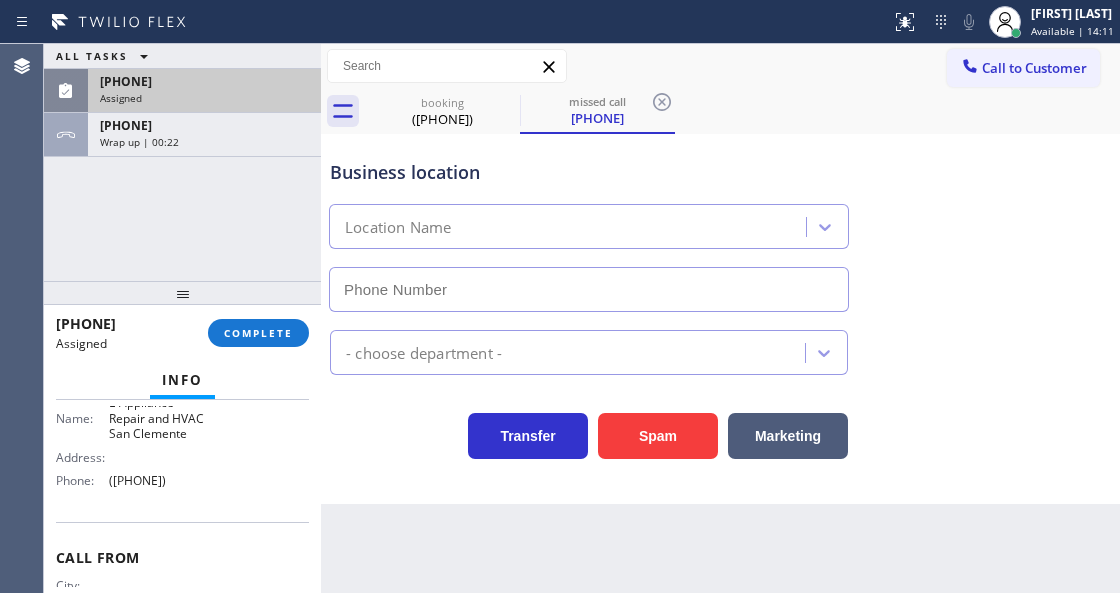 scroll, scrollTop: 214, scrollLeft: 0, axis: vertical 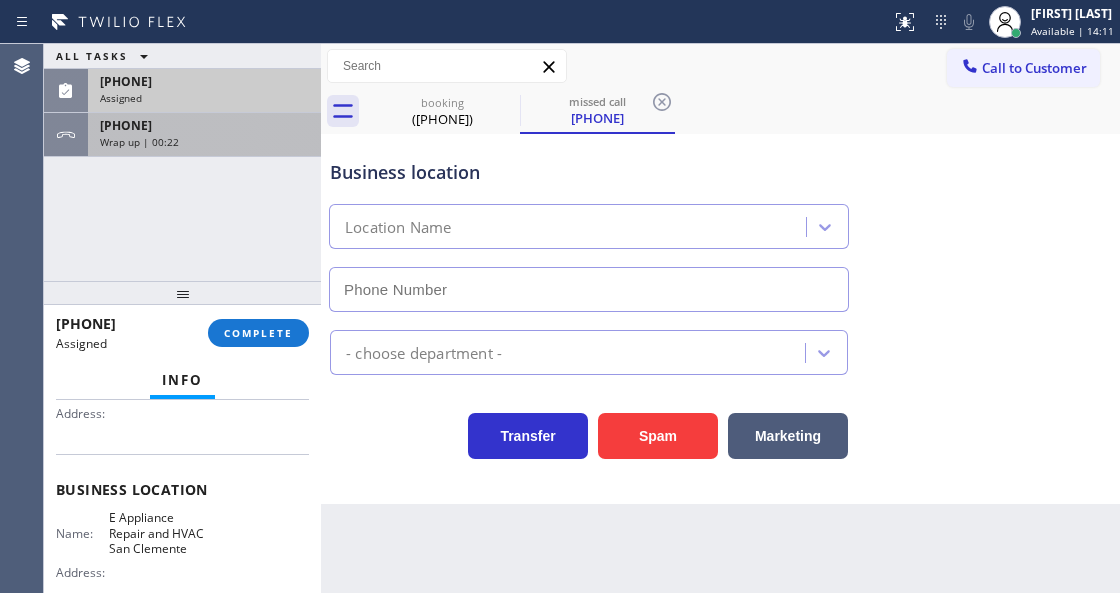 type on "([PHONE])" 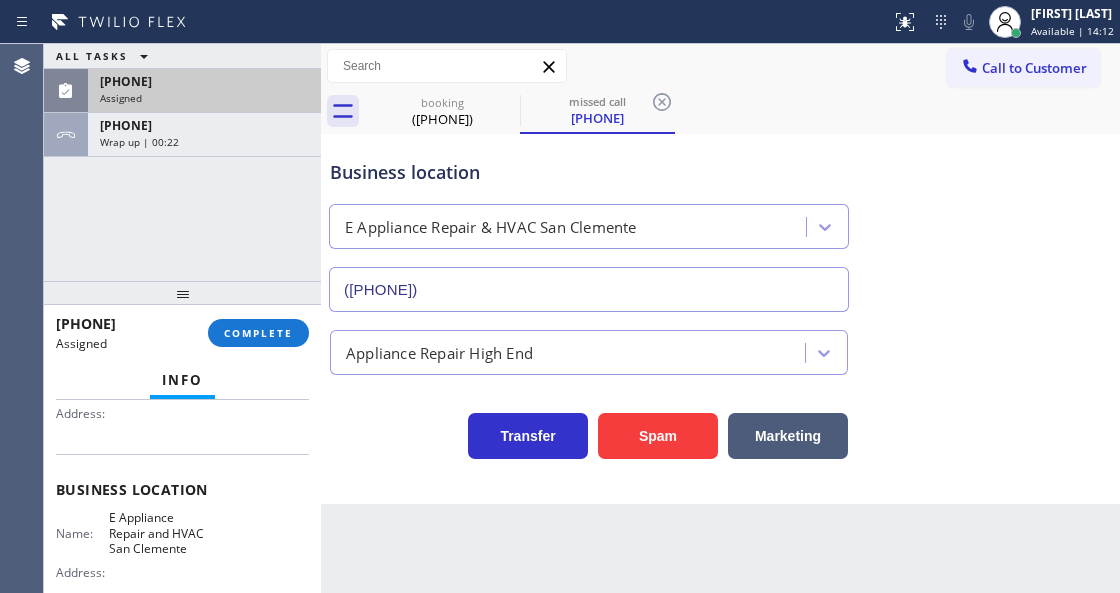 click on "[PHONE]" at bounding box center (204, 81) 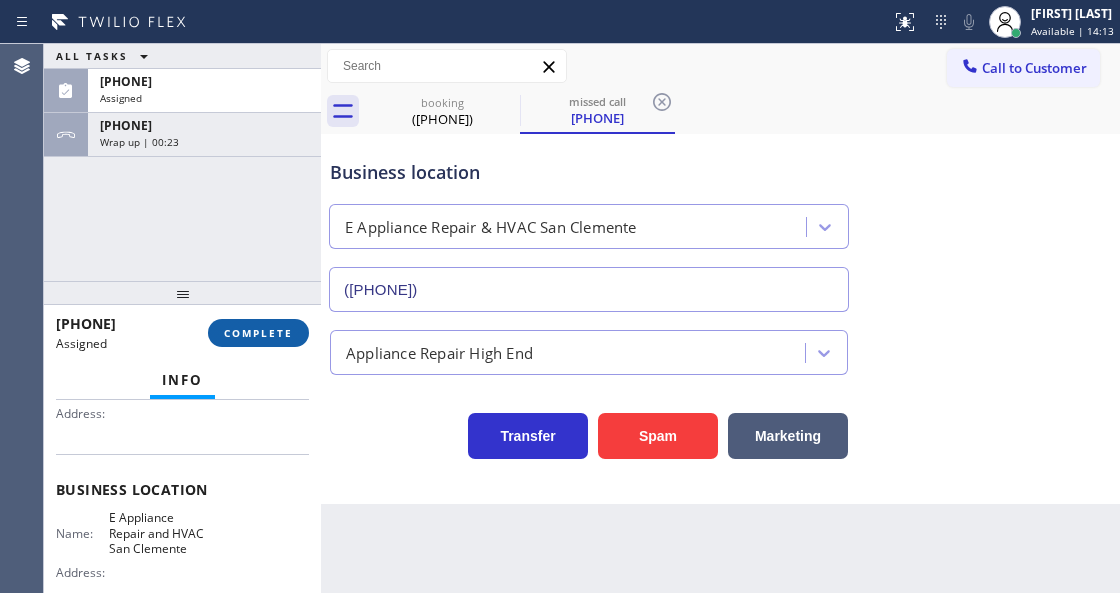 click on "COMPLETE" at bounding box center [258, 333] 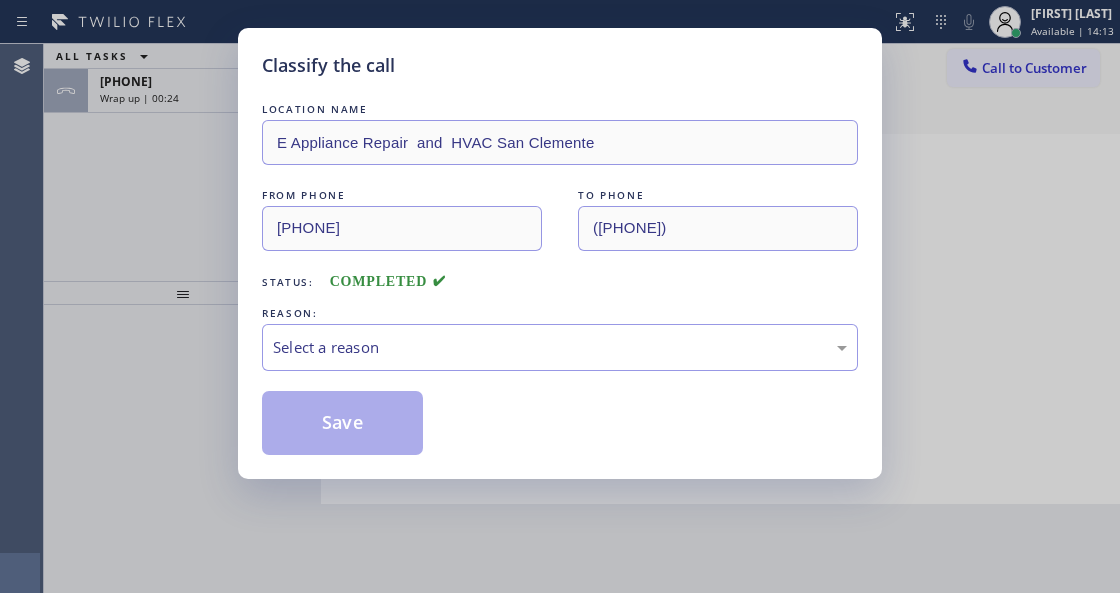 click on "Select a reason" at bounding box center [560, 347] 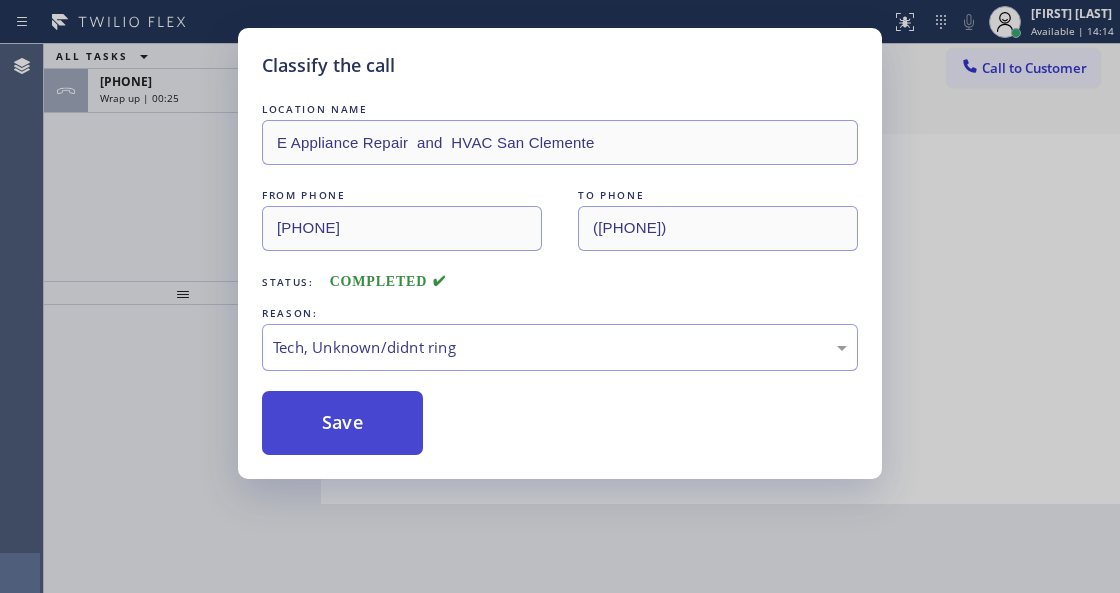 click on "Save" at bounding box center [342, 423] 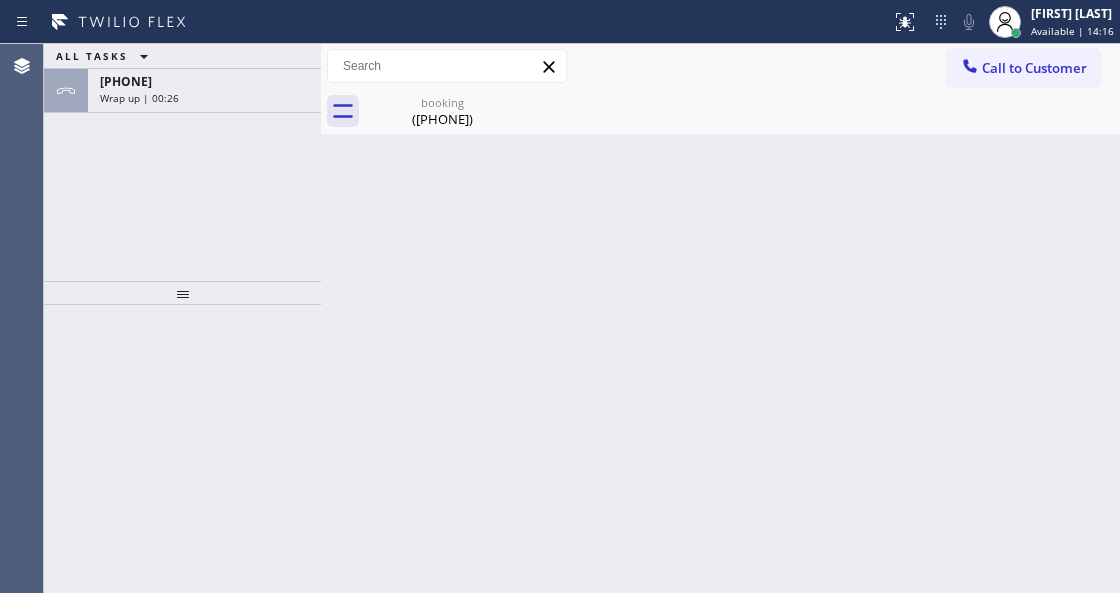 click on "[PHONE]" at bounding box center [126, 81] 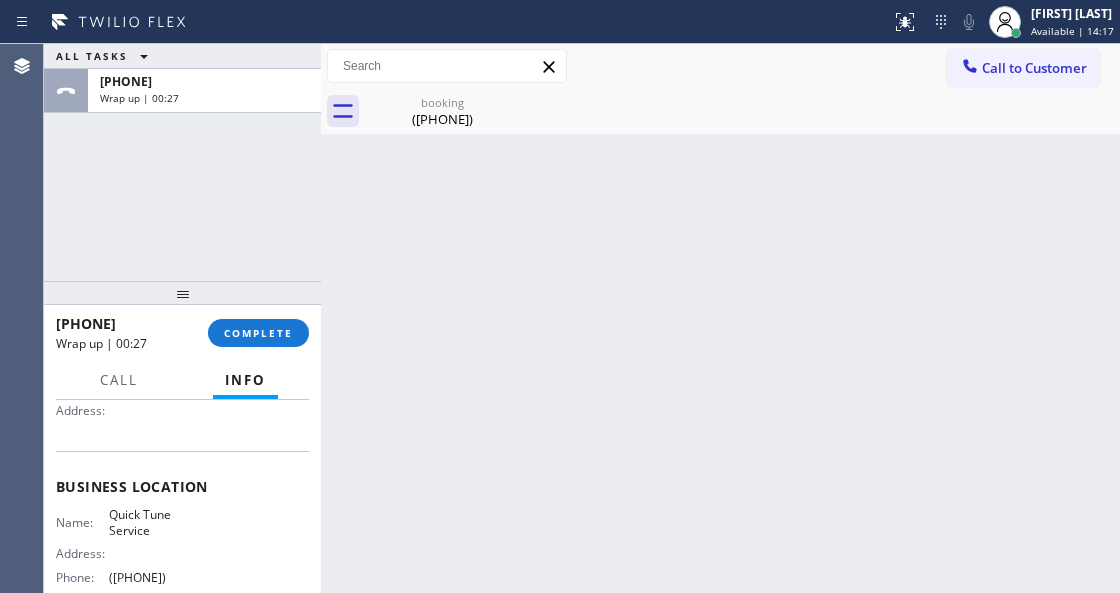 scroll, scrollTop: 333, scrollLeft: 0, axis: vertical 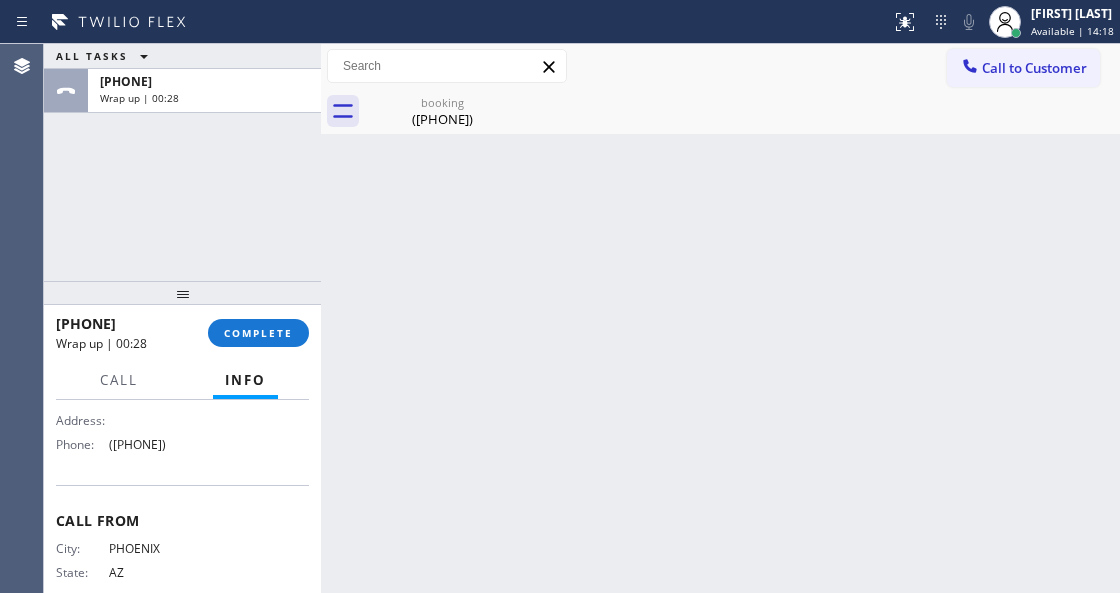 drag, startPoint x: 202, startPoint y: 454, endPoint x: 102, endPoint y: 446, distance: 100.31949 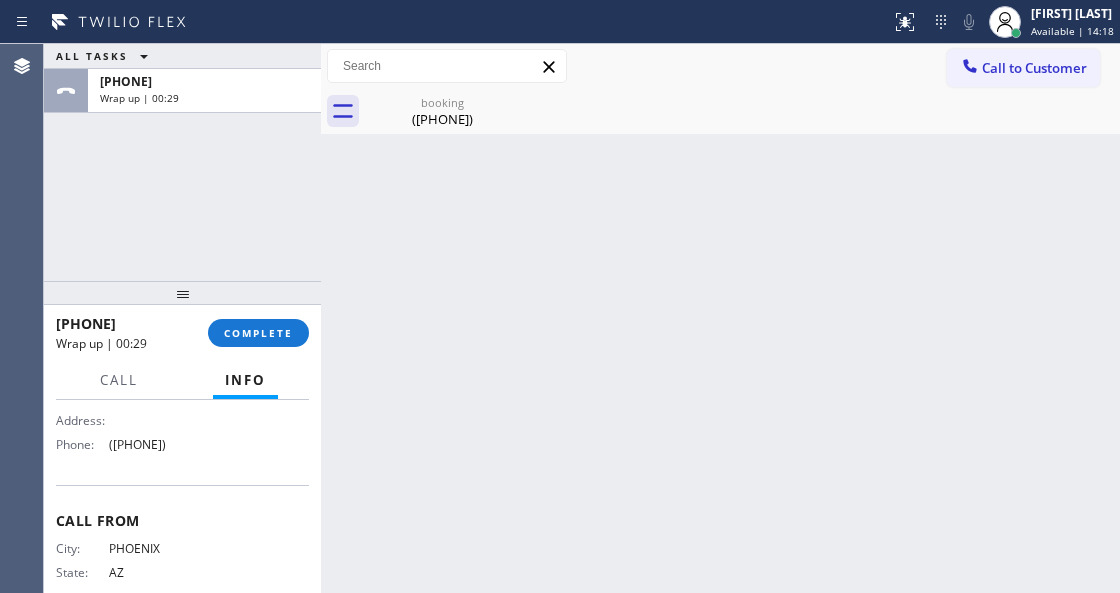 copy on "([PHONE])" 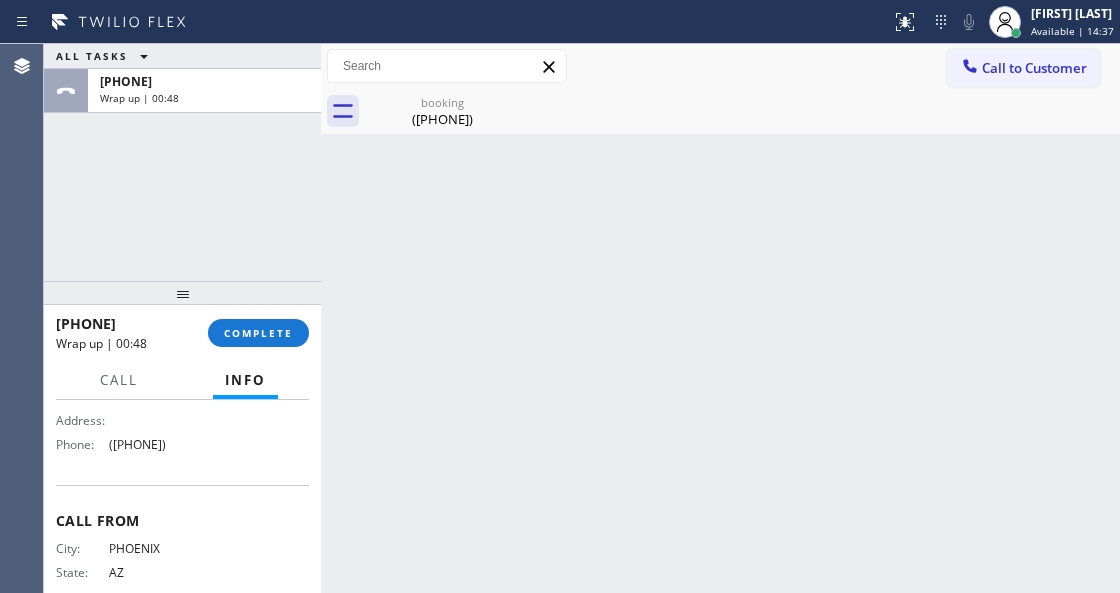 click on "Back to Dashboard Change Sender ID Customers Technicians Select a contact Outbound call Technician Search Technician Your caller id phone number Your caller id phone number Call Technician info Name   Phone none Address none Change Sender ID HVAC +1[PHONE] 5 Star Appliance +1[PHONE] Appliance Repair +1[PHONE] Plumbing +1[PHONE] Air Duct Cleaning +1[PHONE]  Electricians +1[PHONE] Cancel Change Check personal SMS Reset Change booking [PHONE] Call to Customer Outbound call Location Search location Your caller id phone number [PHONE] Customer number Call Outbound call Technician Search Technician Your caller id phone number Your caller id phone number Call booking [PHONE] Business location Quick Tune Service [PHONE] Appliance Repair Regular Transfer Spam Marketing" at bounding box center [720, 318] 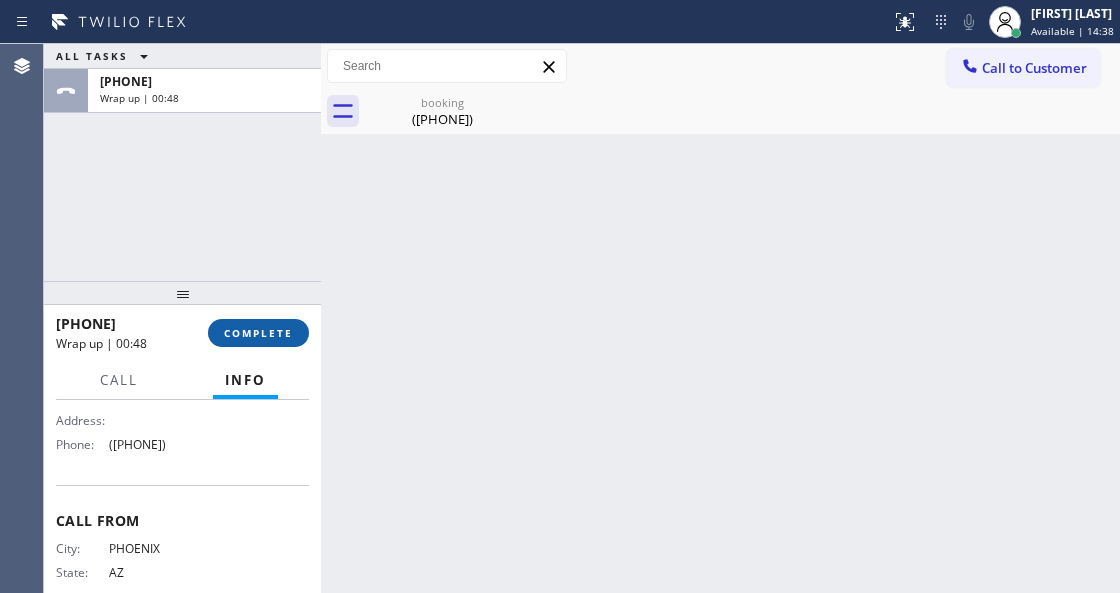 click on "COMPLETE" at bounding box center (258, 333) 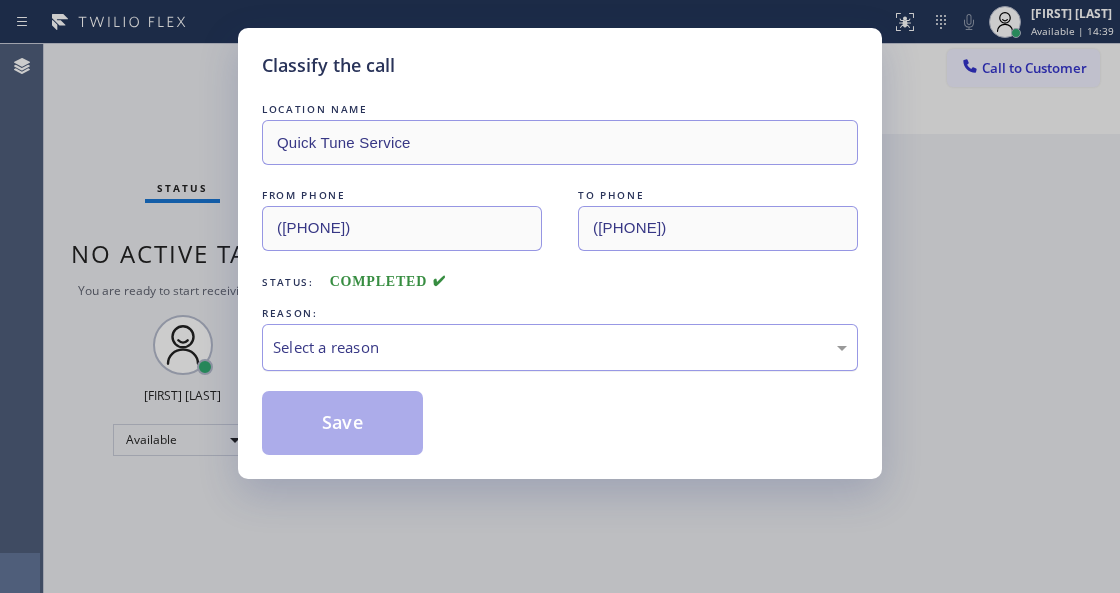 click on "Select a reason" at bounding box center (560, 347) 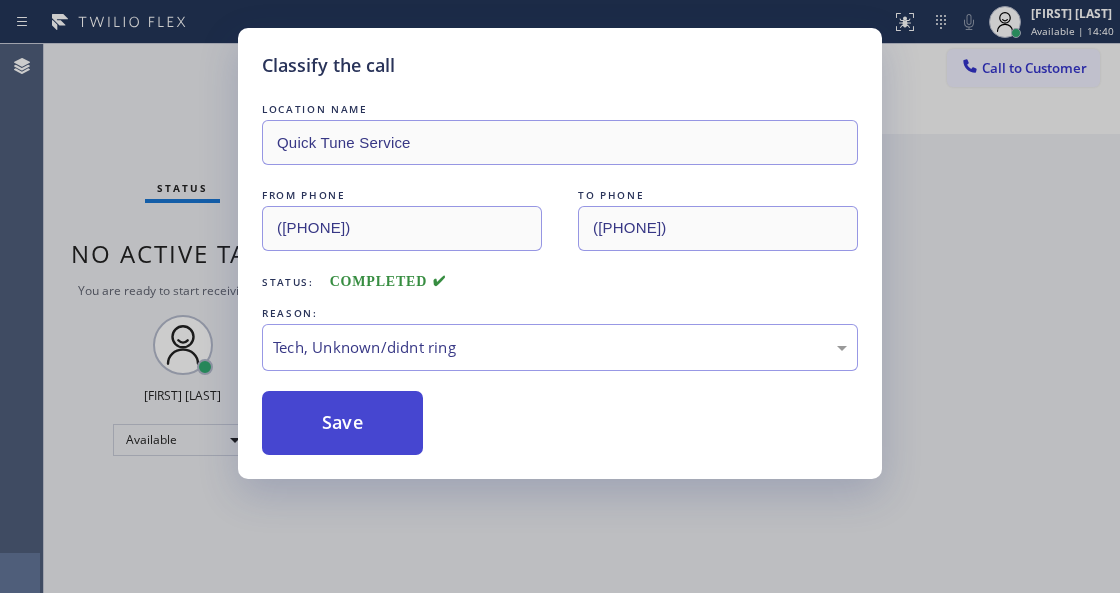 click on "Save" at bounding box center [342, 423] 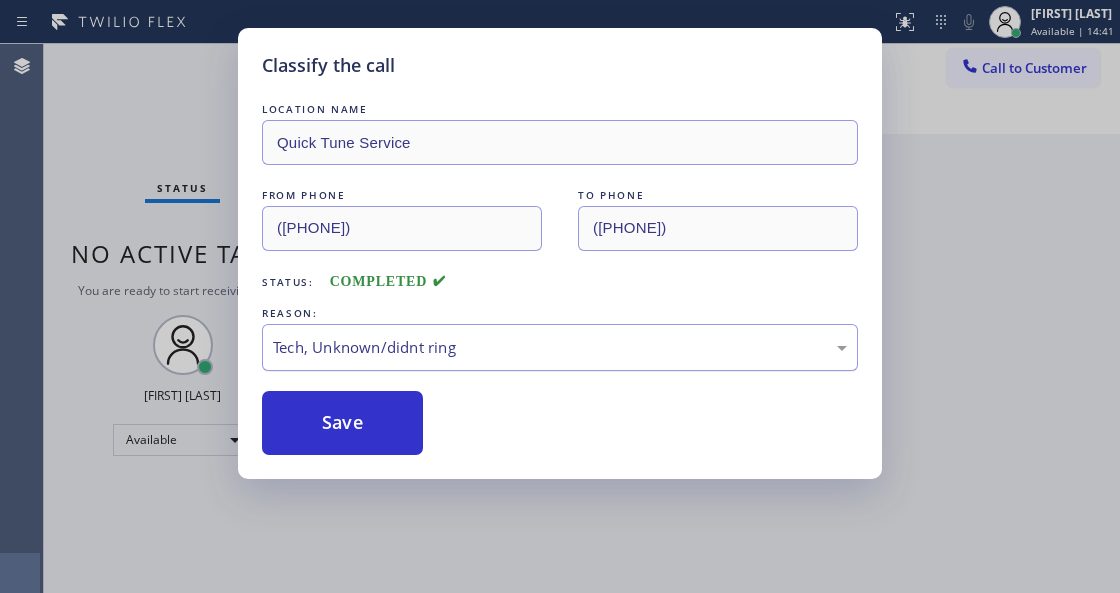 click on "Tech, Unknown/didnt ring" at bounding box center [560, 347] 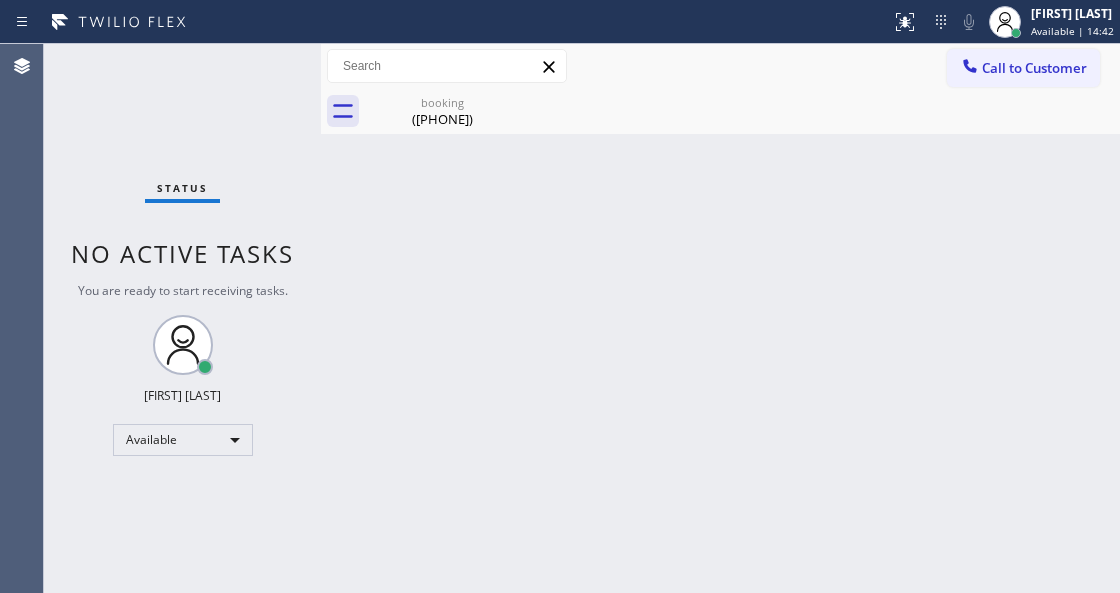 click on "Back to Dashboard Change Sender ID Customers Technicians Select a contact Outbound call Technician Search Technician Your caller id phone number Your caller id phone number Call Technician info Name   Phone none Address none Change Sender ID HVAC +[PHONE] 5 Star Appliance +[PHONE] Appliance Repair +[PHONE] Plumbing +[PHONE] Air Duct Cleaning +[PHONE]  Electricians +[PHONE] Cancel Change Check personal SMS Reset Change booking ([PHONE]) Call to Customer Outbound call Location Search location Your caller id phone number ([PHONE]) Customer number Call Outbound call Technician Search Technician Your caller id phone number Your caller id phone number Call booking ([PHONE])" at bounding box center [720, 318] 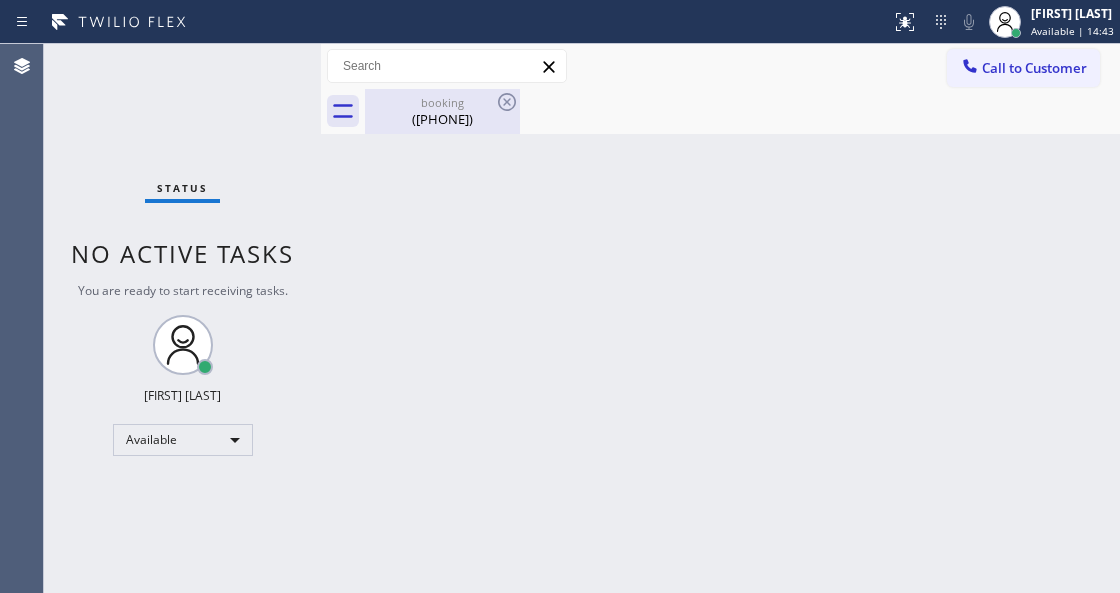 click on "booking" at bounding box center [442, 102] 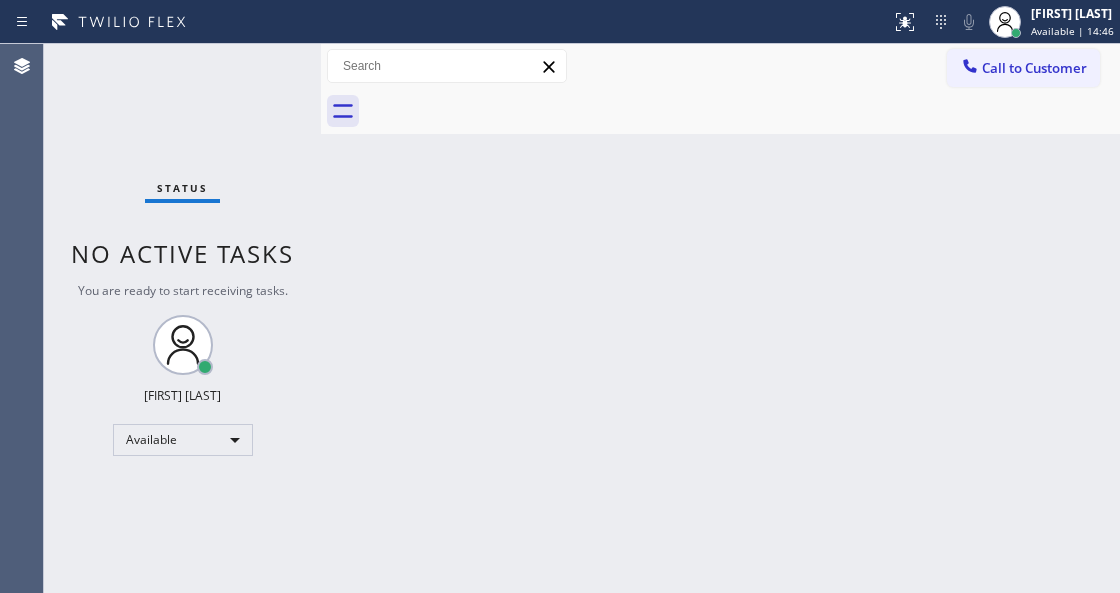 click on "Back to Dashboard Change Sender ID Customers Technicians Select a contact Outbound call Technician Search Technician Your caller id phone number Your caller id phone number Call Technician info Name   Phone none Address none Change Sender ID HVAC +1[PHONE] 5 Star Appliance +1[PHONE] Appliance Repair +1[PHONE] Plumbing +1[PHONE] Air Duct Cleaning +1[PHONE]  Electricians +1[PHONE] Cancel Change Check personal SMS Reset Change No tabs Call to Customer Outbound call Location Search location Your caller id phone number [PHONE] Customer number Call Outbound call Technician Search Technician Your caller id phone number Your caller id phone number Call" at bounding box center (720, 318) 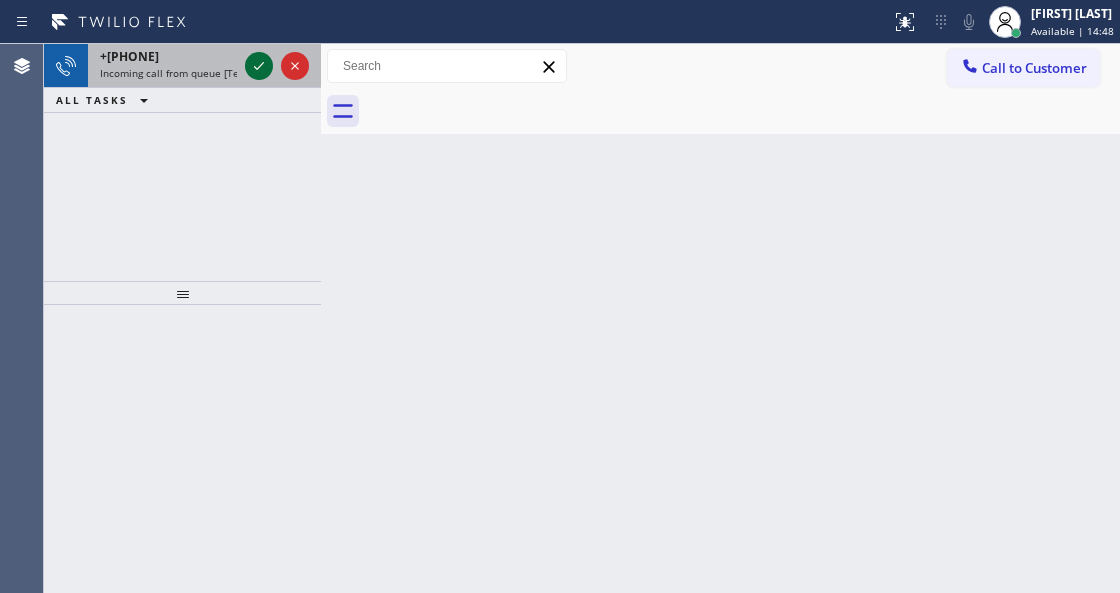 click 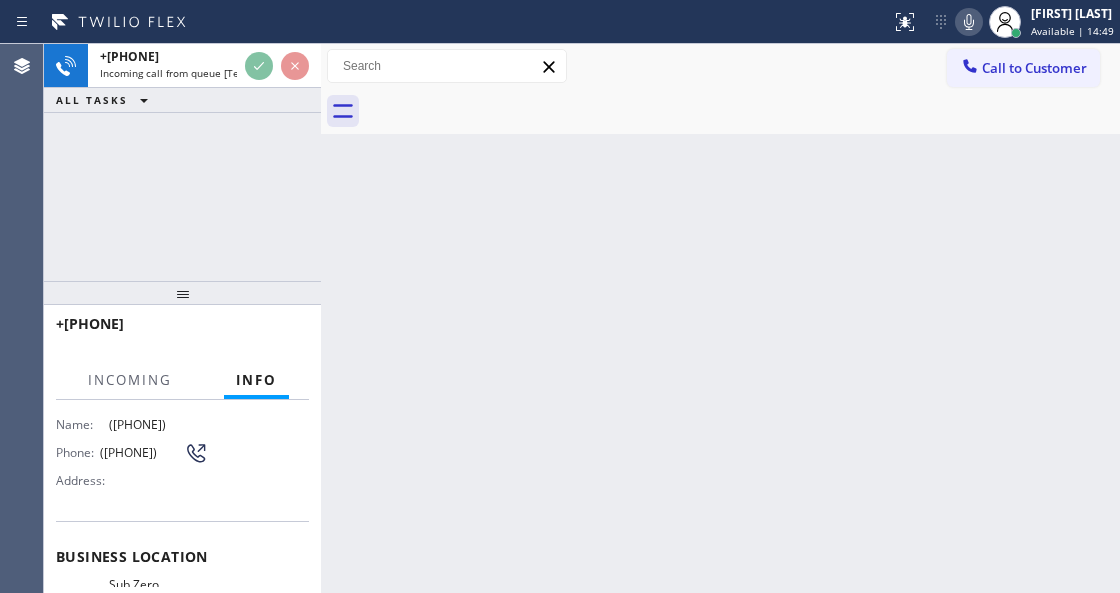 scroll, scrollTop: 200, scrollLeft: 0, axis: vertical 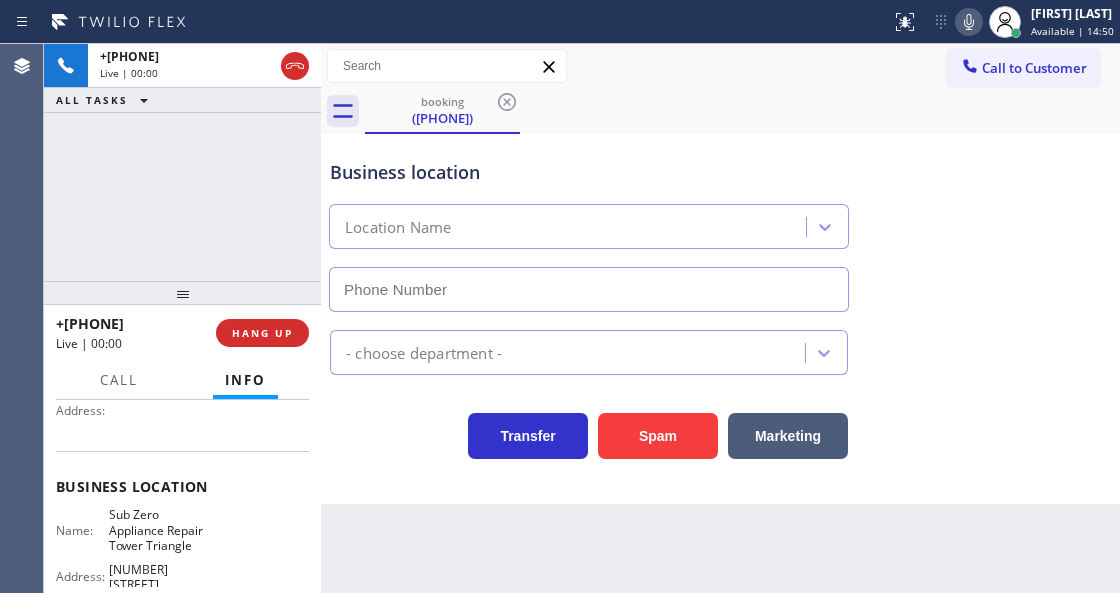 type on "([PHONE])" 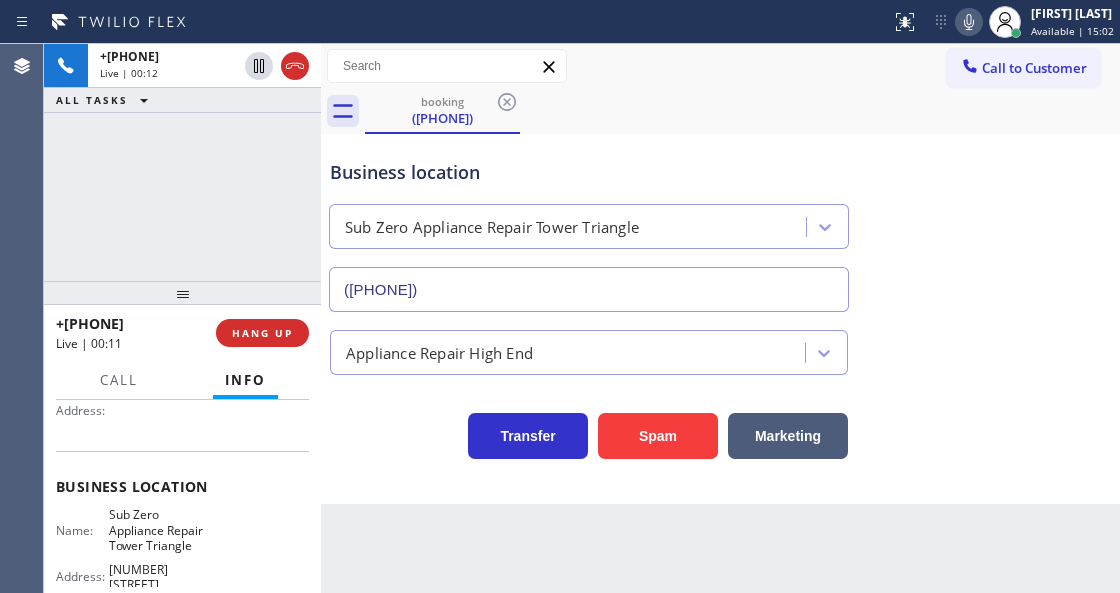 click on "[PHONE] Live | [TIME] ALL TASKS ALL TASKS ACTIVE TASKS TASKS IN WRAP UP" at bounding box center (182, 162) 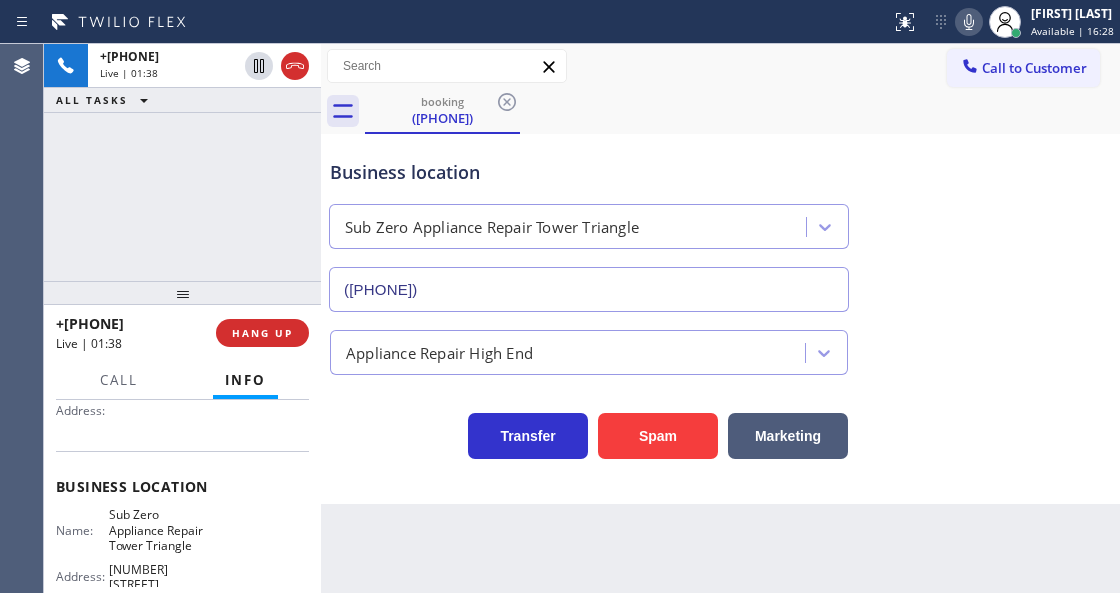click 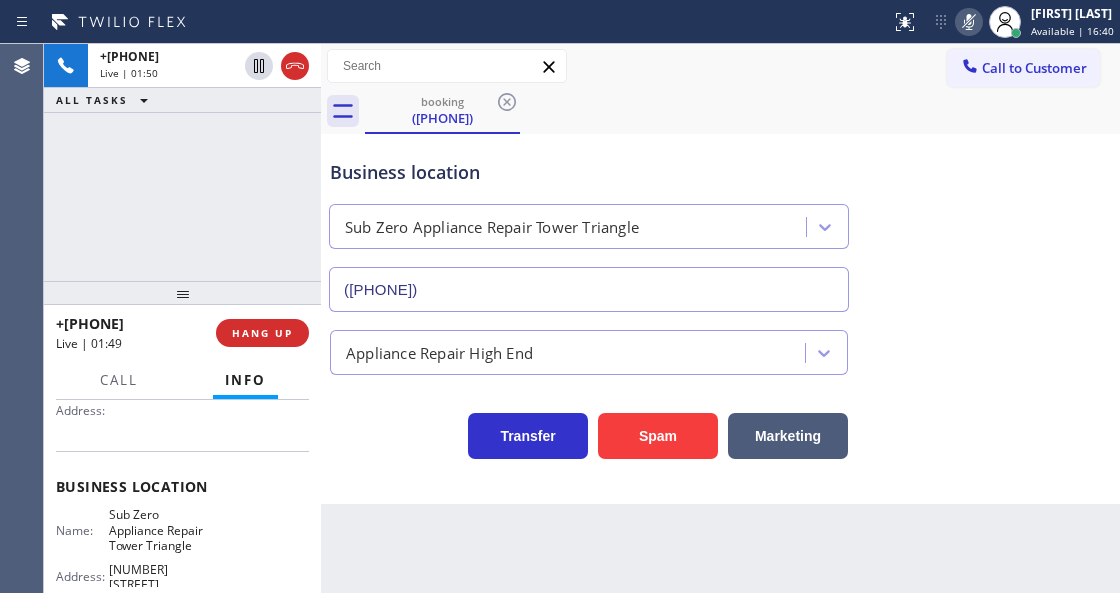 click 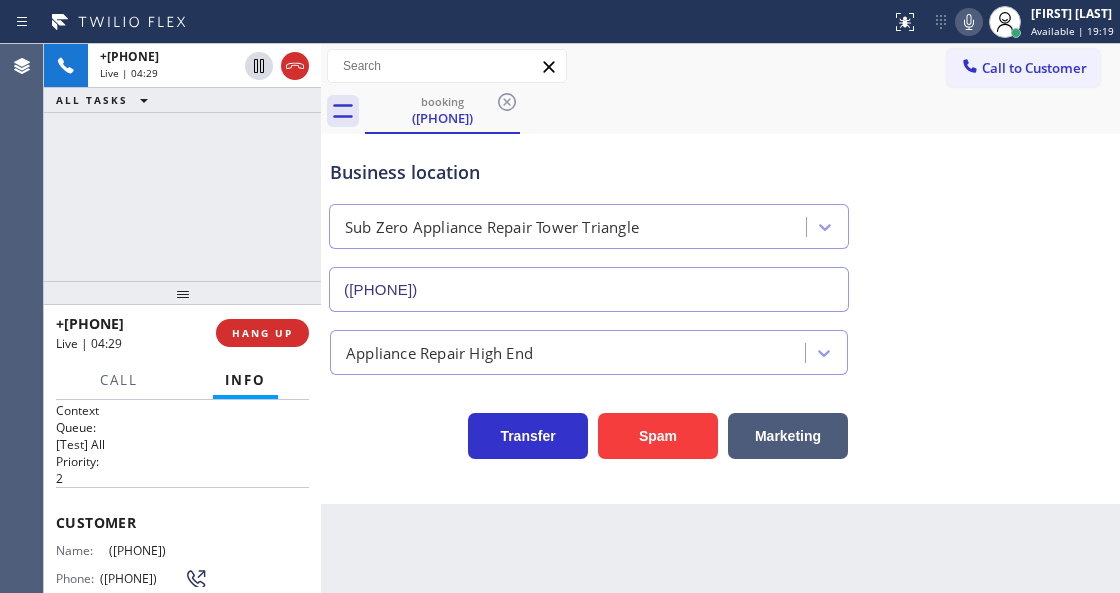 scroll, scrollTop: 0, scrollLeft: 0, axis: both 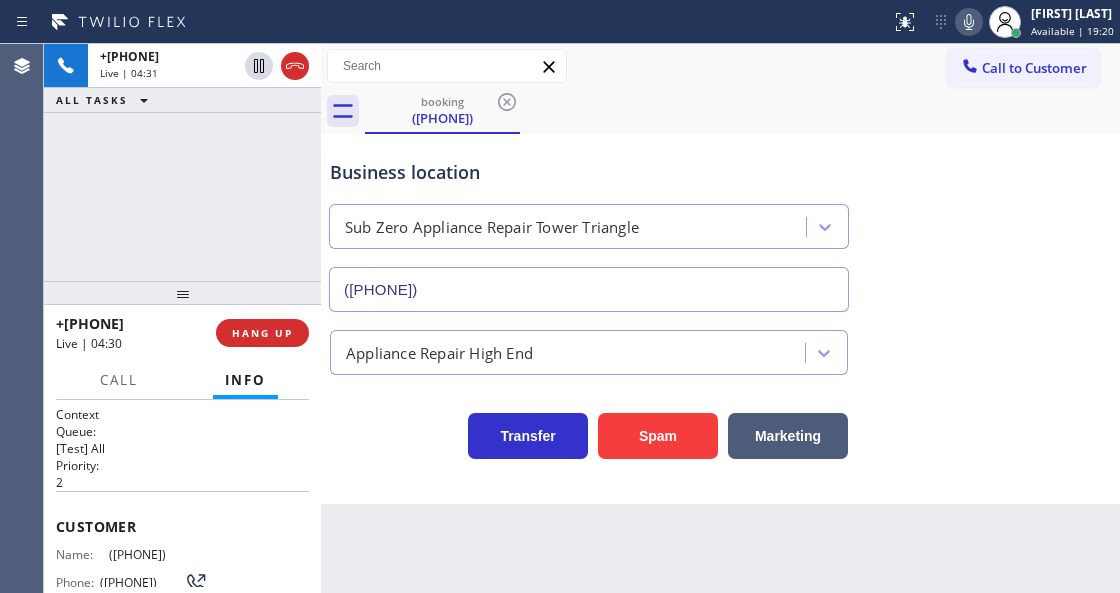 drag, startPoint x: 197, startPoint y: 548, endPoint x: 108, endPoint y: 551, distance: 89.050545 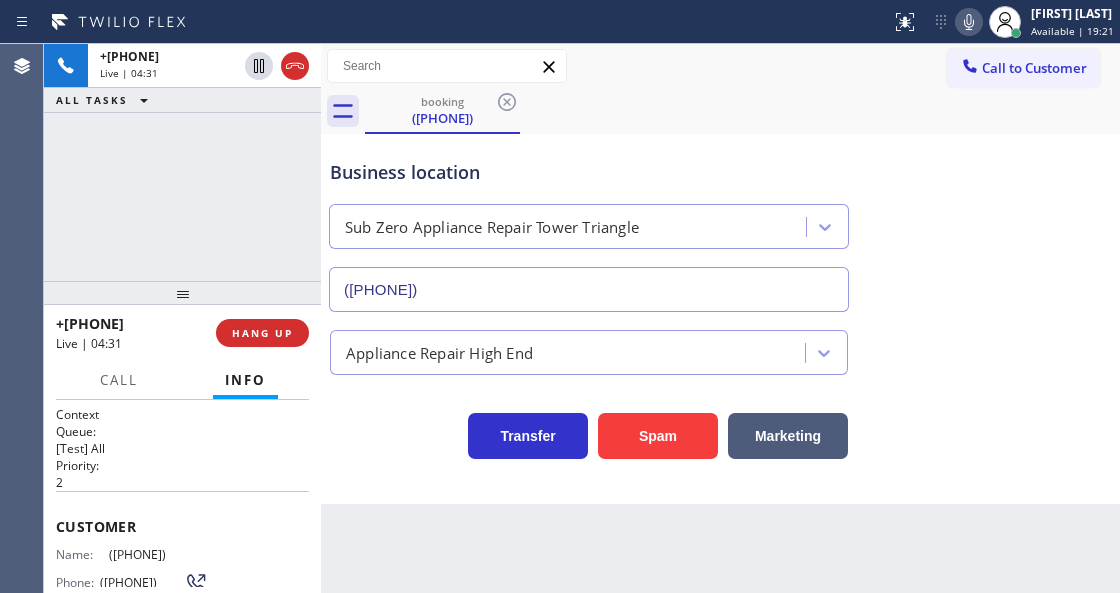 copy on "([PHONE])" 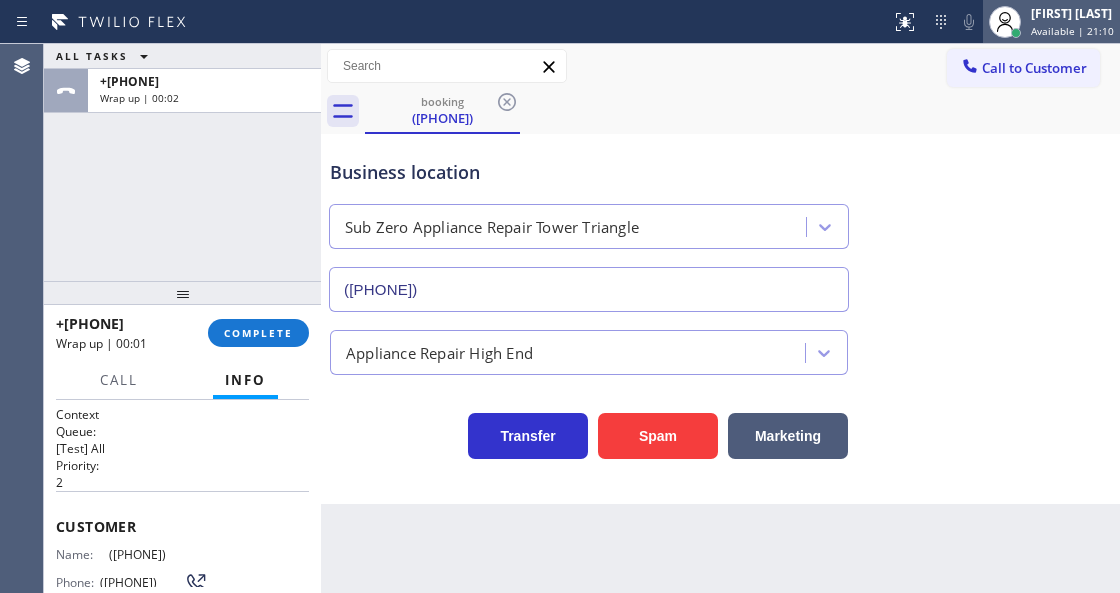 click on "Available | 21:10" at bounding box center (1072, 31) 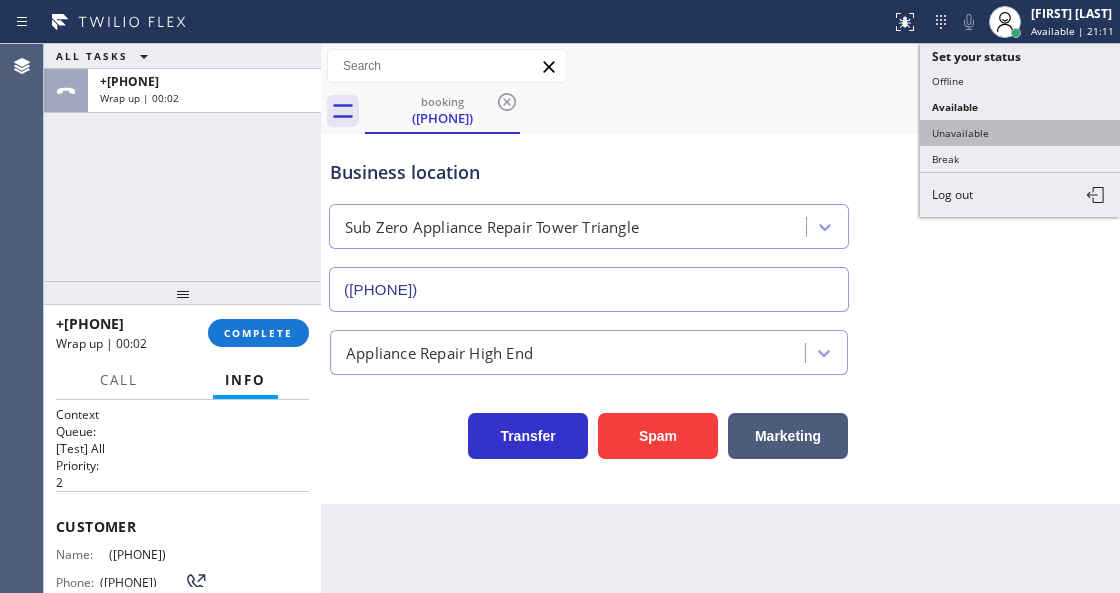 click on "Unavailable" at bounding box center [1020, 133] 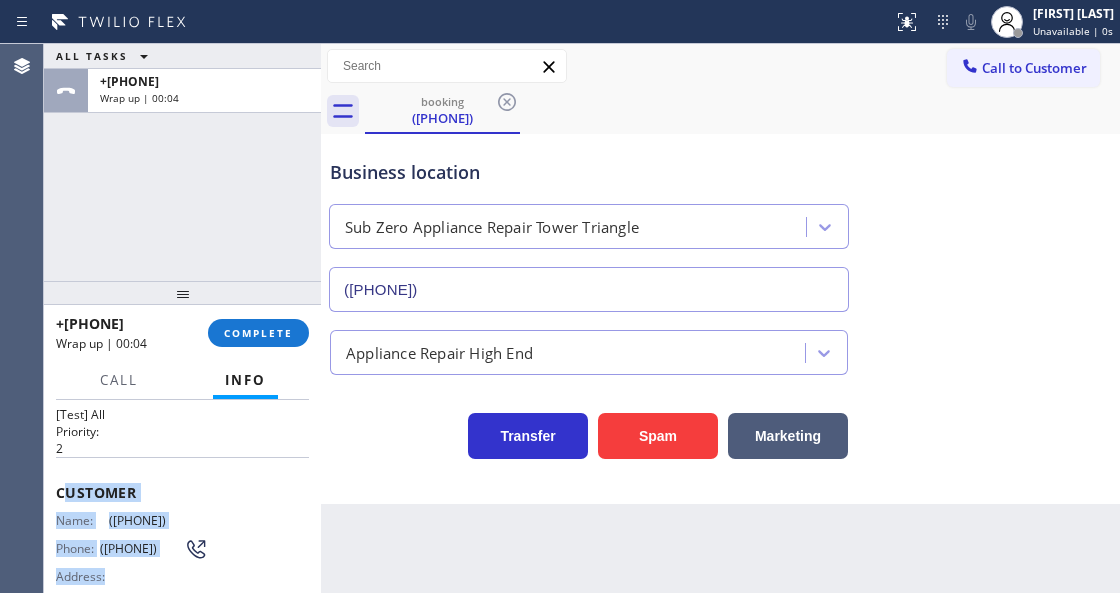 scroll, scrollTop: 97, scrollLeft: 0, axis: vertical 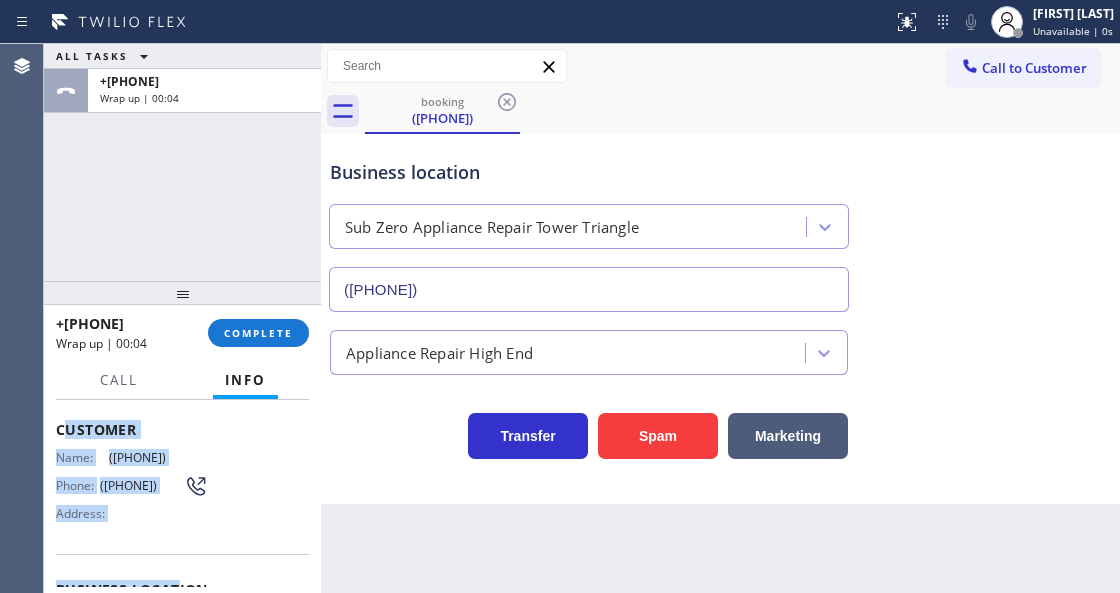 drag, startPoint x: 60, startPoint y: 514, endPoint x: 174, endPoint y: 582, distance: 132.74034 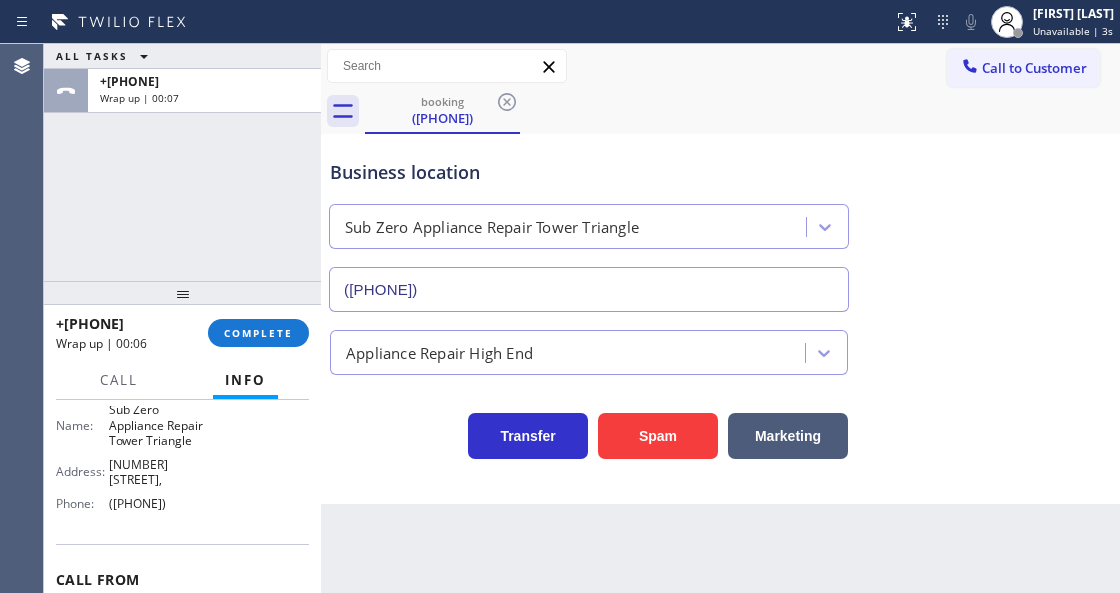 scroll, scrollTop: 270, scrollLeft: 0, axis: vertical 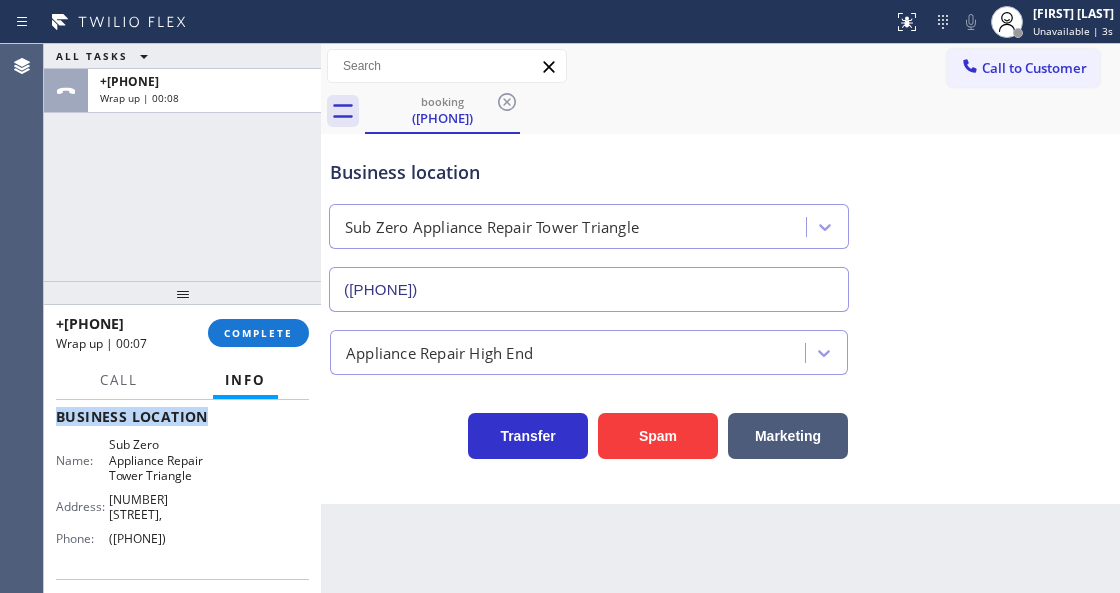 drag, startPoint x: 54, startPoint y: 421, endPoint x: 255, endPoint y: 540, distance: 233.5851 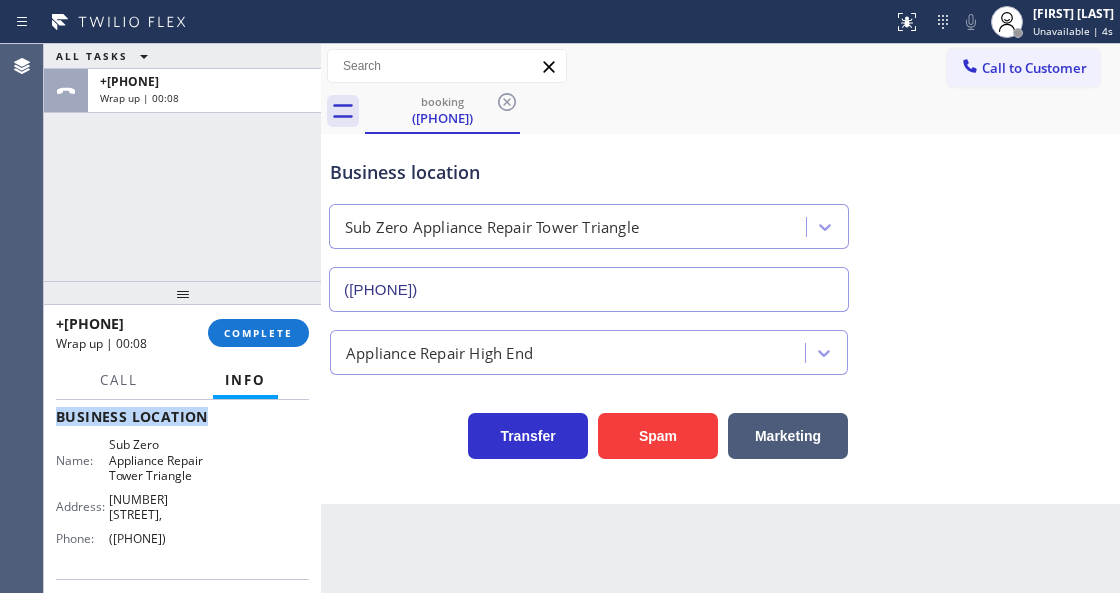 copy on "Customer Name: [PHONE] Phone: [PHONE] Address: Business location Name: Sub Zero Appliance Repair Tower Triangle Address: [NUMBER] [STREET],  Phone: [PHONE]" 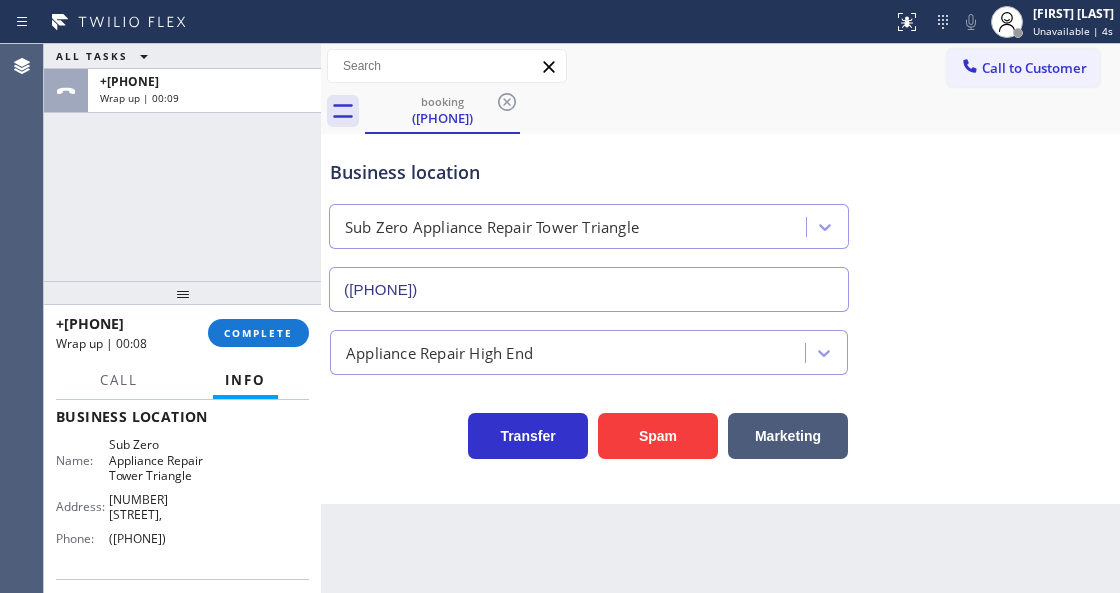 click on "Back to Dashboard Change Sender ID Customers Technicians Select a contact Outbound call Technician Search Technician Your caller id phone number Your caller id phone number Call Technician info Name   Phone none Address none Change Sender ID HVAC +[PHONE] 5 Star Appliance +[PHONE] Appliance Repair +[PHONE] Plumbing +[PHONE] Air Duct Cleaning +[PHONE]  Electricians +[PHONE] Cancel Change Check personal SMS Reset Change booking ([PHONE]) Call to Customer Outbound call Location Search location Your caller id phone number ([PHONE]) Customer number Call Outbound call Technician Search Technician Your caller id phone number Your caller id phone number Call booking ([PHONE]) Business location Sub Zero Appliance Repair Tower Triangle ([PHONE]) Appliance Repair High End Transfer Spam Marketing" at bounding box center [720, 318] 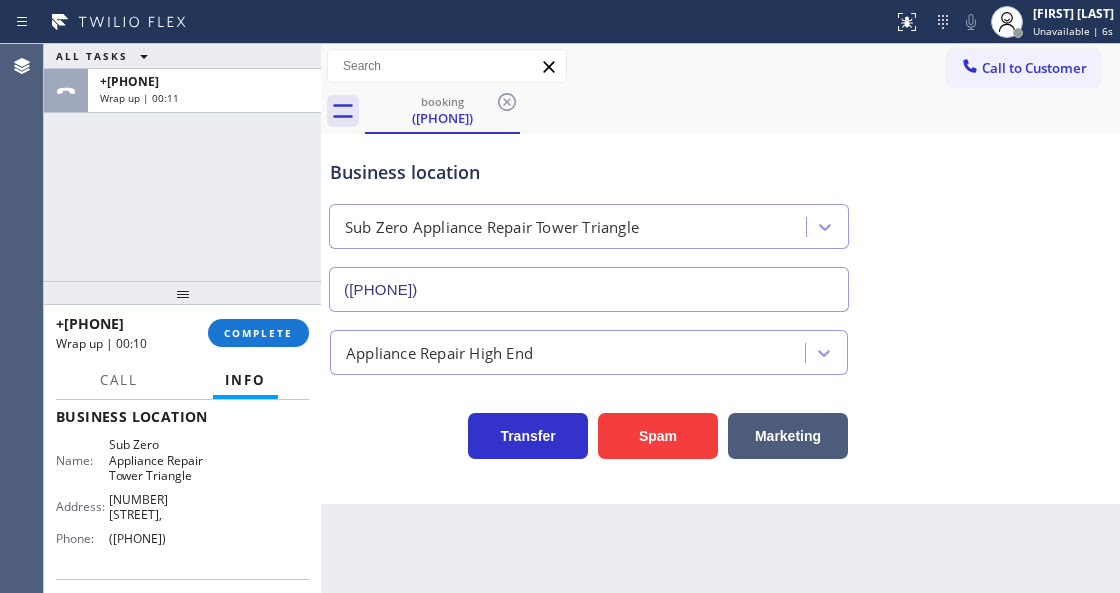drag, startPoint x: 250, startPoint y: 327, endPoint x: 367, endPoint y: 342, distance: 117.95762 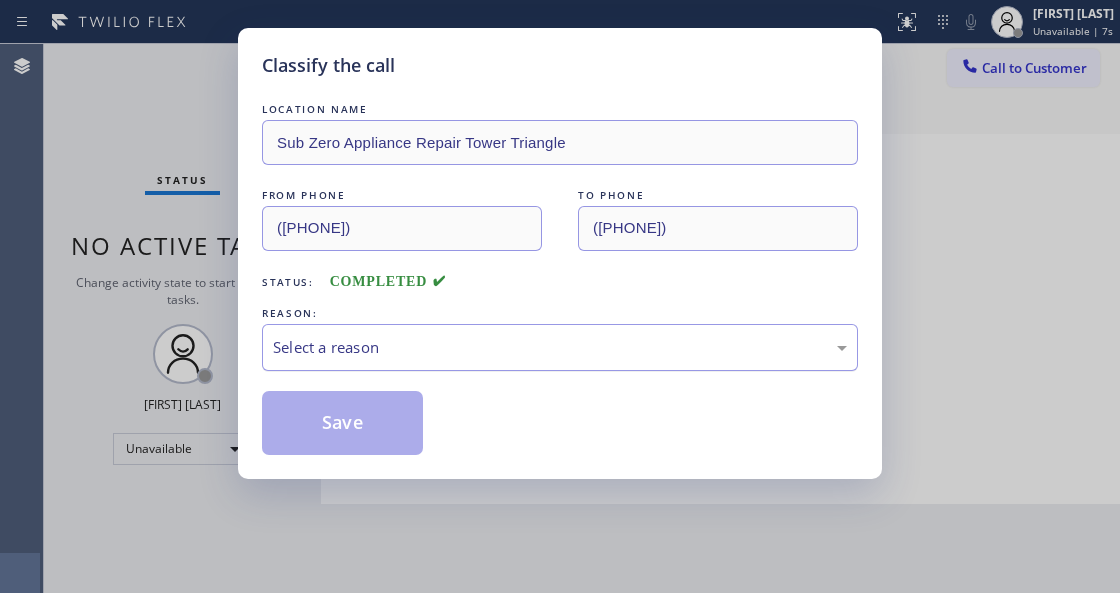 click on "Select a reason" at bounding box center (560, 347) 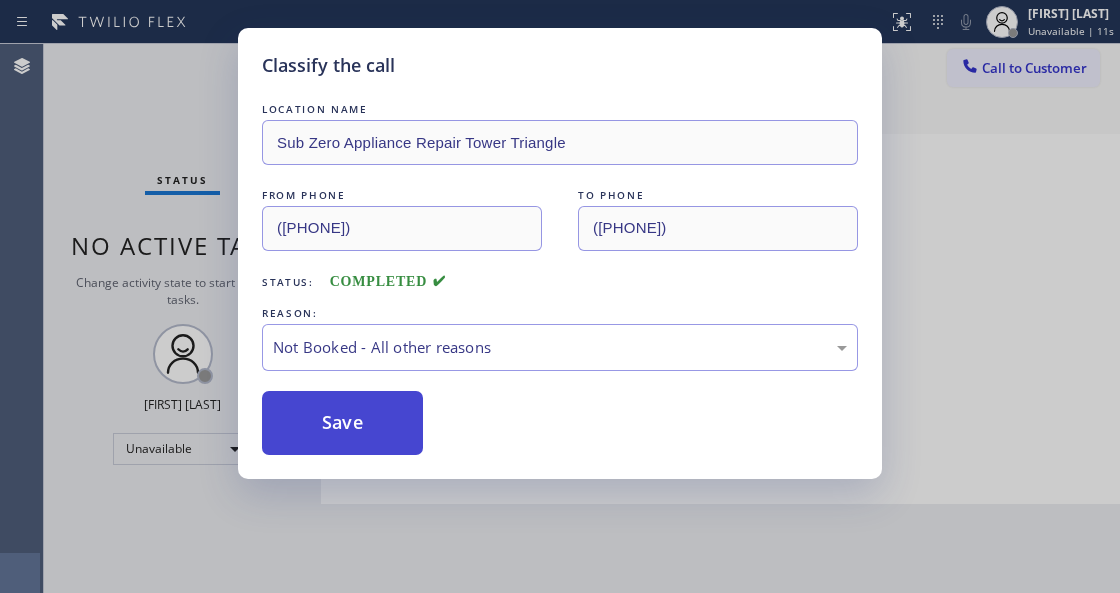 click on "Save" at bounding box center (342, 423) 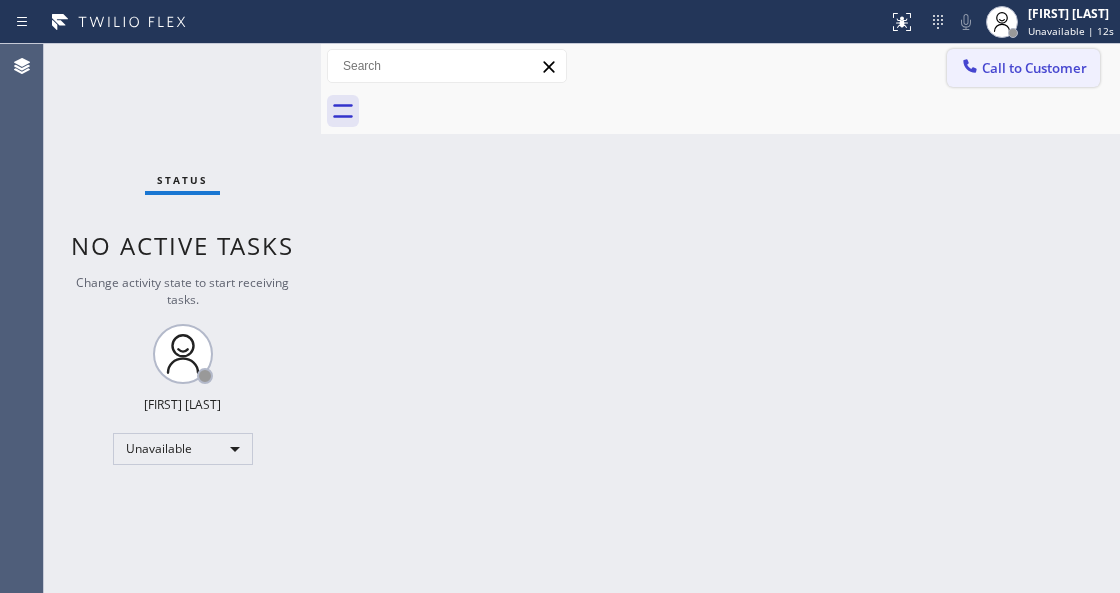 click on "Call to Customer" at bounding box center (1023, 68) 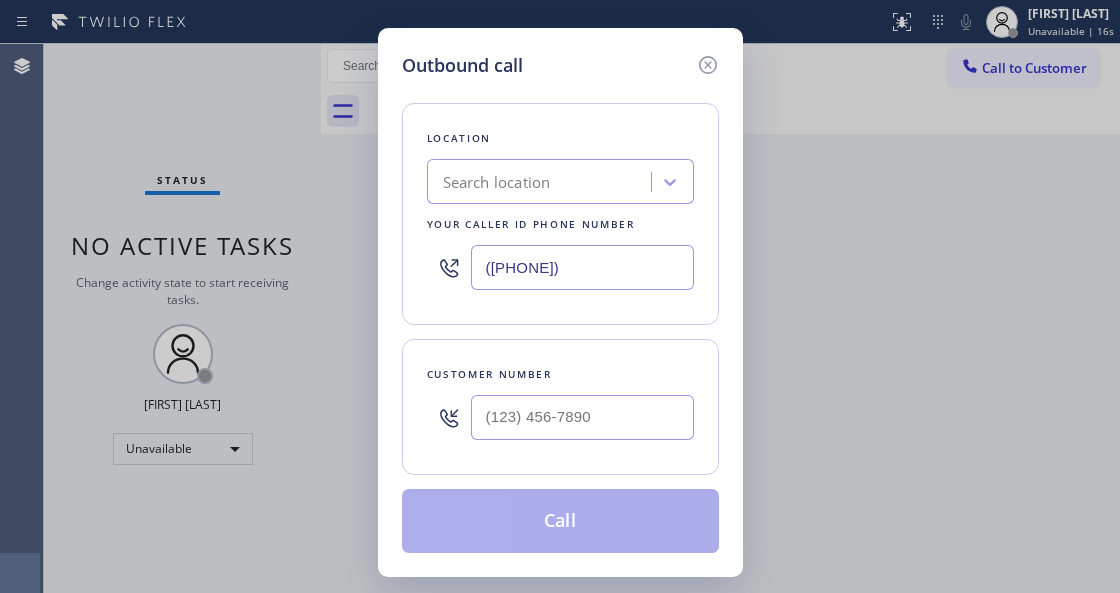 drag, startPoint x: 607, startPoint y: 271, endPoint x: 477, endPoint y: 258, distance: 130.64838 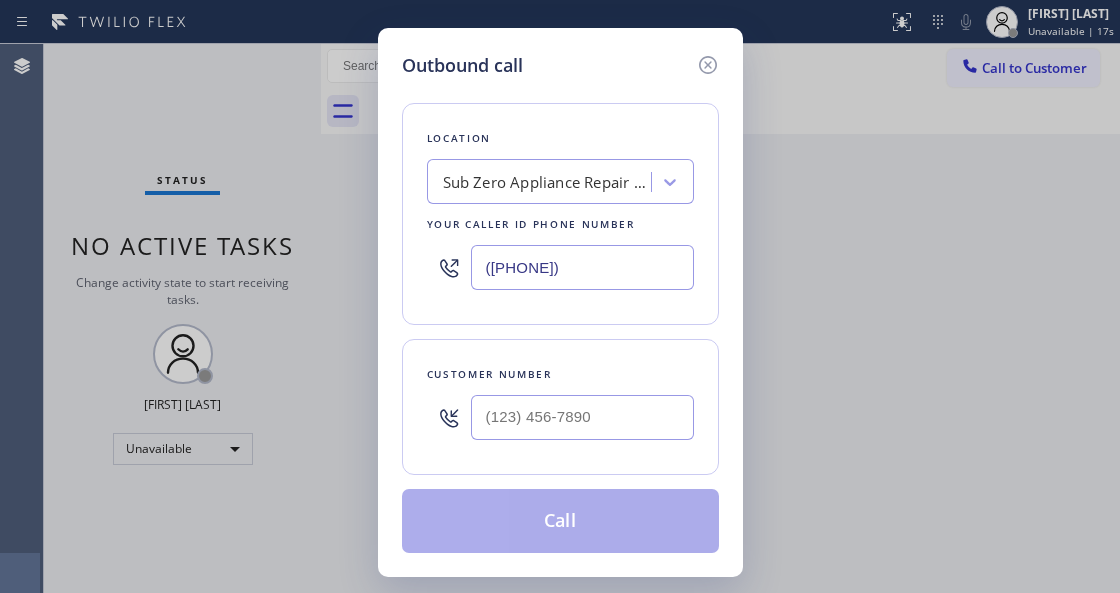 type on "([PHONE])" 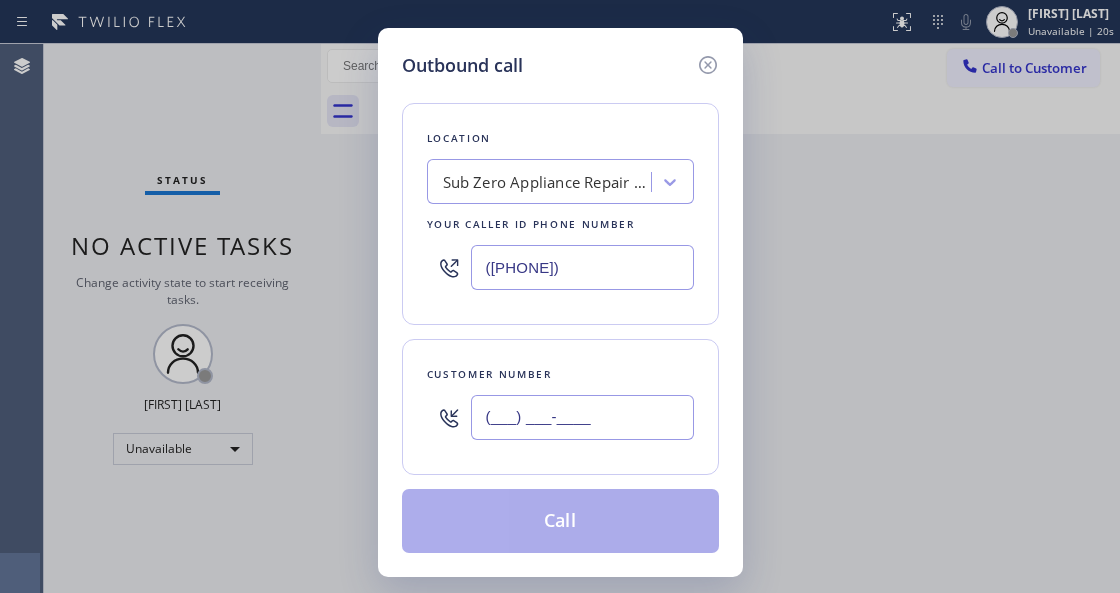 click on "(___) ___-____" at bounding box center (582, 417) 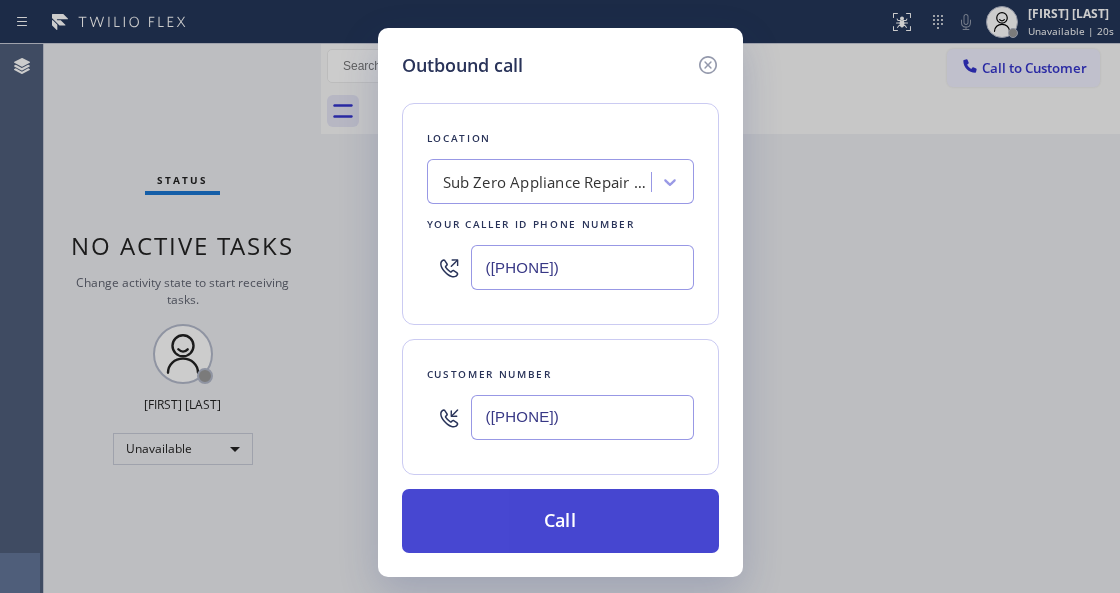 type on "([PHONE])" 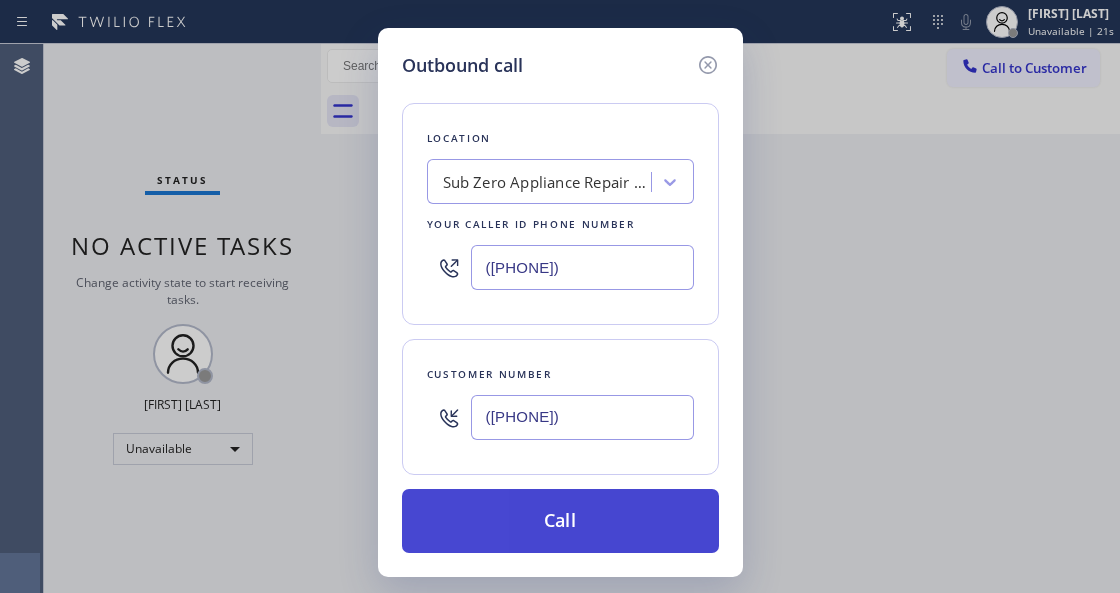 click on "Call" at bounding box center (560, 521) 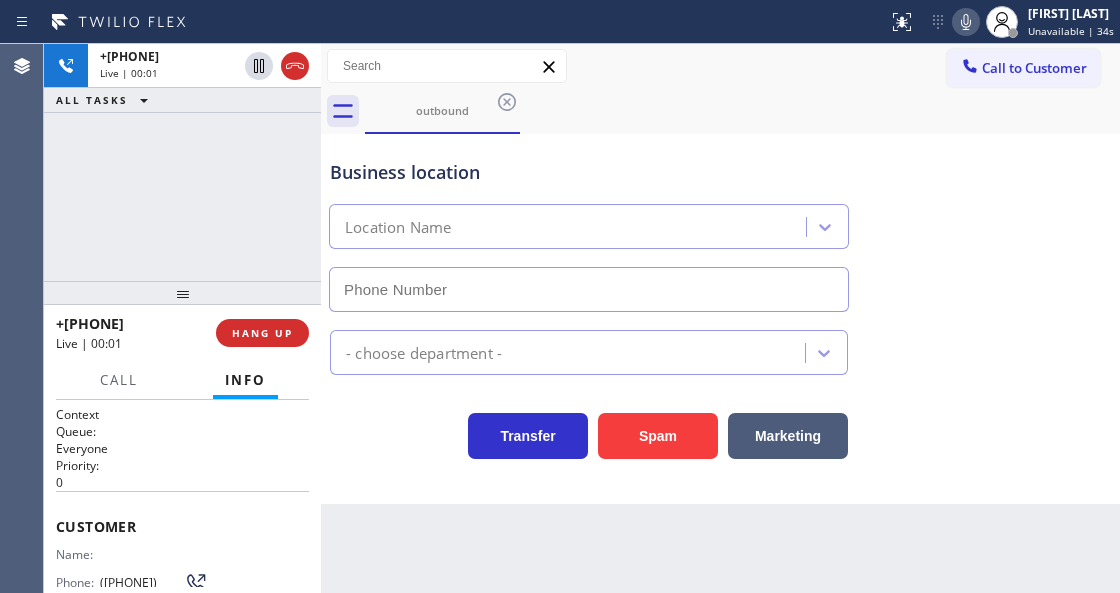 type on "([PHONE])" 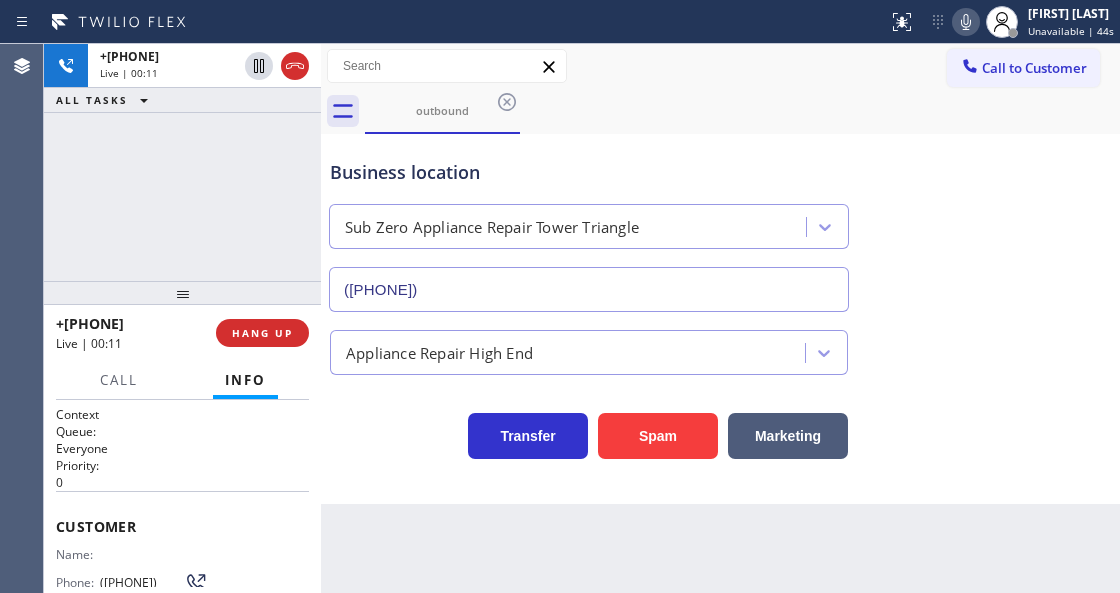 click on "+[PHONE] Live | 00:11 ALL TASKS ALL TASKS ACTIVE TASKS TASKS IN WRAP UP" at bounding box center [182, 162] 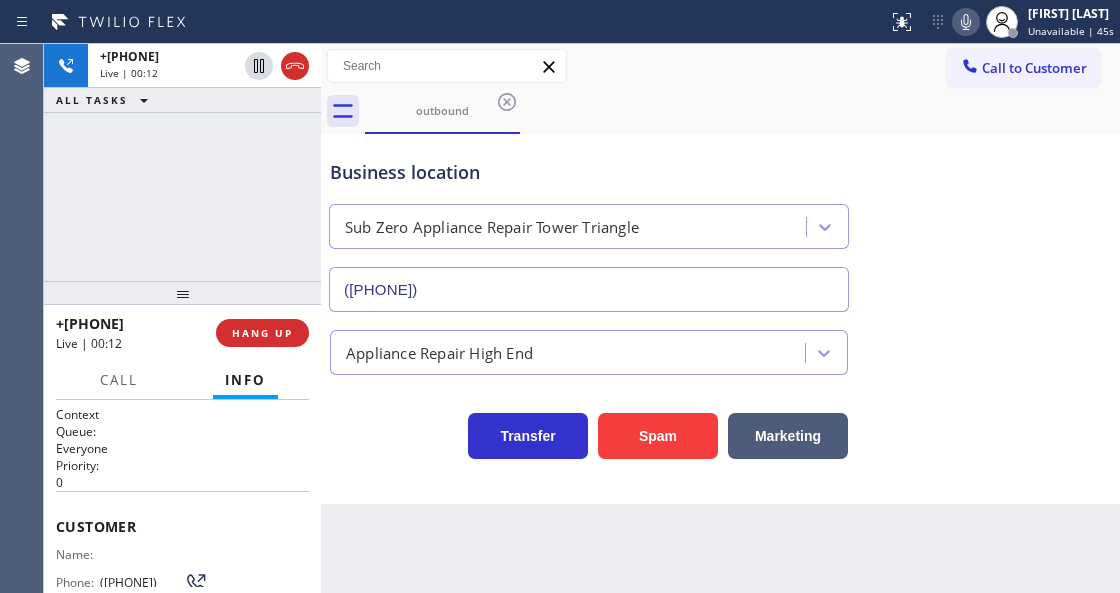 click on "Business location" at bounding box center [589, 172] 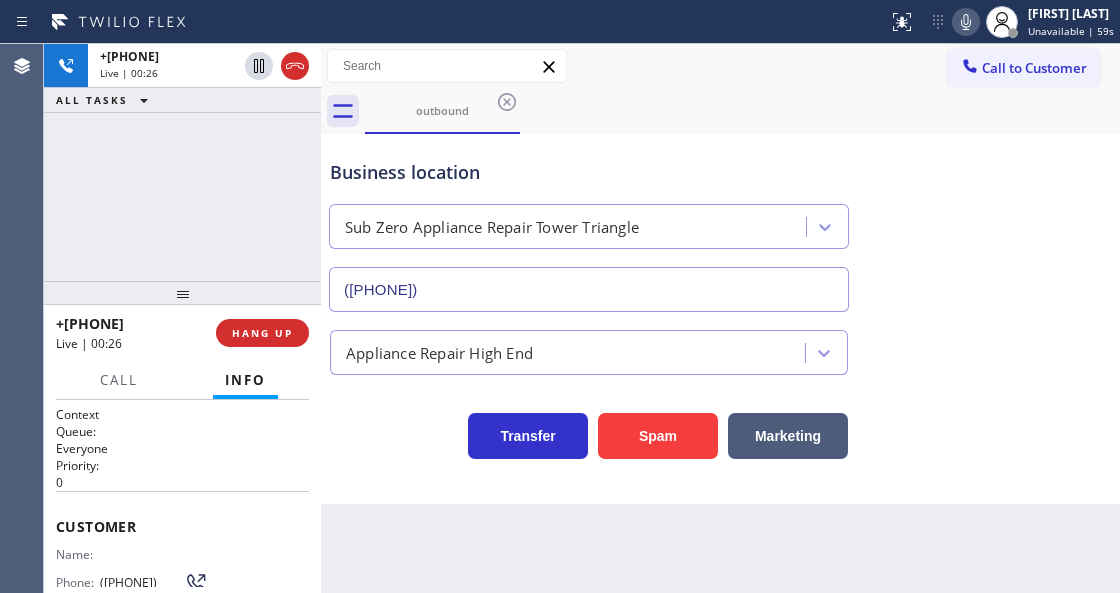 drag, startPoint x: 298, startPoint y: 70, endPoint x: 314, endPoint y: 291, distance: 221.57843 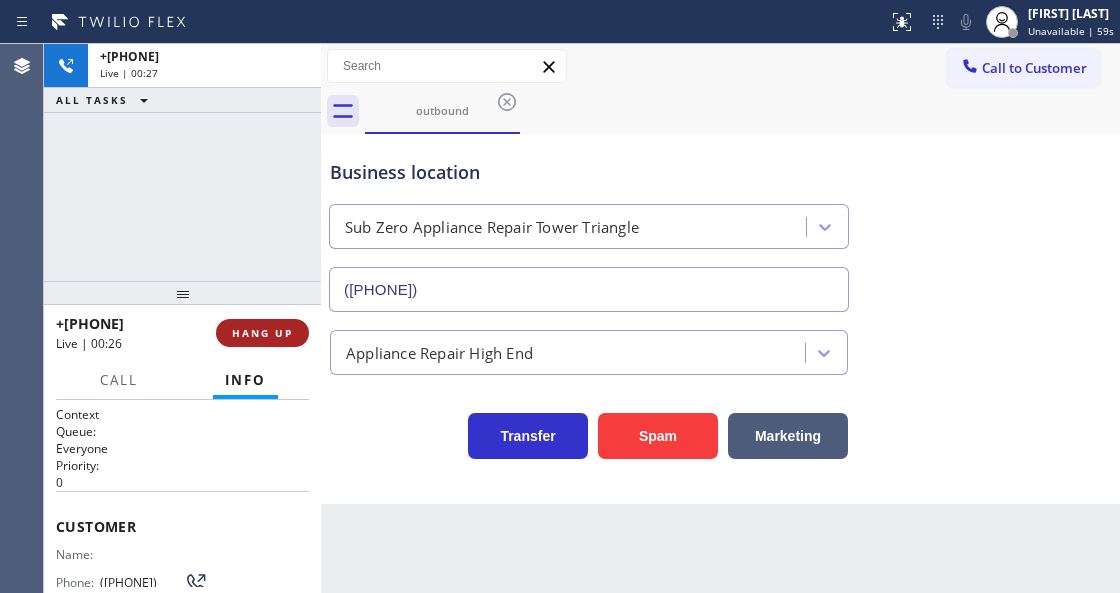 click on "HANG UP" at bounding box center (262, 333) 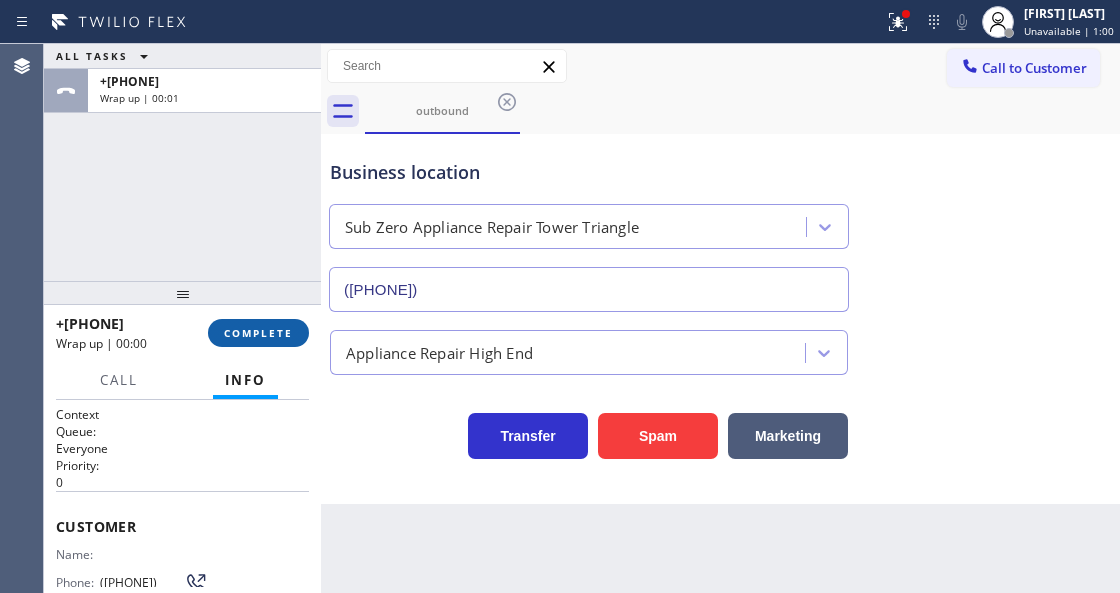 click on "COMPLETE" at bounding box center (258, 333) 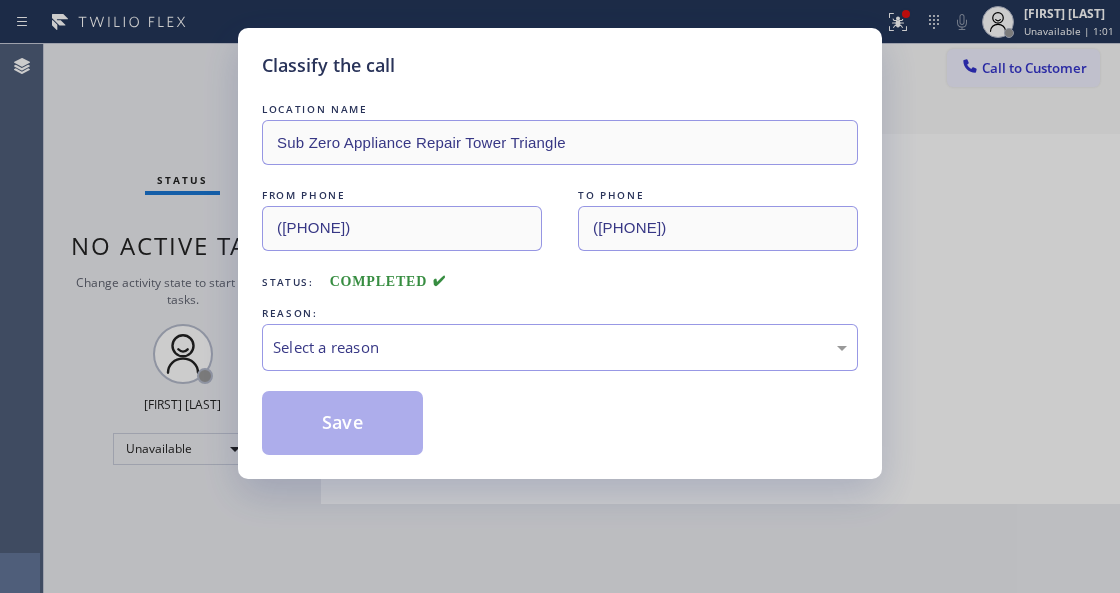 click on "LOCATION NAME Sub Zero Appliance Repair Tower Triangle FROM PHONE [PHONE] TO PHONE [PHONE] Status: COMPLETED REASON: Select a reason Save" at bounding box center (560, 277) 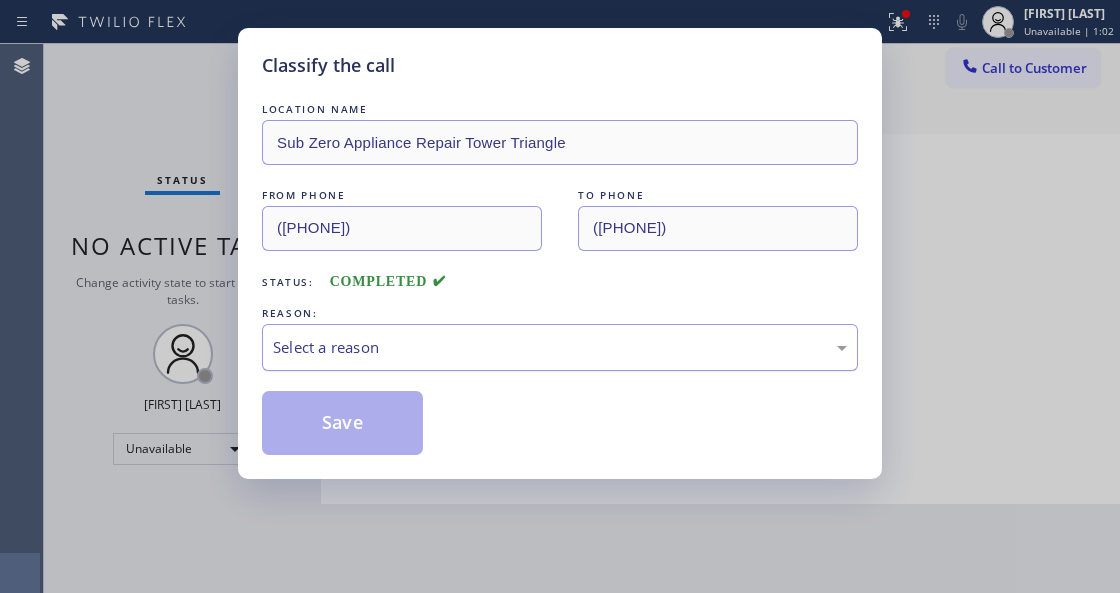 click on "Select a reason" at bounding box center [560, 347] 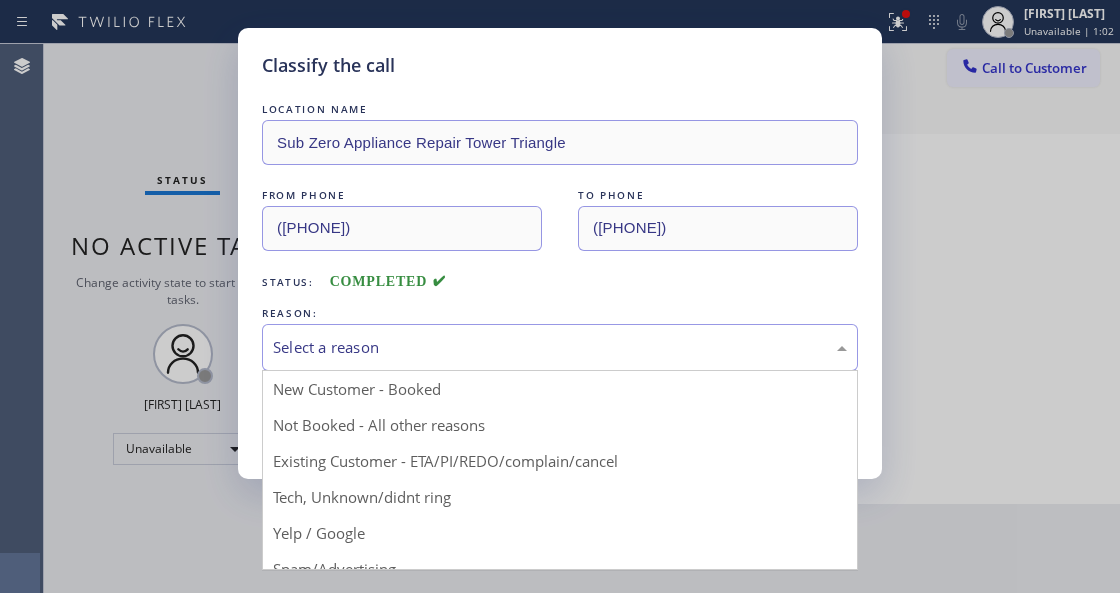 drag, startPoint x: 475, startPoint y: 414, endPoint x: 343, endPoint y: 454, distance: 137.92752 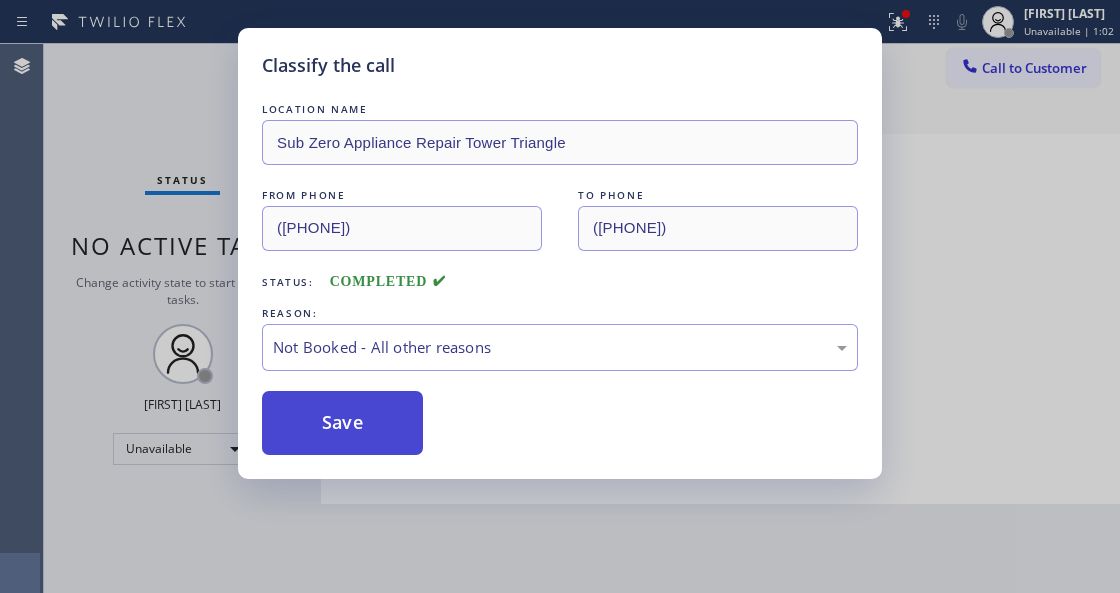 click on "Save" at bounding box center [342, 423] 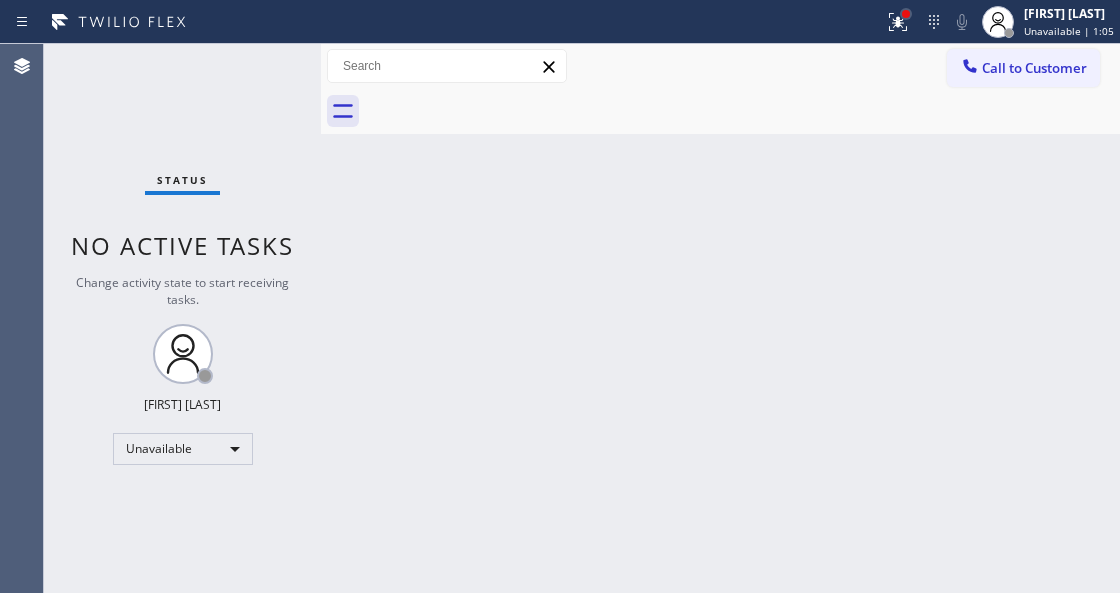 click at bounding box center (906, 14) 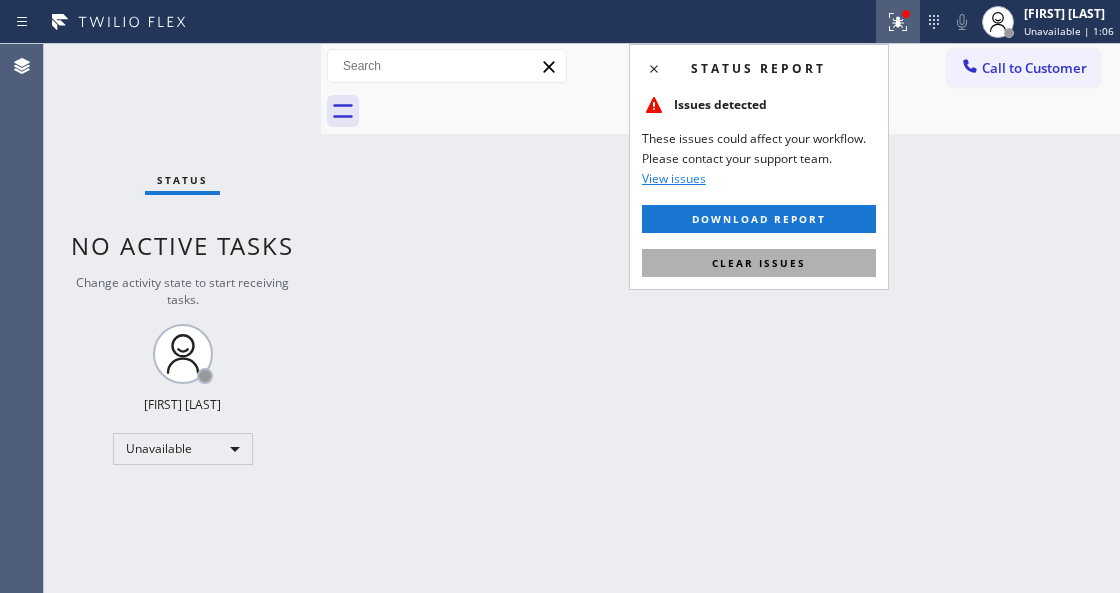 click on "Clear issues" at bounding box center (759, 263) 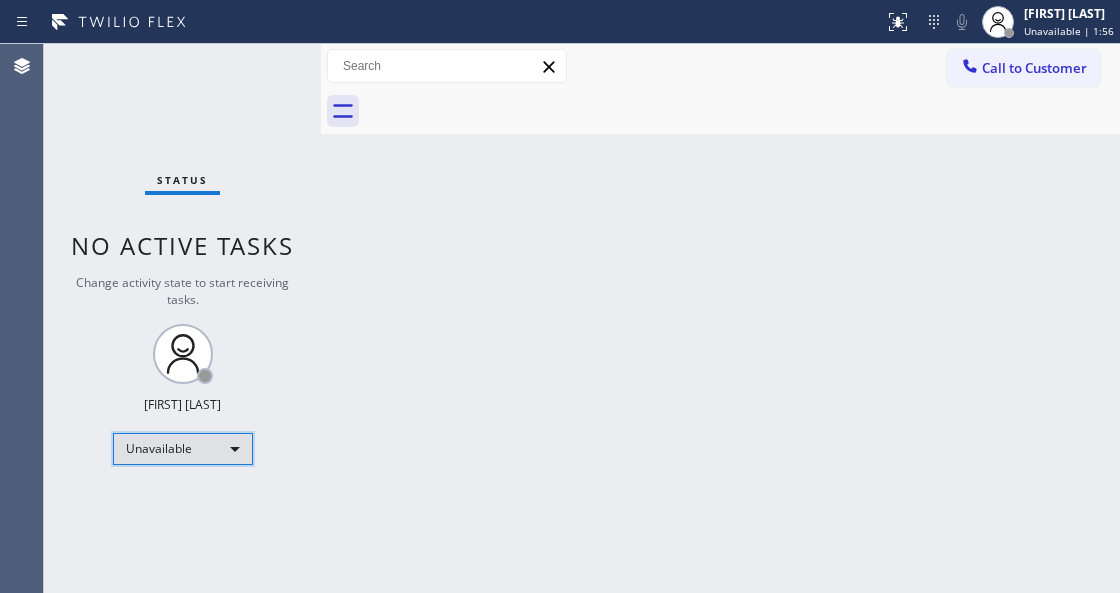 click on "Unavailable" at bounding box center [183, 449] 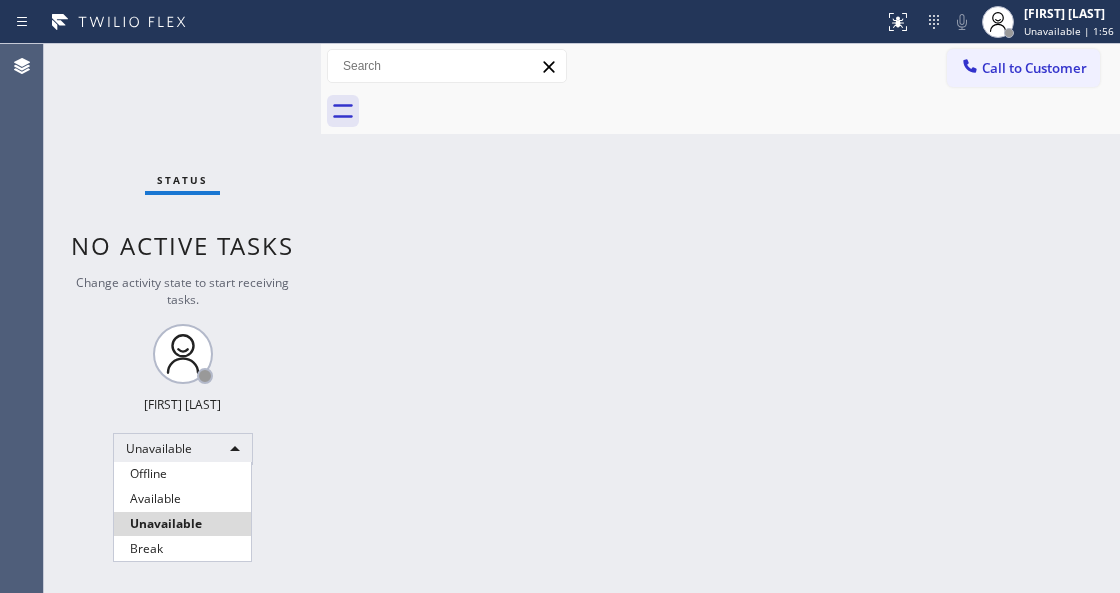 click at bounding box center [560, 296] 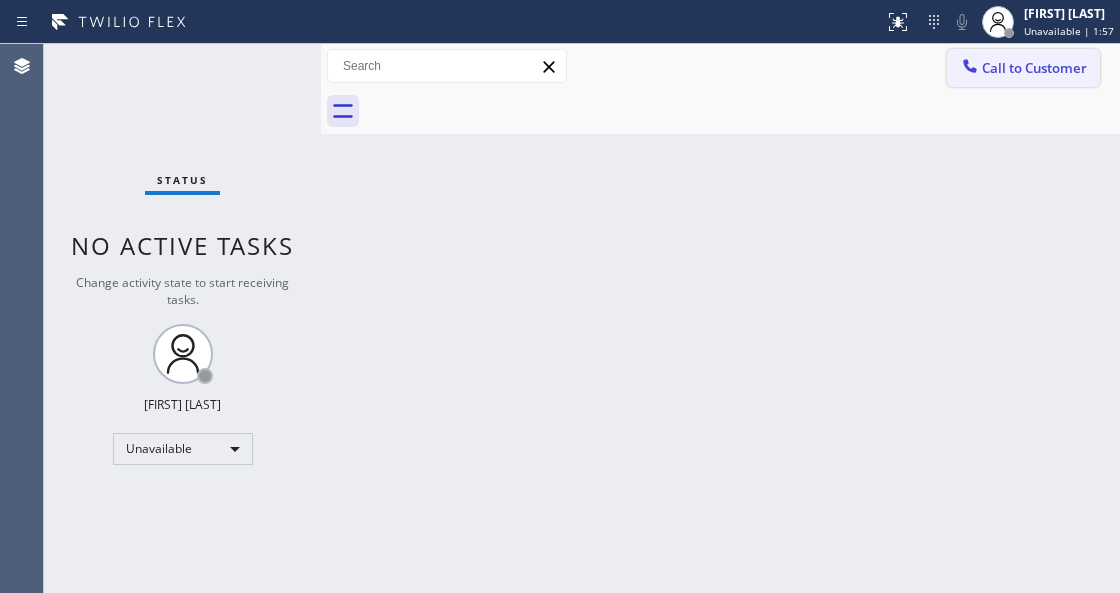 click at bounding box center (970, 68) 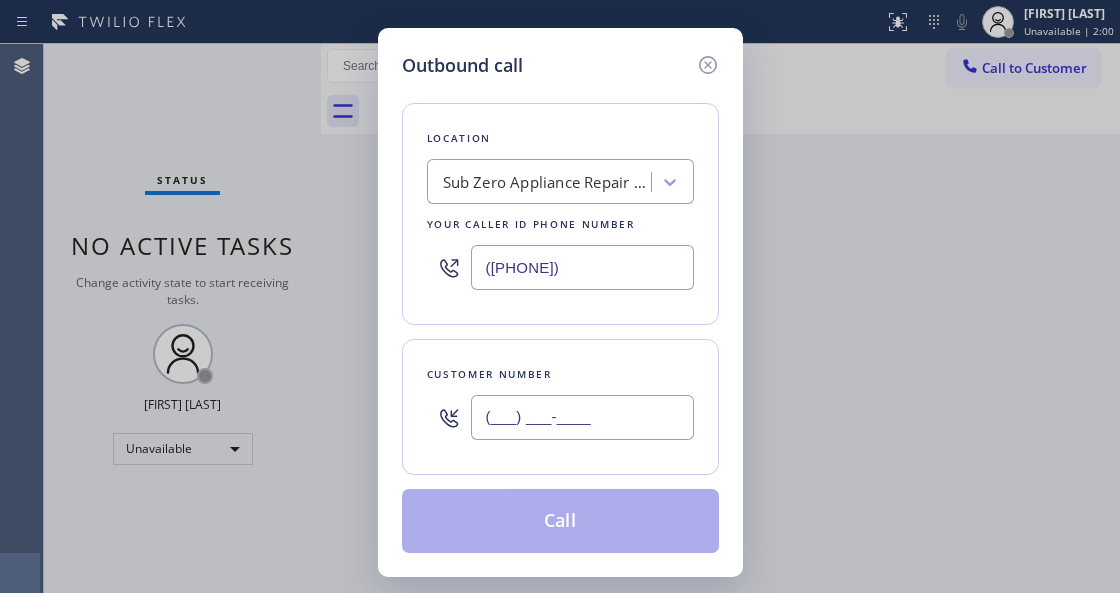 click on "(___) ___-____" at bounding box center (582, 417) 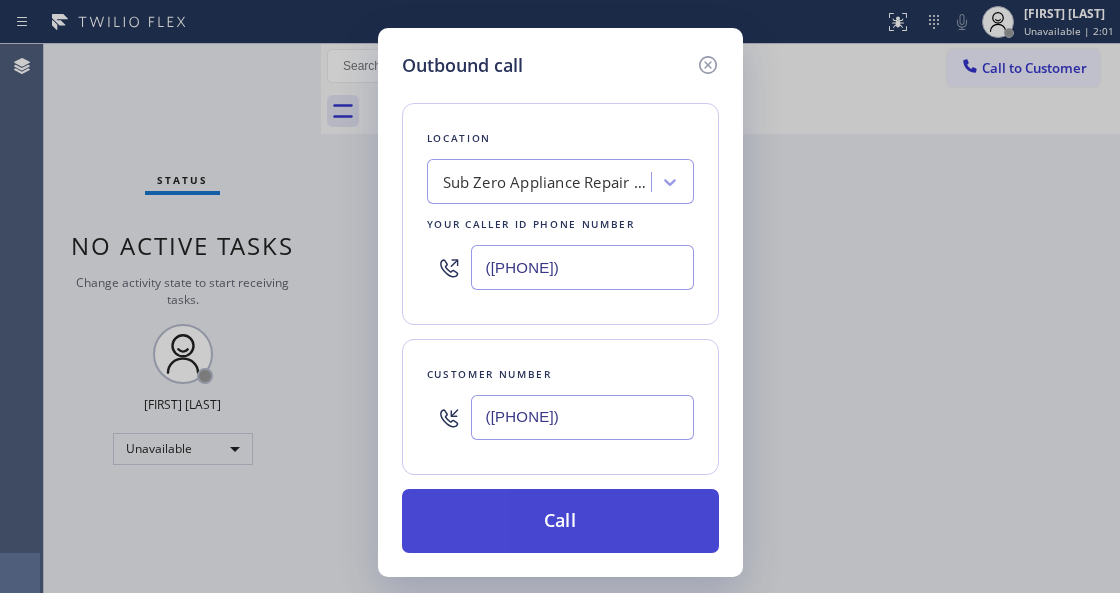 type on "([PHONE])" 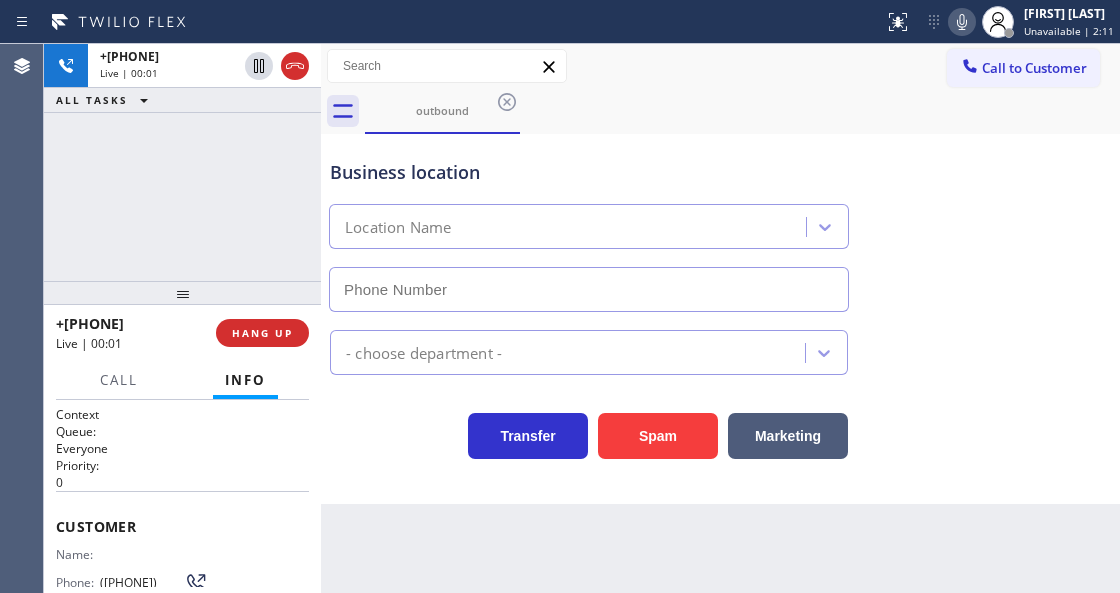 type on "([PHONE])" 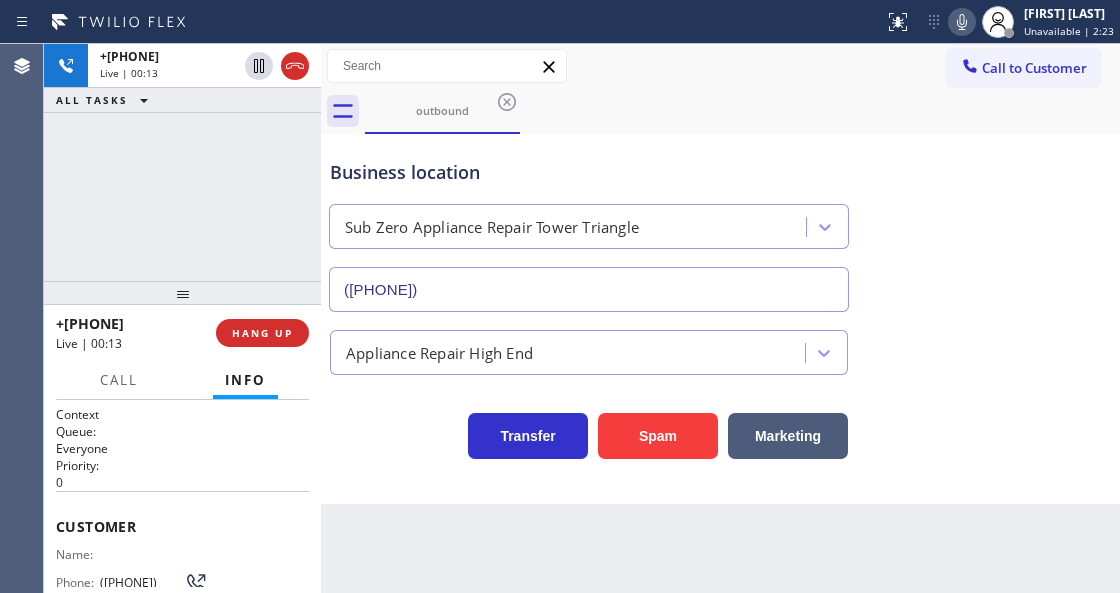 click on "outbound" at bounding box center [742, 111] 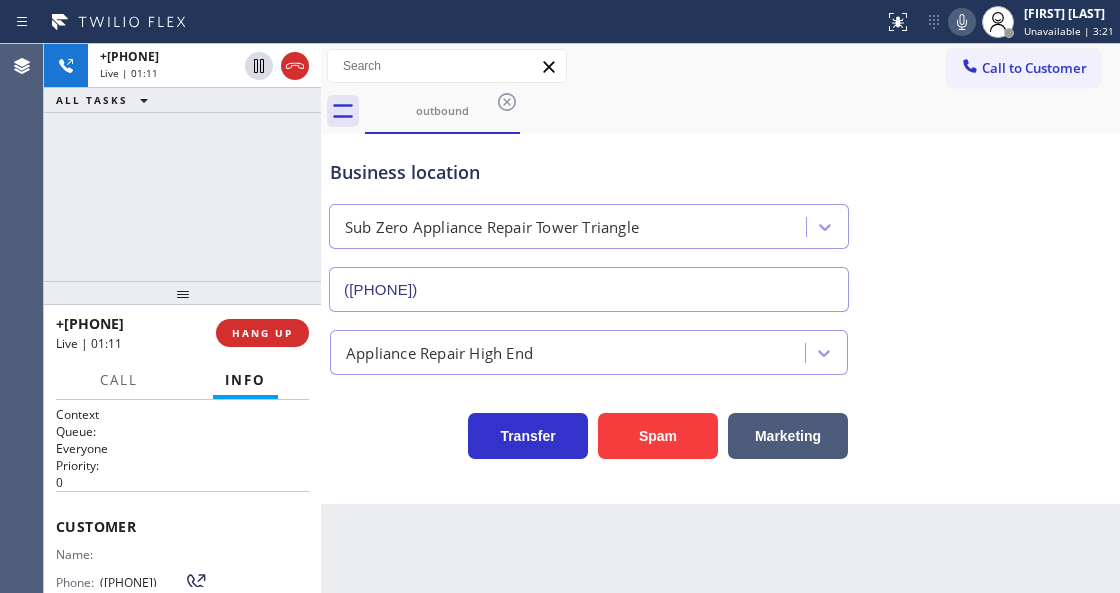 click on "Business location Sub Zero Appliance Repair Tower Triangle [PHONE]" at bounding box center [720, 221] 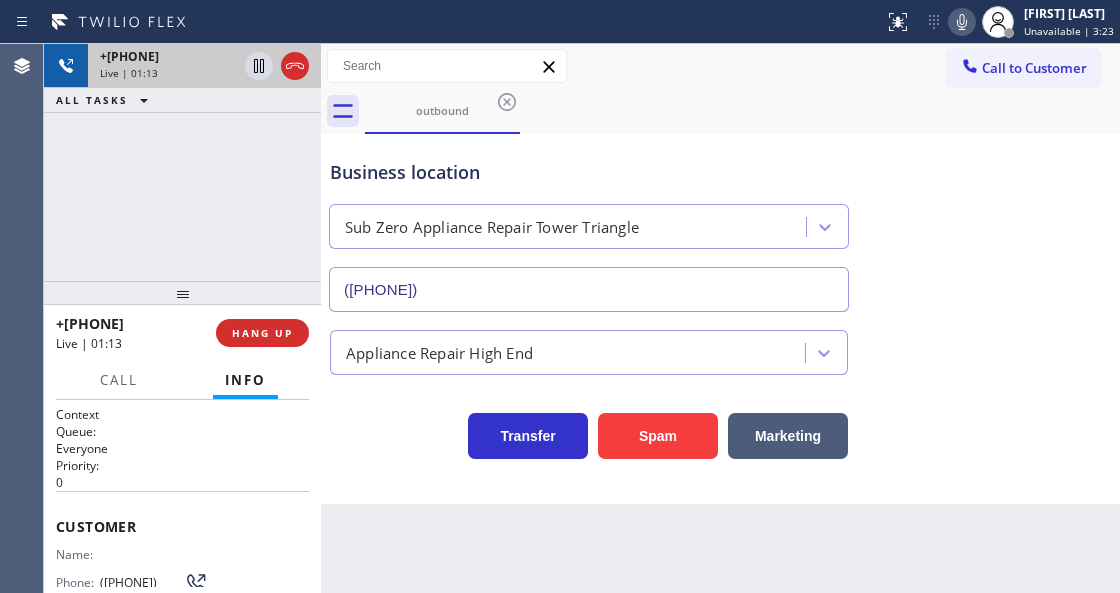 drag, startPoint x: 276, startPoint y: 62, endPoint x: 290, endPoint y: 70, distance: 16.124516 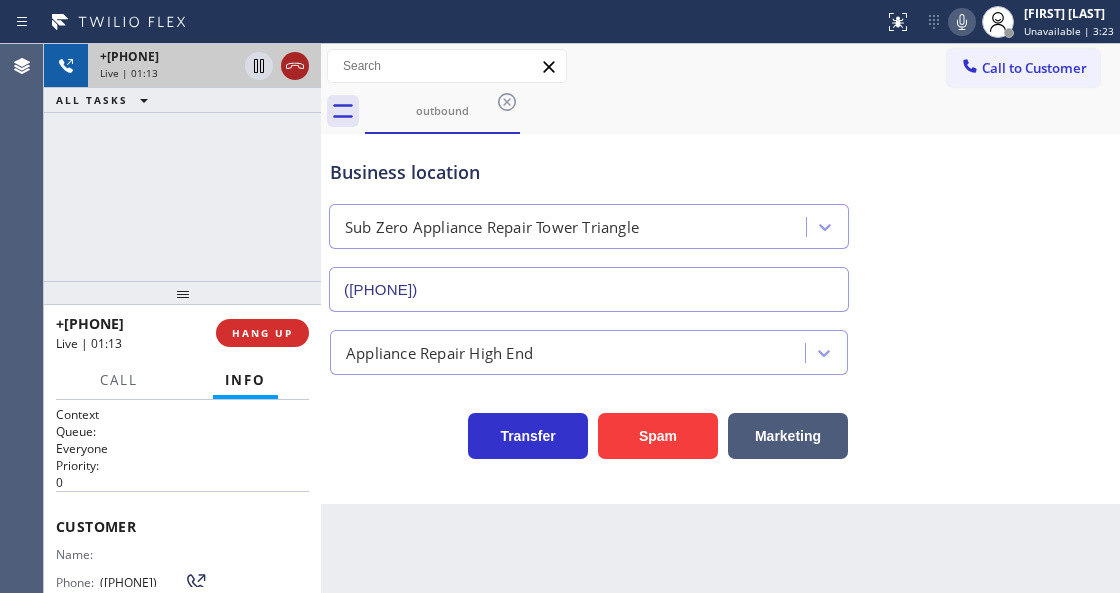 click 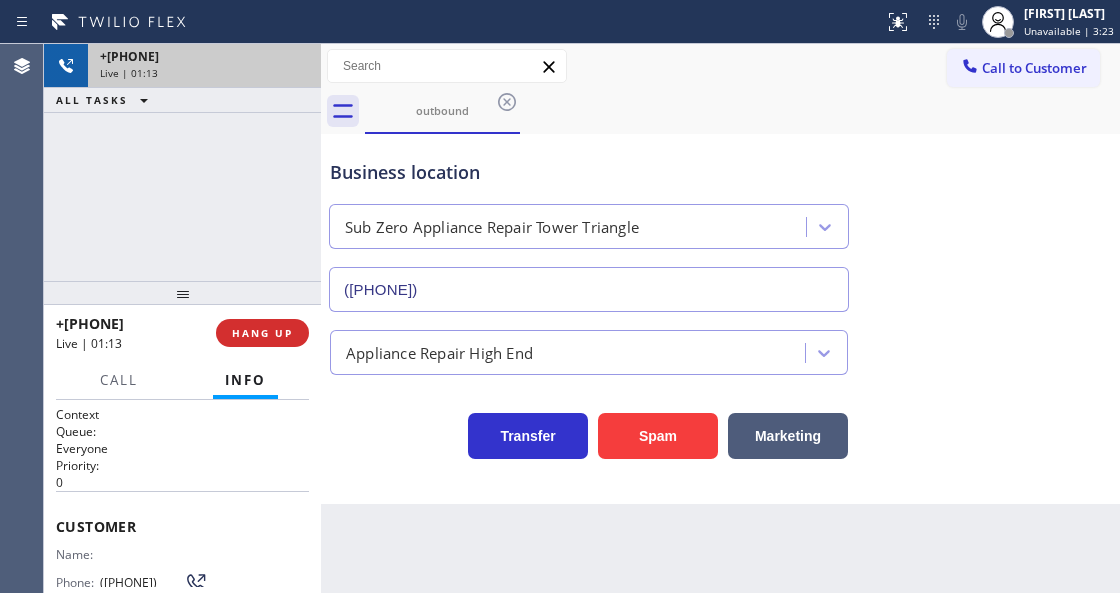 click on "Info" at bounding box center (245, 380) 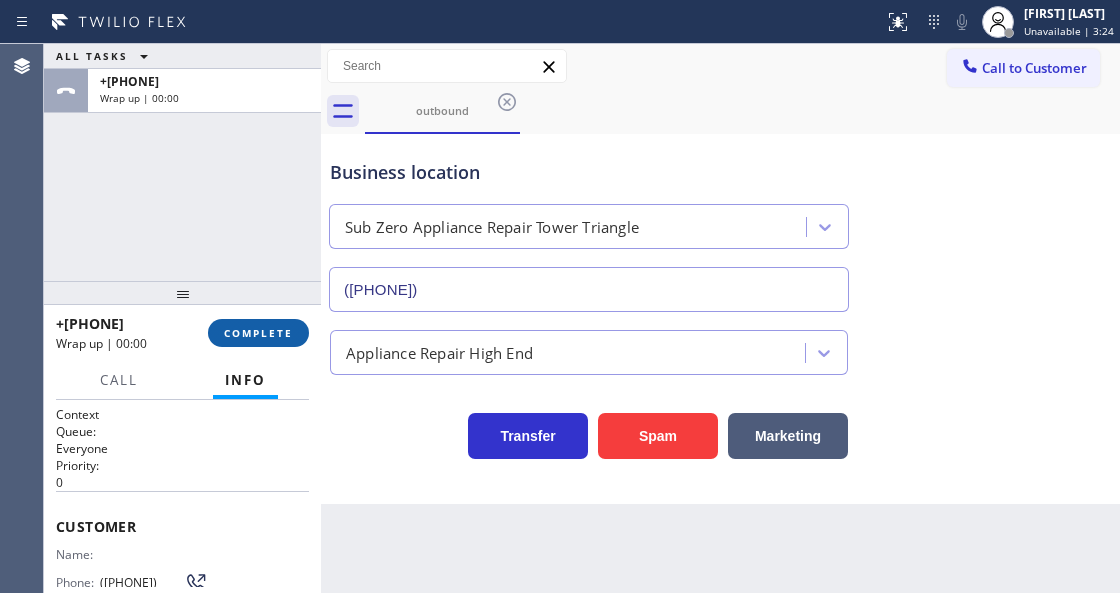 click on "COMPLETE" at bounding box center (258, 333) 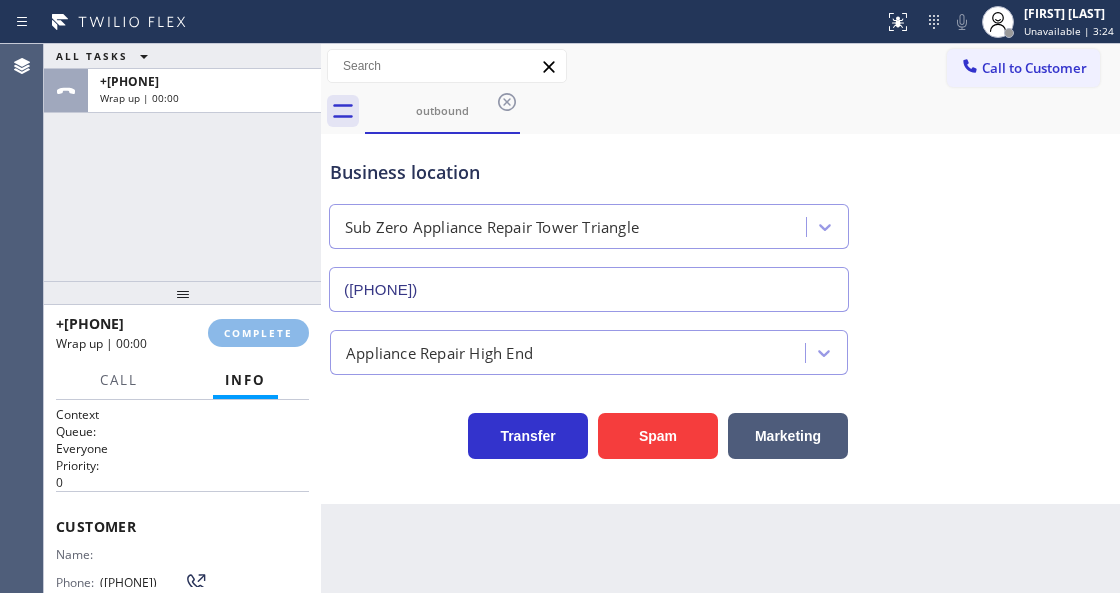 click on "+[PHONE] Wrap up | 00:00 COMPLETE" at bounding box center (182, 333) 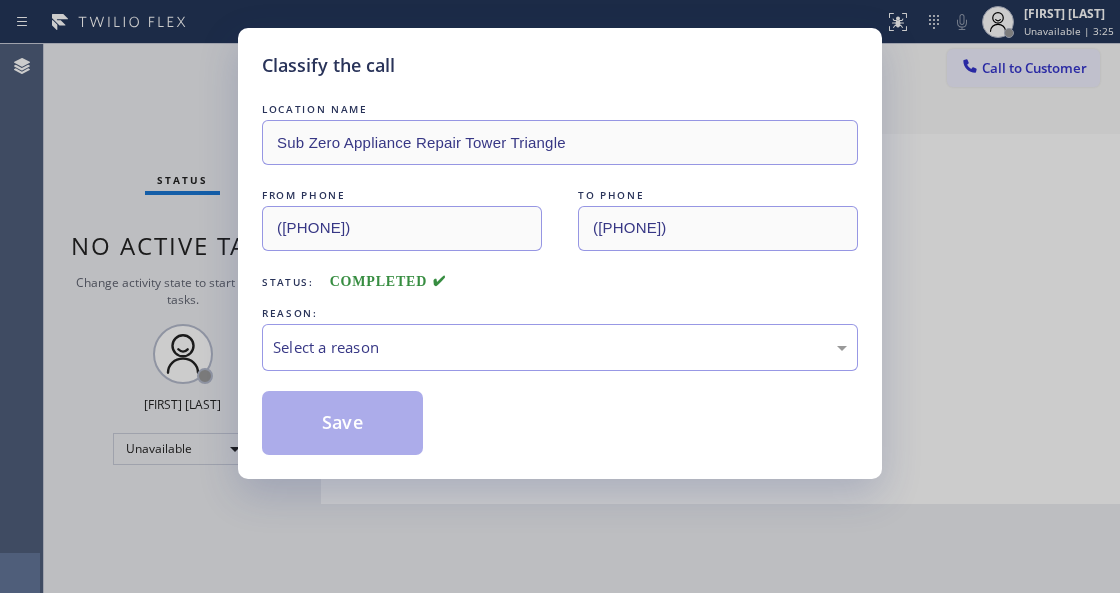 click on "Classify the call LOCATION NAME Sub Zero Appliance Repair Tower Triangle FROM PHONE [PHONE] TO PHONE [PHONE] Status: COMPLETED REASON: Select a reason Save" at bounding box center [560, 296] 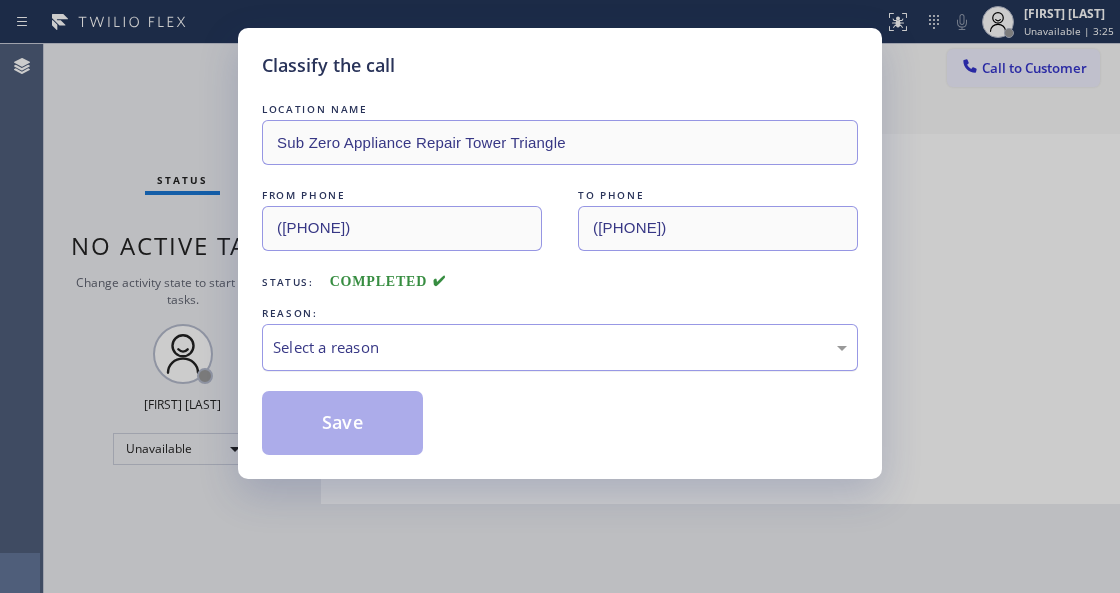 click on "Select a reason" at bounding box center [560, 347] 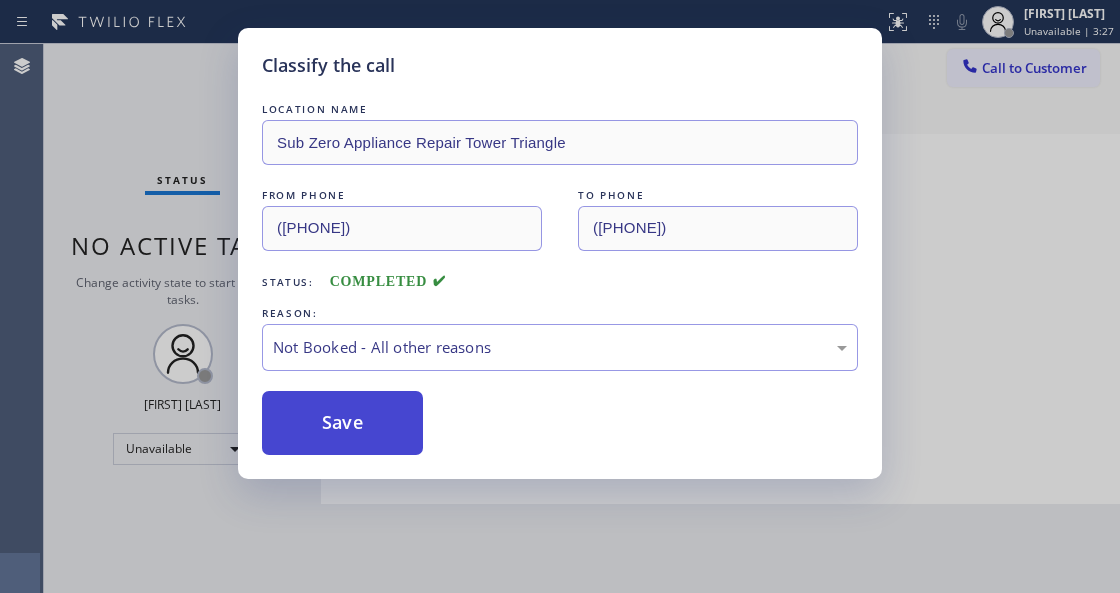 click on "Save" at bounding box center [342, 423] 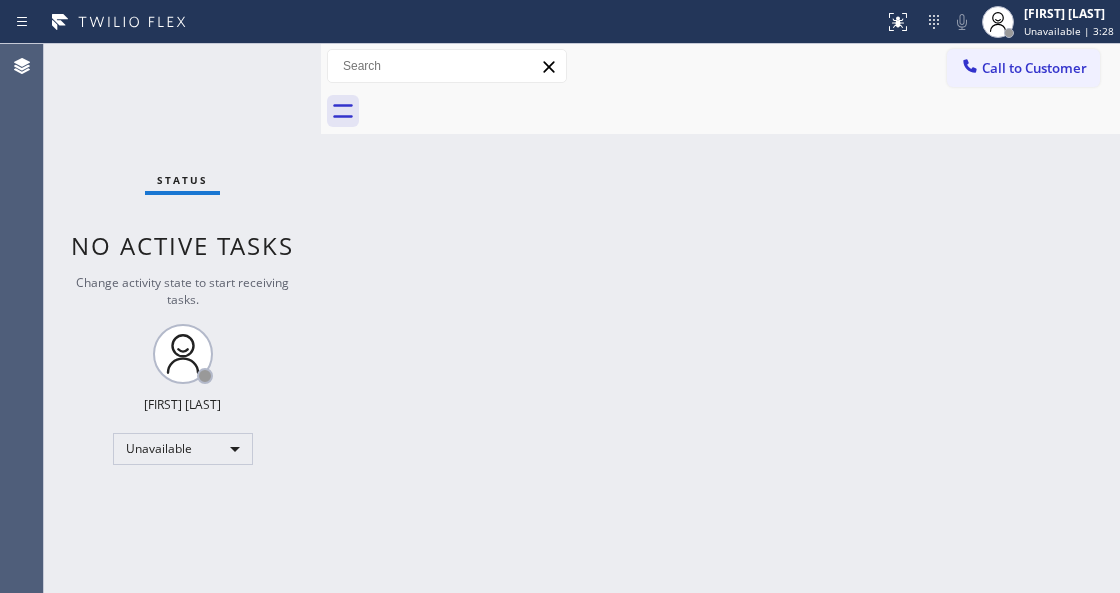 click 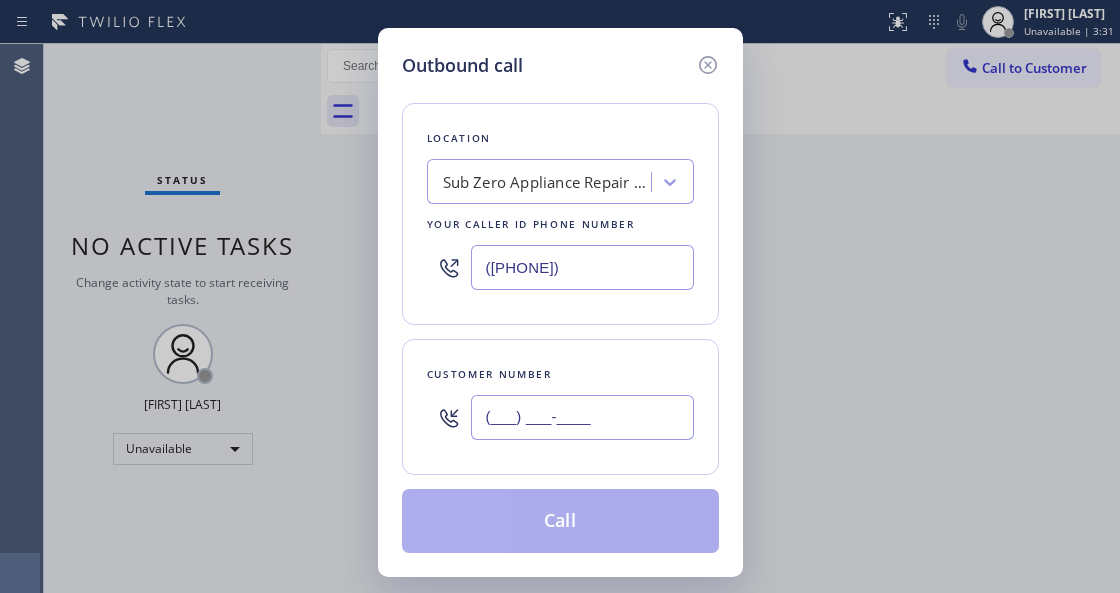 click on "(___) ___-____" at bounding box center [582, 417] 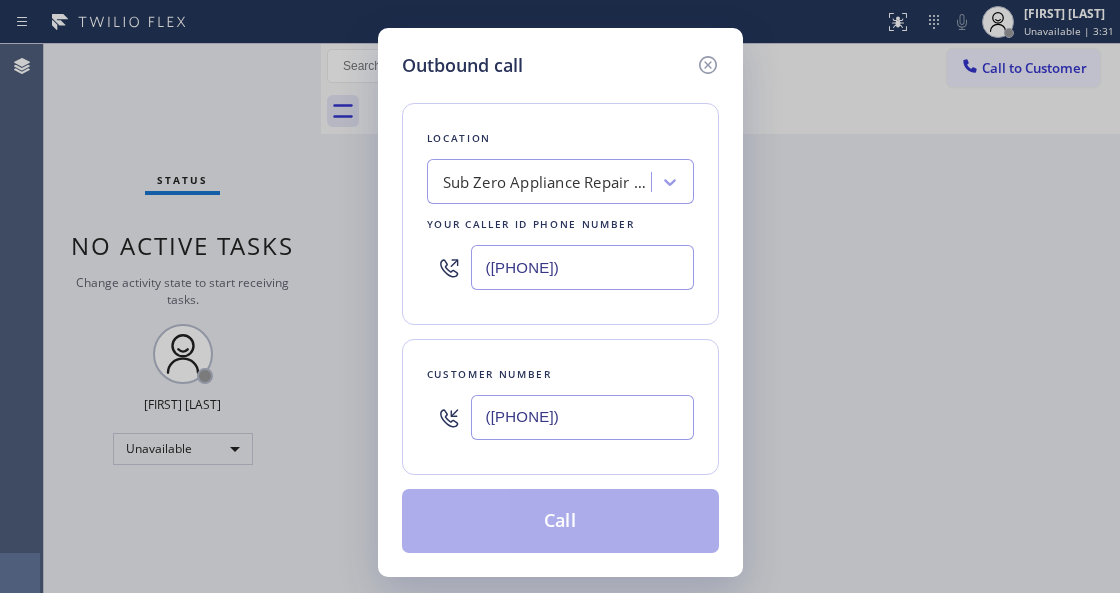 type on "([PHONE])" 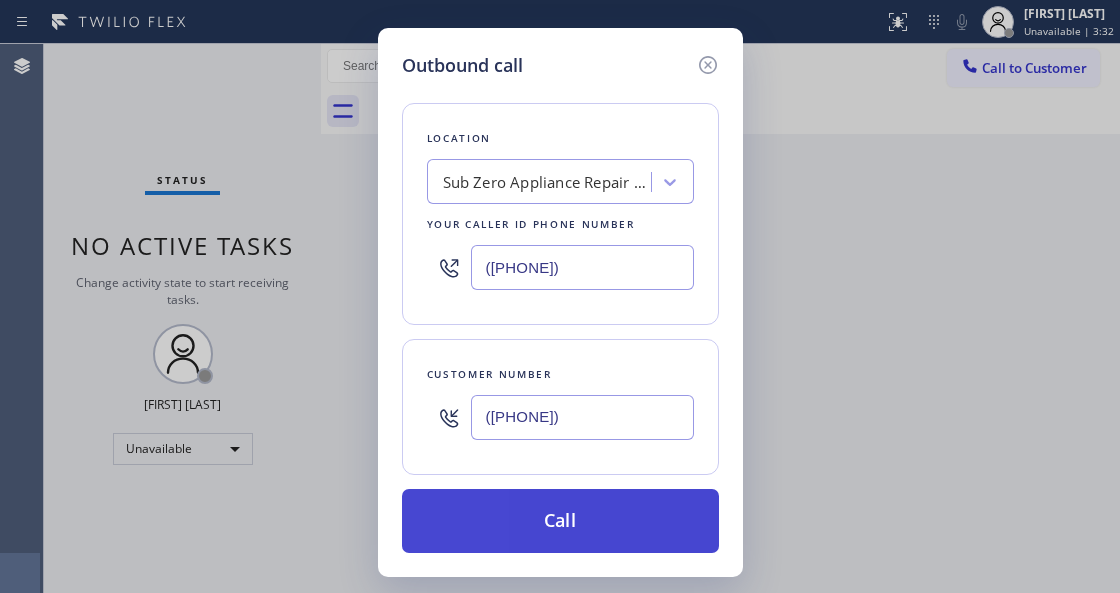 click on "Call" at bounding box center [560, 521] 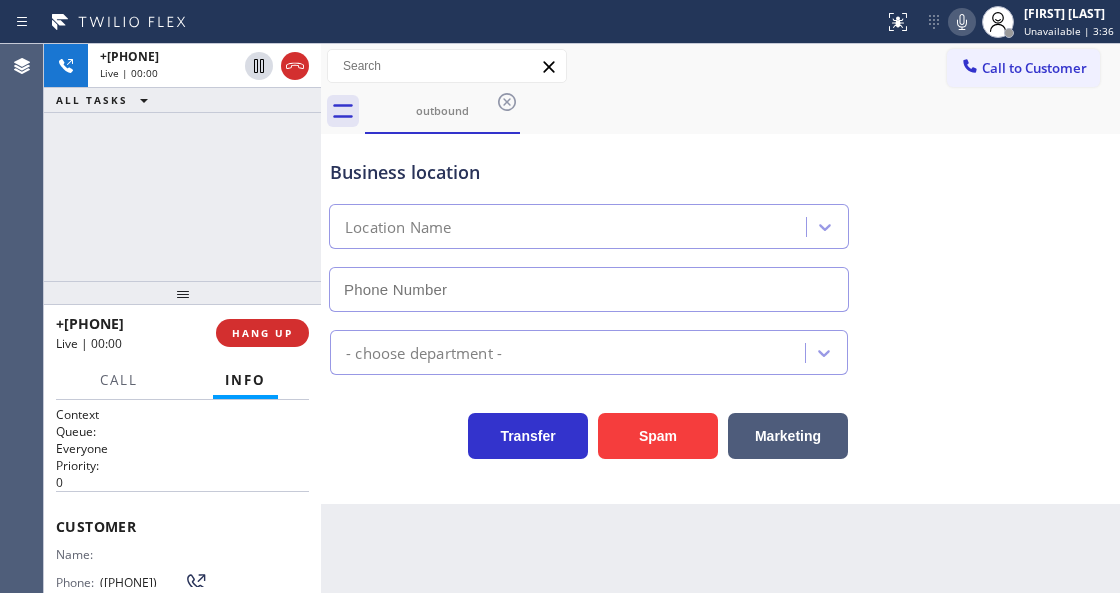 type on "([PHONE])" 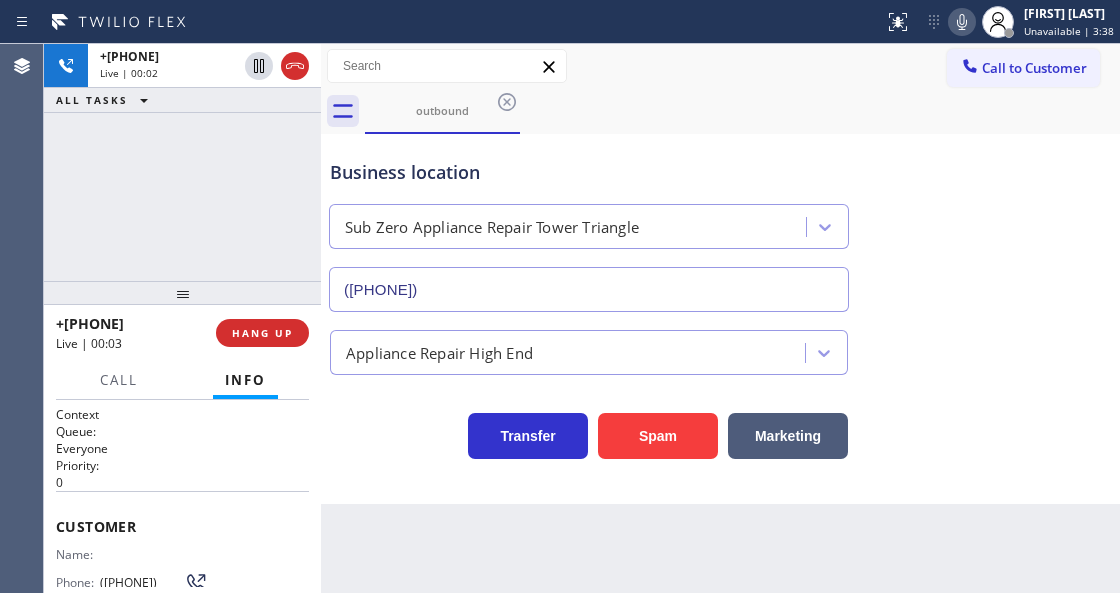 click on "Business location Sub Zero Appliance Repair Tower Triangle [PHONE]" at bounding box center (589, 225) 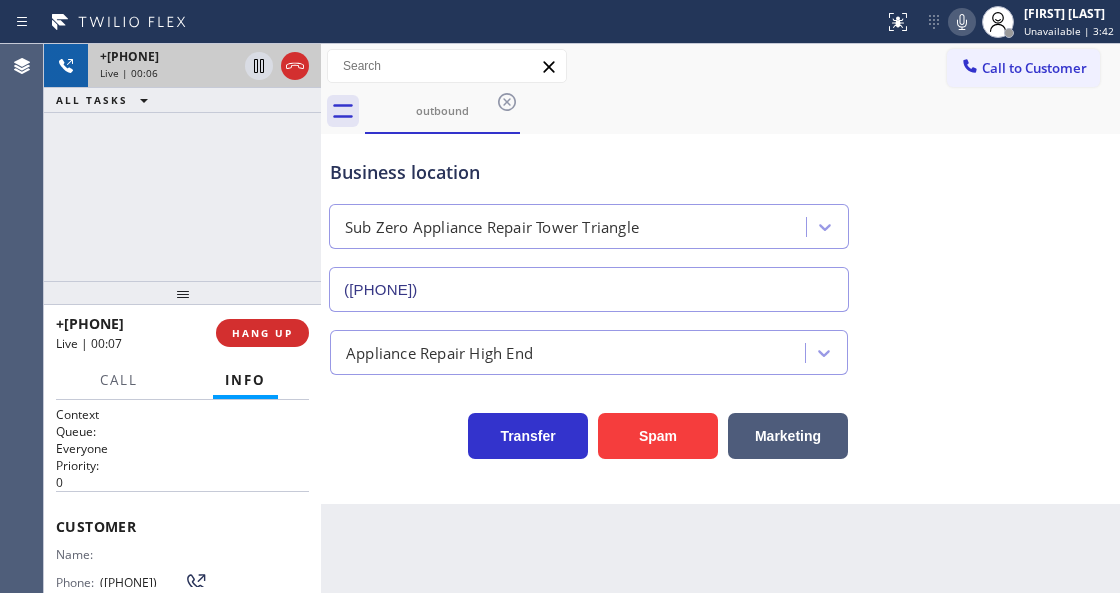 click 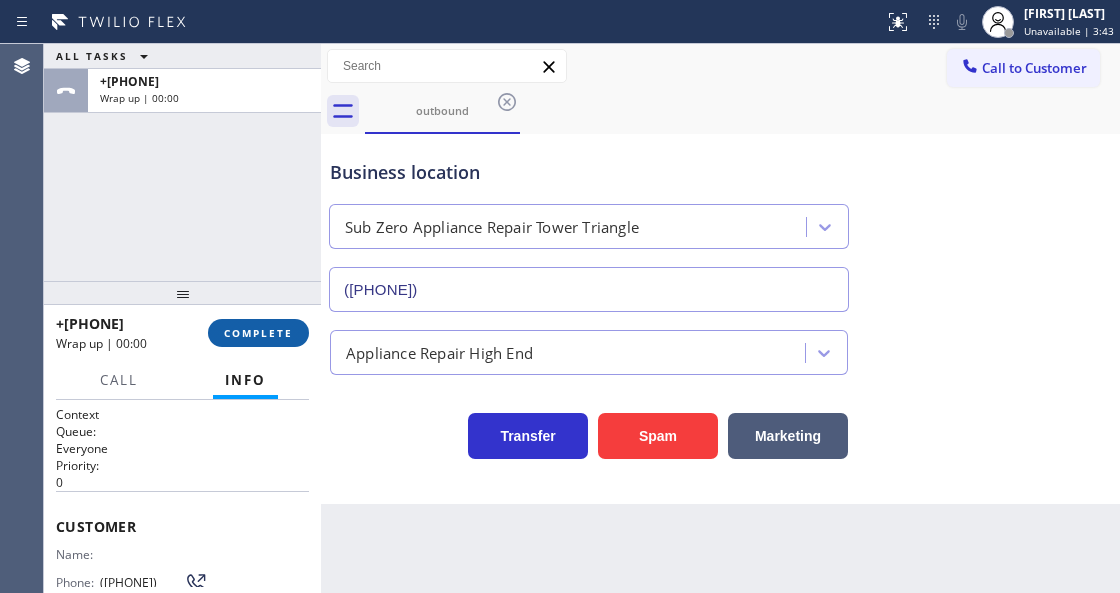 click on "COMPLETE" at bounding box center (258, 333) 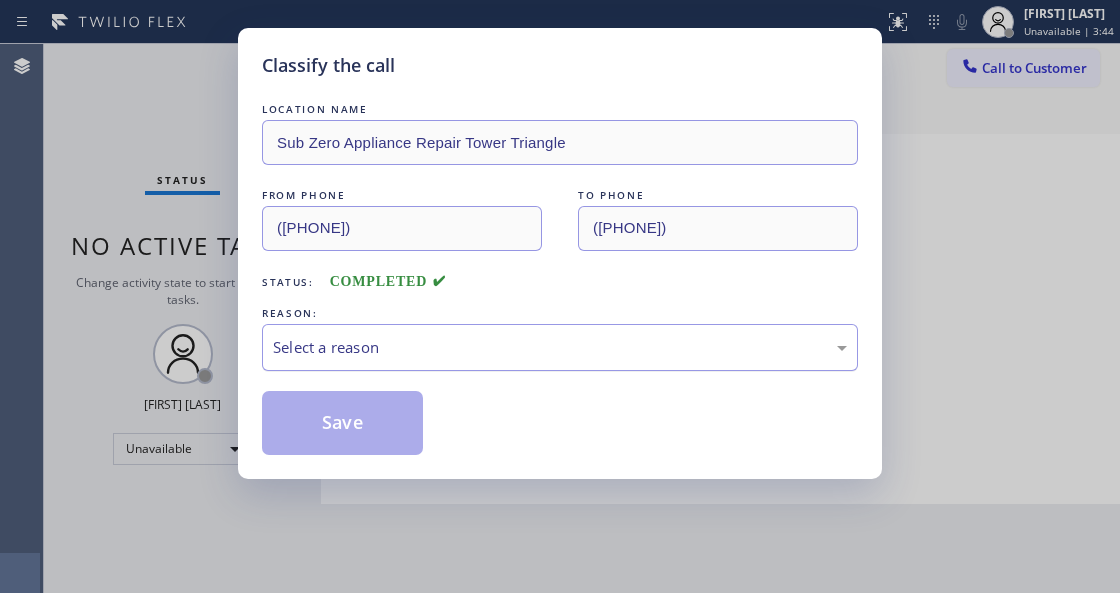 click on "Select a reason" at bounding box center (560, 347) 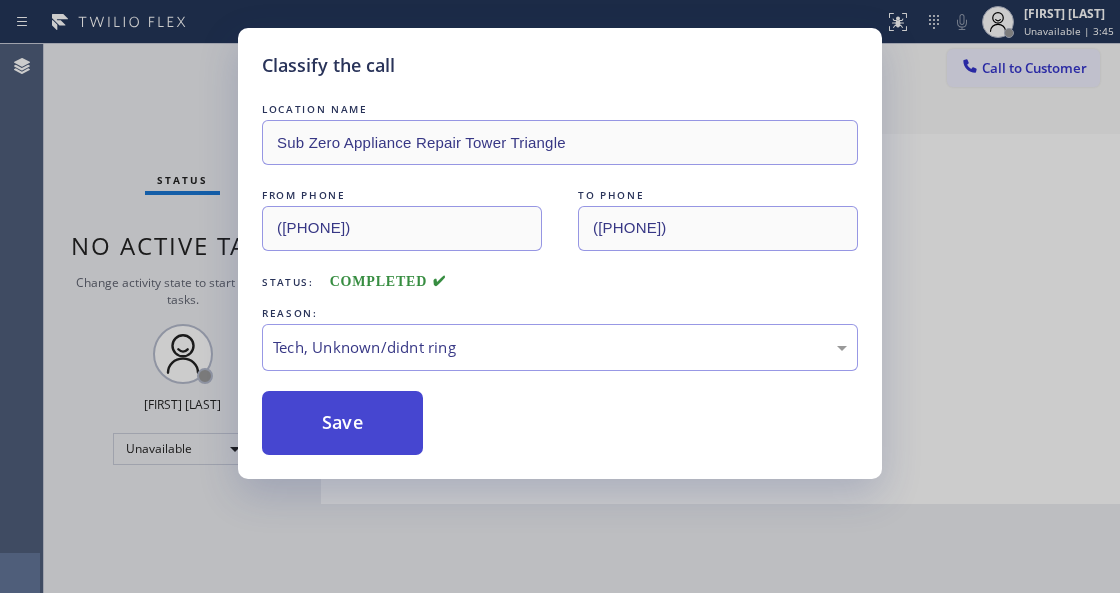 click on "Save" at bounding box center [342, 423] 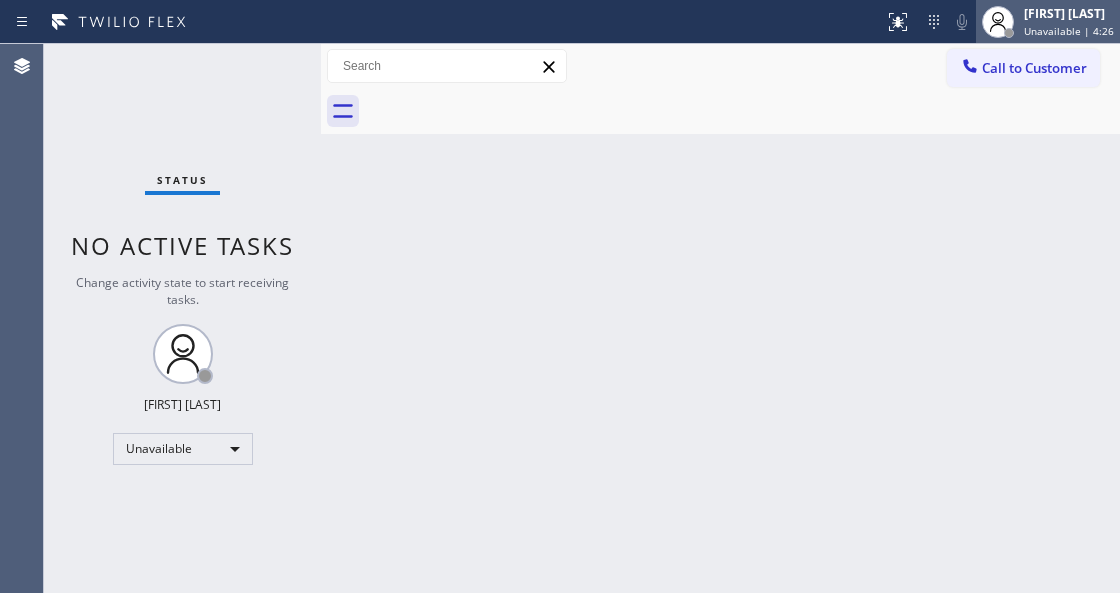click at bounding box center [998, 22] 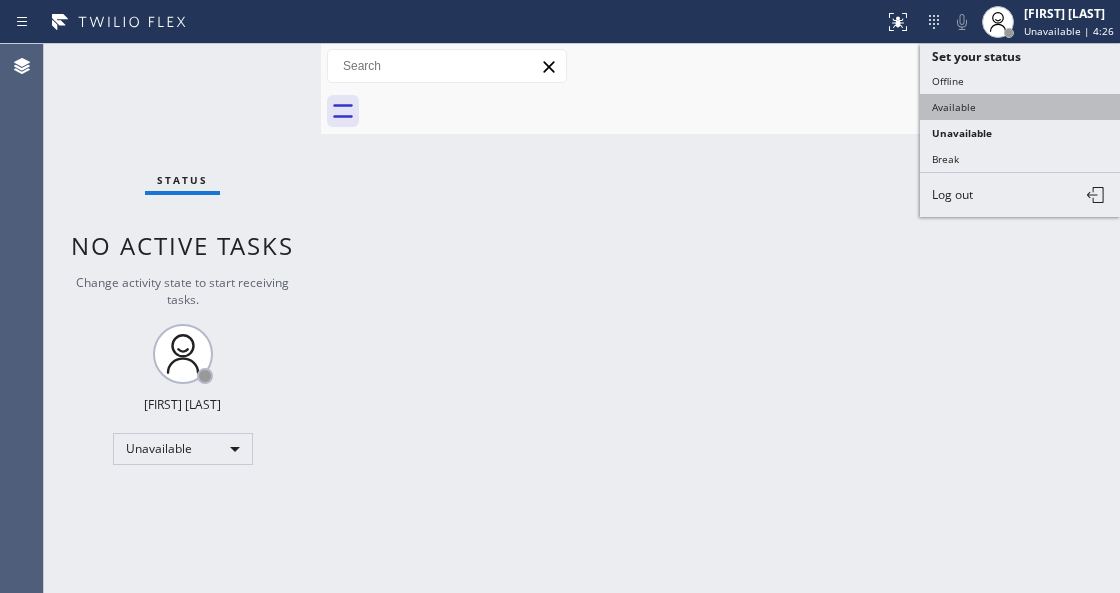 click on "Available" at bounding box center [1020, 107] 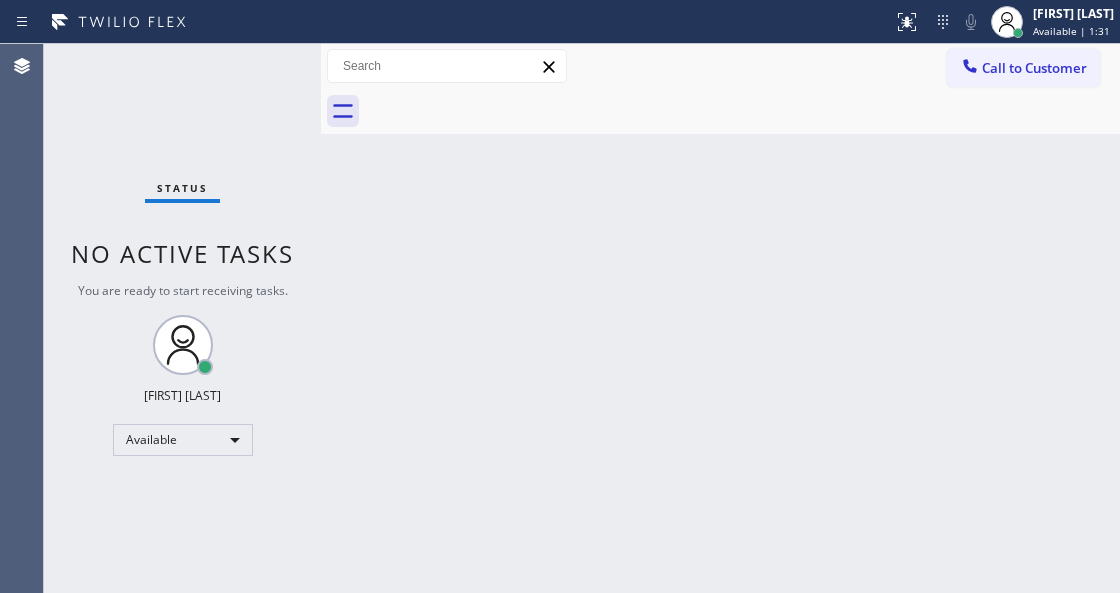 click on "Status   No active tasks     You are ready to start receiving tasks.   Venezza Koren Intas Available" at bounding box center (182, 318) 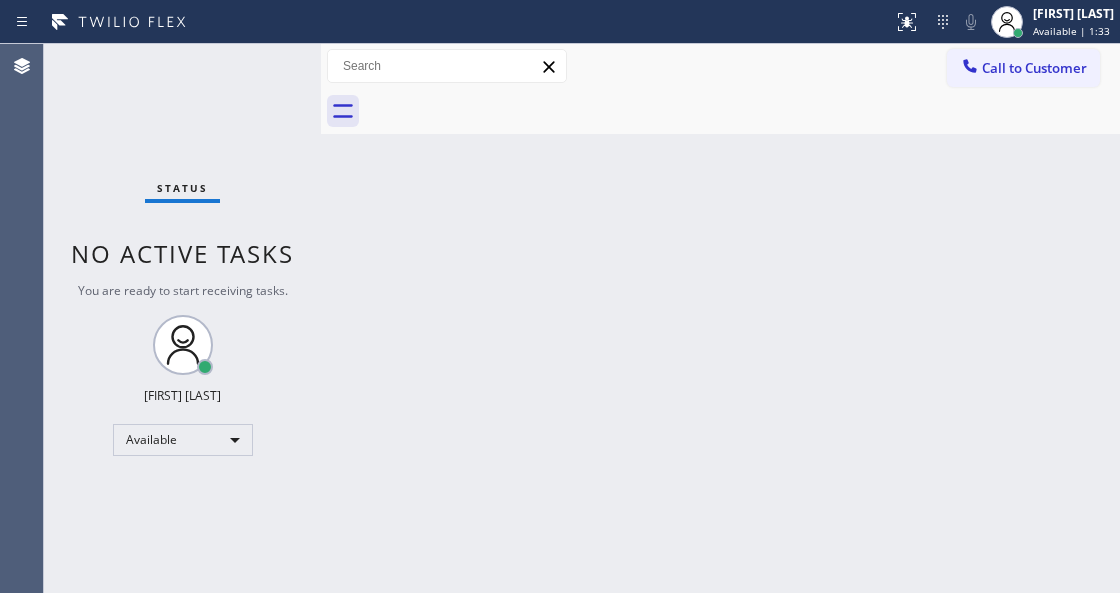 click on "Status   No active tasks     You are ready to start receiving tasks.   Venezza Koren Intas Available" at bounding box center (182, 318) 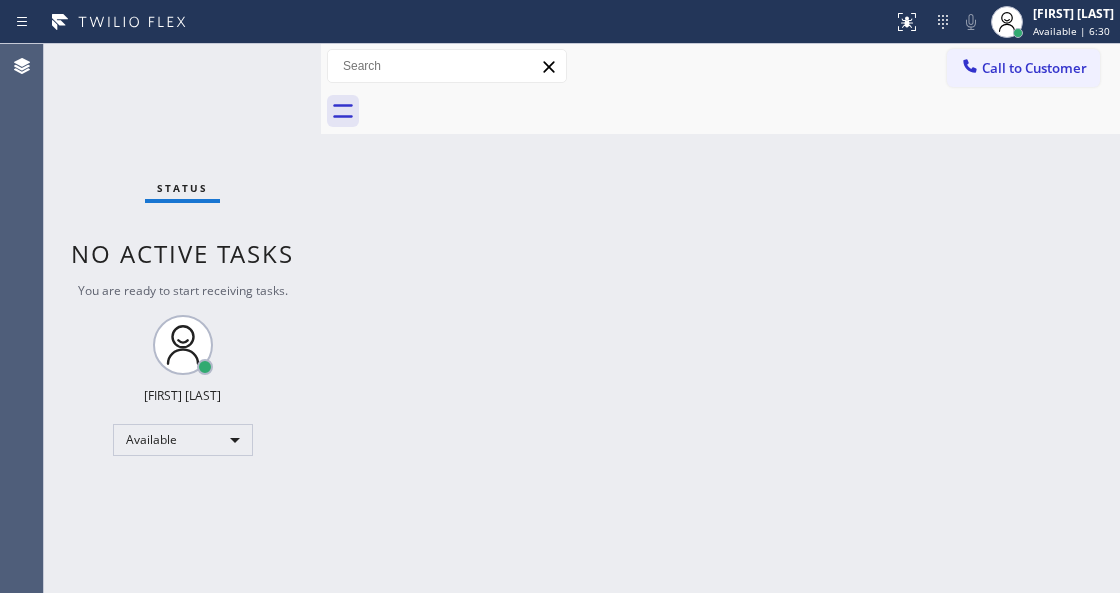 click on "Status   No active tasks     You are ready to start receiving tasks.   Venezza Koren Intas Available" at bounding box center (182, 318) 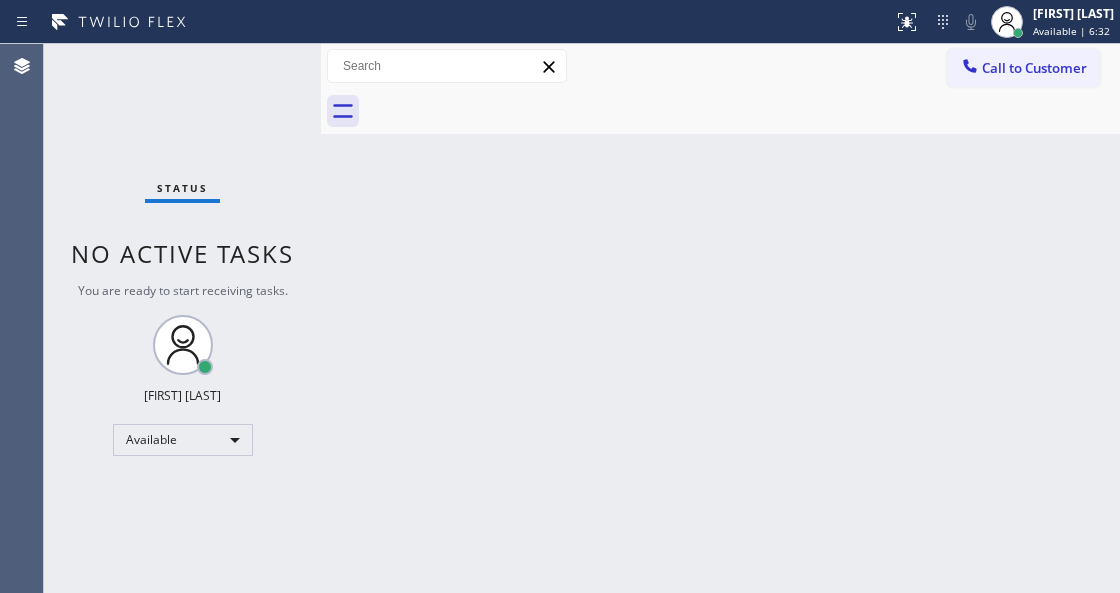 click on "Back to Dashboard Change Sender ID Customers Technicians Select a contact Outbound call Technician Search Technician Your caller id phone number Your caller id phone number Call Technician info Name   Phone none Address none Change Sender ID HVAC +1[PHONE] 5 Star Appliance +1[PHONE] Appliance Repair +1[PHONE] Plumbing +1[PHONE] Air Duct Cleaning +1[PHONE]  Electricians +1[PHONE] Cancel Change Check personal SMS Reset Change No tabs Call to Customer Outbound call Location Sub Zero Appliance Repair Tower Triangle Your caller id phone number [PHONE] Customer number Call Outbound call Technician Search Technician Your caller id phone number Your caller id phone number Call" at bounding box center (720, 318) 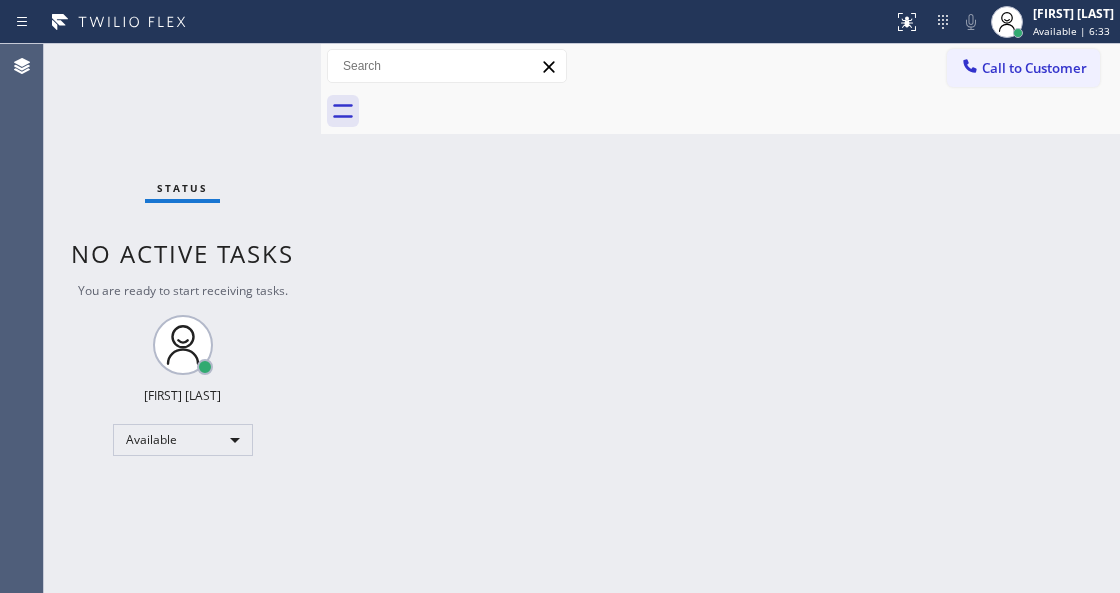 click on "Back to Dashboard Change Sender ID Customers Technicians Select a contact Outbound call Technician Search Technician Your caller id phone number Your caller id phone number Call Technician info Name   Phone none Address none Change Sender ID HVAC +1[PHONE] 5 Star Appliance +1[PHONE] Appliance Repair +1[PHONE] Plumbing +1[PHONE] Air Duct Cleaning +1[PHONE]  Electricians +1[PHONE] Cancel Change Check personal SMS Reset Change No tabs Call to Customer Outbound call Location Sub Zero Appliance Repair Tower Triangle Your caller id phone number [PHONE] Customer number Call Outbound call Technician Search Technician Your caller id phone number Your caller id phone number Call" at bounding box center [720, 318] 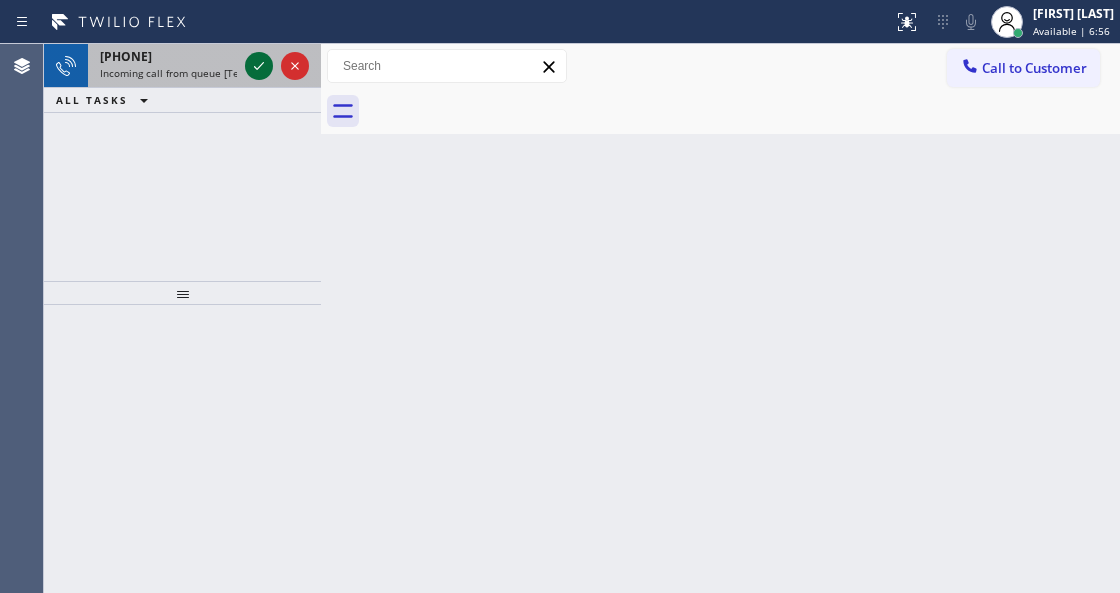 click 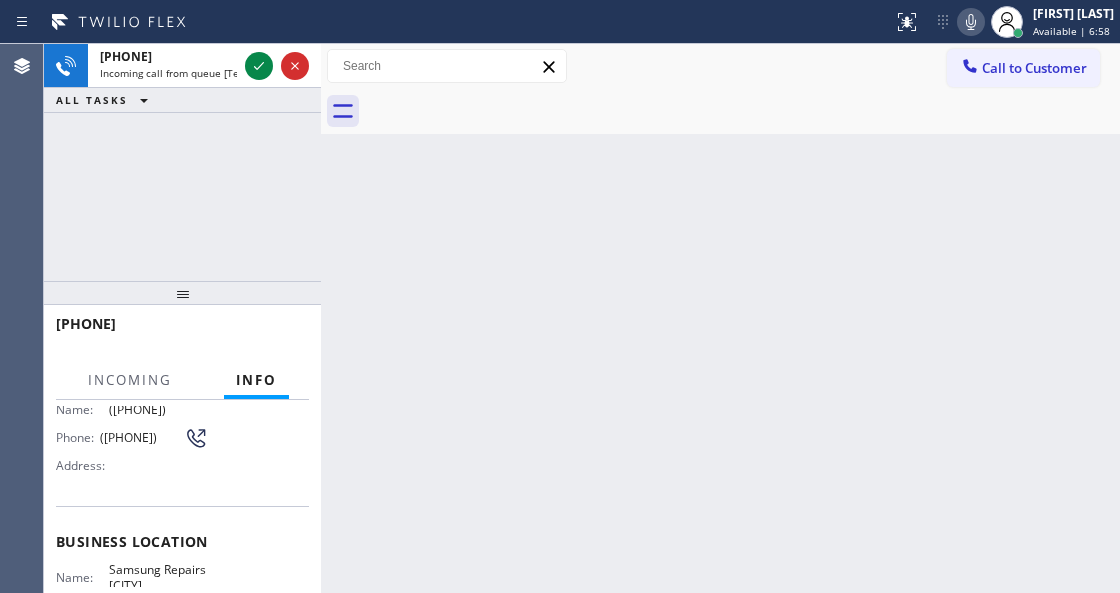 scroll, scrollTop: 266, scrollLeft: 0, axis: vertical 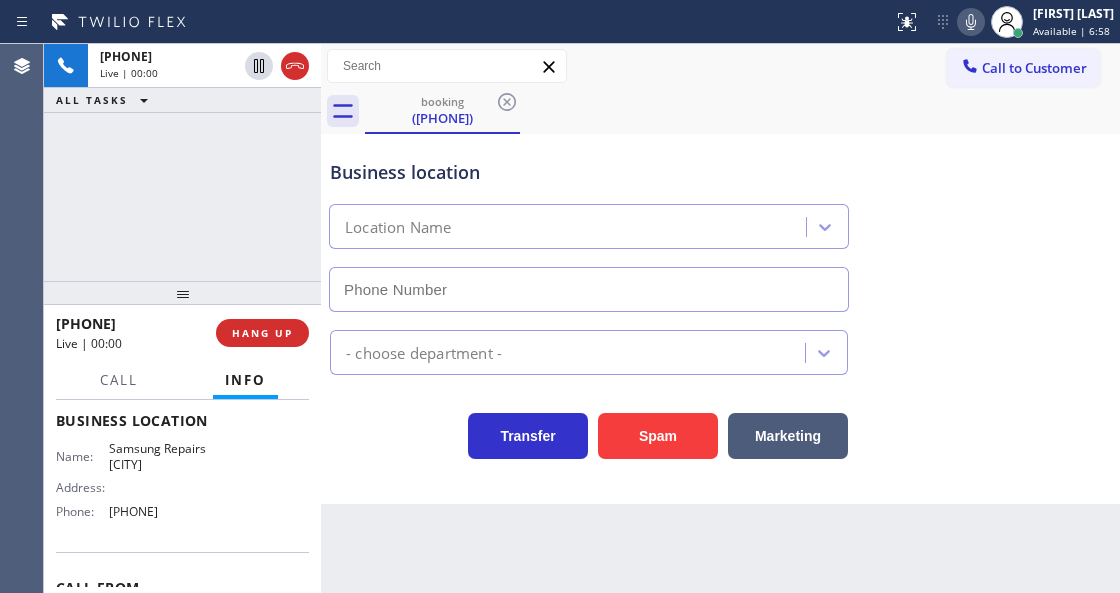 type on "[PHONE]" 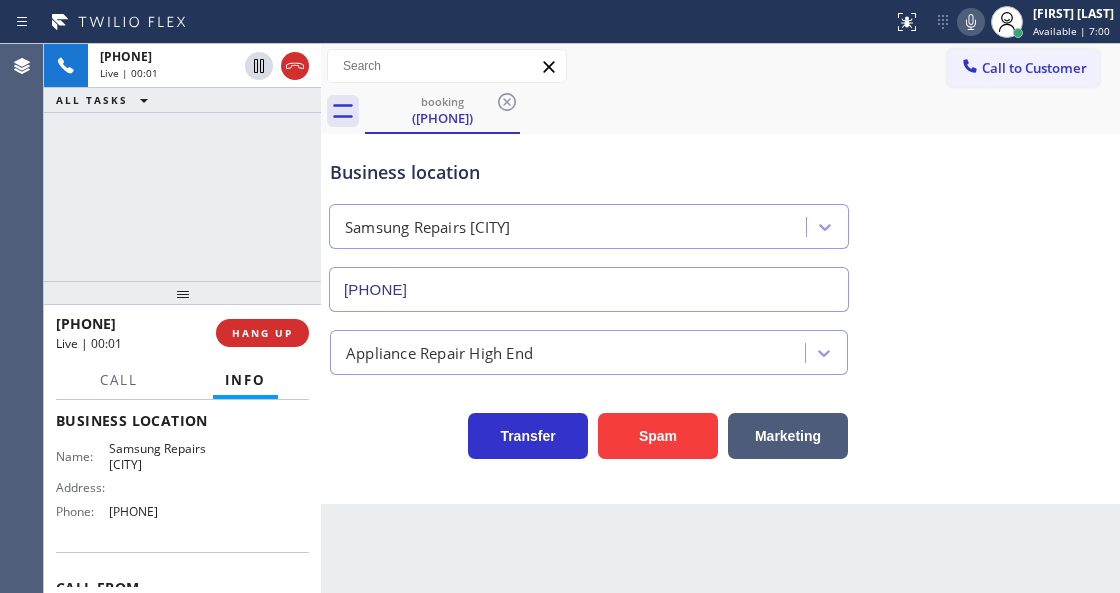 click on "+[PHONE] Live | 00:01 ALL TASKS ALL TASKS ACTIVE TASKS TASKS IN WRAP UP" at bounding box center (182, 162) 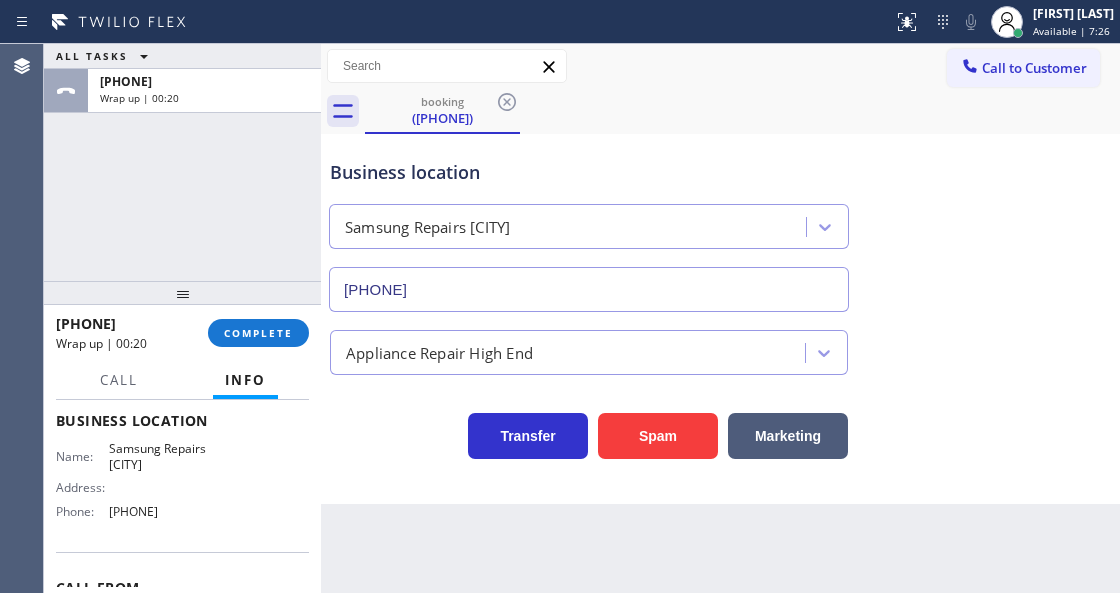 click at bounding box center [182, 293] 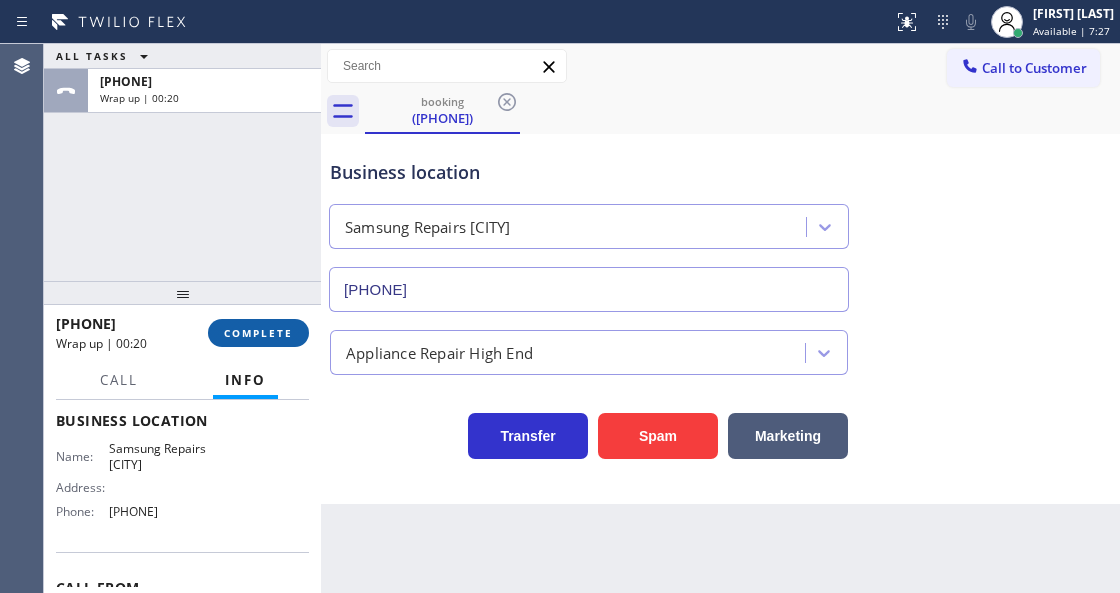 click on "COMPLETE" at bounding box center (258, 333) 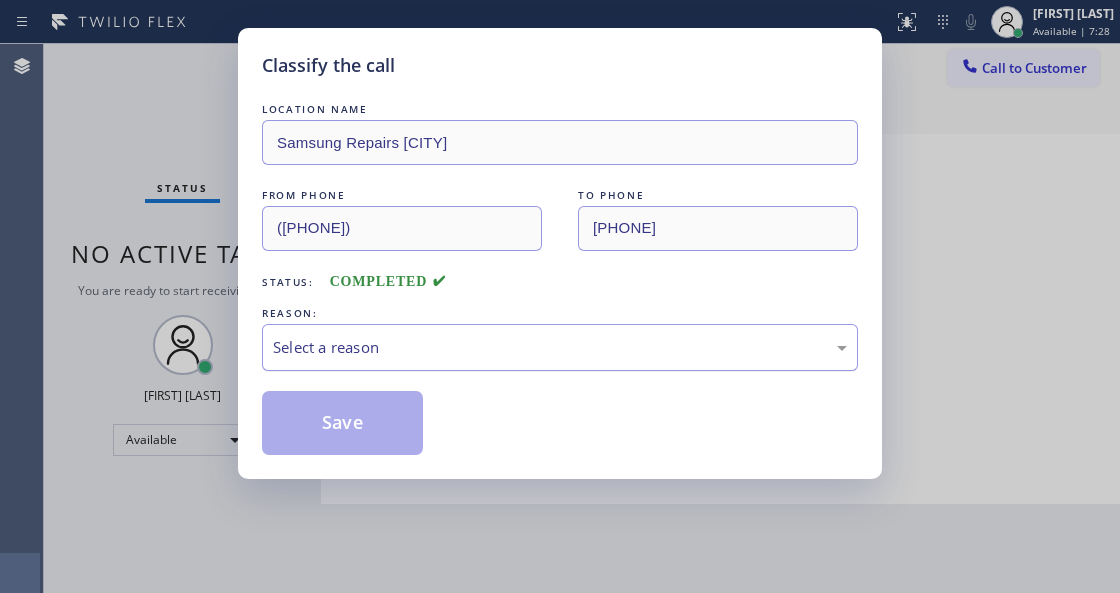 click on "Select a reason" at bounding box center [560, 347] 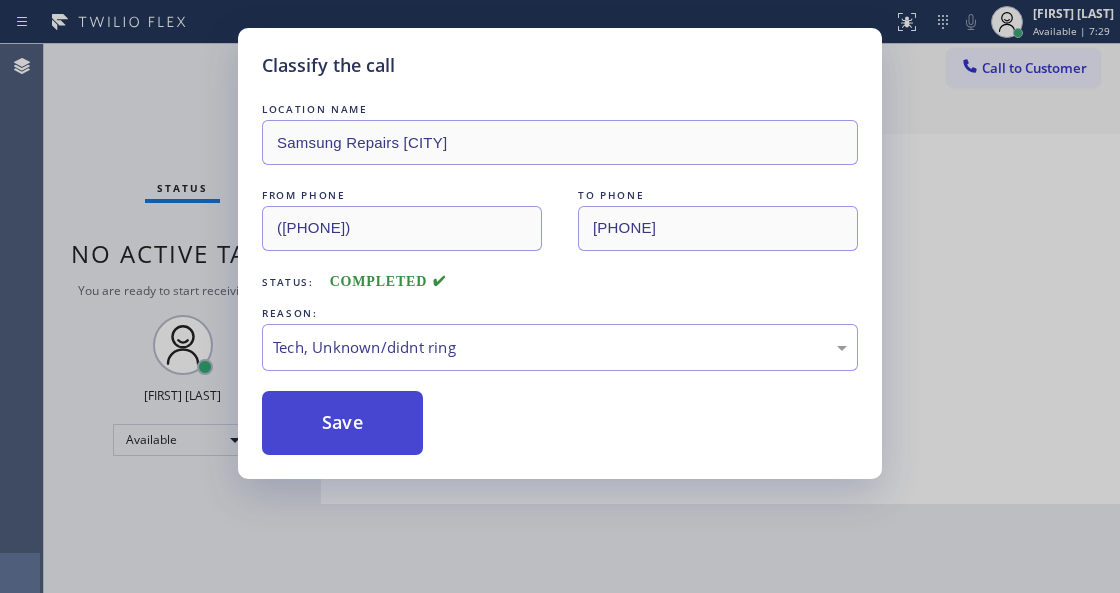 click on "Save" at bounding box center [342, 423] 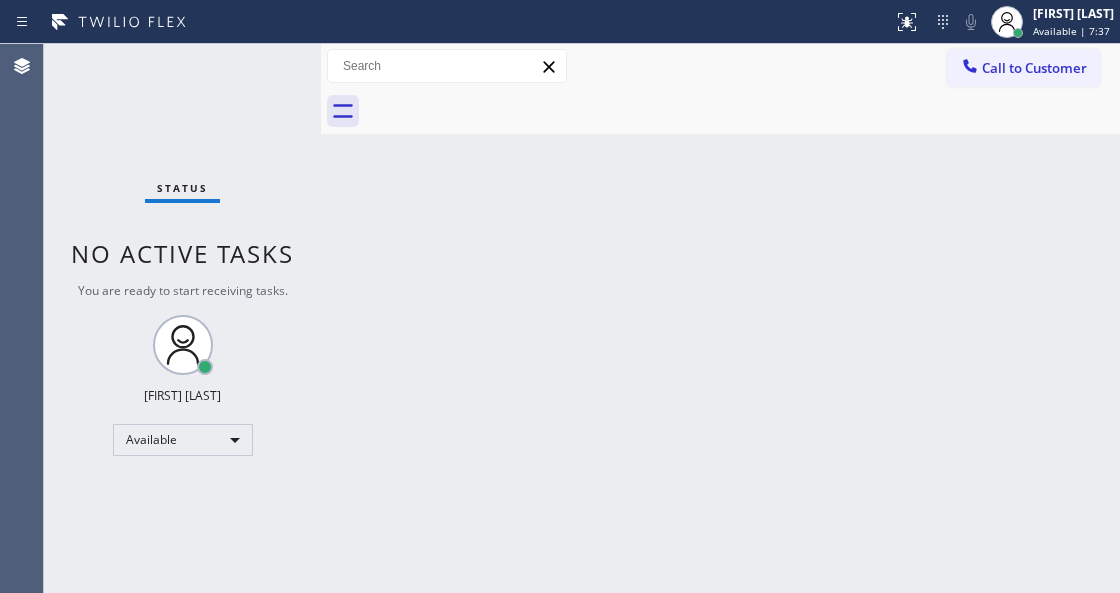 click on "Back to Dashboard Change Sender ID Customers Technicians Select a contact Outbound call Technician Search Technician Your caller id phone number Your caller id phone number Call Technician info Name   Phone none Address none Change Sender ID HVAC +1[PHONE] 5 Star Appliance +1[PHONE] Appliance Repair +1[PHONE] Plumbing +1[PHONE] Air Duct Cleaning +1[PHONE]  Electricians +1[PHONE] Cancel Change Check personal SMS Reset Change No tabs Call to Customer Outbound call Location Sub Zero Appliance Repair Tower Triangle Your caller id phone number [PHONE] Customer number Call Outbound call Technician Search Technician Your caller id phone number Your caller id phone number Call" at bounding box center [720, 318] 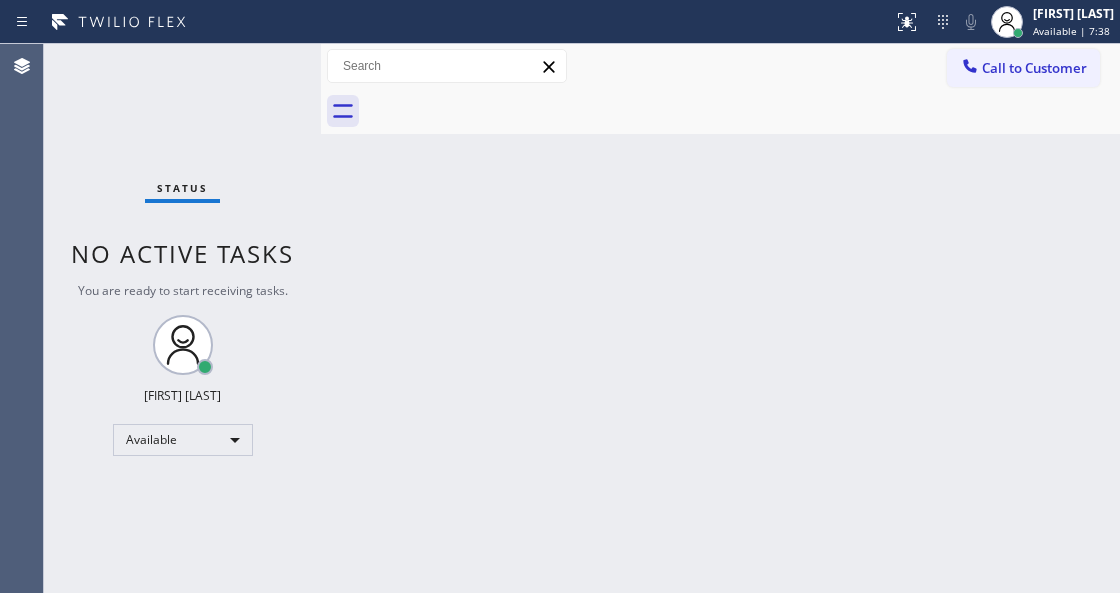 click on "Status   No active tasks     You are ready to start receiving tasks.   Venezza Koren Intas Available" at bounding box center (182, 318) 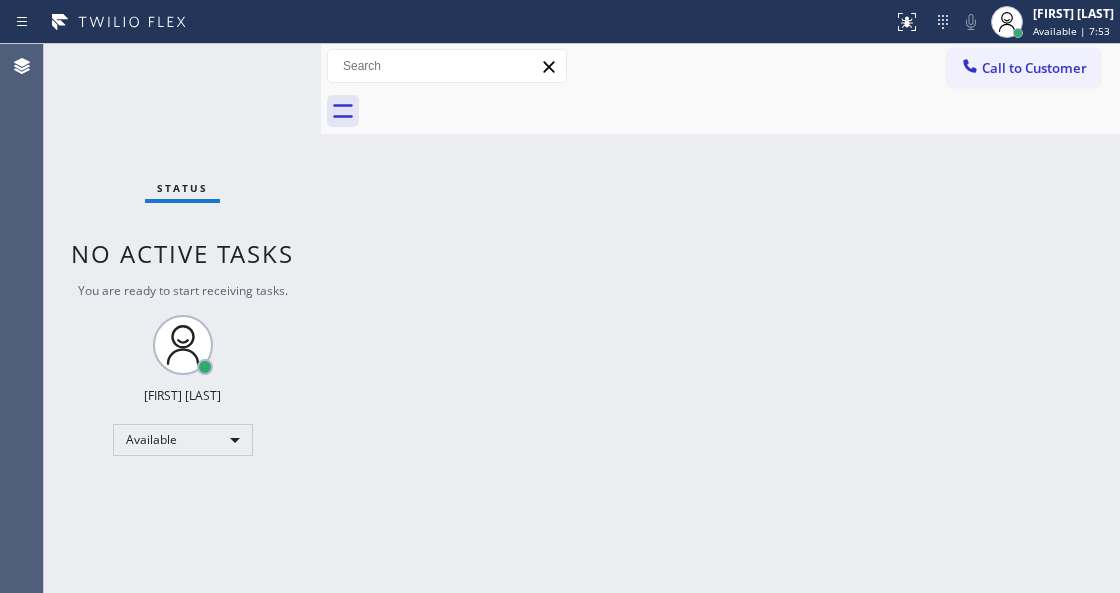 click on "Back to Dashboard Change Sender ID Customers Technicians Select a contact Outbound call Technician Search Technician Your caller id phone number Your caller id phone number Call Technician info Name   Phone none Address none Change Sender ID HVAC +1[PHONE] 5 Star Appliance +1[PHONE] Appliance Repair +1[PHONE] Plumbing +1[PHONE] Air Duct Cleaning +1[PHONE]  Electricians +1[PHONE] Cancel Change Check personal SMS Reset Change No tabs Call to Customer Outbound call Location Sub Zero Appliance Repair Tower Triangle Your caller id phone number [PHONE] Customer number Call Outbound call Technician Search Technician Your caller id phone number Your caller id phone number Call" at bounding box center [720, 318] 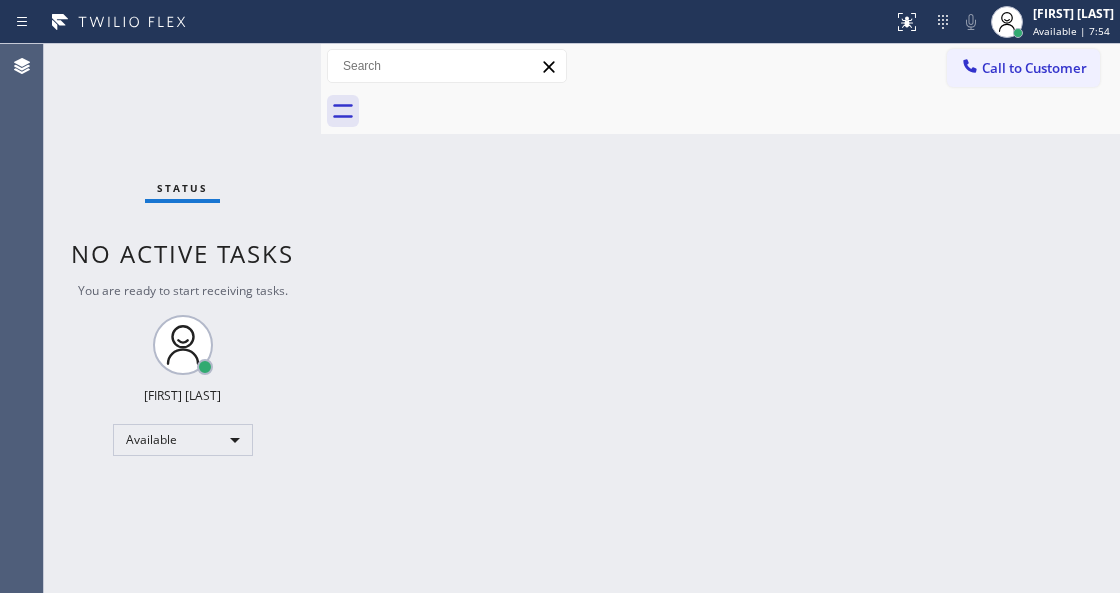 click on "Status   No active tasks     You are ready to start receiving tasks.   Venezza Koren Intas Available" at bounding box center (182, 318) 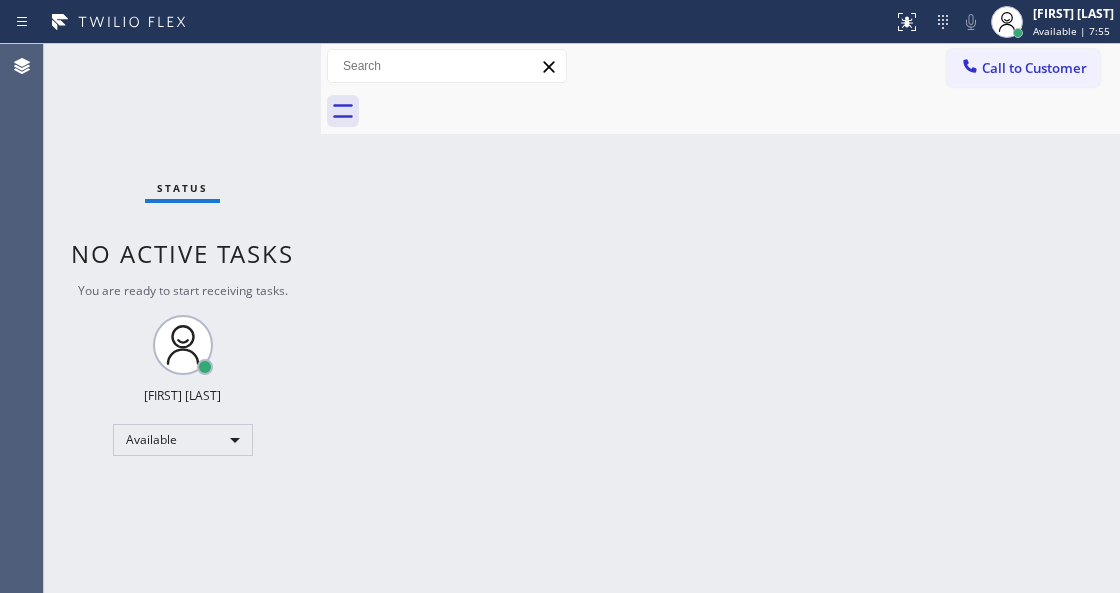 click on "Status   No active tasks     You are ready to start receiving tasks.   Venezza Koren Intas Available" at bounding box center [182, 318] 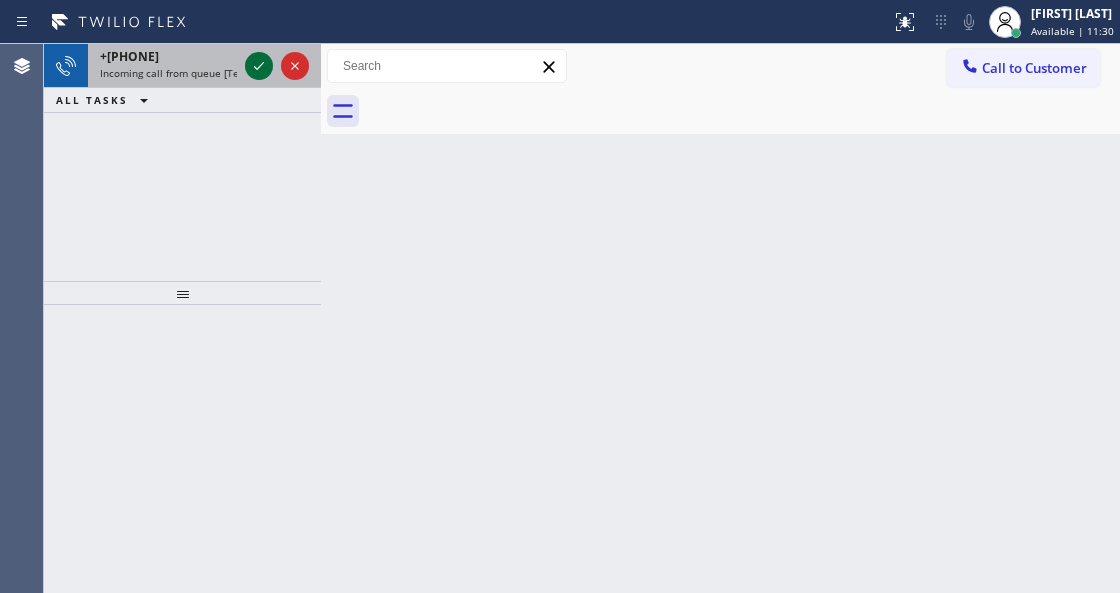 click 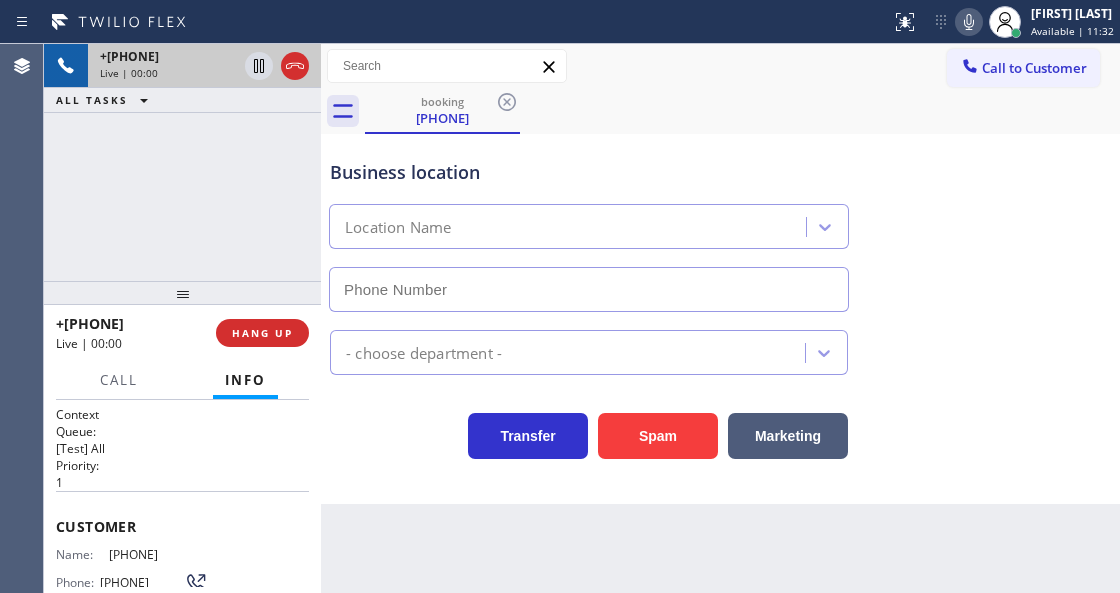 type on "[PHONE]" 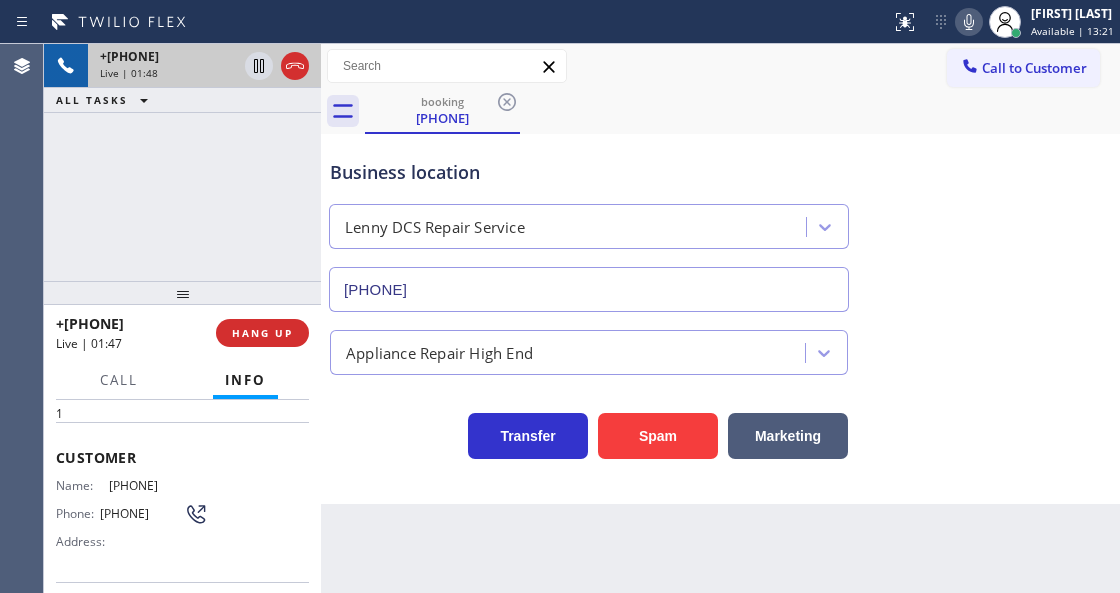 scroll, scrollTop: 200, scrollLeft: 0, axis: vertical 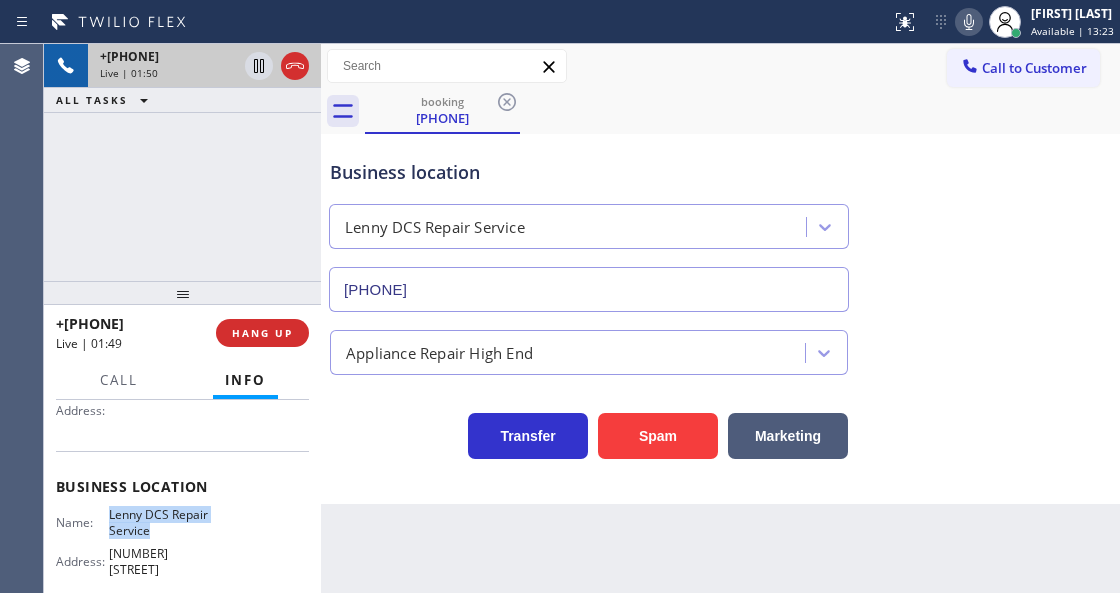 drag, startPoint x: 106, startPoint y: 506, endPoint x: 190, endPoint y: 525, distance: 86.12201 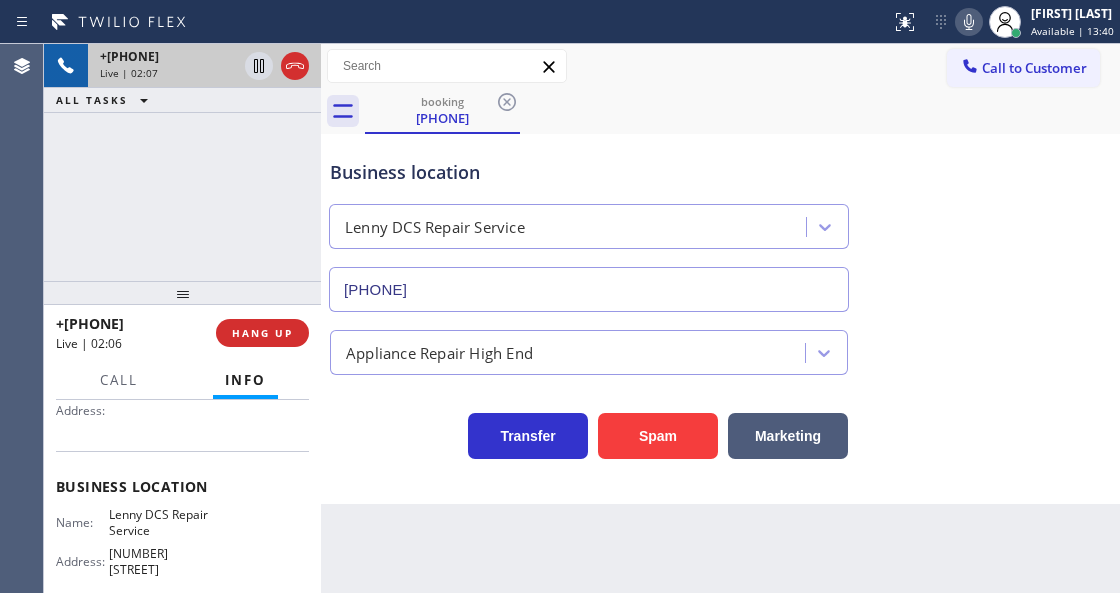 click on "Business location" at bounding box center (589, 172) 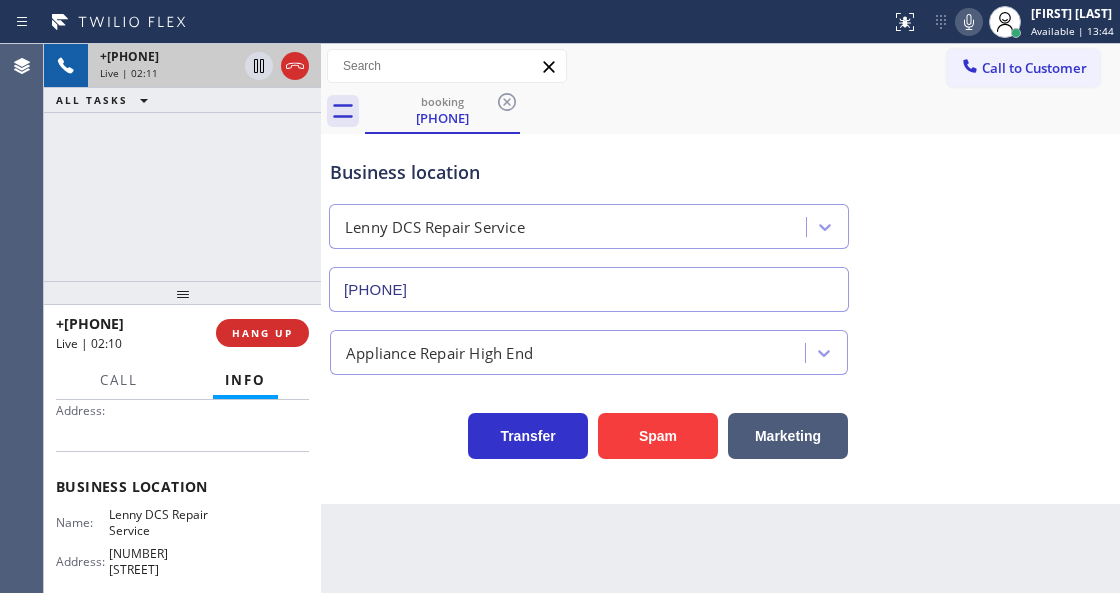 click on "Call to Customer Outbound call Location Sub Zero Appliance Repair Tower Triangle Your caller id phone number [PHONE] Customer number Call Outbound call Technician Search Technician Your caller id phone number Your caller id phone number Call" at bounding box center [720, 66] 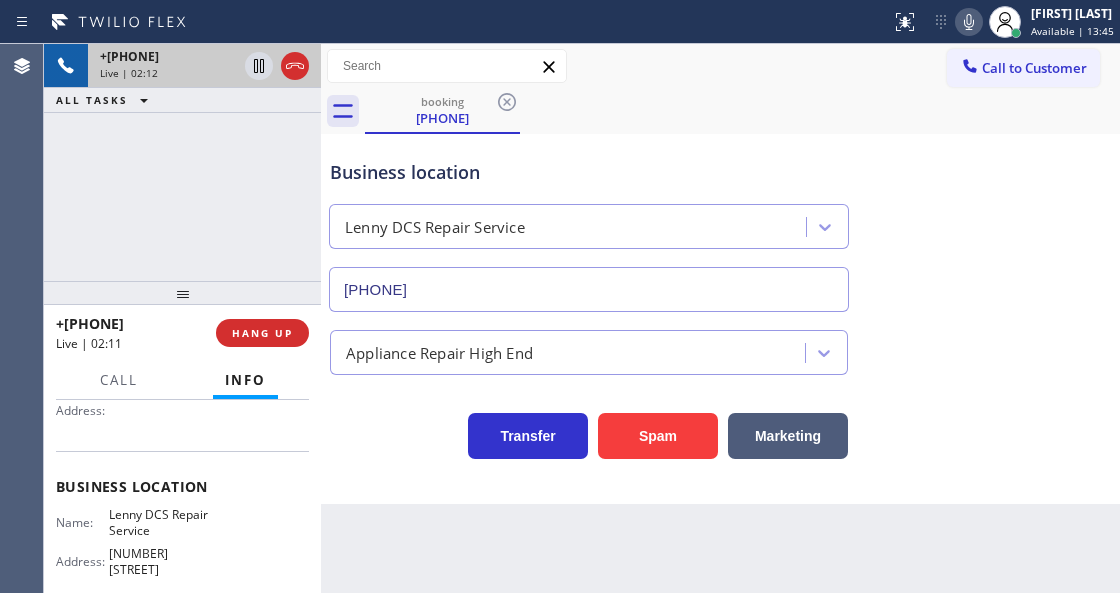click 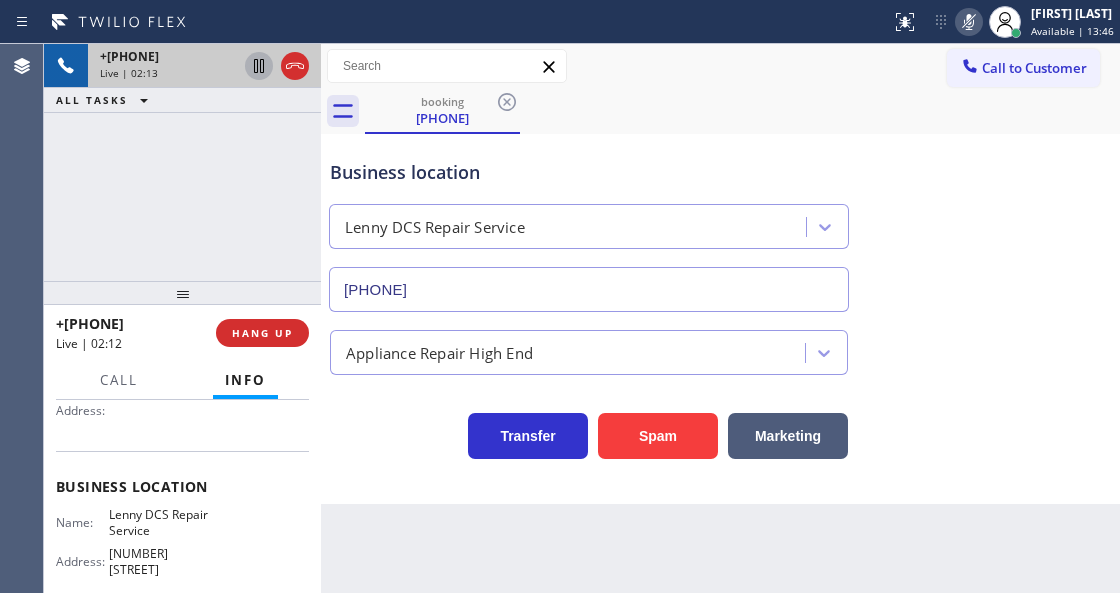 click 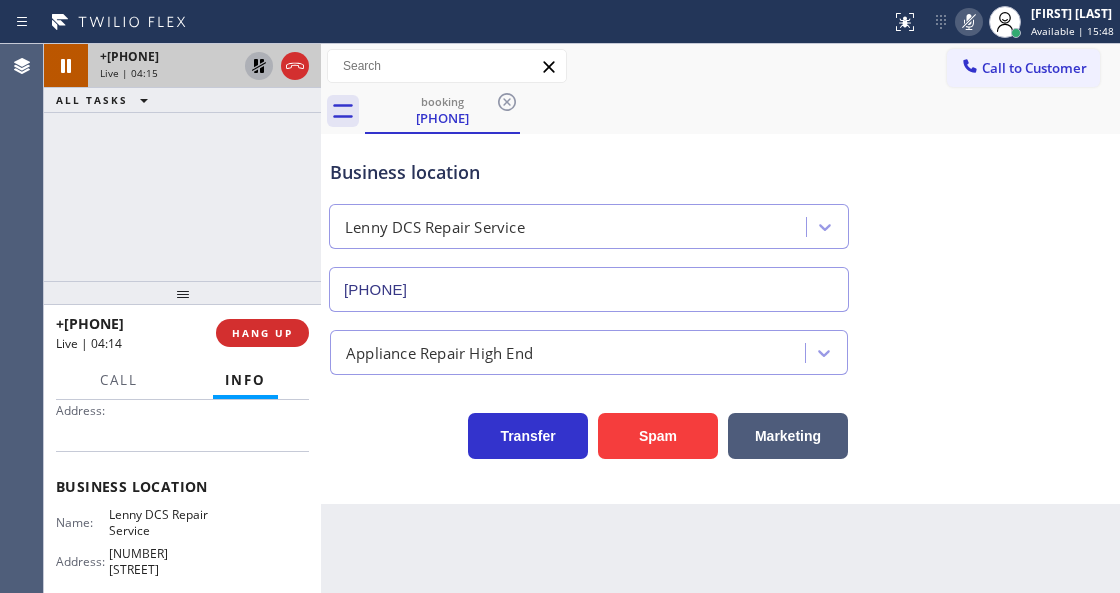 click 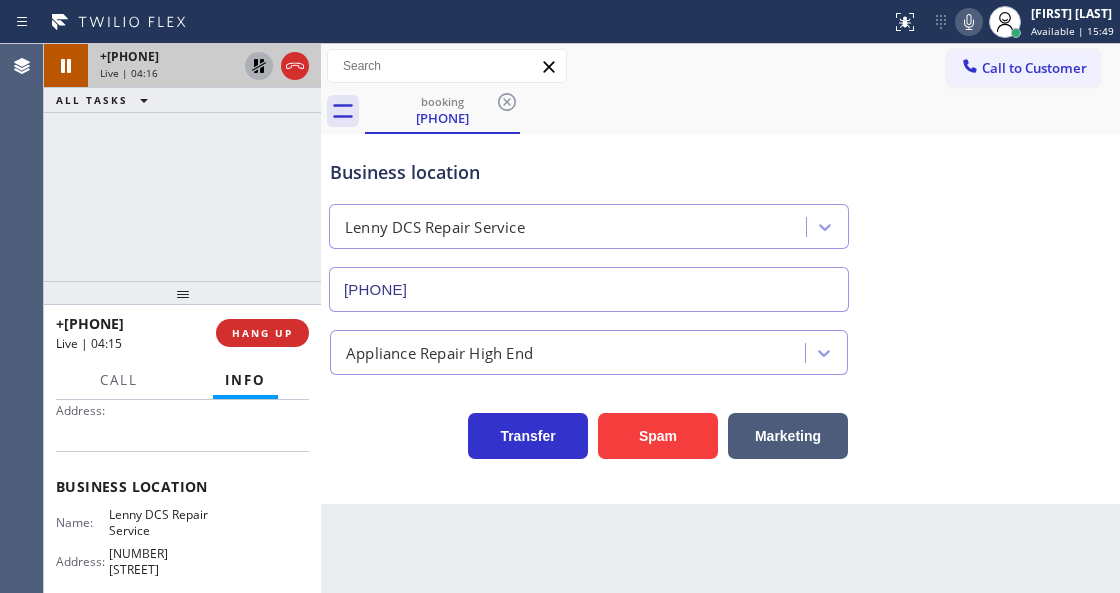 drag, startPoint x: 252, startPoint y: 56, endPoint x: 257, endPoint y: 66, distance: 11.18034 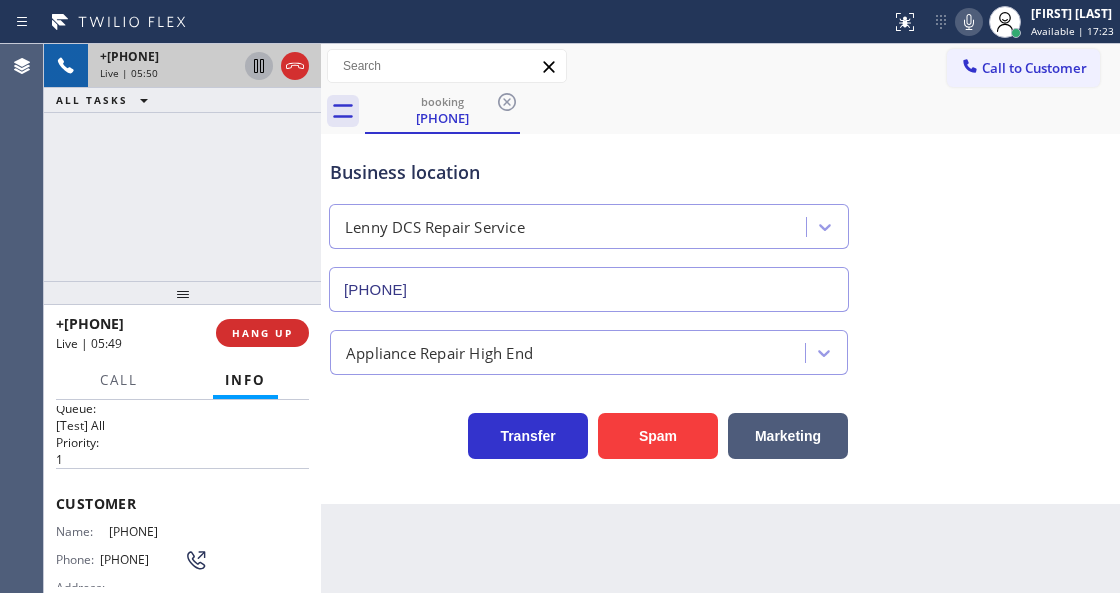 scroll, scrollTop: 0, scrollLeft: 0, axis: both 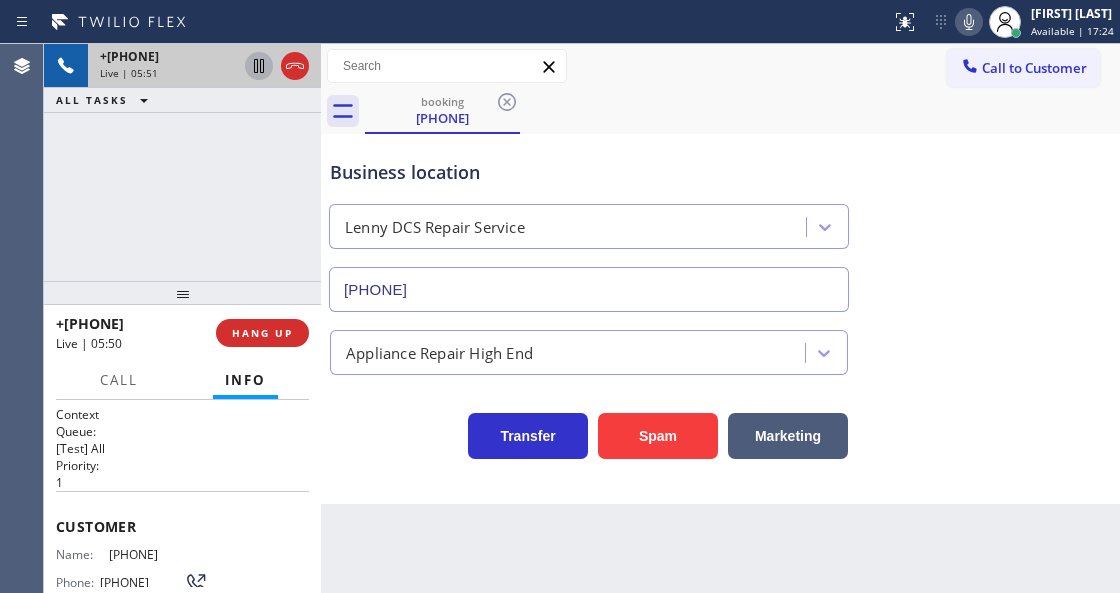 drag, startPoint x: 218, startPoint y: 540, endPoint x: 100, endPoint y: 549, distance: 118.34272 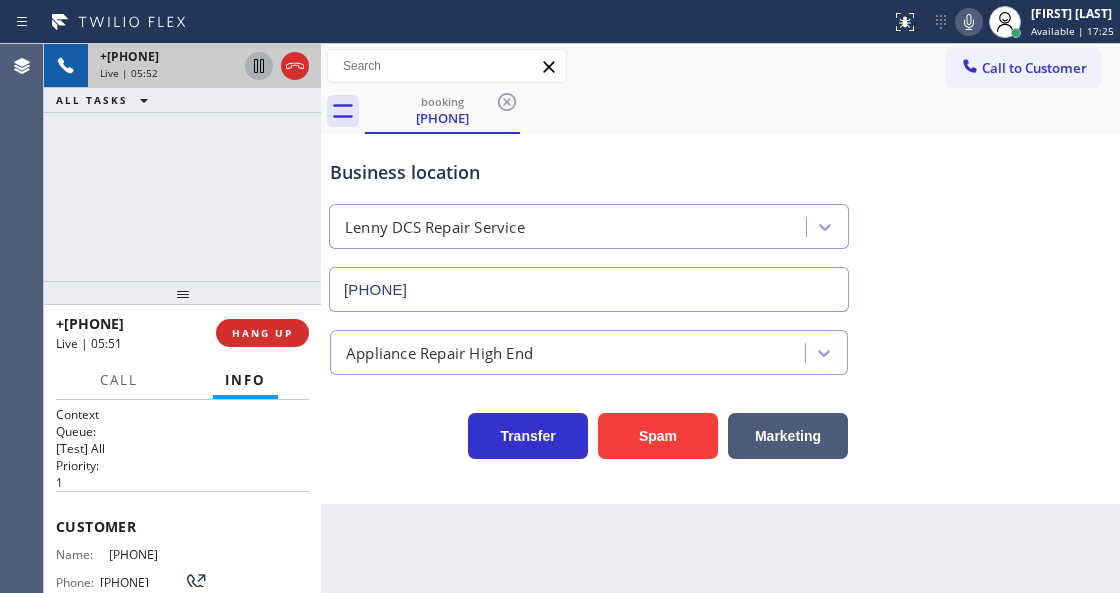 copy on "[PHONE]" 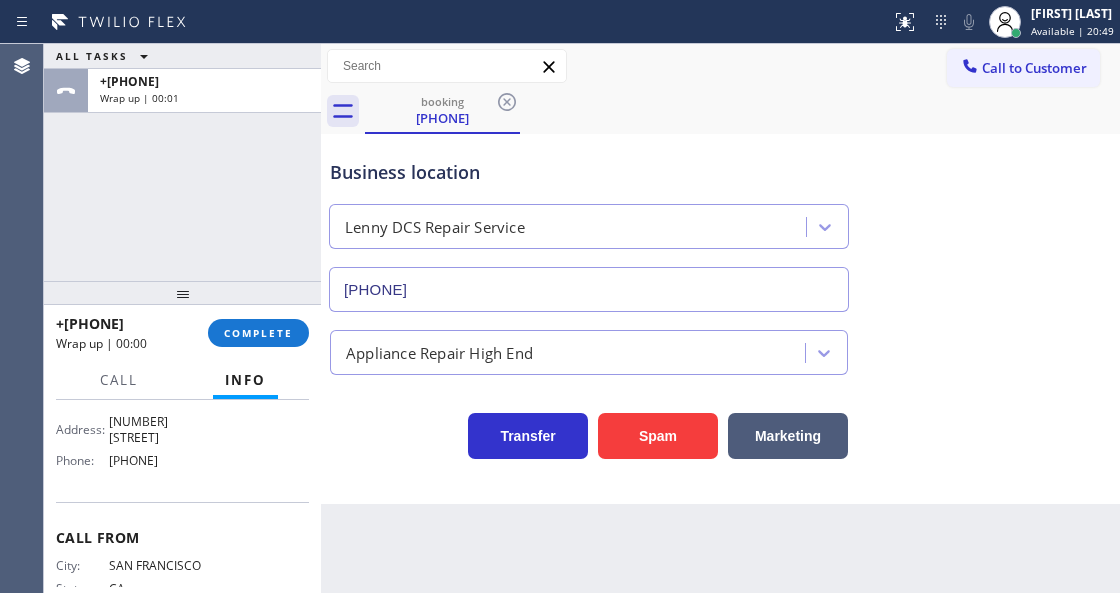 scroll, scrollTop: 333, scrollLeft: 0, axis: vertical 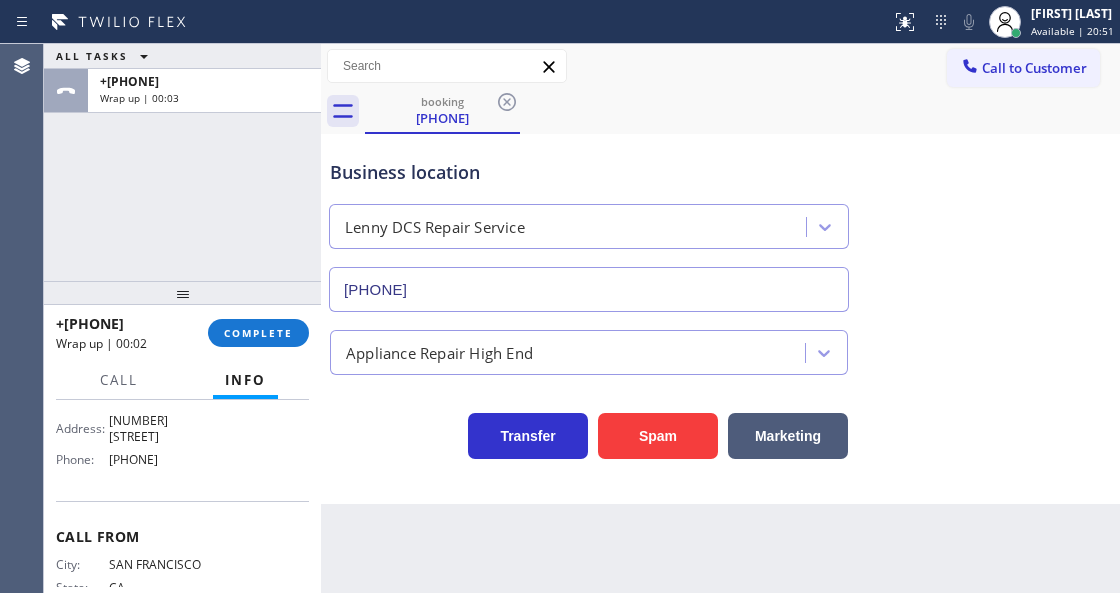 drag, startPoint x: 220, startPoint y: 446, endPoint x: 110, endPoint y: 448, distance: 110.01818 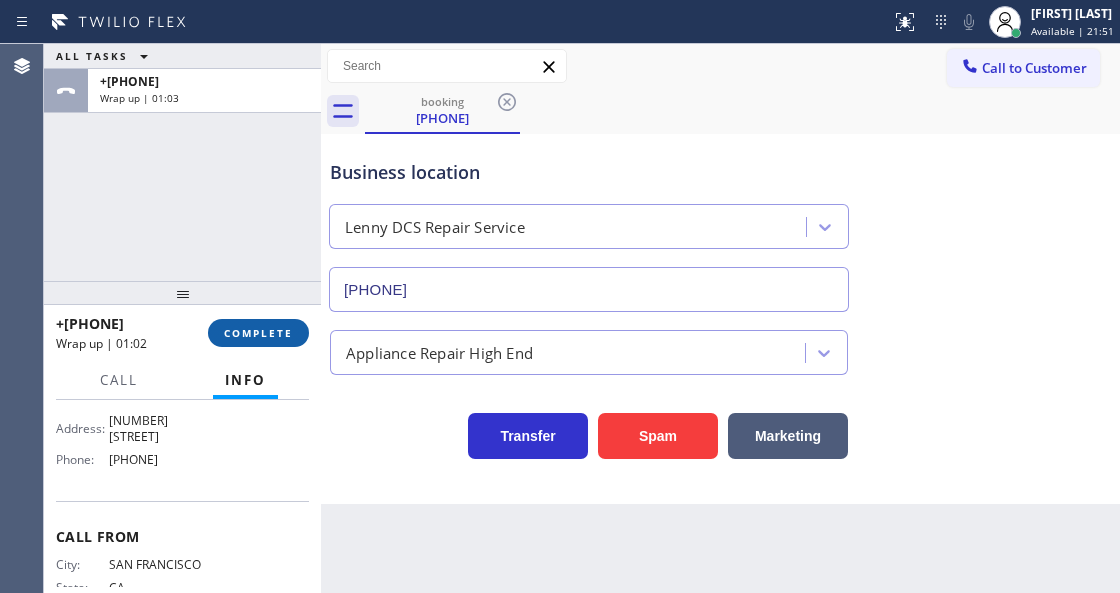 click on "COMPLETE" at bounding box center [258, 333] 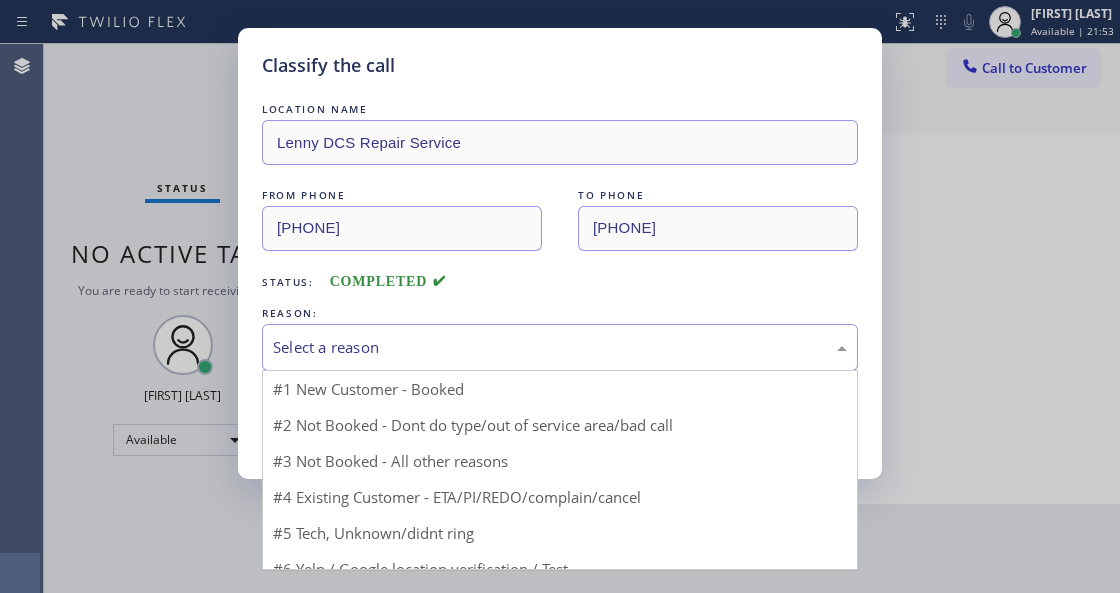 click on "Select a reason" at bounding box center (560, 347) 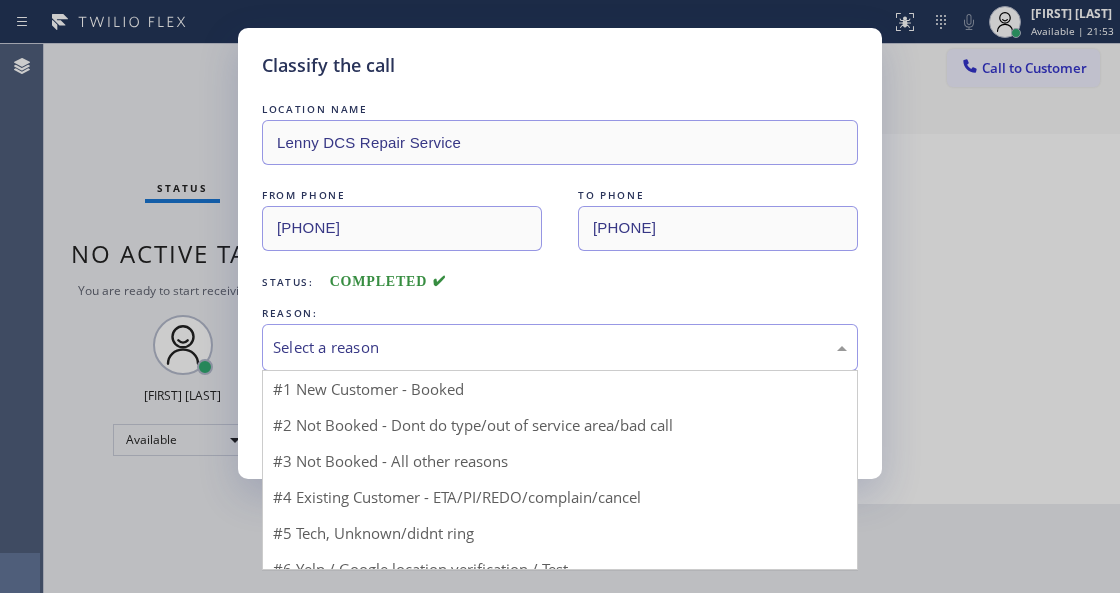 drag, startPoint x: 461, startPoint y: 388, endPoint x: 373, endPoint y: 405, distance: 89.62701 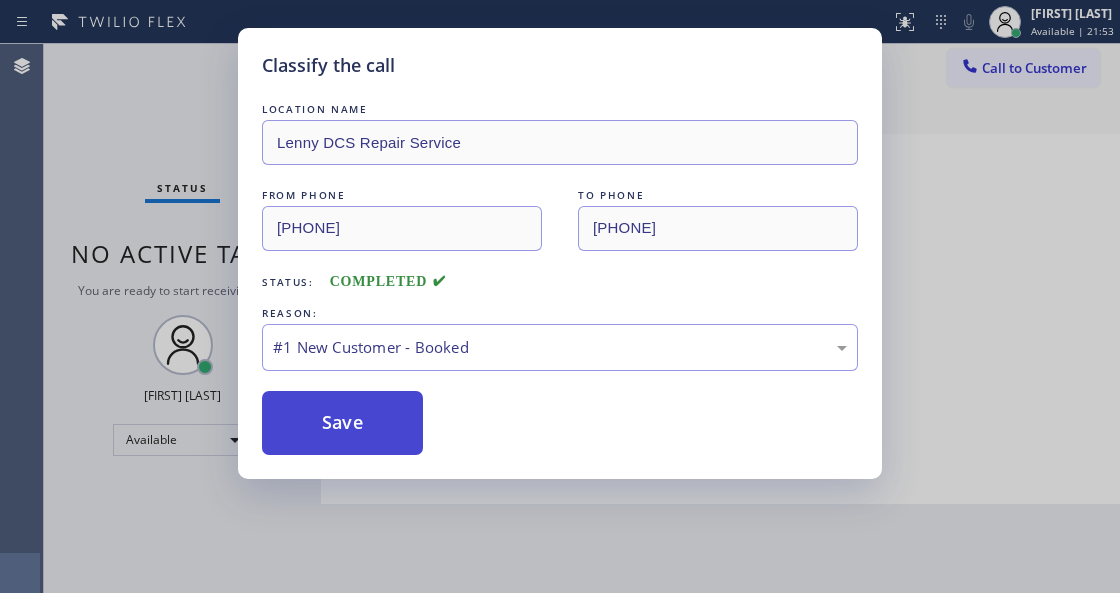 click on "Save" at bounding box center [342, 423] 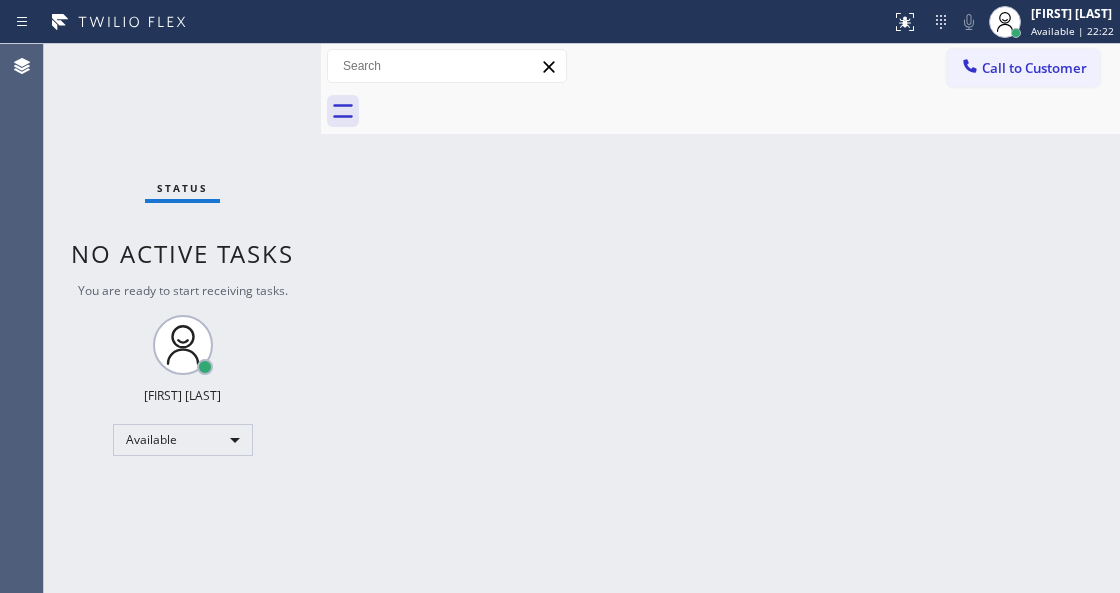 click on "Back to Dashboard Change Sender ID Customers Technicians Select a contact Outbound call Technician Search Technician Your caller id phone number Your caller id phone number Call Technician info Name   Phone none Address none Change Sender ID HVAC +1[PHONE] 5 Star Appliance +1[PHONE] Appliance Repair +1[PHONE] Plumbing +1[PHONE] Air Duct Cleaning +1[PHONE]  Electricians +1[PHONE] Cancel Change Check personal SMS Reset Change No tabs Call to Customer Outbound call Location Sub Zero Appliance Repair Tower Triangle Your caller id phone number [PHONE] Customer number Call Outbound call Technician Search Technician Your caller id phone number Your caller id phone number Call" at bounding box center [720, 318] 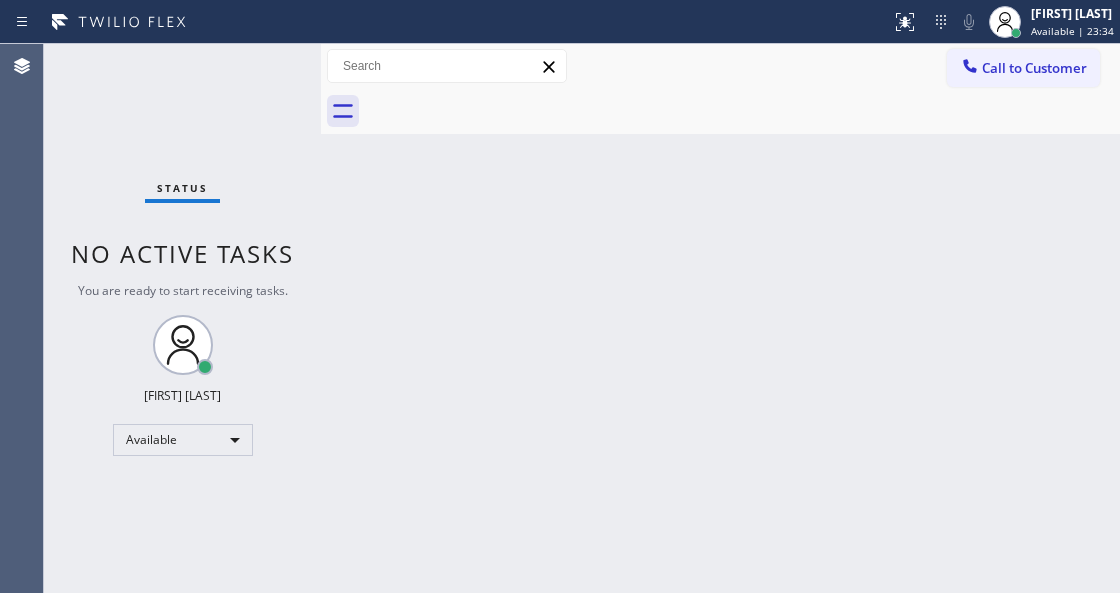 click at bounding box center [321, 318] 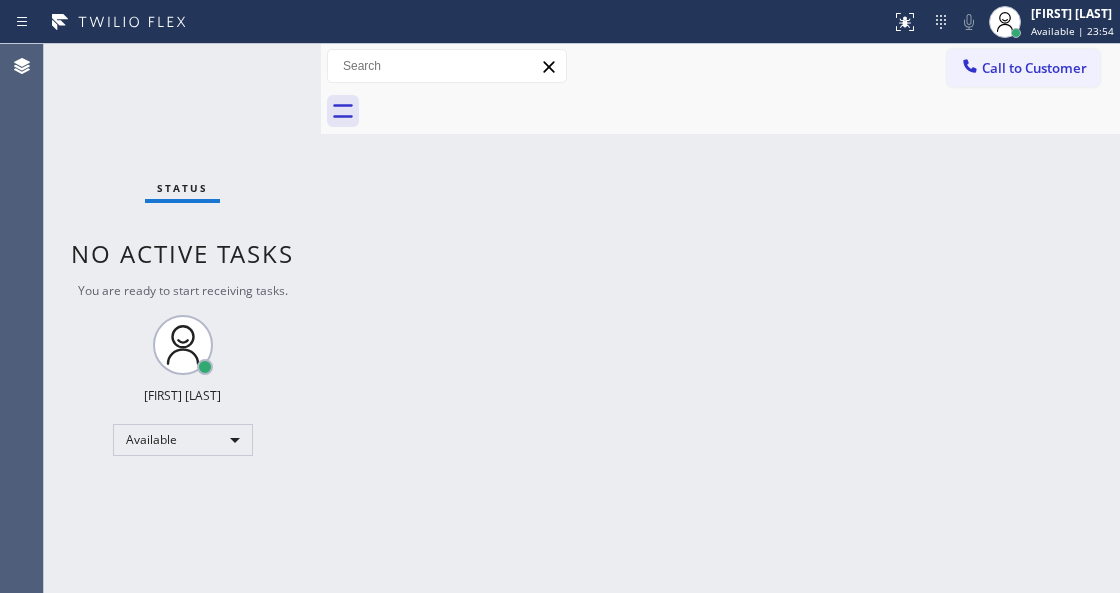 click at bounding box center [742, 111] 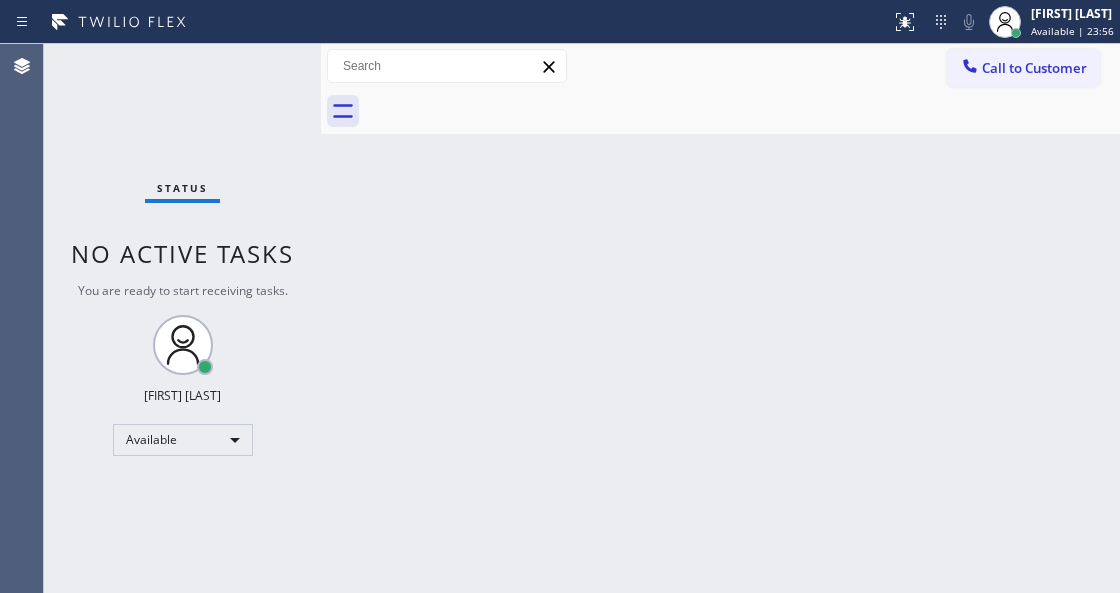 click on "Back to Dashboard Change Sender ID Customers Technicians Select a contact Outbound call Technician Search Technician Your caller id phone number Your caller id phone number Call Technician info Name   Phone none Address none Change Sender ID HVAC +1[PHONE] 5 Star Appliance +1[PHONE] Appliance Repair +1[PHONE] Plumbing +1[PHONE] Air Duct Cleaning +1[PHONE]  Electricians +1[PHONE] Cancel Change Check personal SMS Reset Change No tabs Call to Customer Outbound call Location Sub Zero Appliance Repair Tower Triangle Your caller id phone number [PHONE] Customer number Call Outbound call Technician Search Technician Your caller id phone number Your caller id phone number Call" at bounding box center [720, 318] 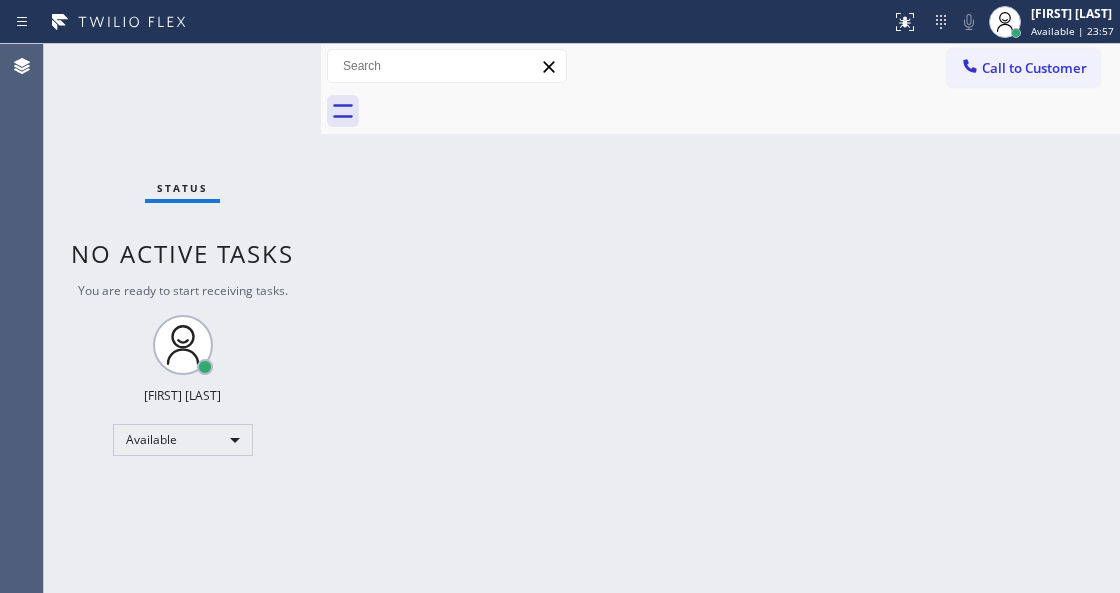 click on "Status   No active tasks     You are ready to start receiving tasks.   Venezza Koren Intas Available" at bounding box center [182, 318] 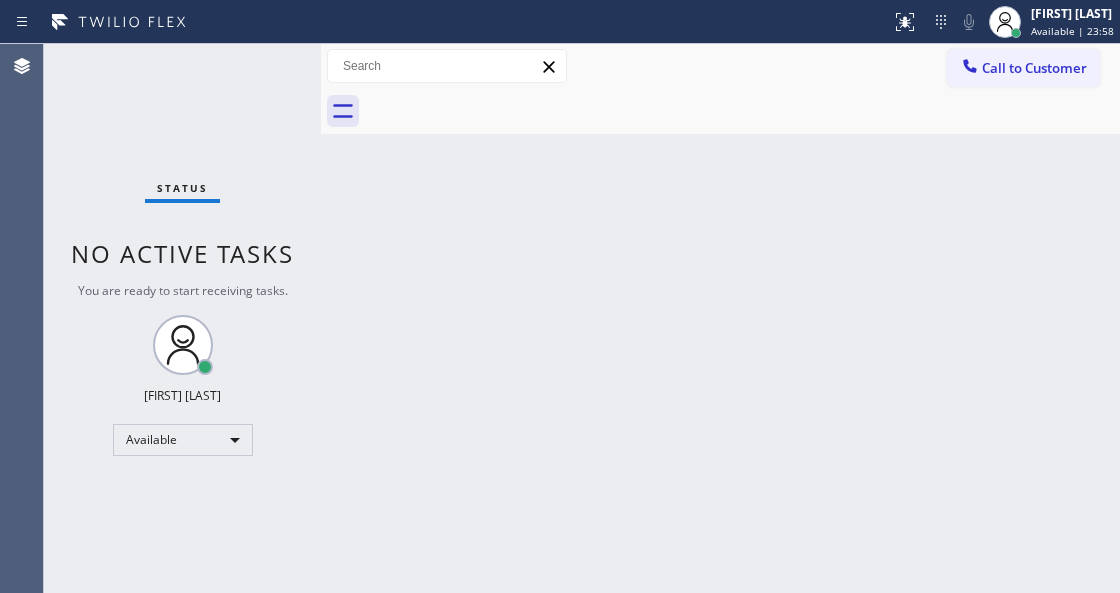 drag, startPoint x: 236, startPoint y: 81, endPoint x: 287, endPoint y: 228, distance: 155.59563 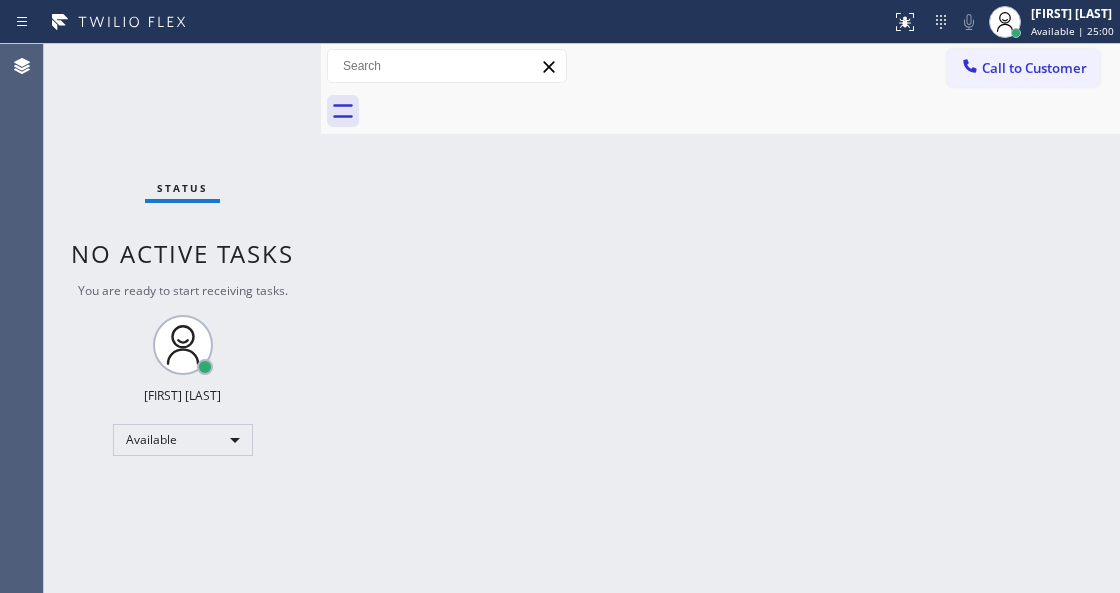 click on "Status   No active tasks     You are ready to start receiving tasks.   Venezza Koren Intas Available" at bounding box center (182, 318) 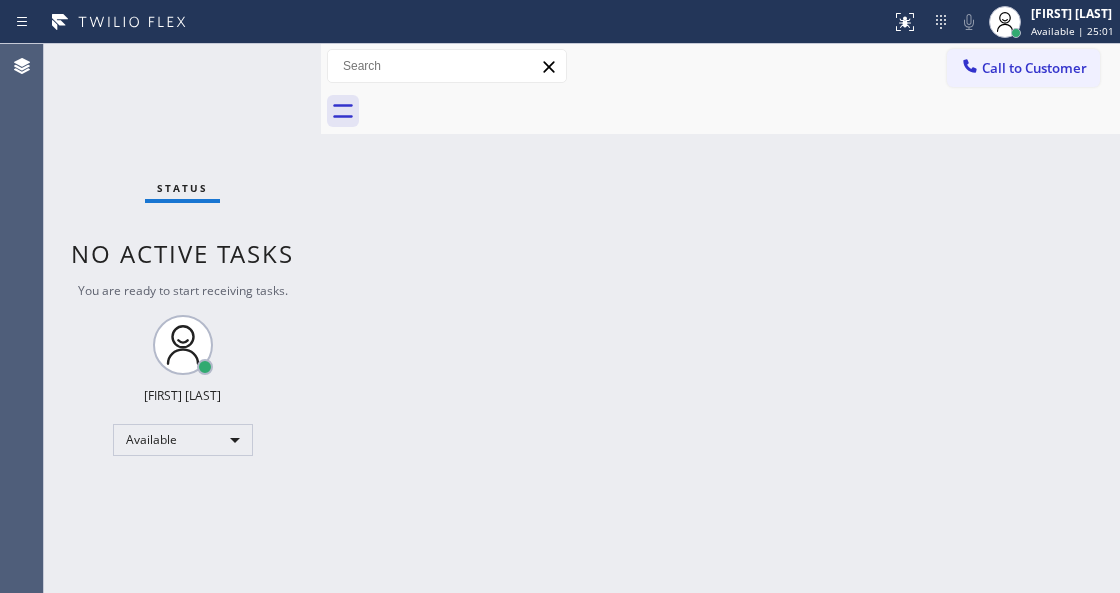 click on "Status   No active tasks     You are ready to start receiving tasks.   Venezza Koren Intas Available" at bounding box center (182, 318) 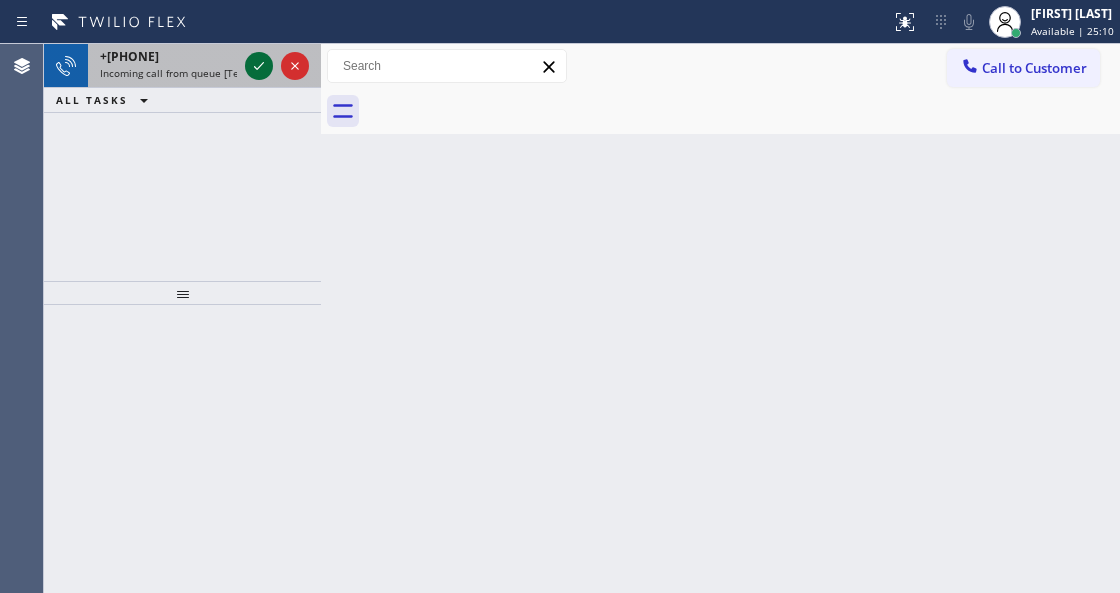 click 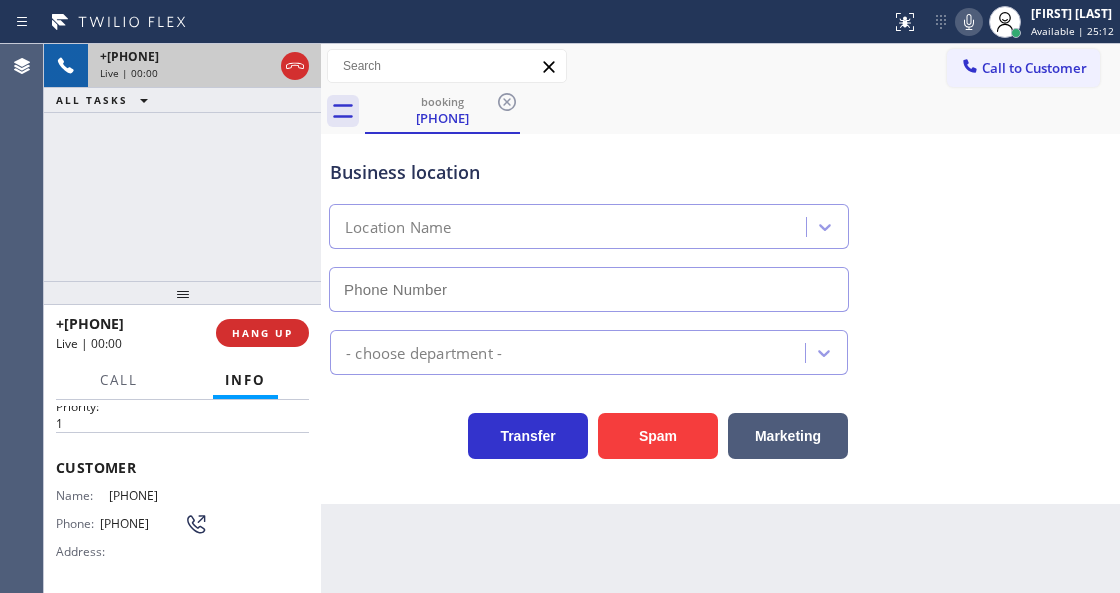 type on "[PHONE]" 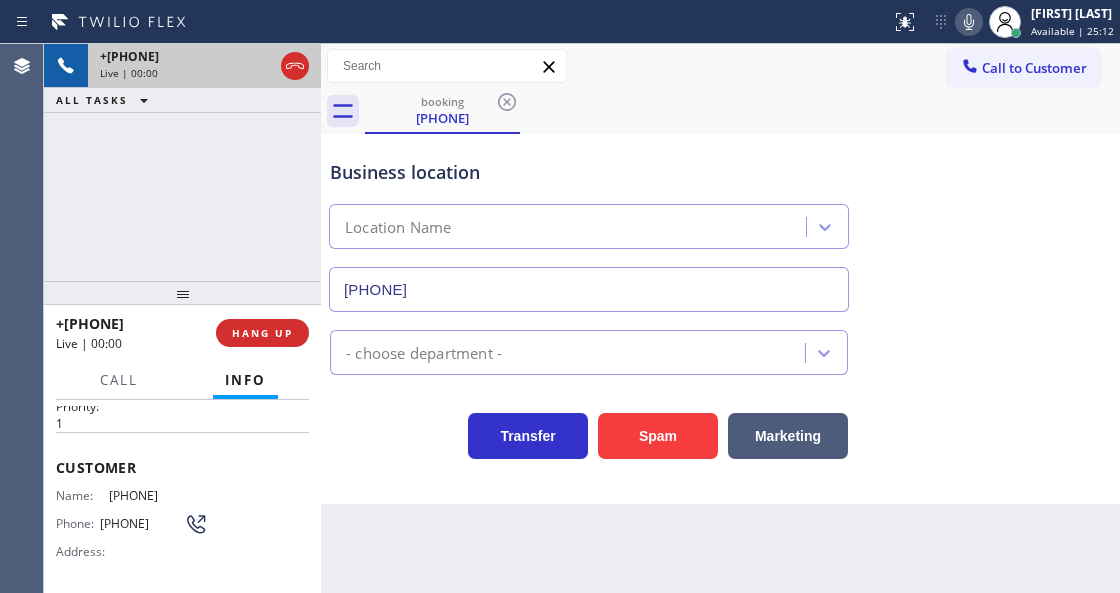 scroll, scrollTop: 133, scrollLeft: 0, axis: vertical 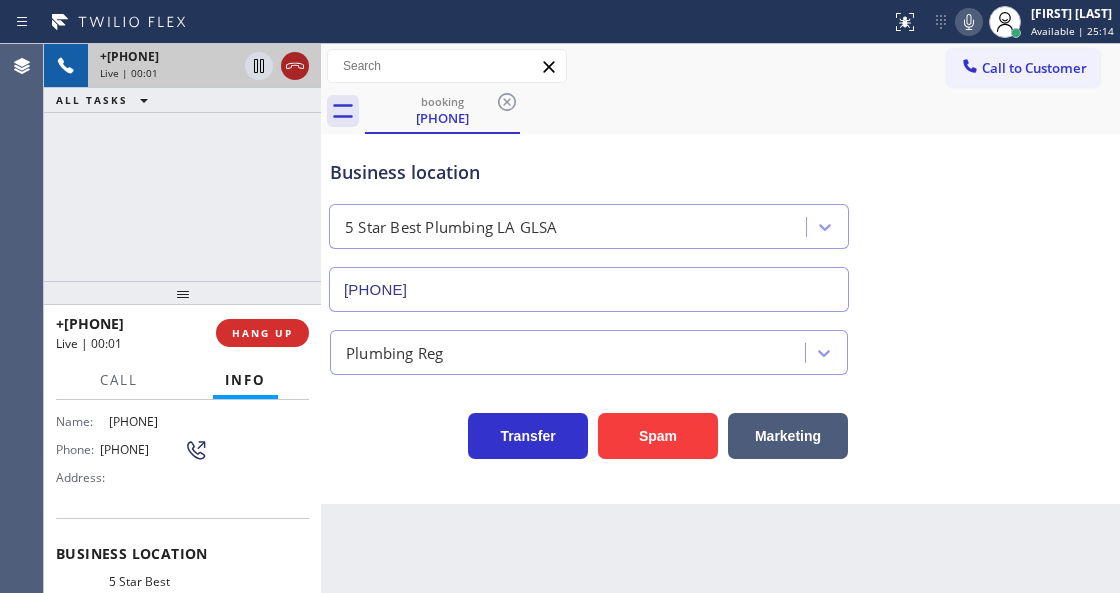 click 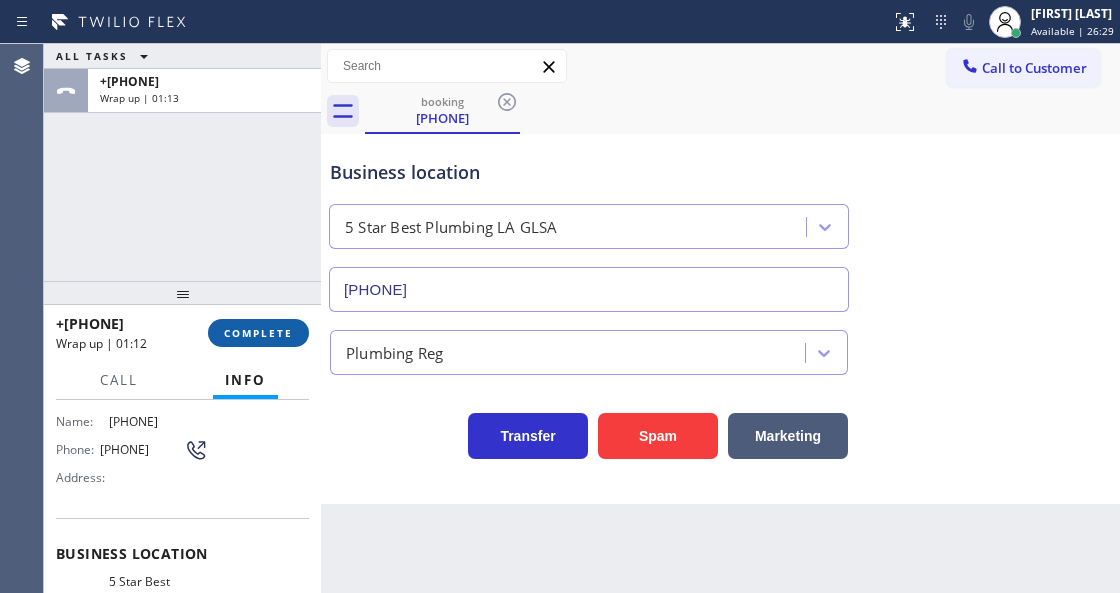 click on "COMPLETE" at bounding box center [258, 333] 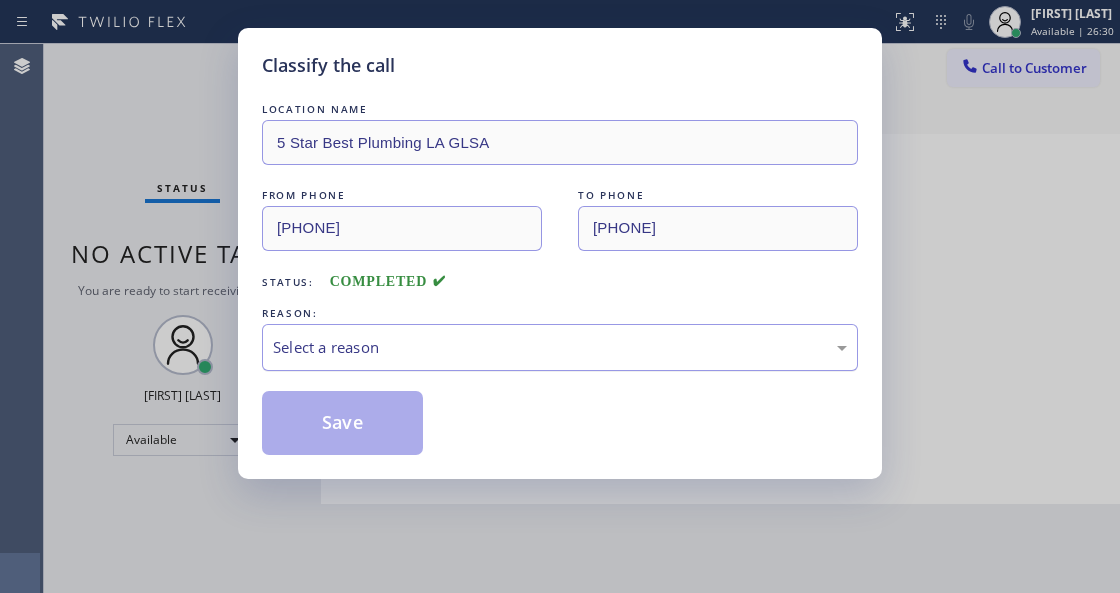 click on "Select a reason" at bounding box center (560, 347) 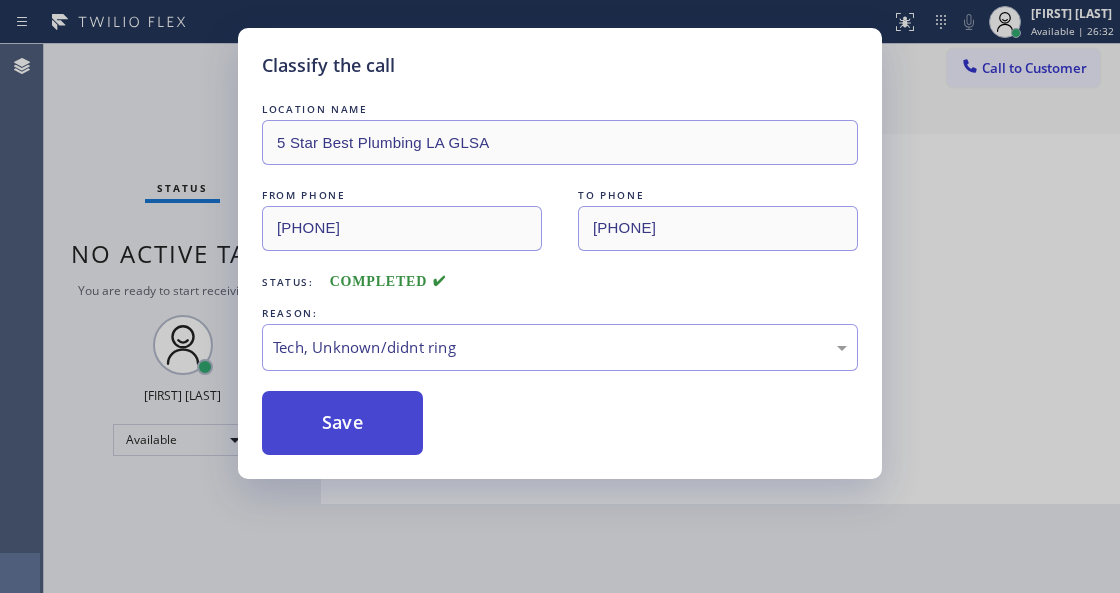 click on "Save" at bounding box center (342, 423) 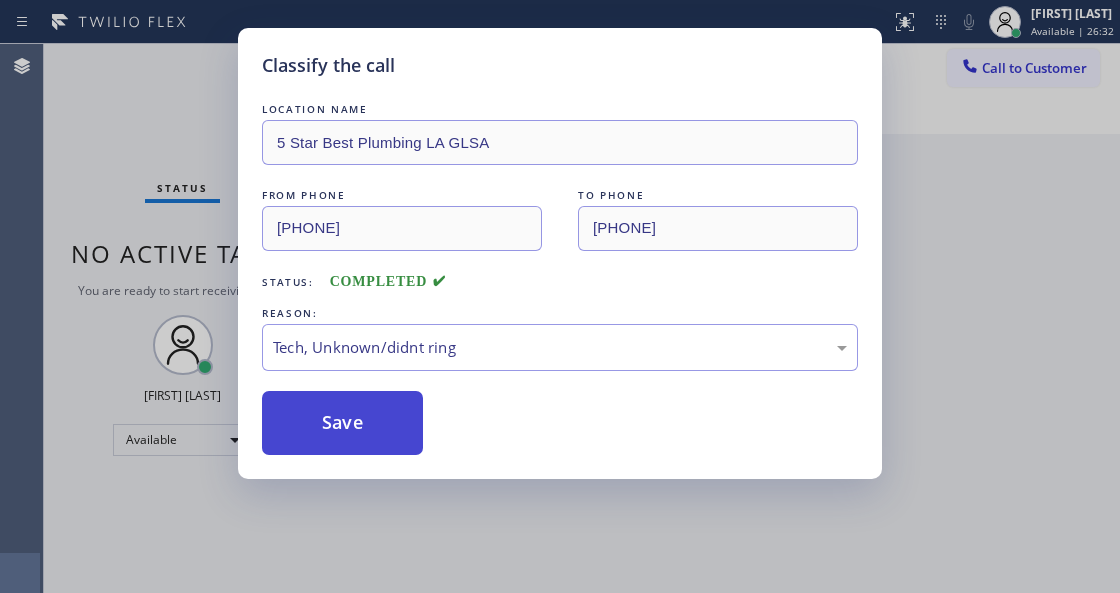 click on "Save" at bounding box center [342, 423] 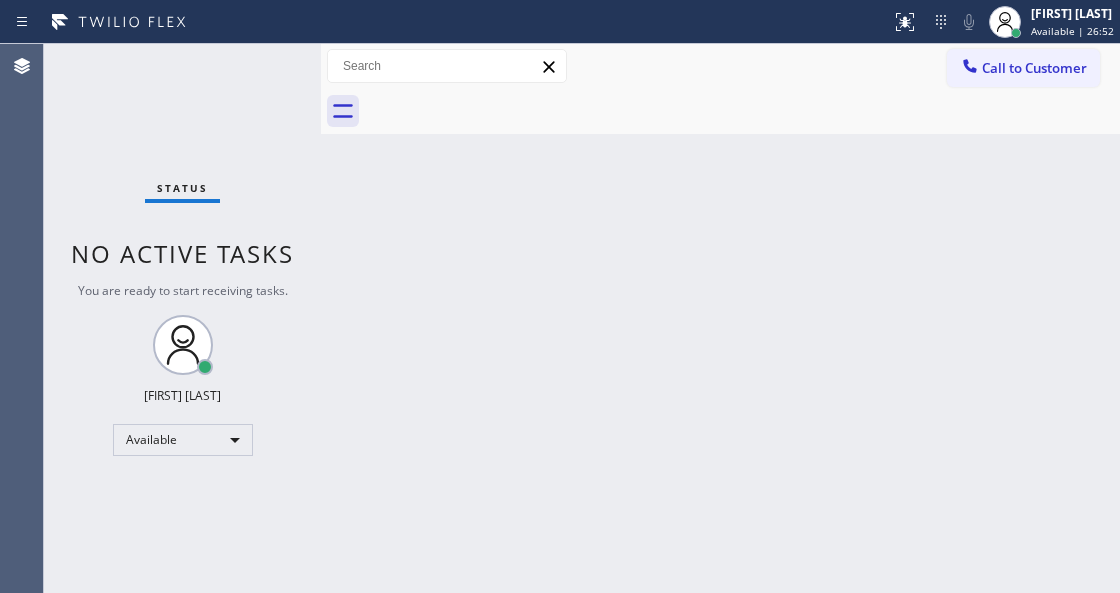 click on "Status   No active tasks     You are ready to start receiving tasks.   Venezza Koren Intas Available" at bounding box center (182, 318) 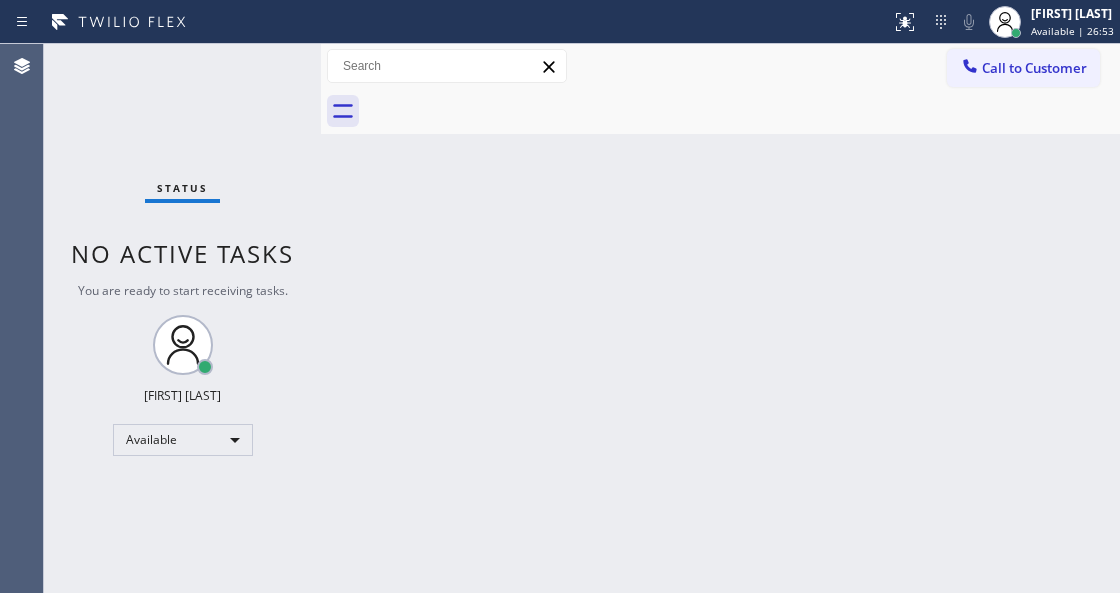 click on "Status   No active tasks     You are ready to start receiving tasks.   Venezza Koren Intas Available" at bounding box center [182, 318] 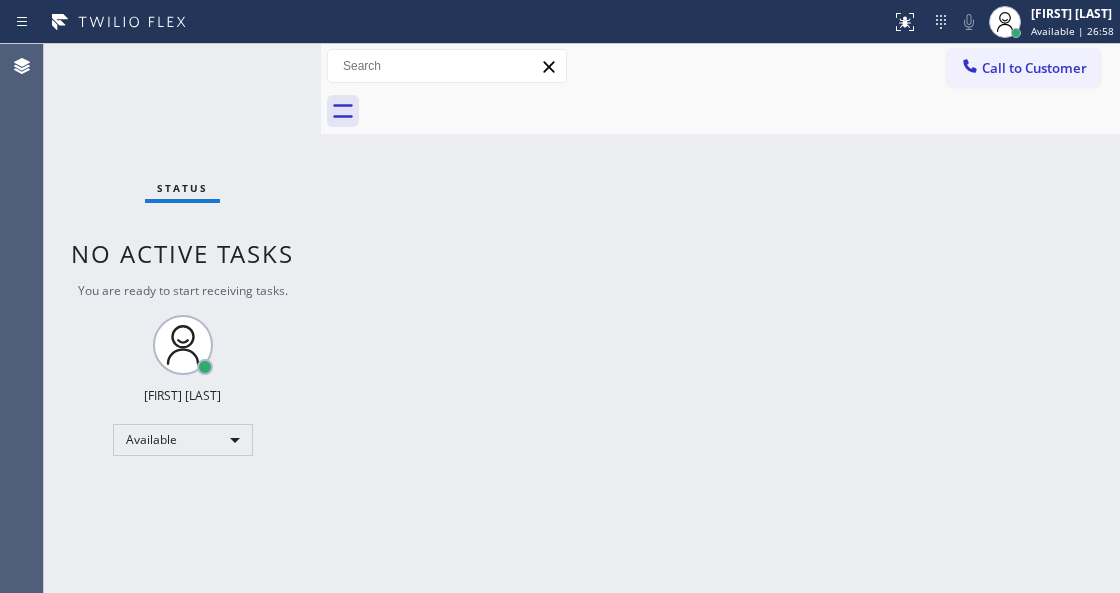 click on "Status   No active tasks     You are ready to start receiving tasks.   Venezza Koren Intas Available" at bounding box center [182, 318] 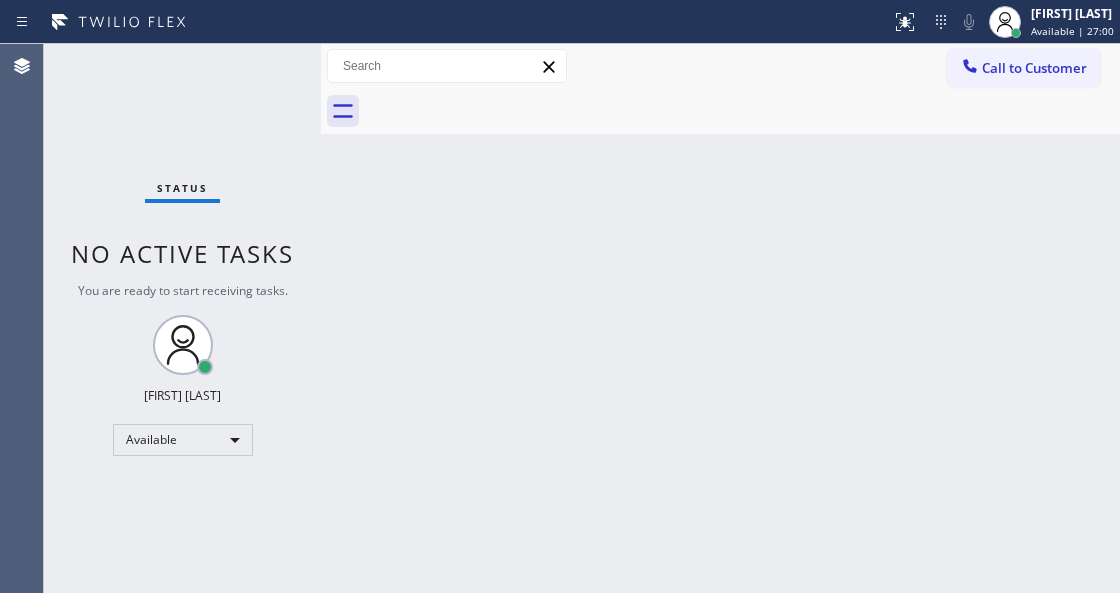 click on "Status   No active tasks     You are ready to start receiving tasks.   Venezza Koren Intas Available" at bounding box center [182, 318] 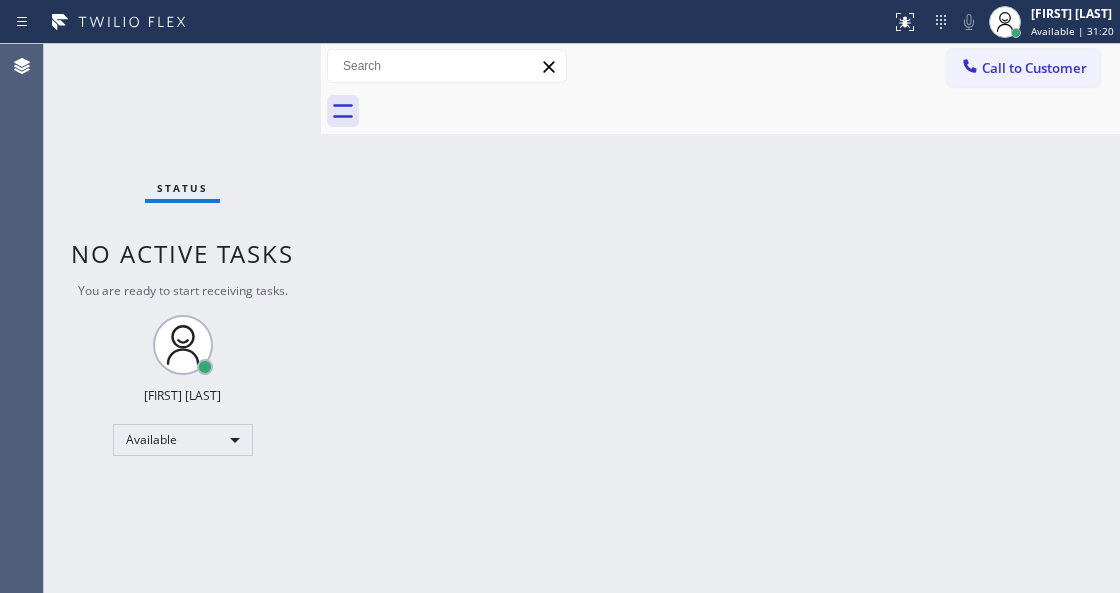 click on "Status   No active tasks     You are ready to start receiving tasks.   Venezza Koren Intas Available" at bounding box center [182, 318] 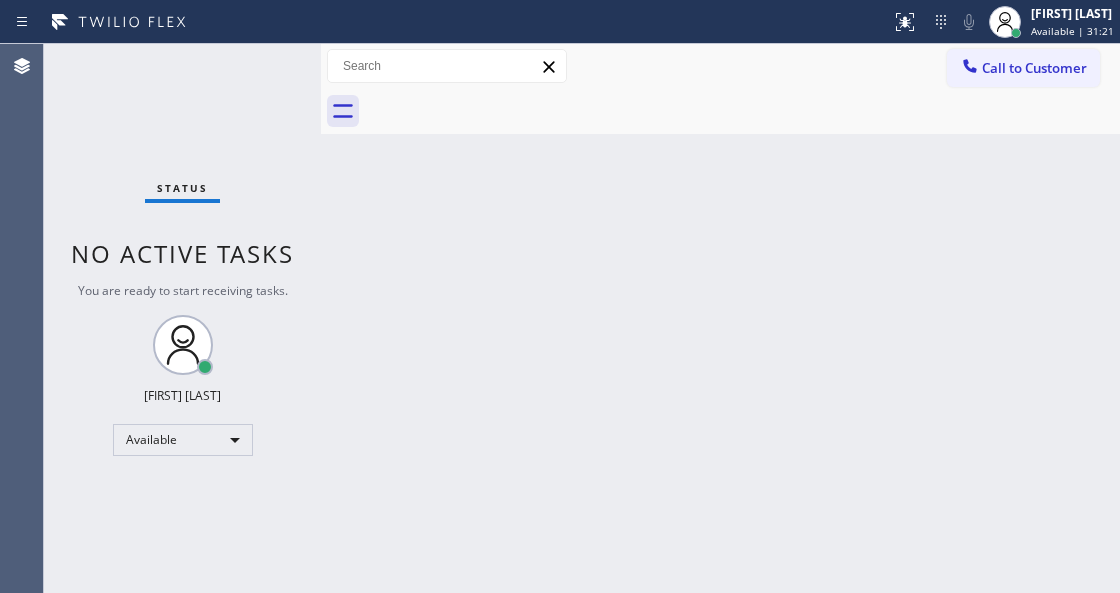 click on "Status   No active tasks     You are ready to start receiving tasks.   Venezza Koren Intas Available" at bounding box center [182, 318] 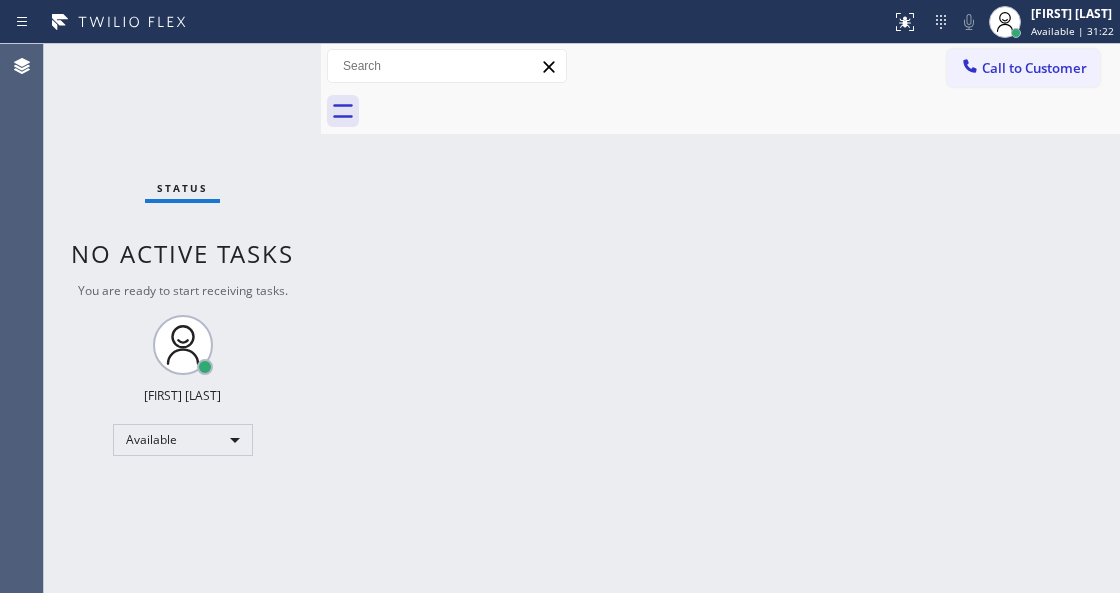 click on "Status   No active tasks     You are ready to start receiving tasks.   Venezza Koren Intas Available" at bounding box center [182, 318] 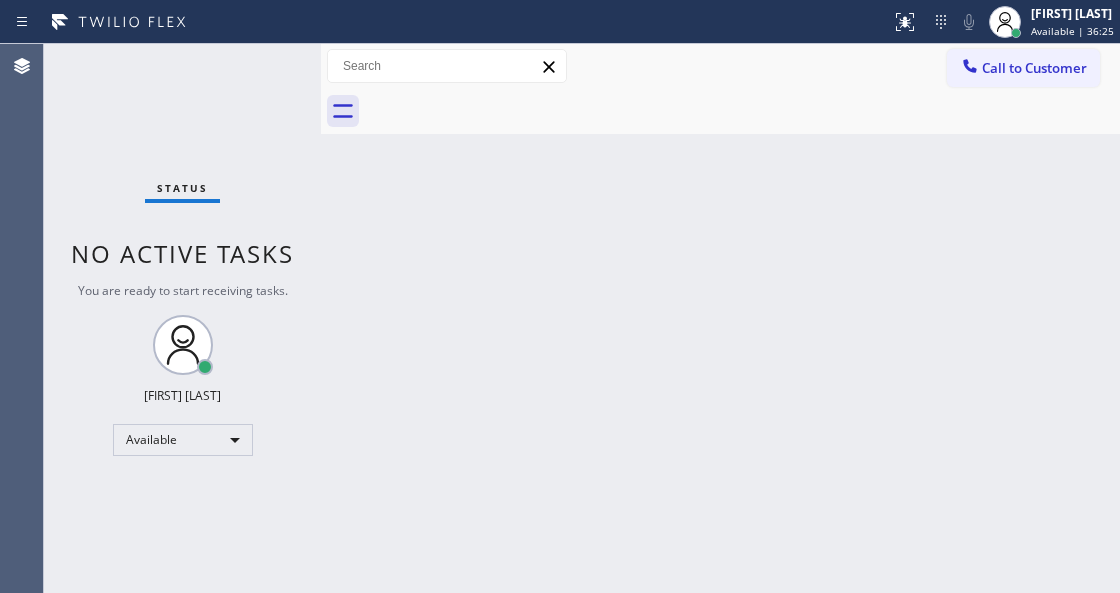 drag, startPoint x: 222, startPoint y: 90, endPoint x: 32, endPoint y: 142, distance: 196.9873 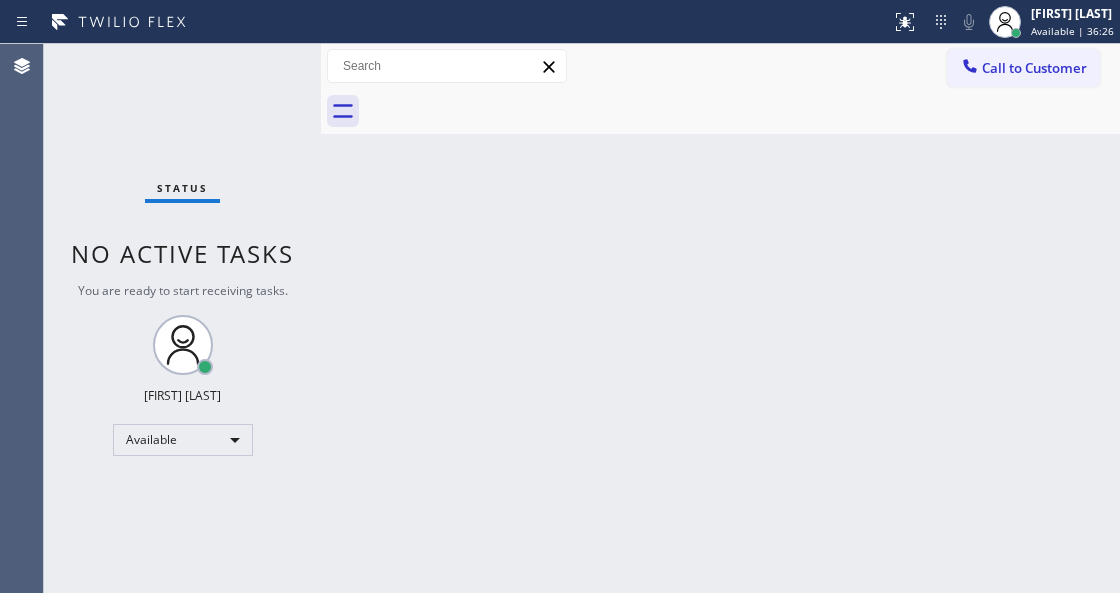 click on "Status   No active tasks     You are ready to start receiving tasks.   Venezza Koren Intas Available" at bounding box center (182, 318) 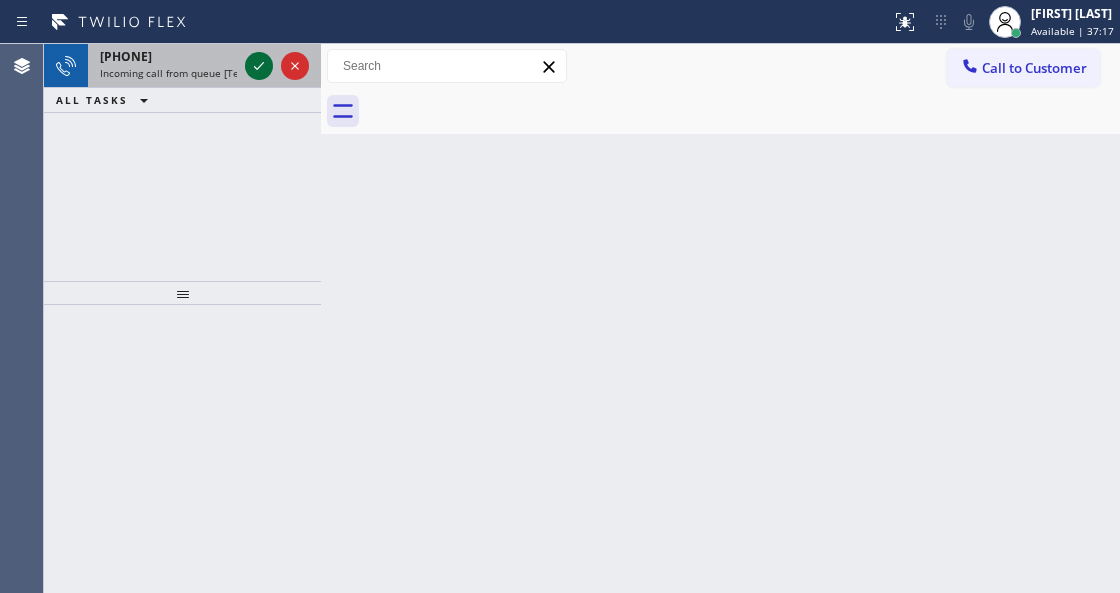 click 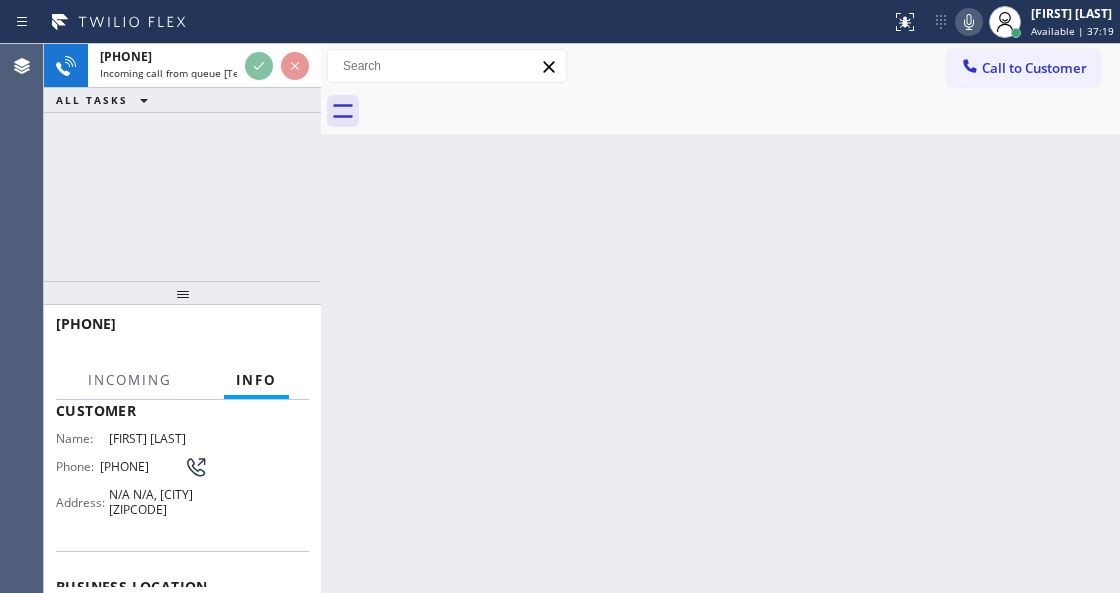 scroll, scrollTop: 200, scrollLeft: 0, axis: vertical 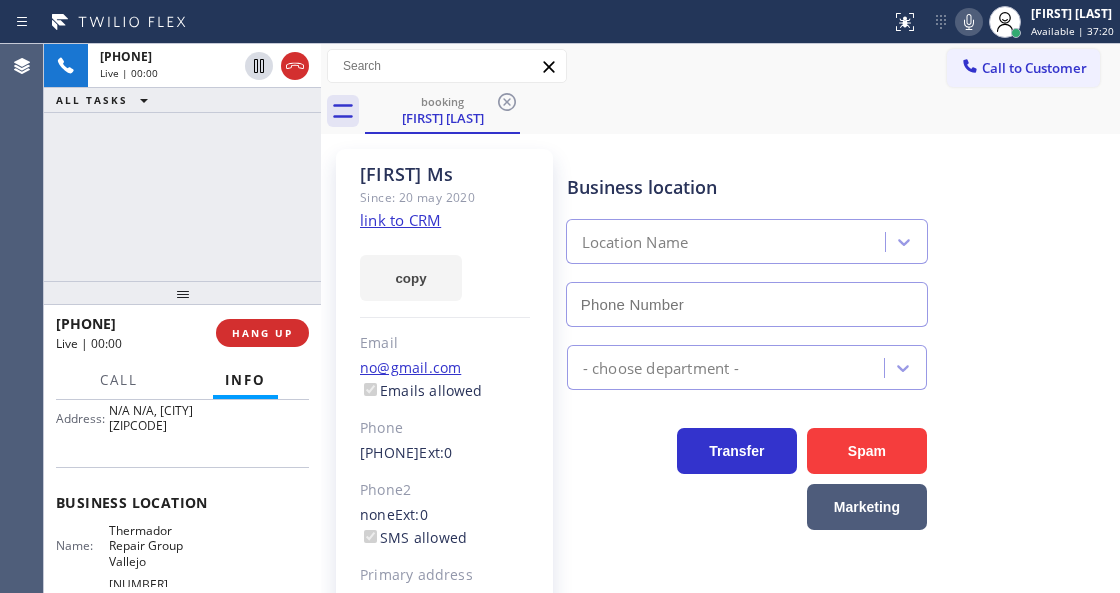 type on "[PHONE]" 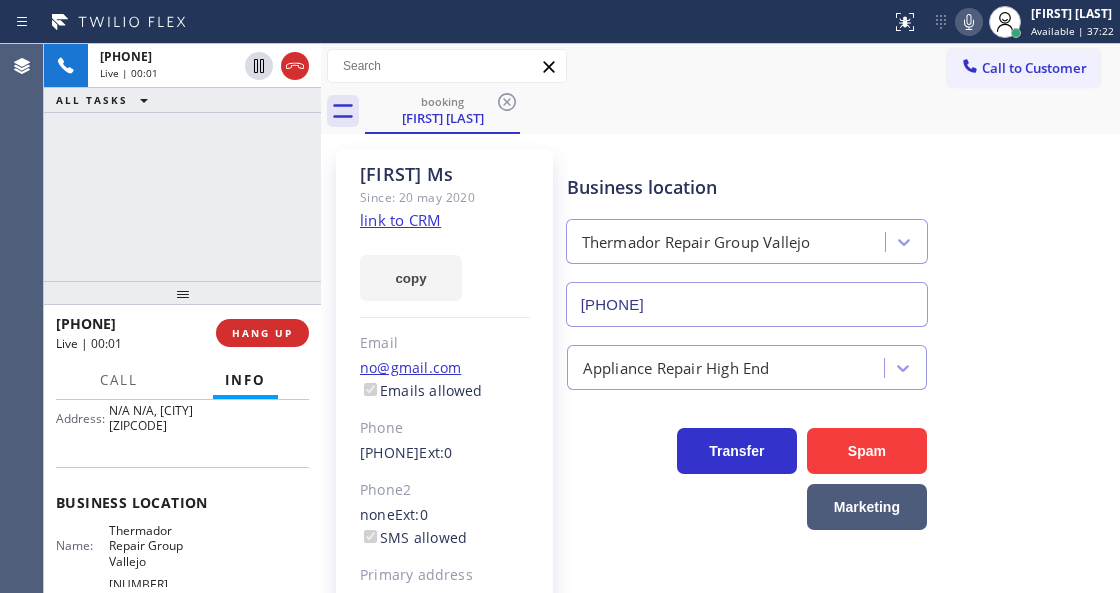 click on "link to CRM" 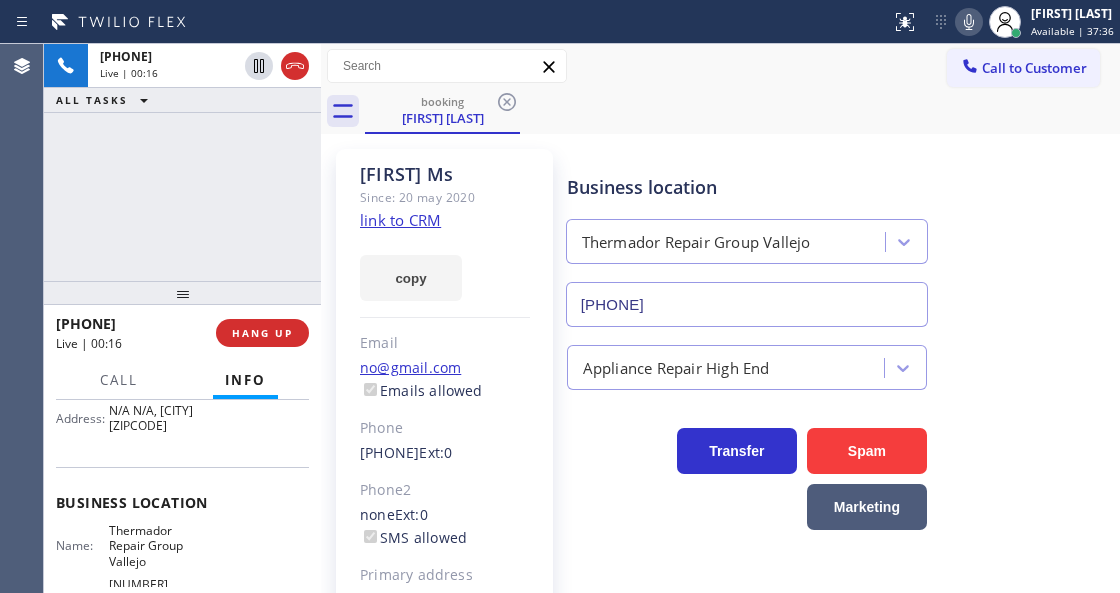 click 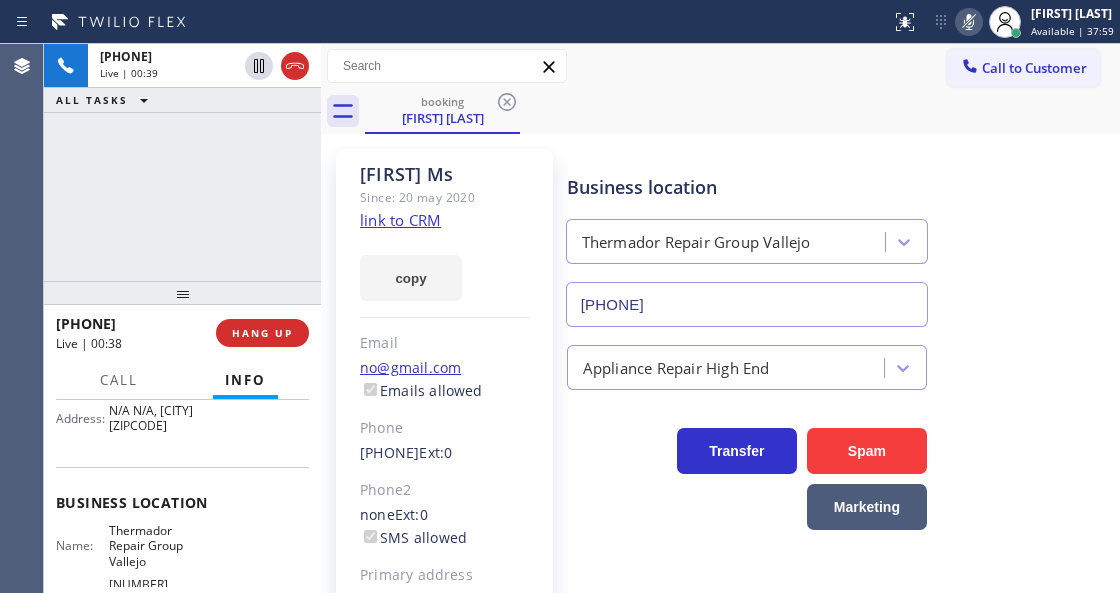 click 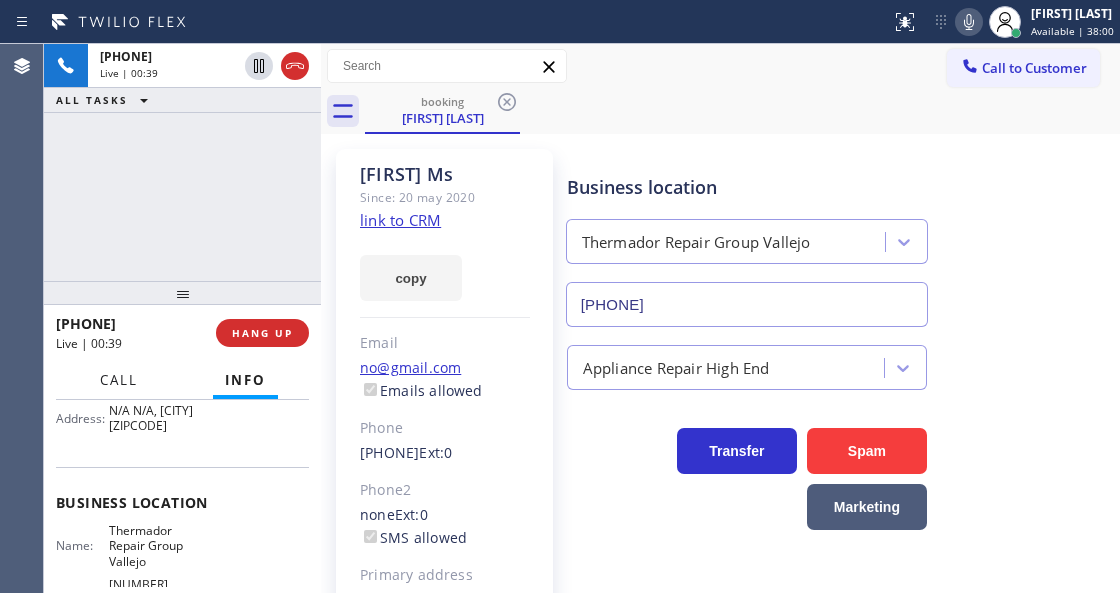 click on "Call" at bounding box center (119, 380) 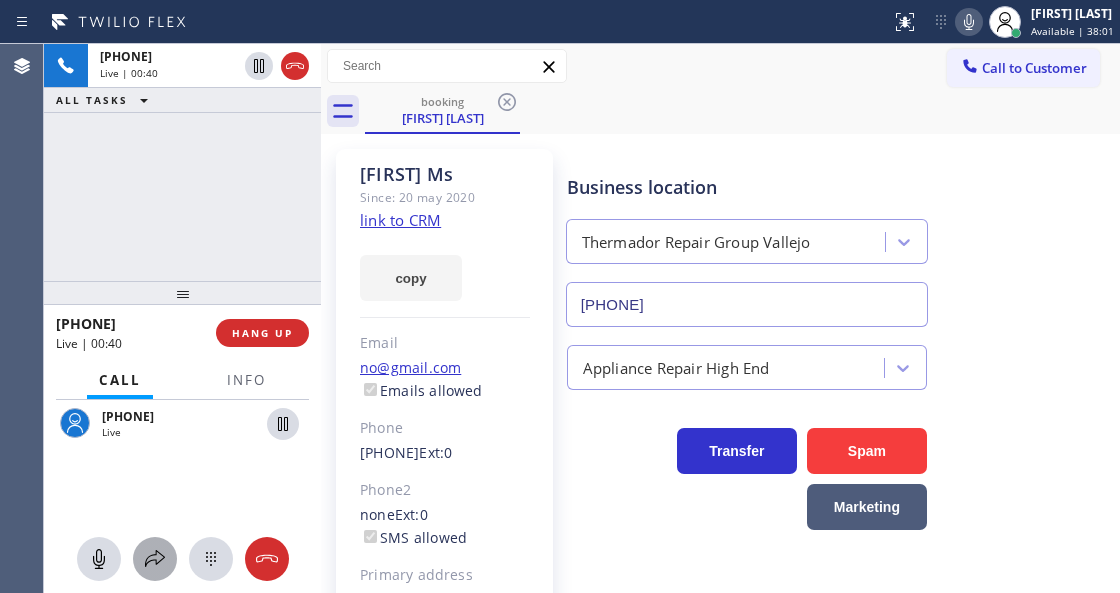 click at bounding box center (155, 559) 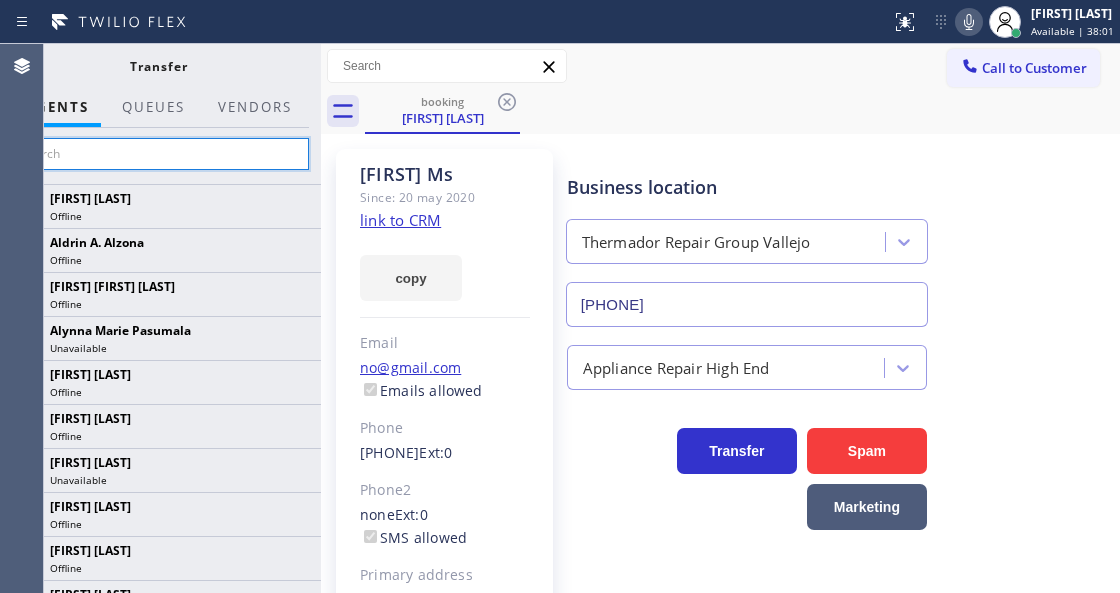 click at bounding box center [158, 154] 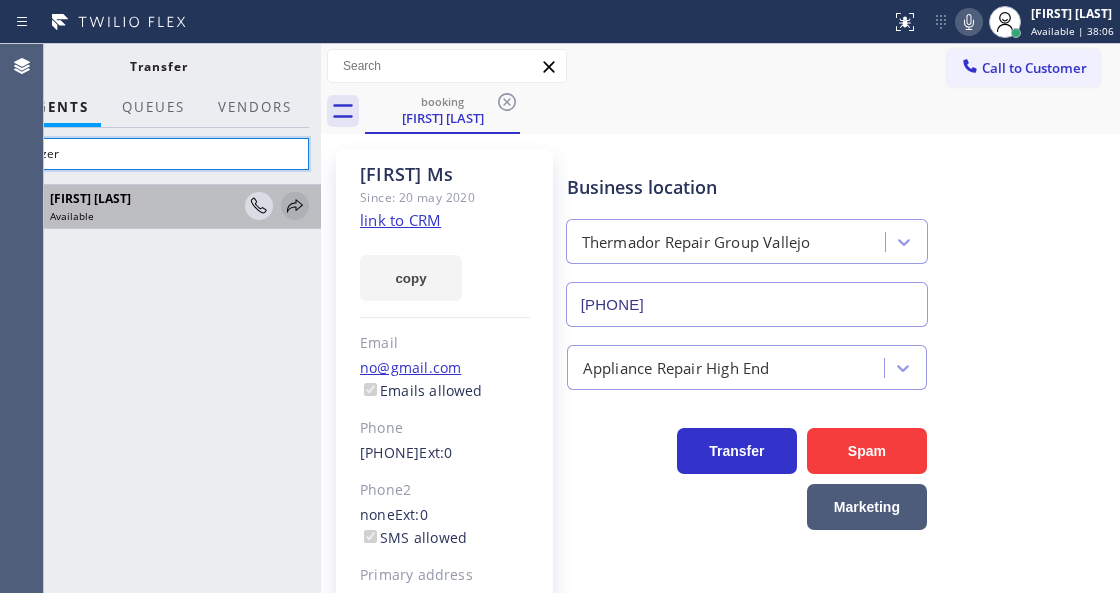 type on "allezer" 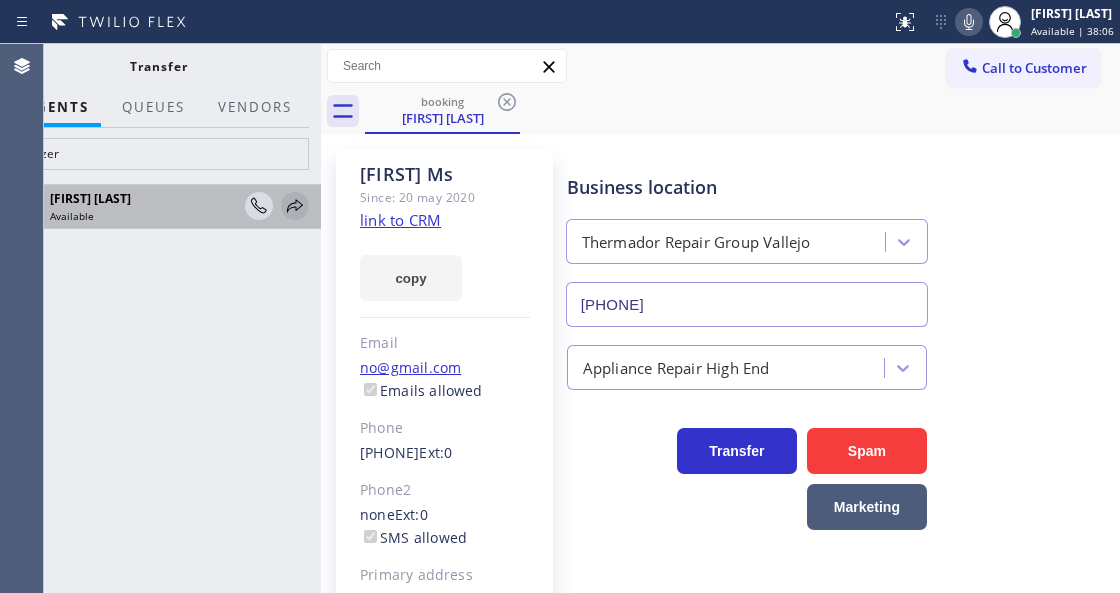 click 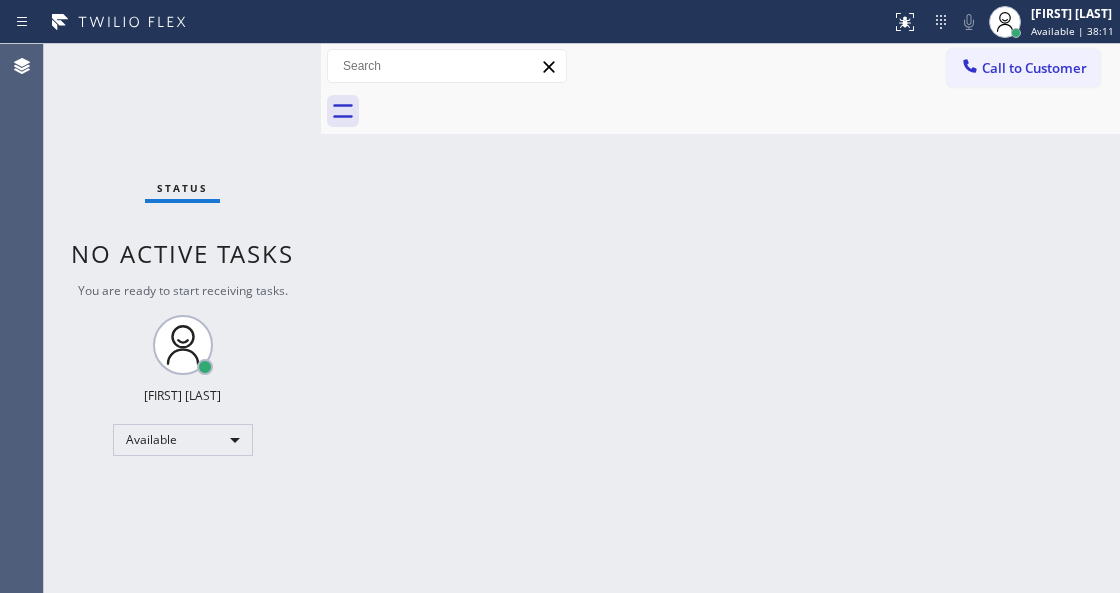 drag, startPoint x: 678, startPoint y: 374, endPoint x: 432, endPoint y: 586, distance: 324.74606 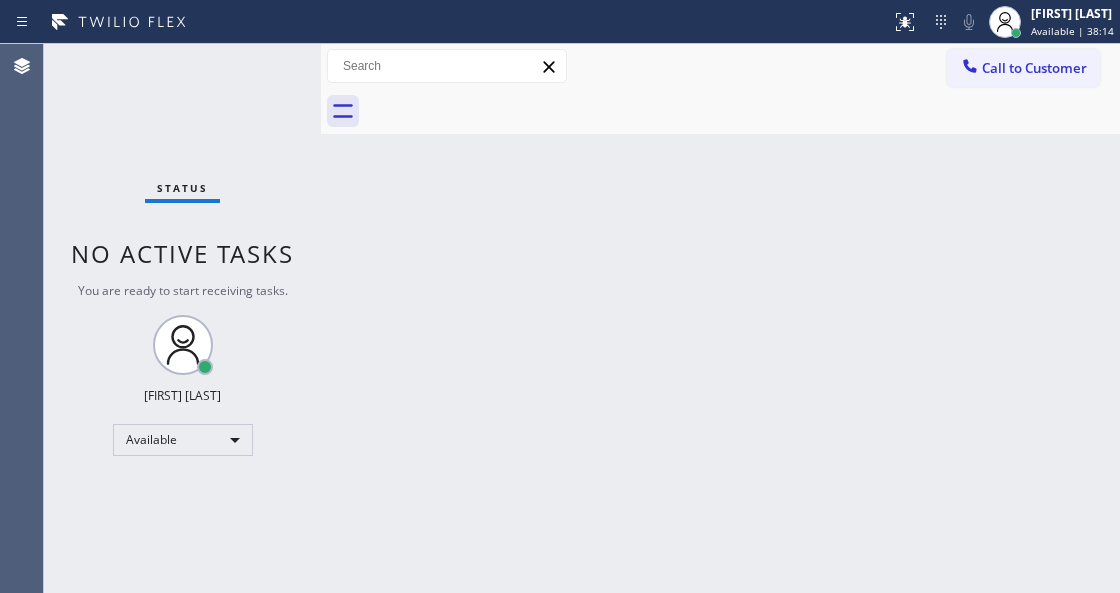 drag, startPoint x: 363, startPoint y: 301, endPoint x: 328, endPoint y: 236, distance: 73.82411 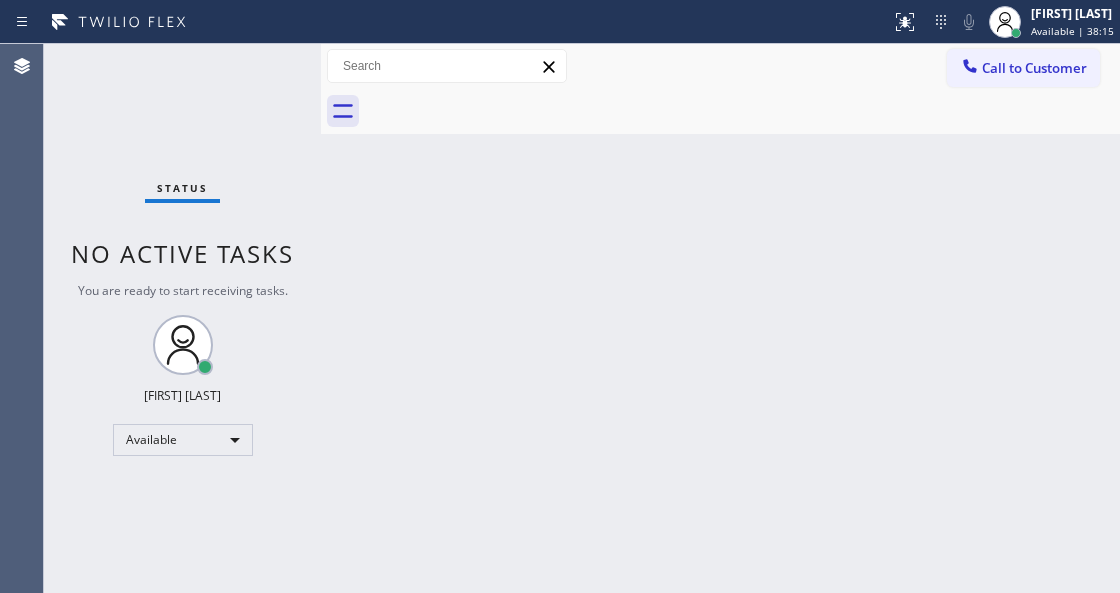 click on "Status   No active tasks     You are ready to start receiving tasks.   Venezza Koren Intas Available" at bounding box center [182, 318] 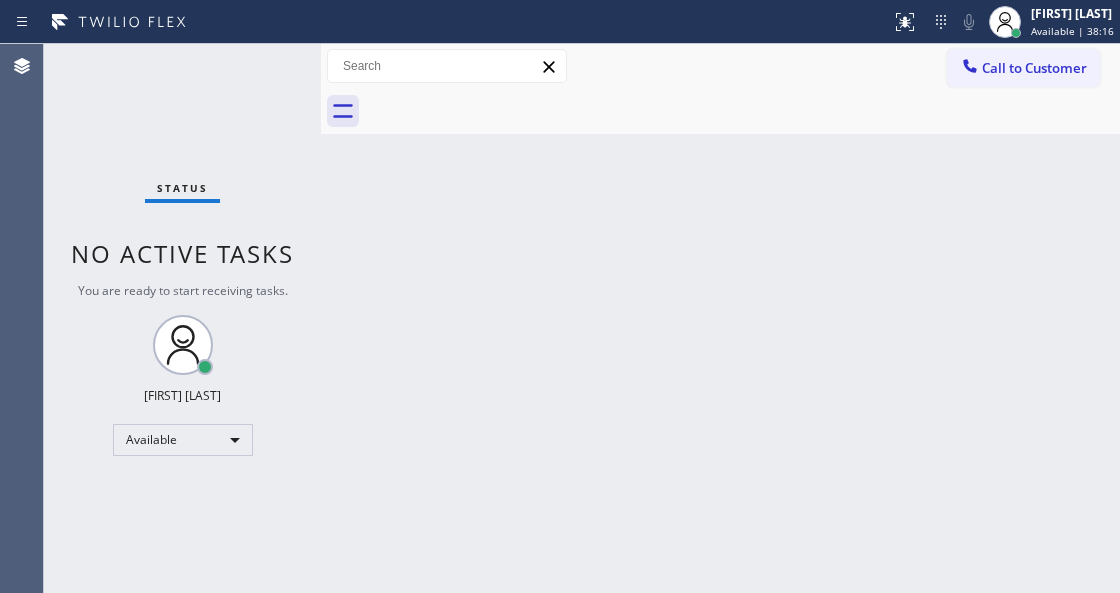 click on "Status   No active tasks     You are ready to start receiving tasks.   Venezza Koren Intas Available" at bounding box center (182, 318) 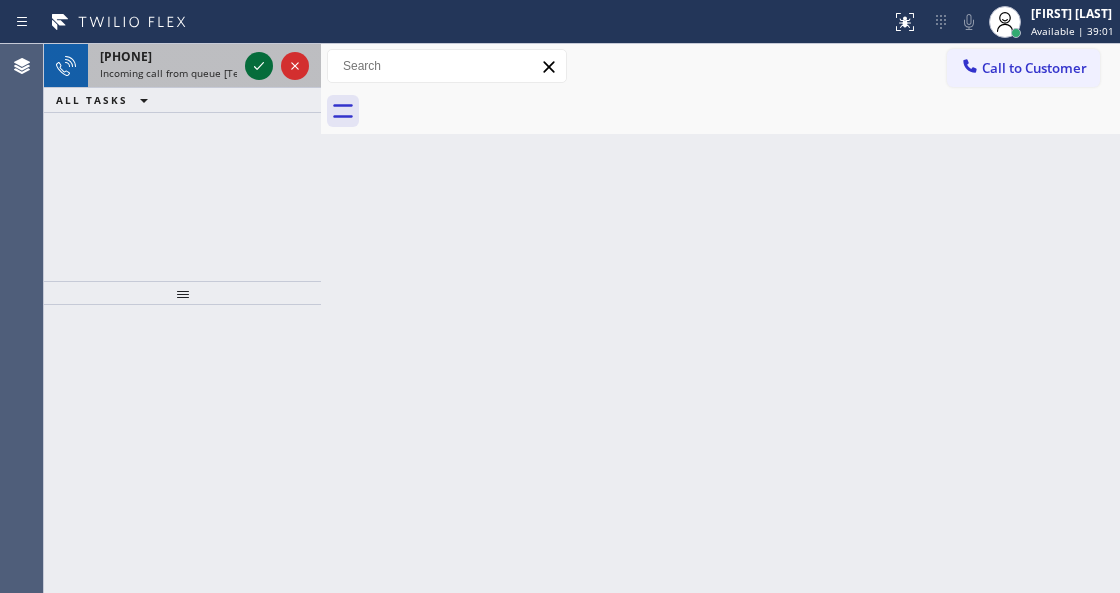 click 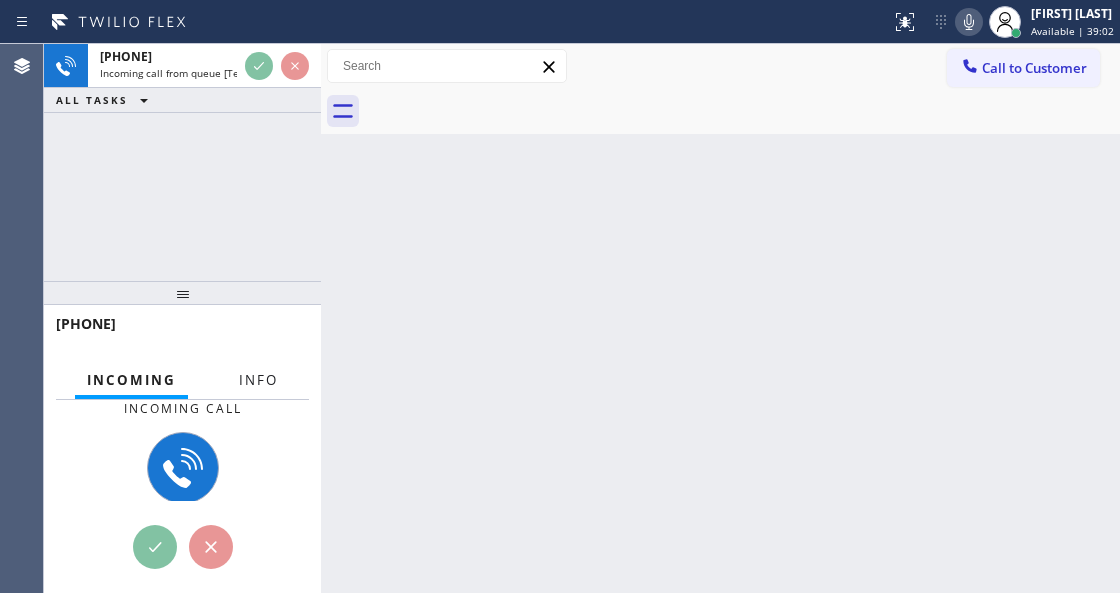click on "Info" at bounding box center [258, 380] 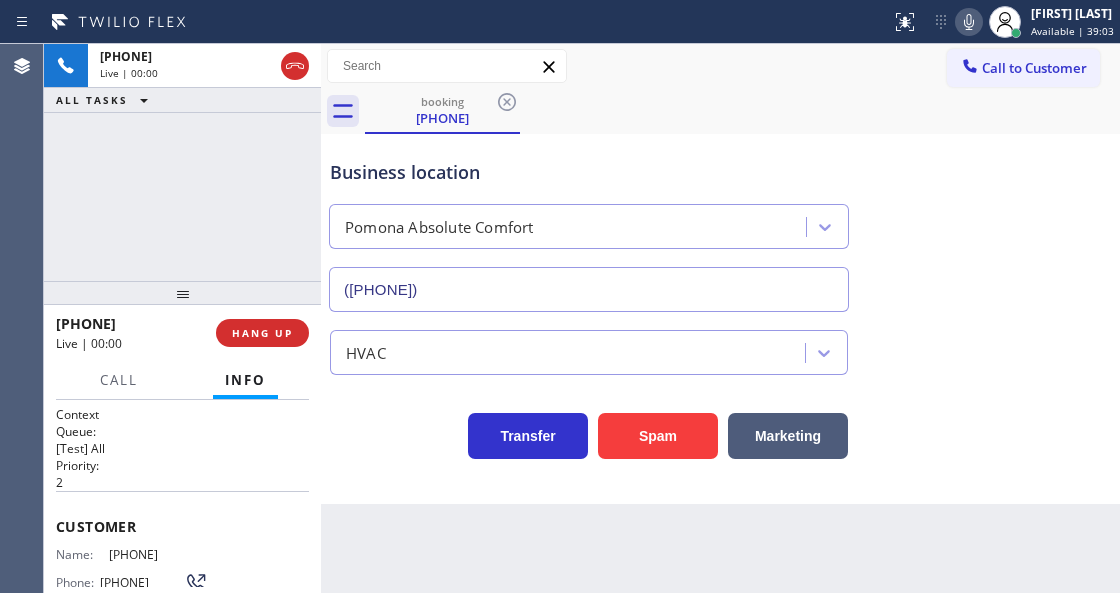scroll, scrollTop: 266, scrollLeft: 0, axis: vertical 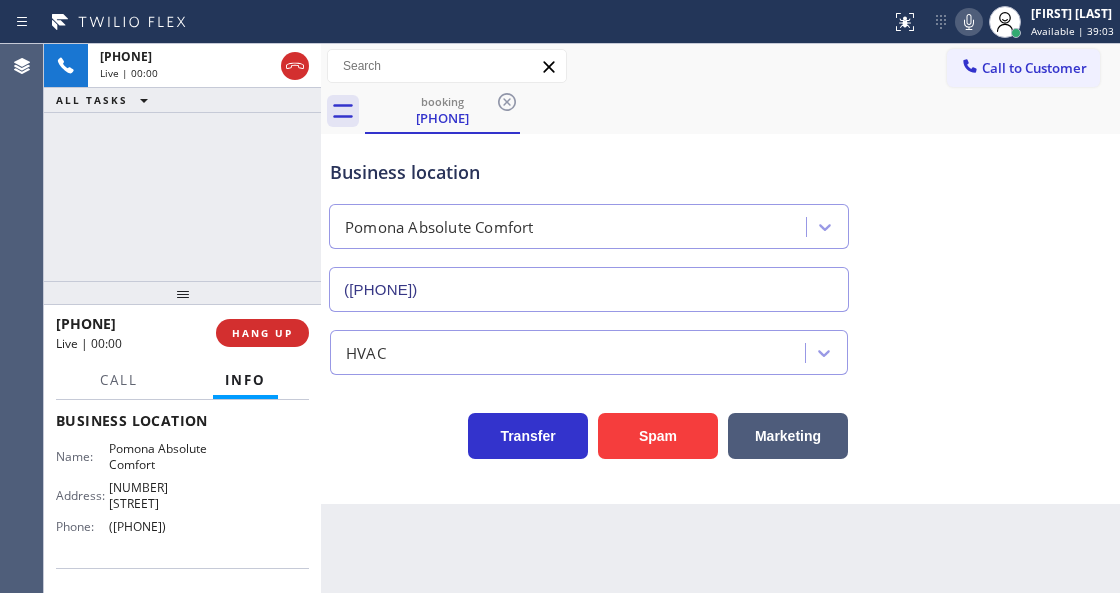 type on "([PHONE])" 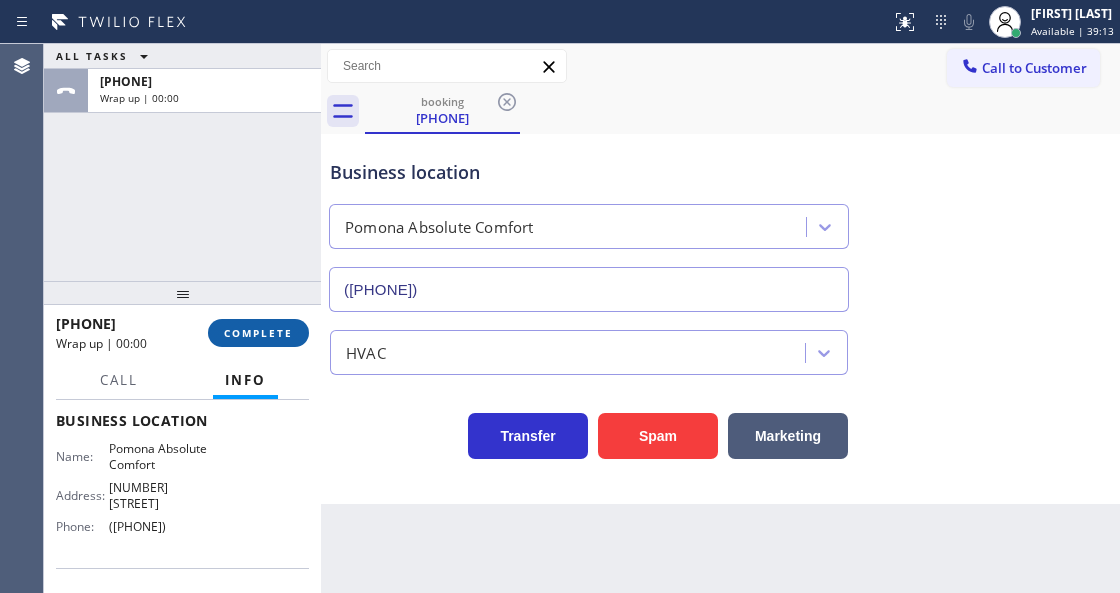 click on "COMPLETE" at bounding box center (258, 333) 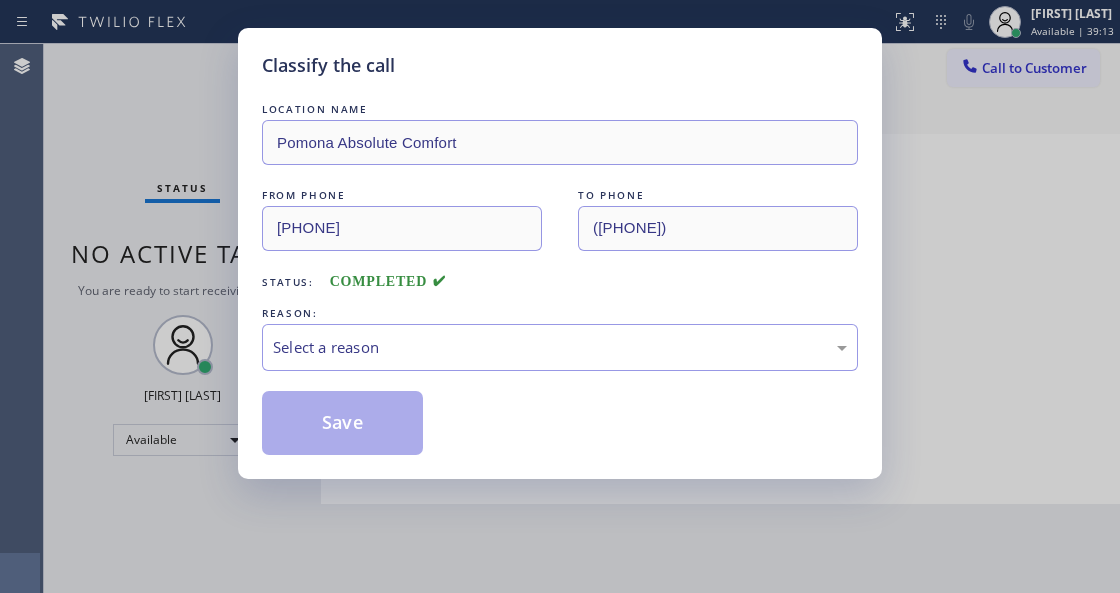 click on "Select a reason" at bounding box center (560, 347) 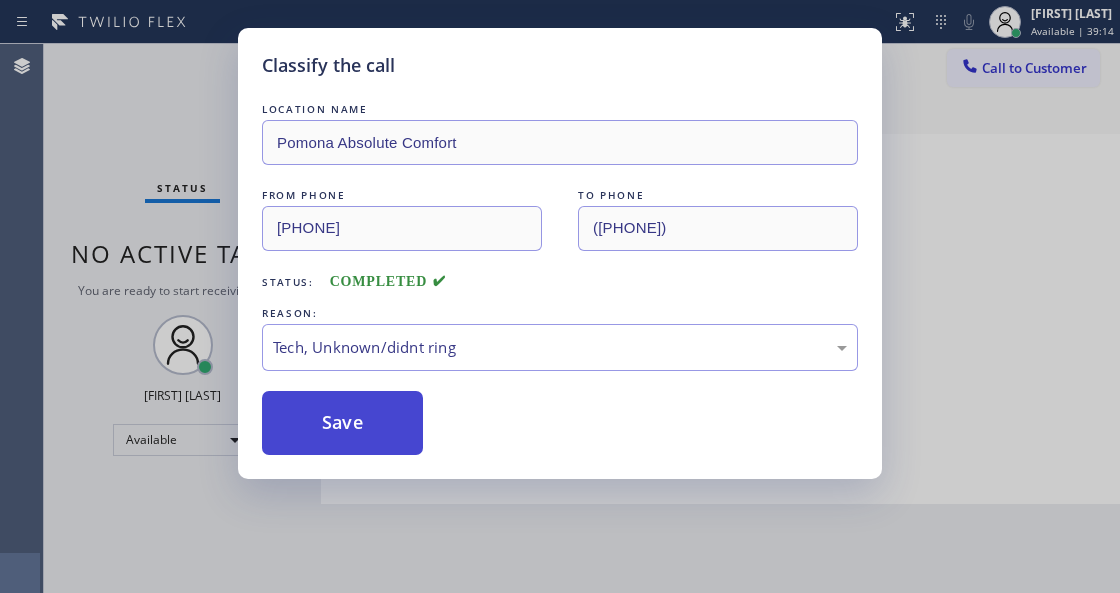 click on "Save" at bounding box center [342, 423] 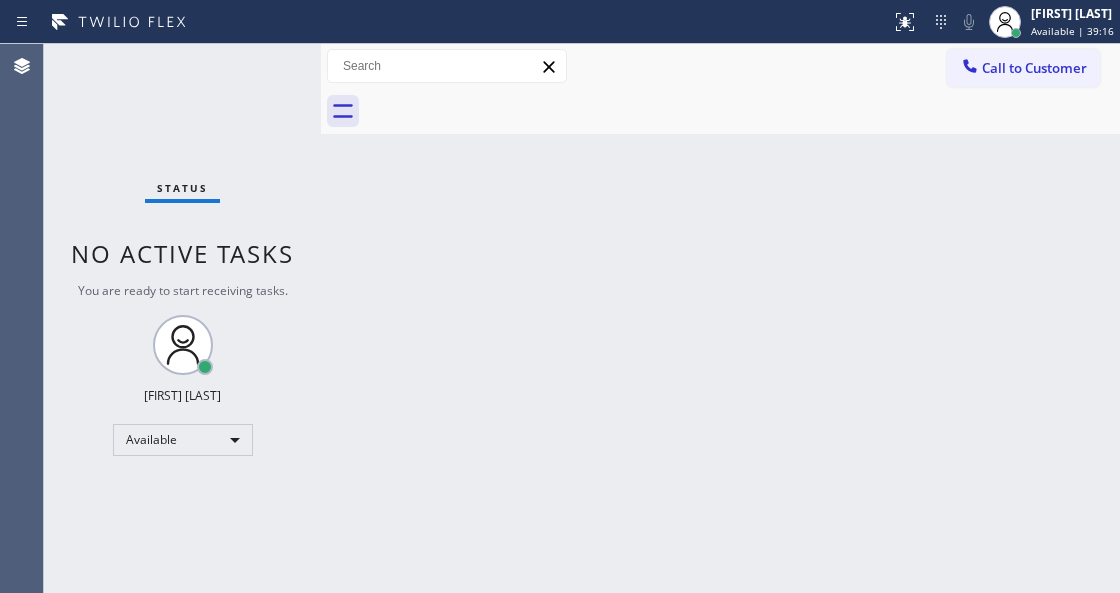 click on "Status   No active tasks     You are ready to start receiving tasks.   Venezza Koren Intas Available" at bounding box center [182, 318] 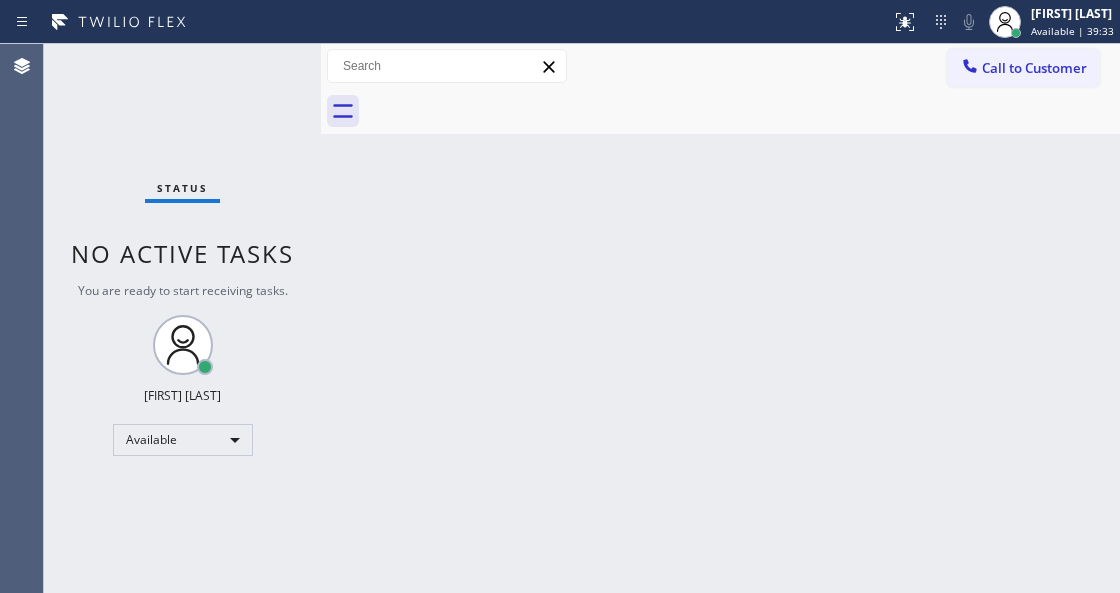 click on "Status   No active tasks     You are ready to start receiving tasks.   Venezza Koren Intas Available" at bounding box center (182, 318) 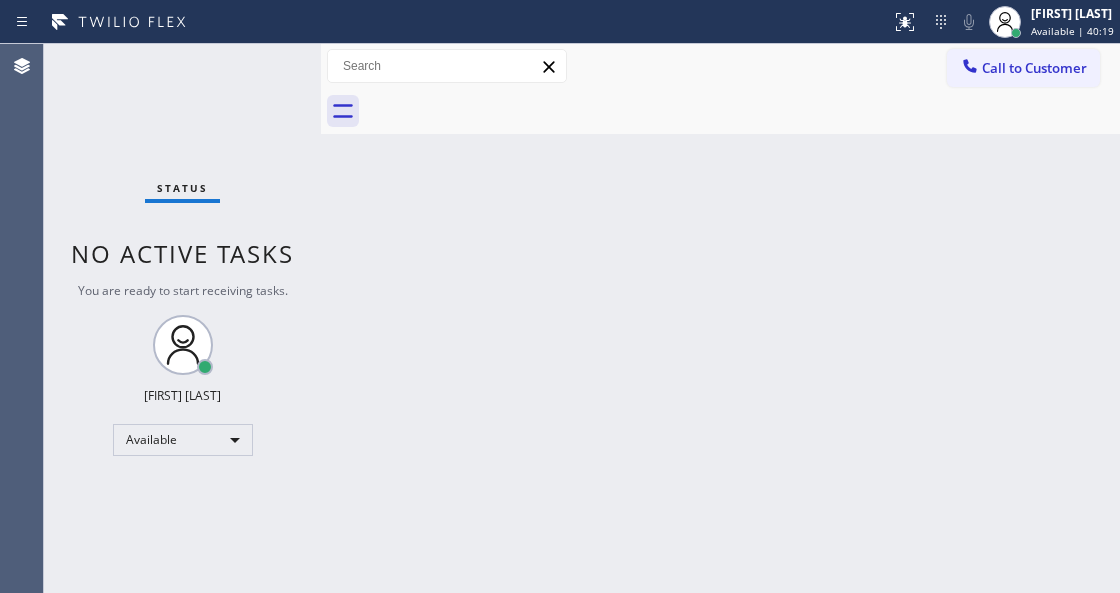 click on "Status   No active tasks     You are ready to start receiving tasks.   Venezza Koren Intas Available" at bounding box center (182, 318) 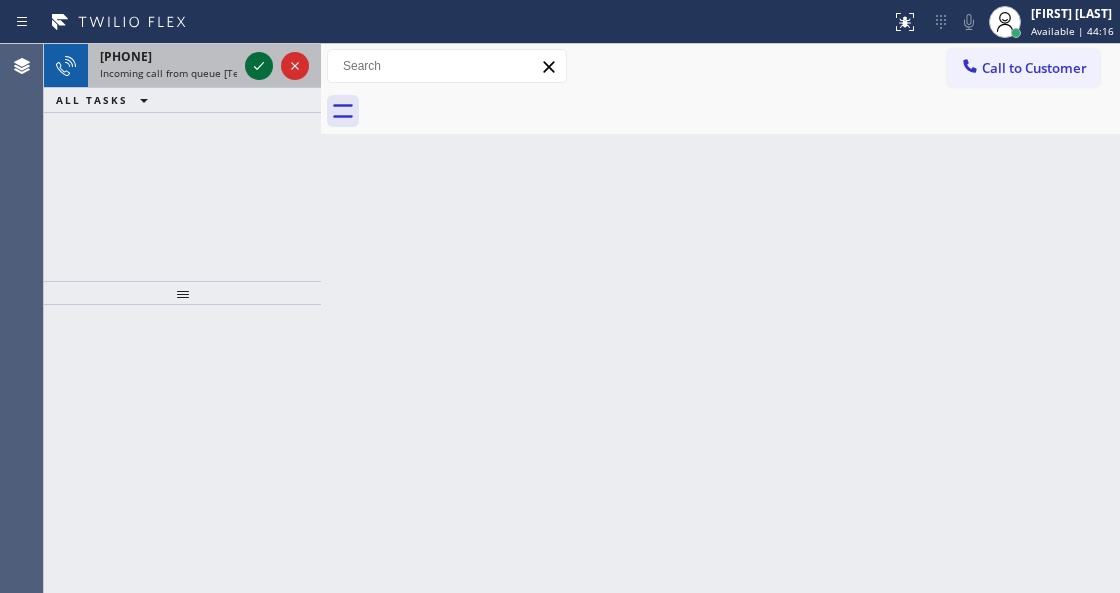 click 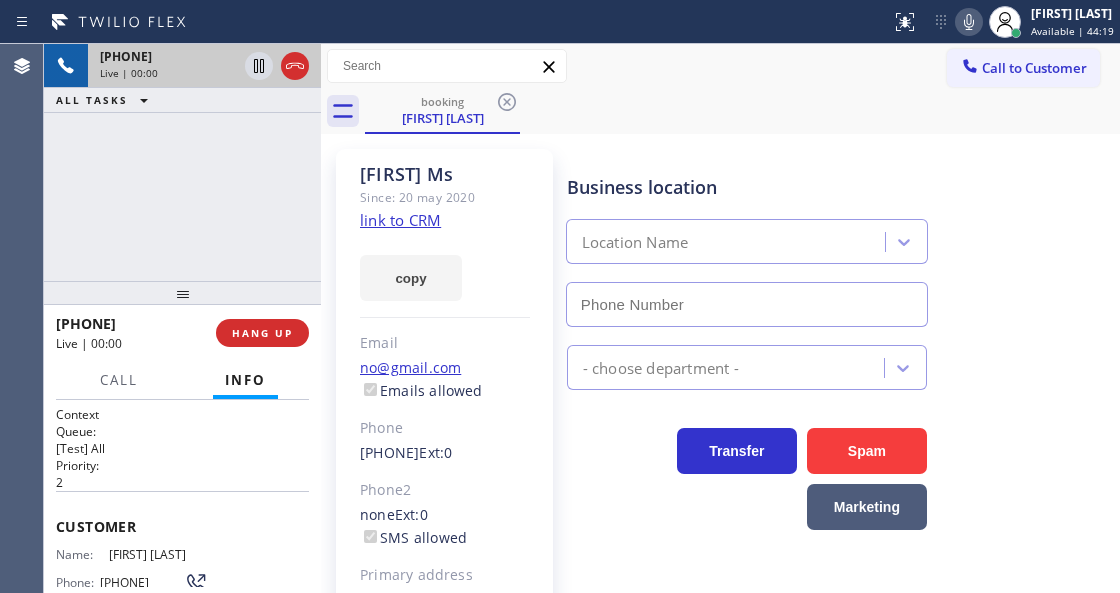 type on "[PHONE]" 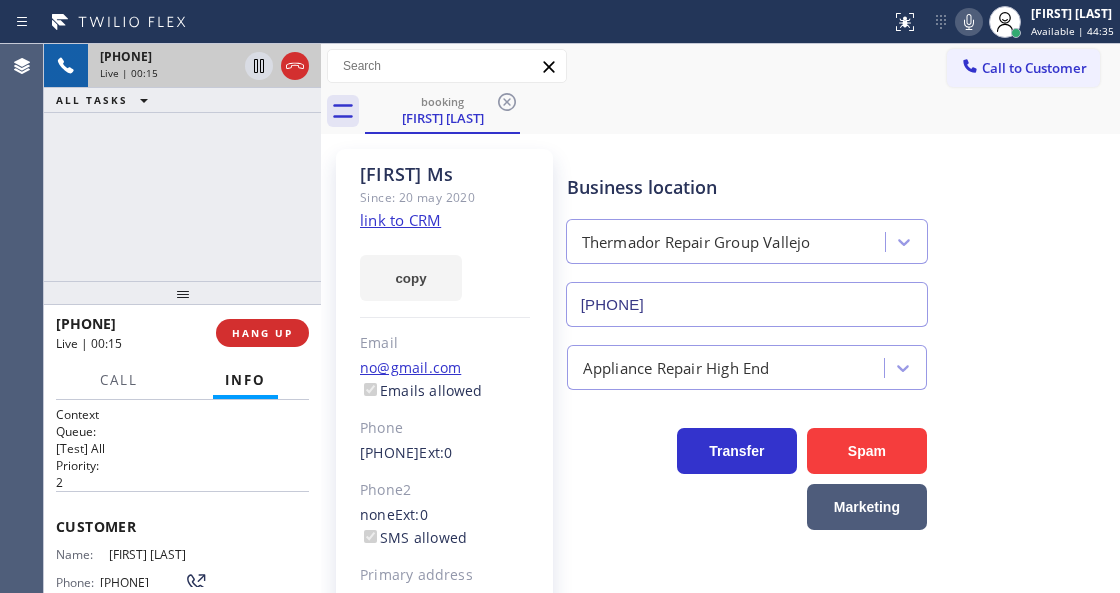 drag, startPoint x: 308, startPoint y: 218, endPoint x: 379, endPoint y: 198, distance: 73.76314 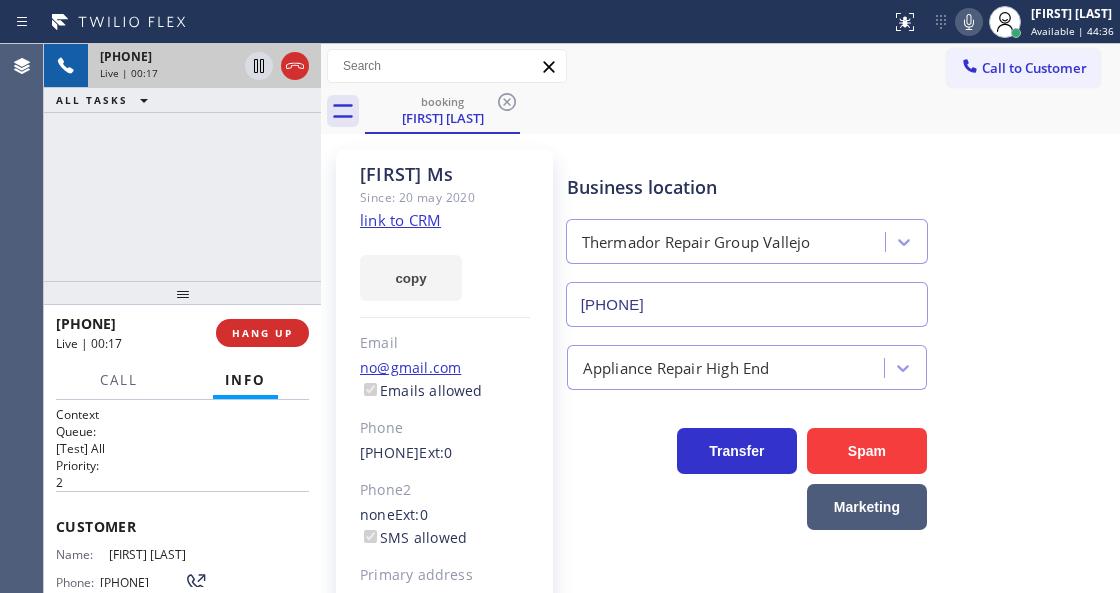 click 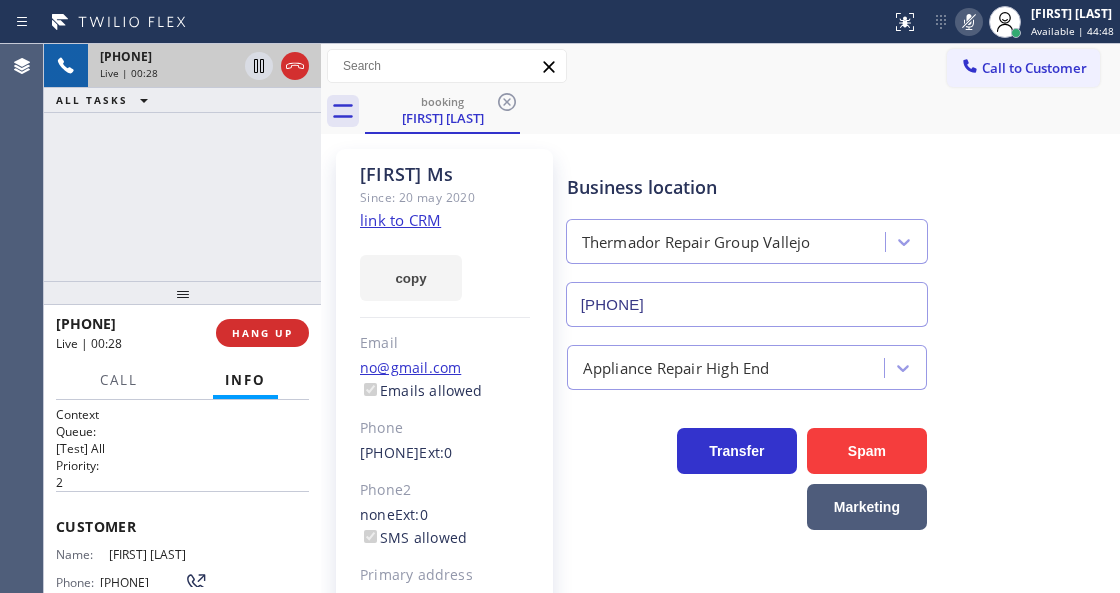 click on "Terry   Ms Since: [DATE] link to CRM copy Email [EMAIL]  Emails allowed Phone [PHONE]  Ext:  0 Phone2 none  Ext:  0  SMS allowed Primary address  N/A N/A Vallejo, [POSTAL_CODE] CA EDIT" at bounding box center (444, 446) 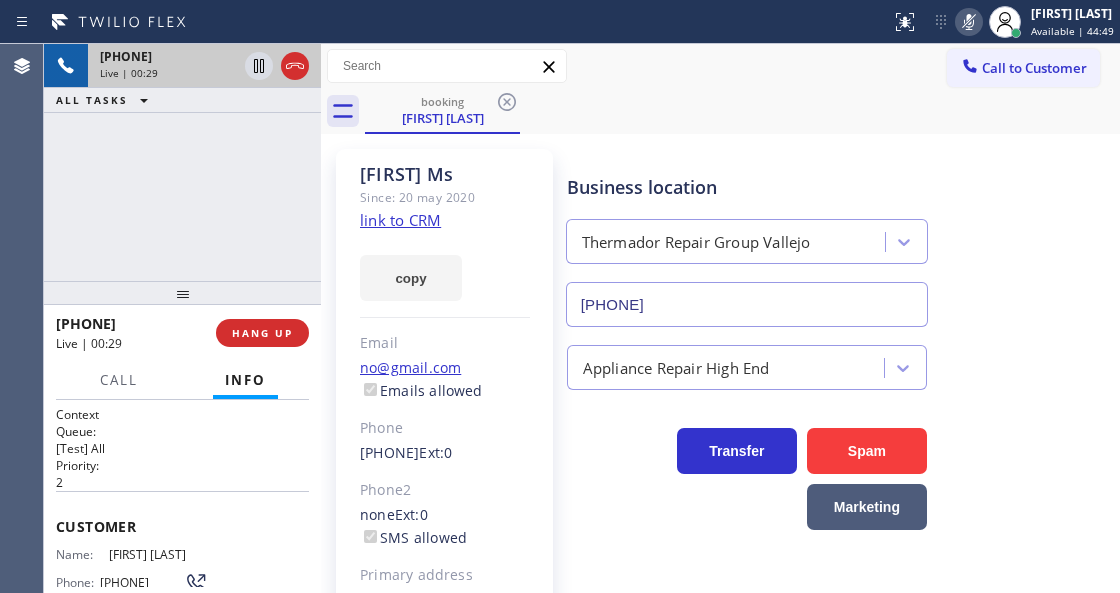click 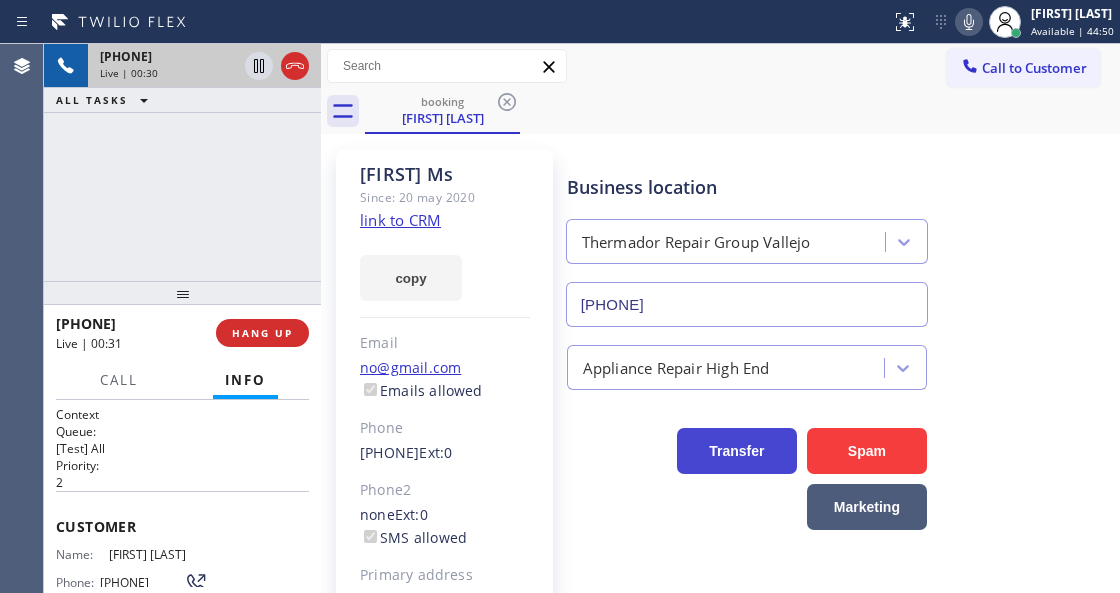 click on "Transfer" at bounding box center (737, 451) 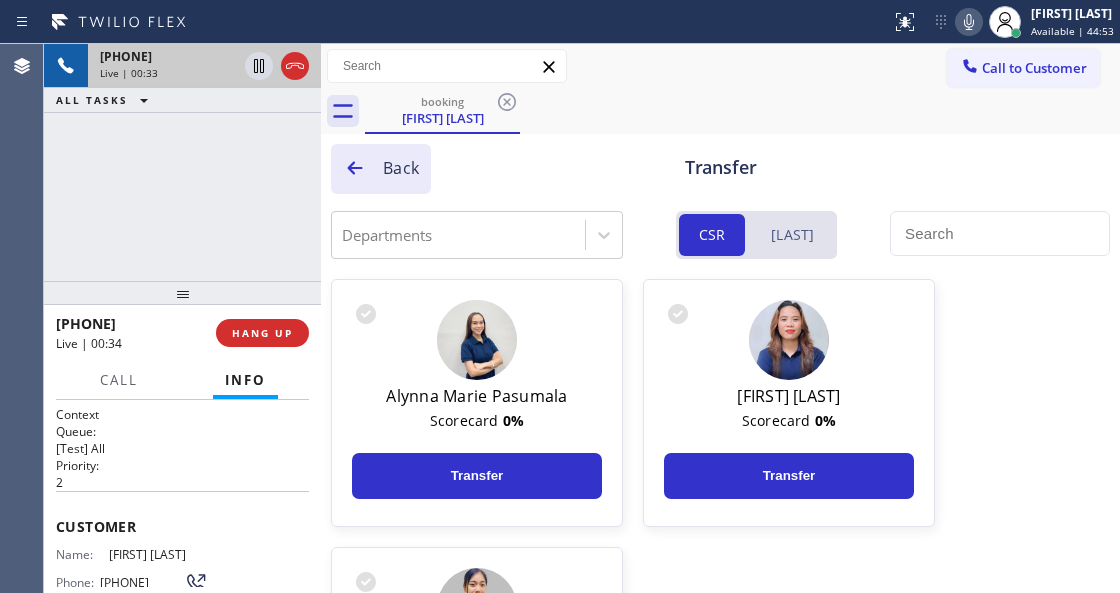click 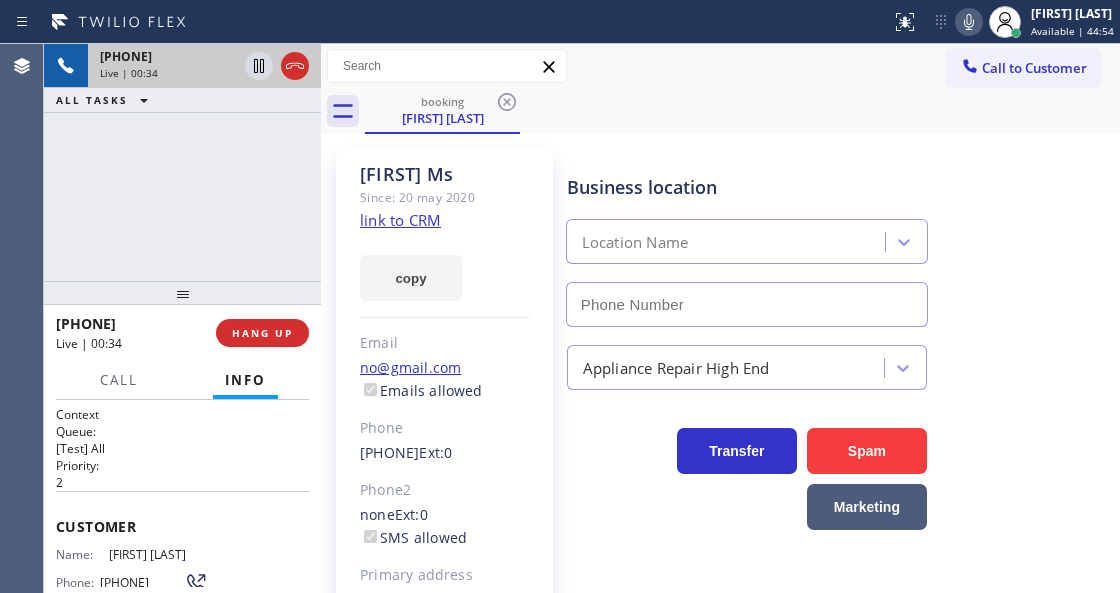 type on "[PHONE]" 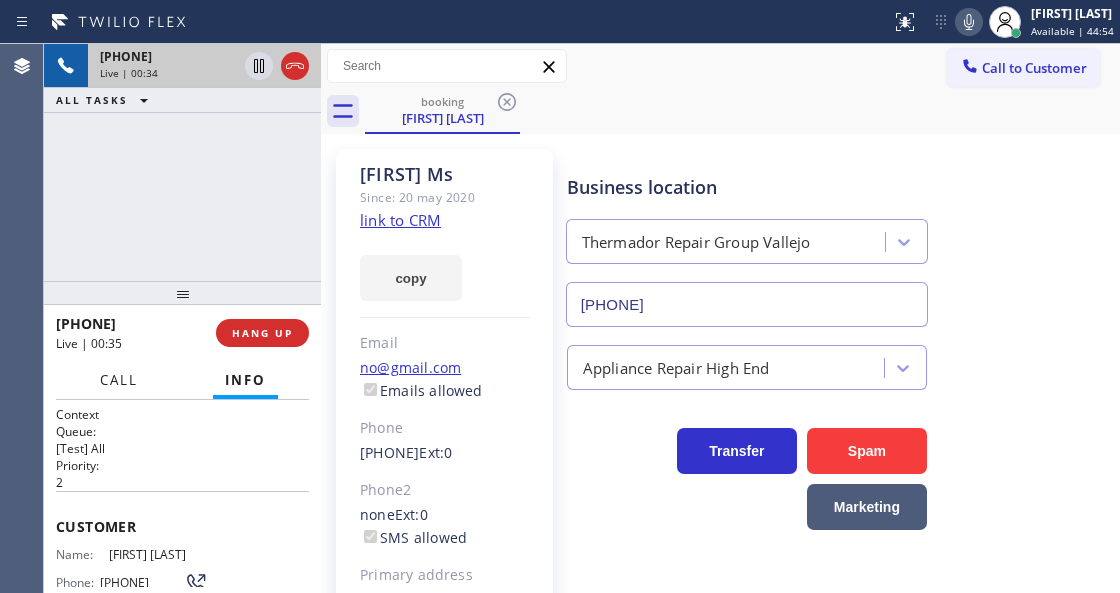 click on "Call" at bounding box center [119, 380] 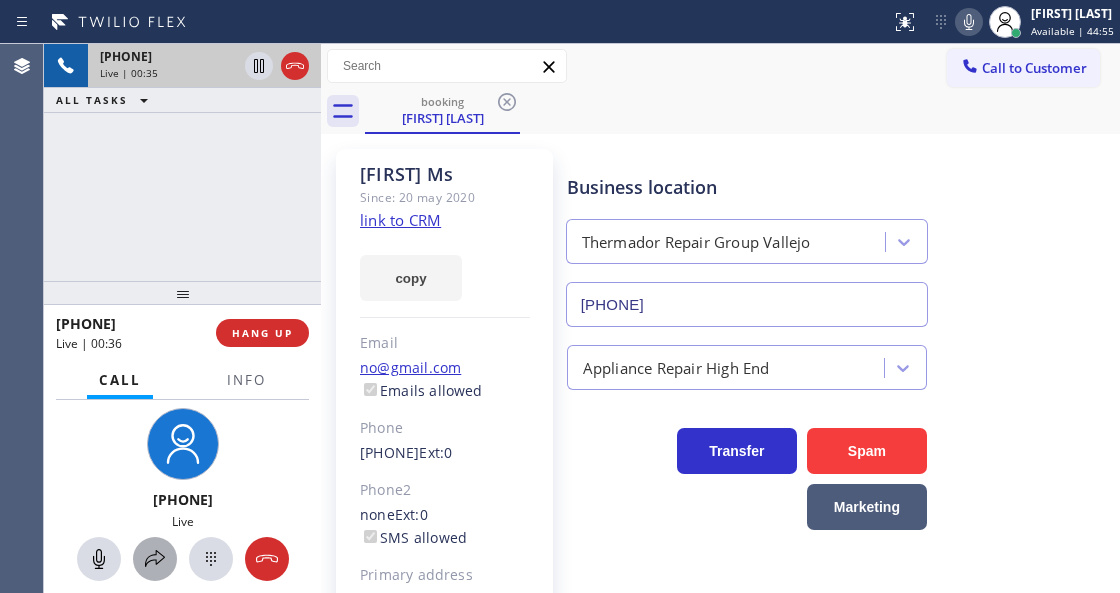 click 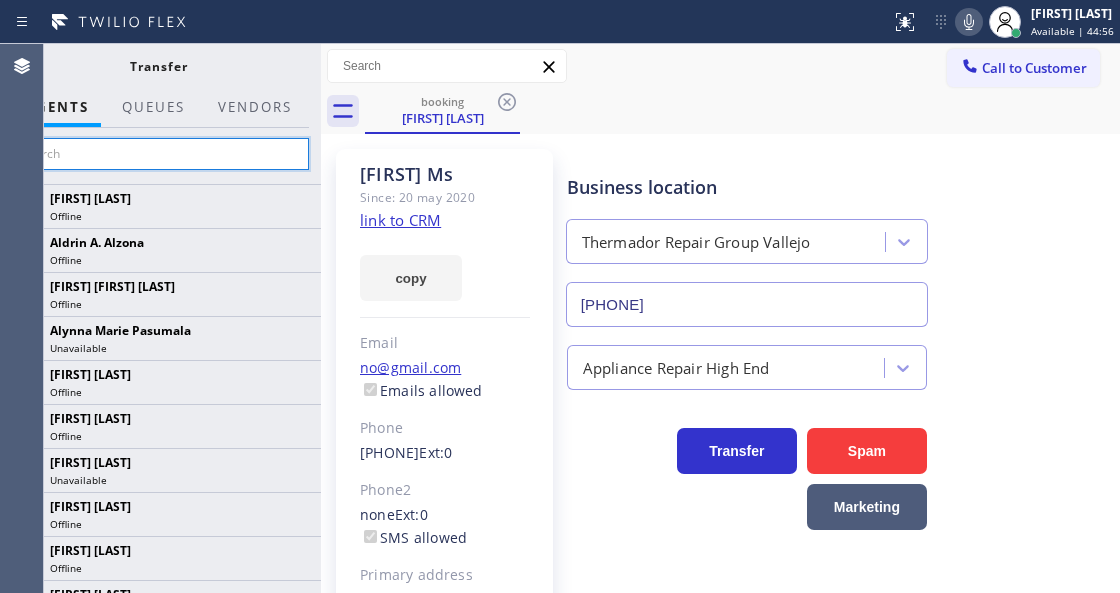 click at bounding box center (158, 154) 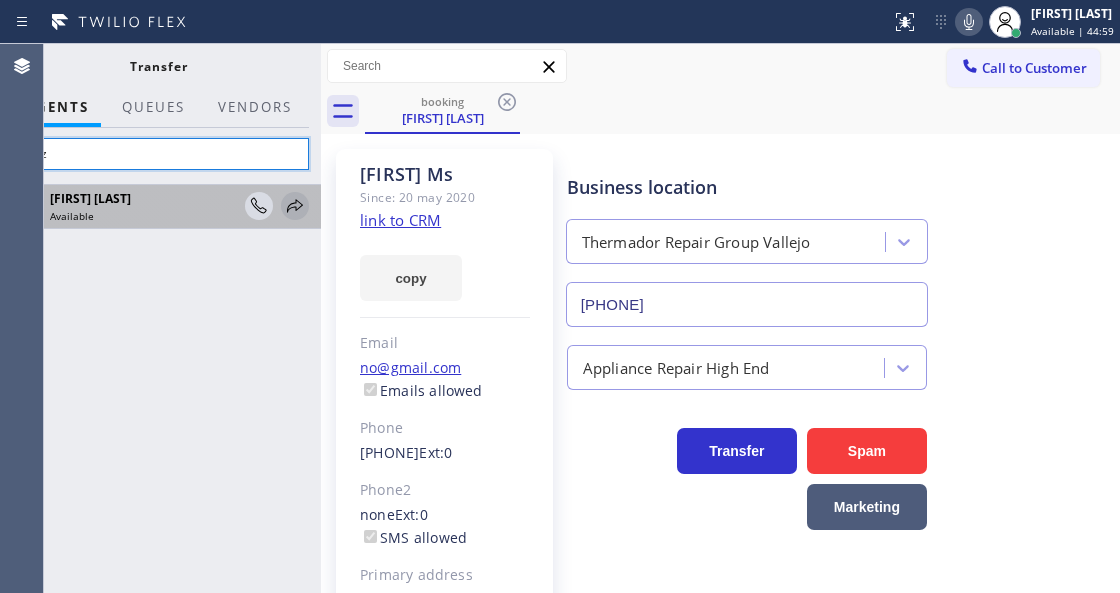 type on "allez" 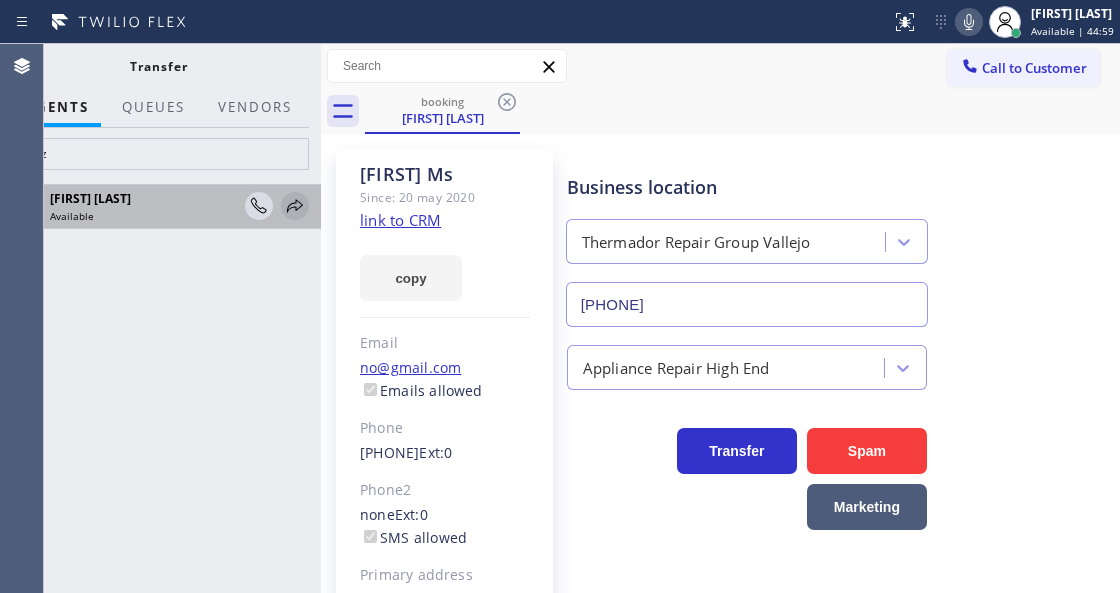 click 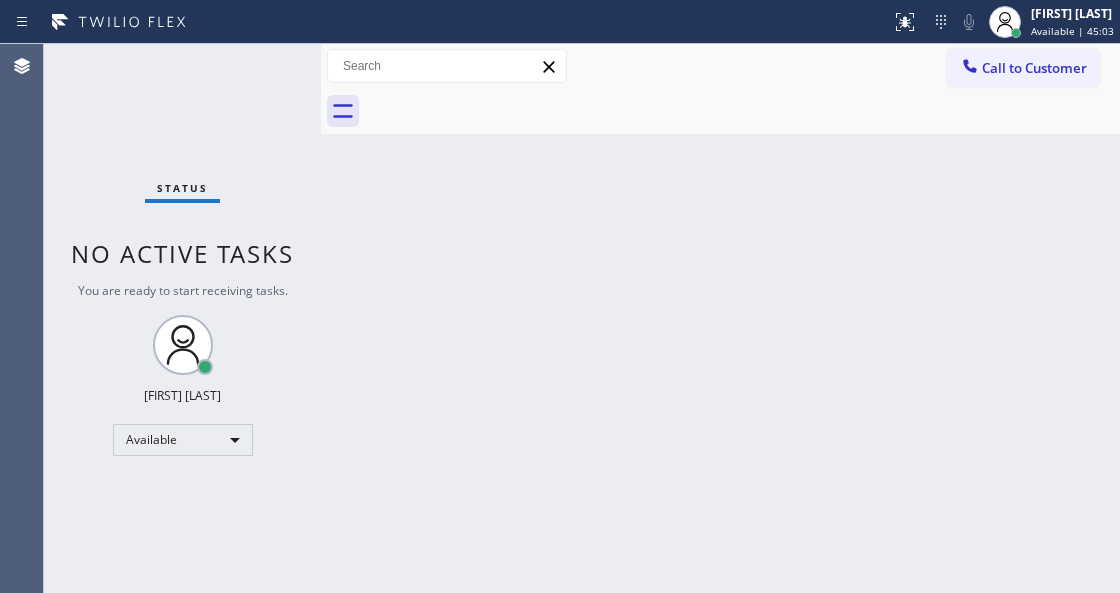 click on "Status   No active tasks     You are ready to start receiving tasks.   Venezza Koren Intas Available" at bounding box center (182, 318) 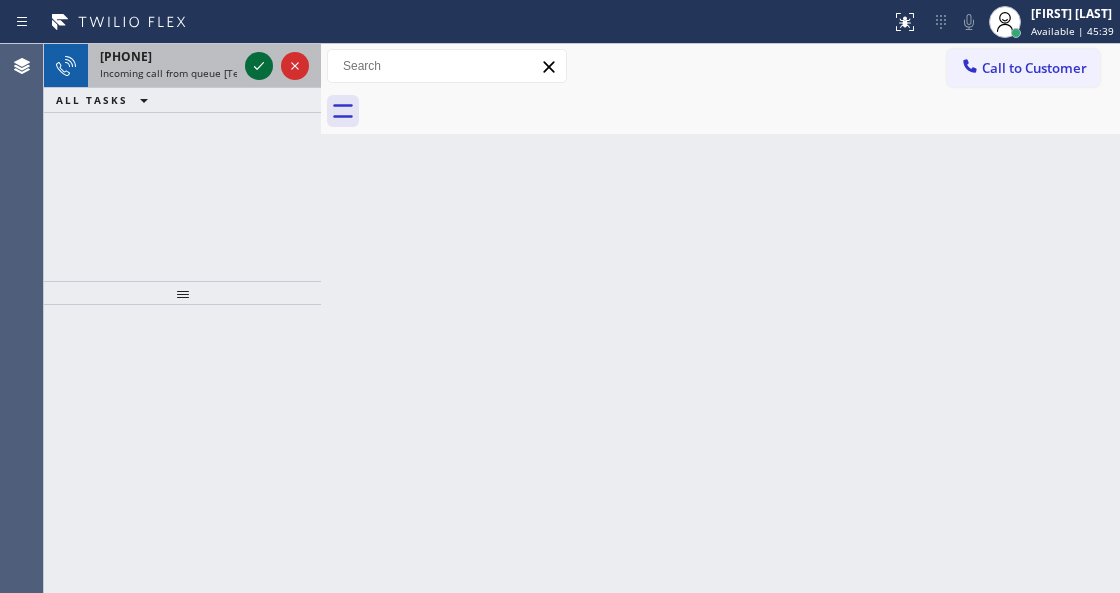 click 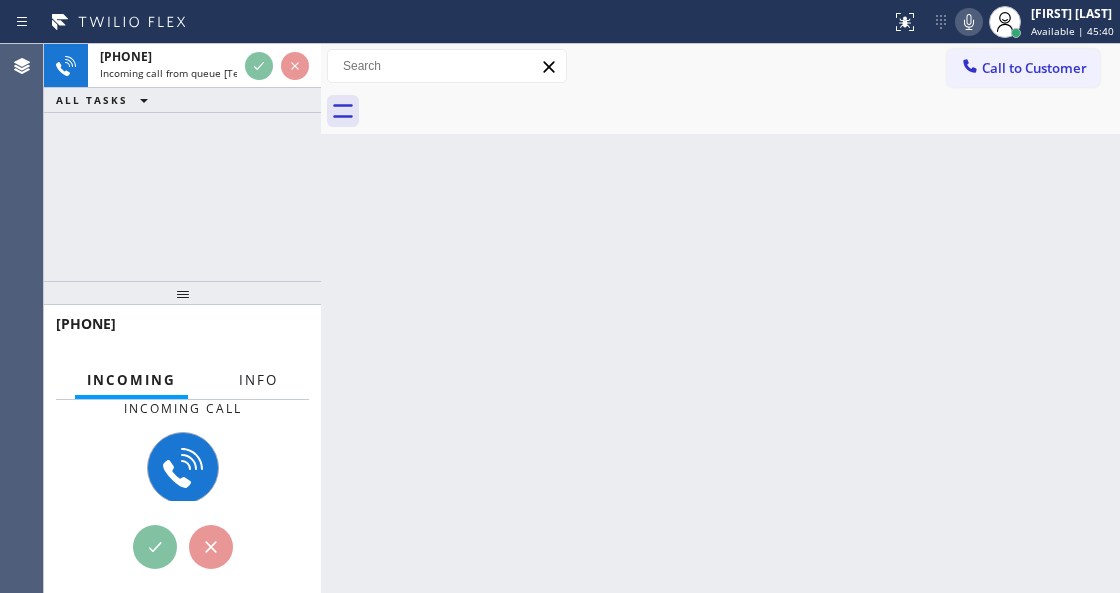 click on "Info" at bounding box center (258, 380) 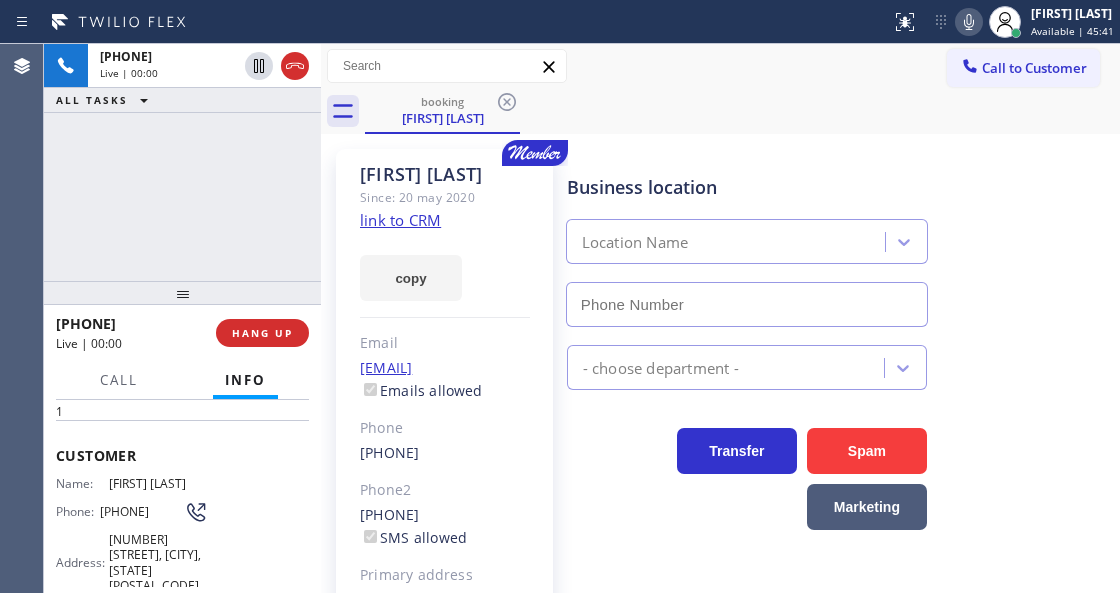 type on "([PHONE])" 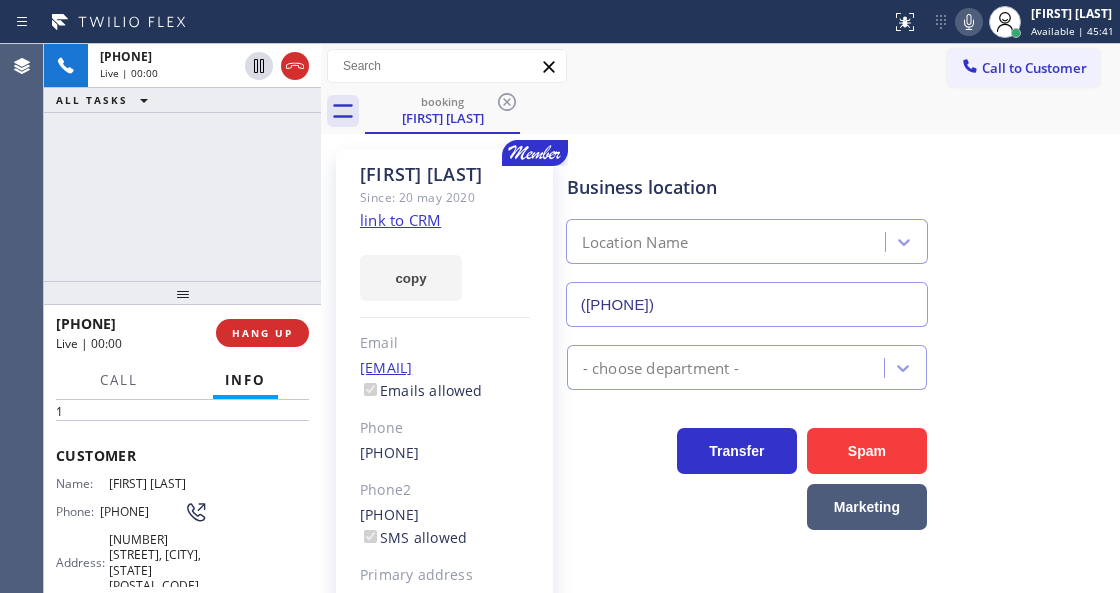 scroll, scrollTop: 200, scrollLeft: 0, axis: vertical 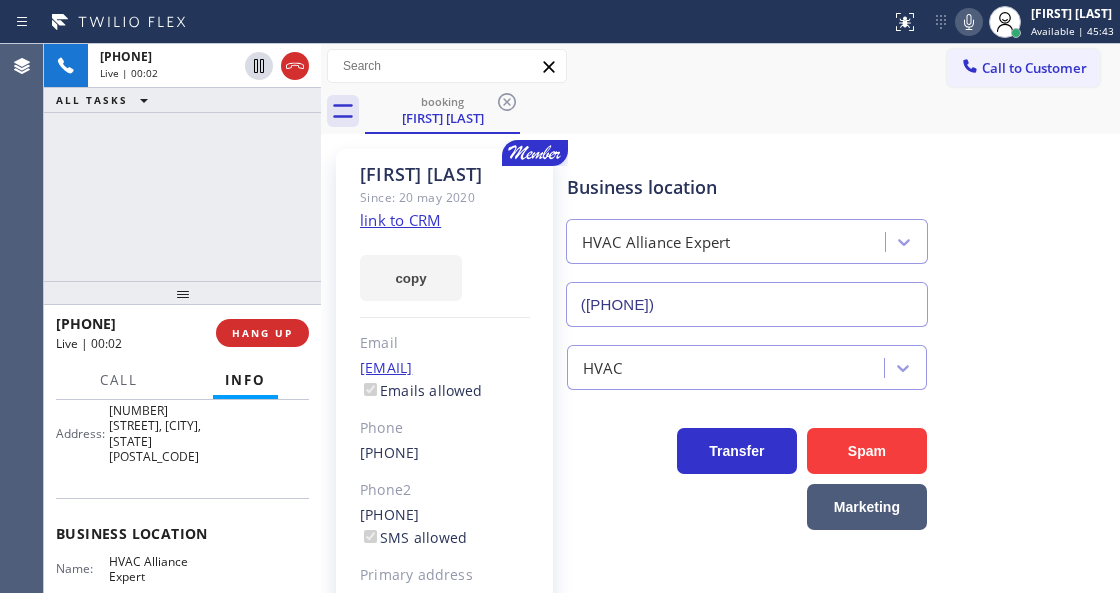 click on "link to CRM" at bounding box center [400, 220] 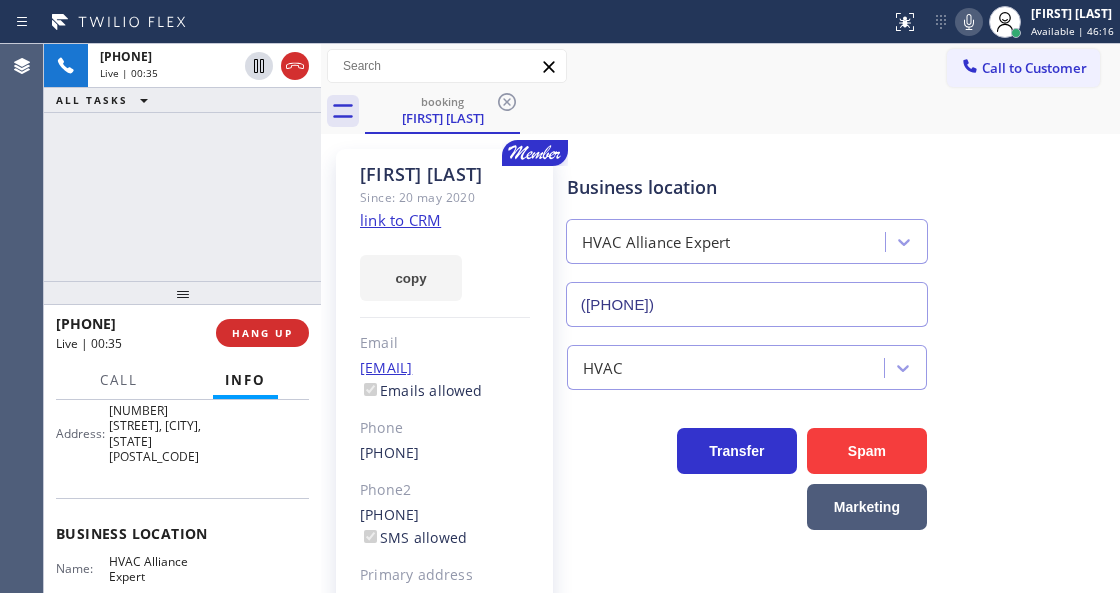 click on "Curt    Wittig Since: [DATE] link to CRM copy Email [EMAIL]  Emails allowed Phone ([PHONE]) Phone2 ([PHONE])  SMS allowed Primary address [NUMBER] [STREET] [CITY], [ZIPCODE] [STATE] EDIT" at bounding box center (444, 458) 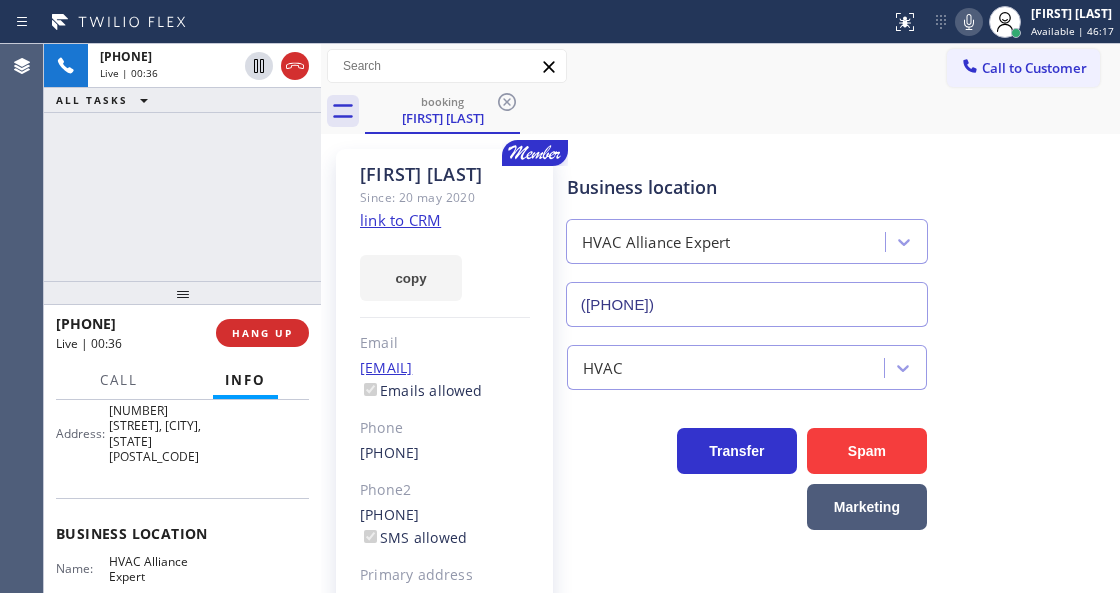 click on "HVAC Alliance Expert" at bounding box center (747, 237) 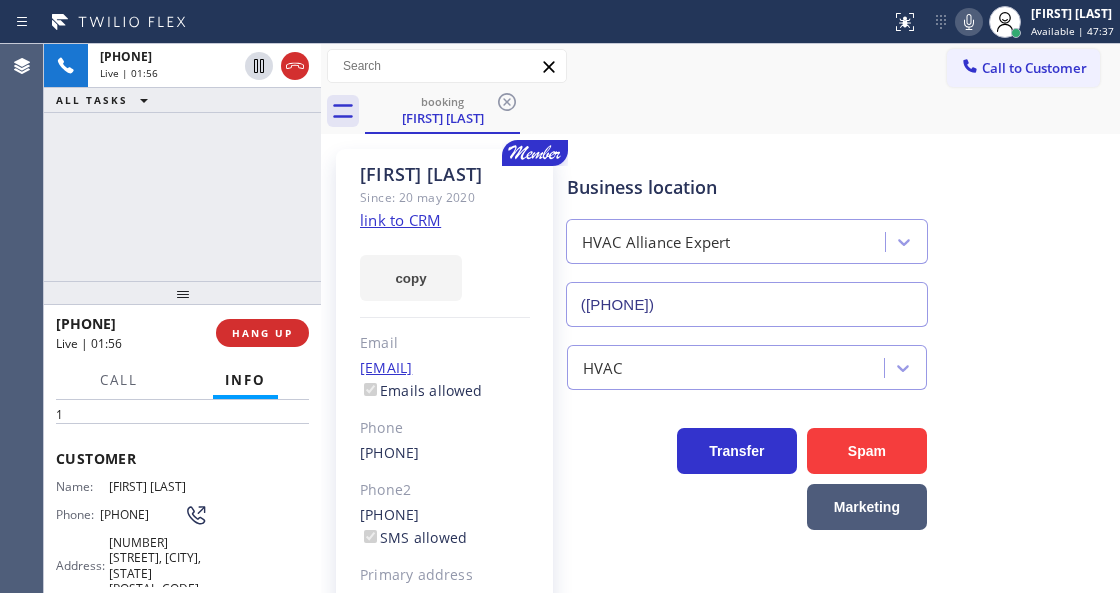 scroll, scrollTop: 66, scrollLeft: 0, axis: vertical 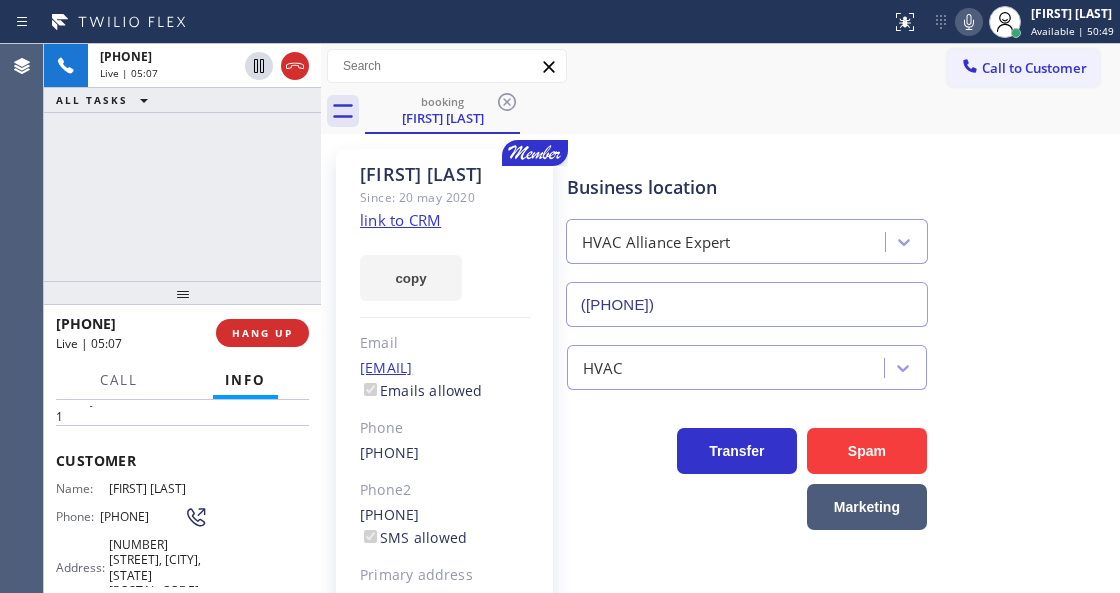 click 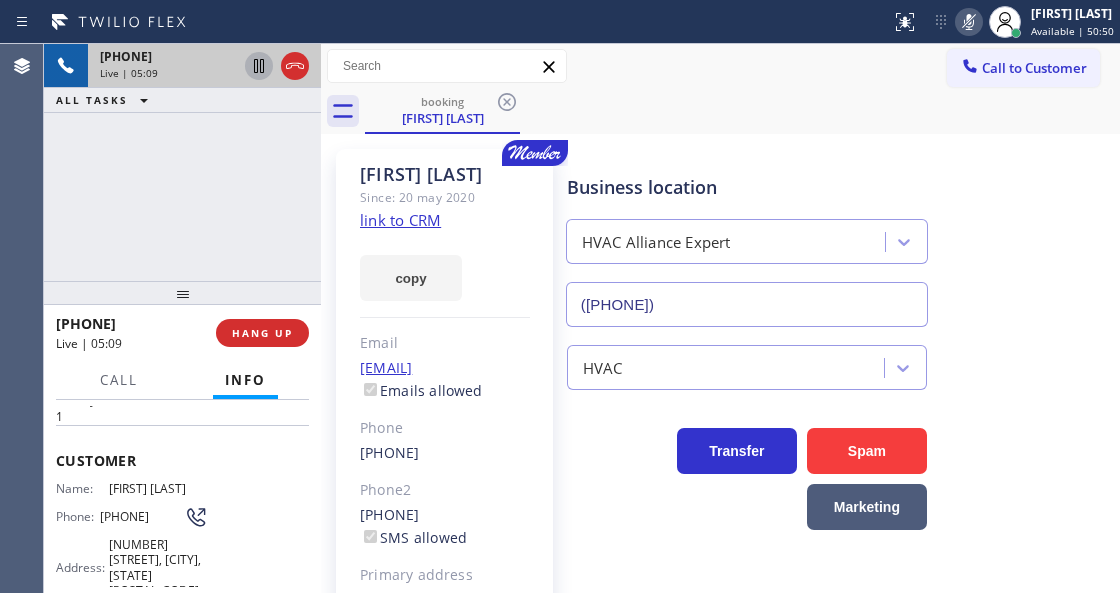 click 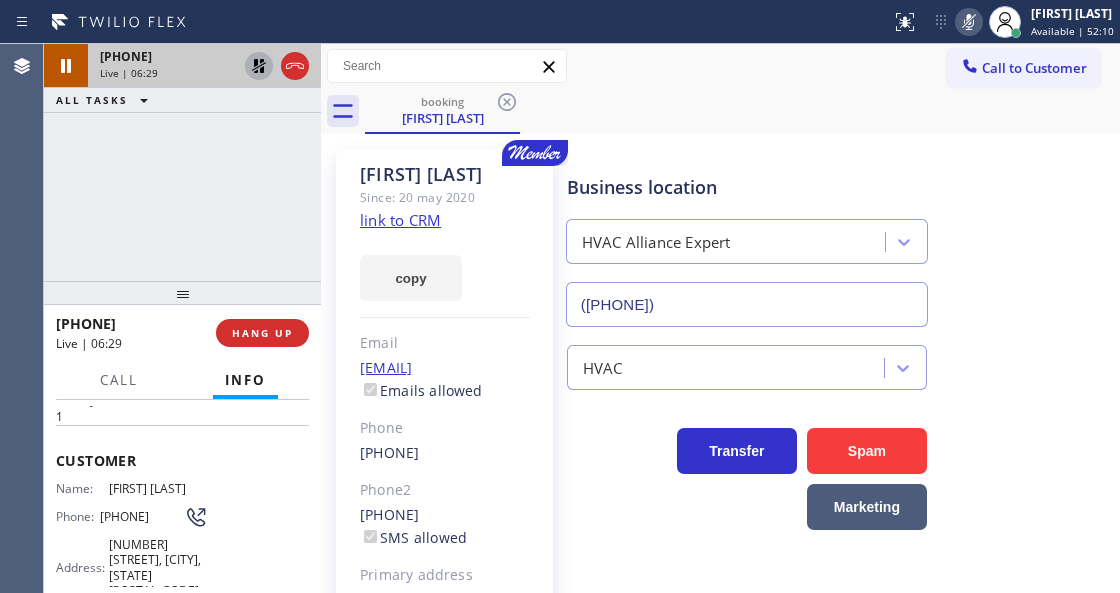 click 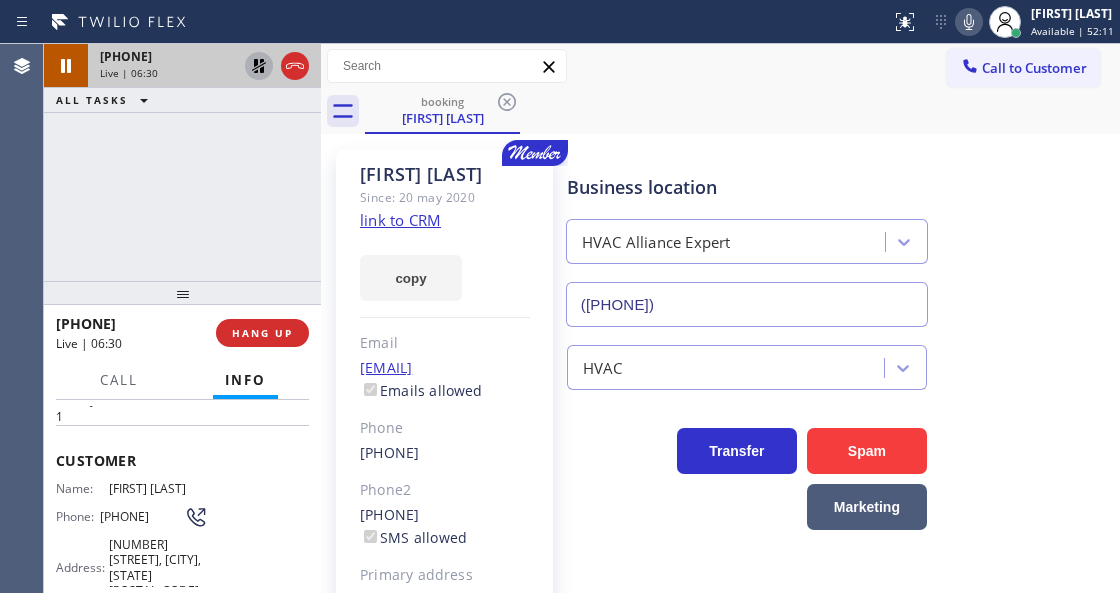 click 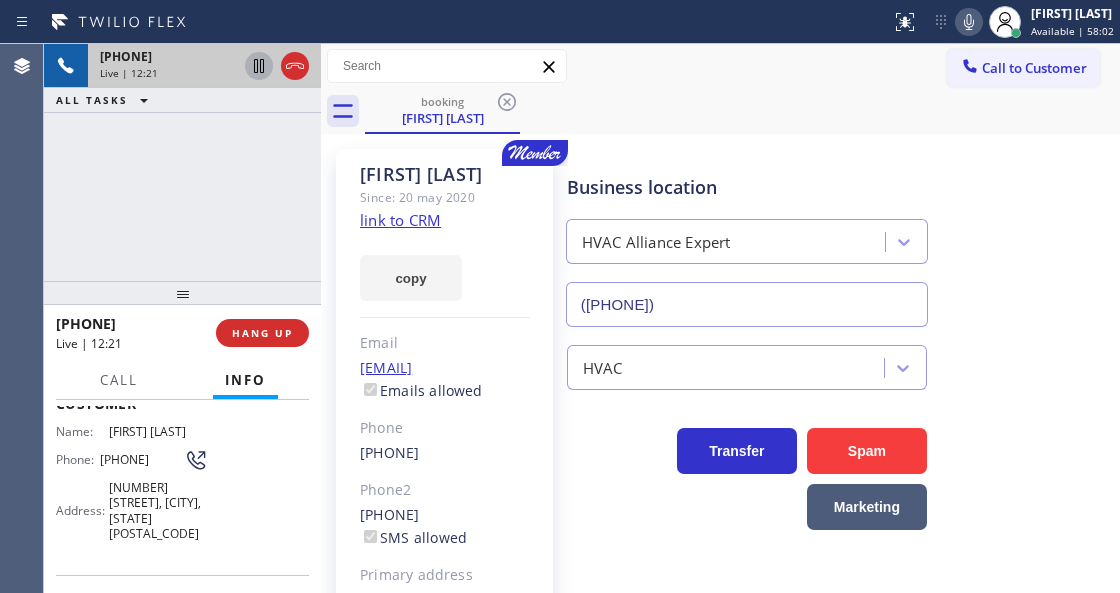 scroll, scrollTop: 200, scrollLeft: 0, axis: vertical 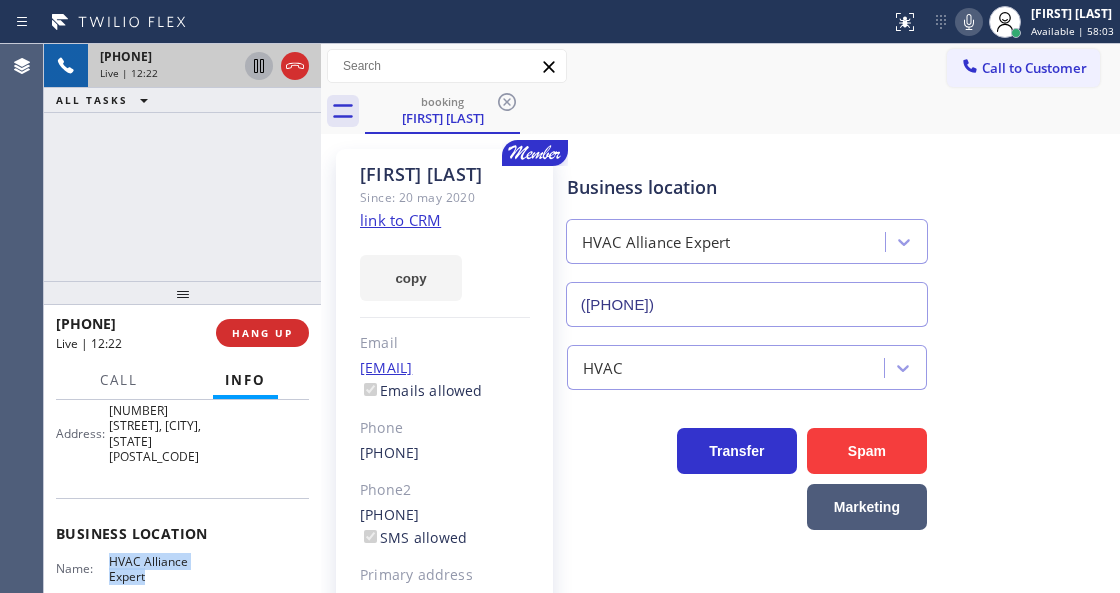 drag, startPoint x: 105, startPoint y: 544, endPoint x: 169, endPoint y: 570, distance: 69.079666 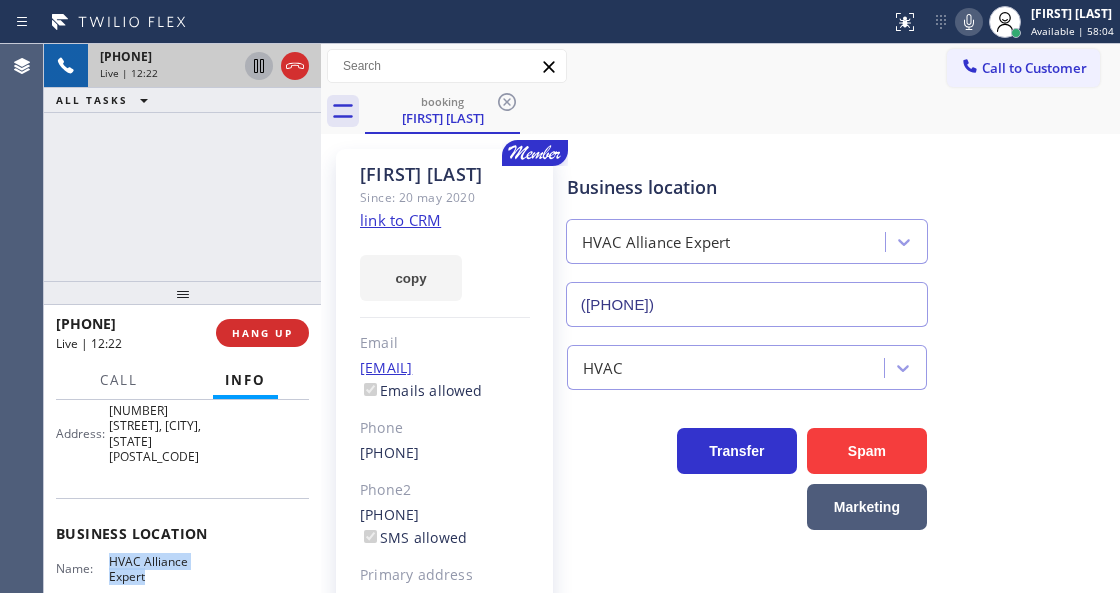 copy on "HVAC Alliance Expert" 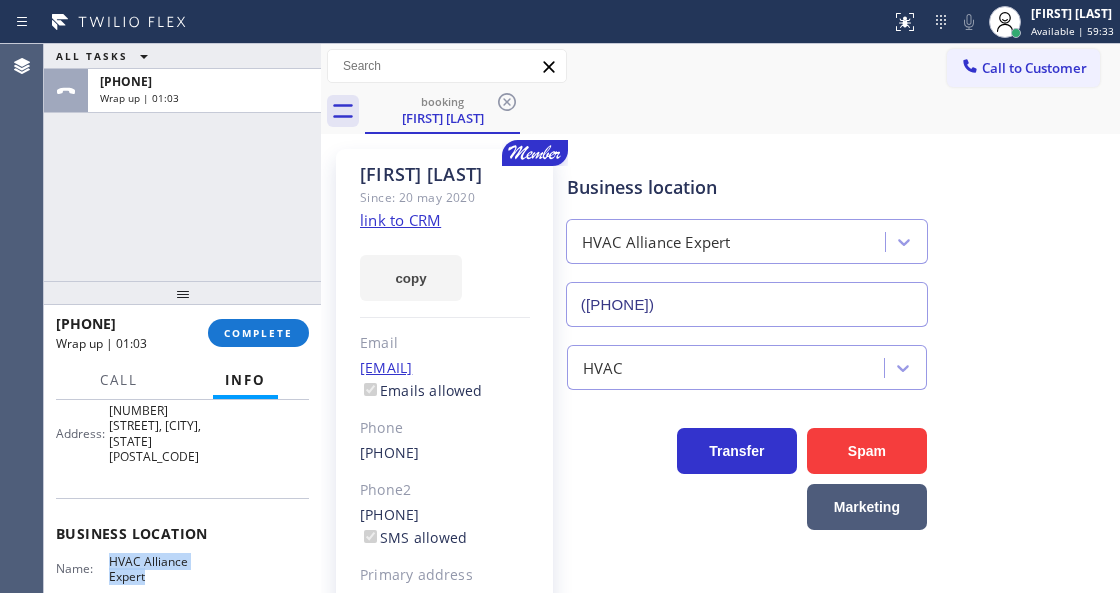 scroll, scrollTop: 333, scrollLeft: 0, axis: vertical 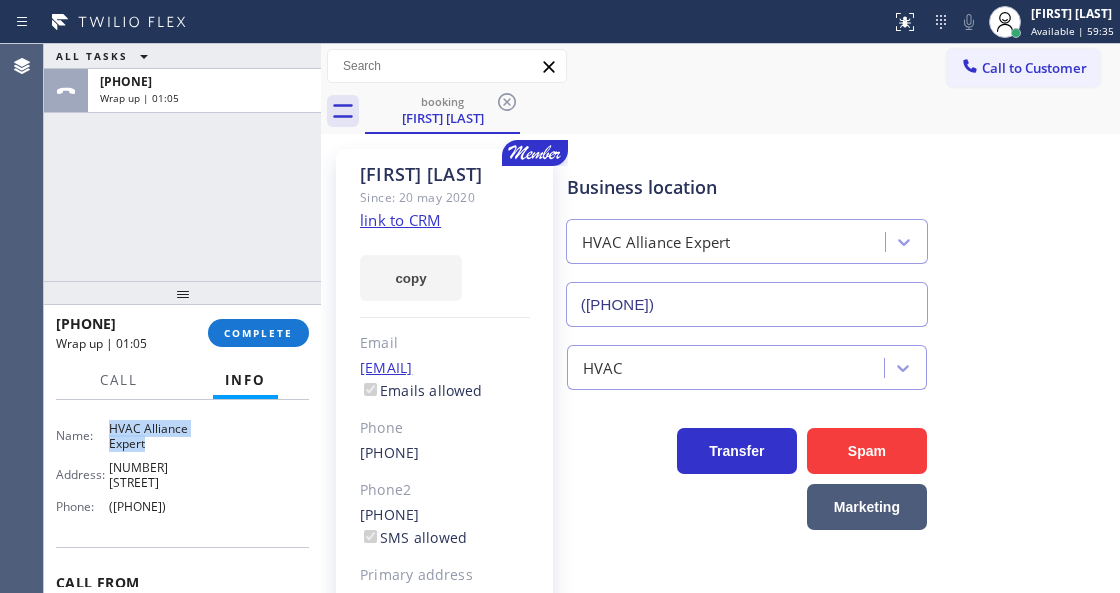 drag, startPoint x: 197, startPoint y: 494, endPoint x: 111, endPoint y: 497, distance: 86.05231 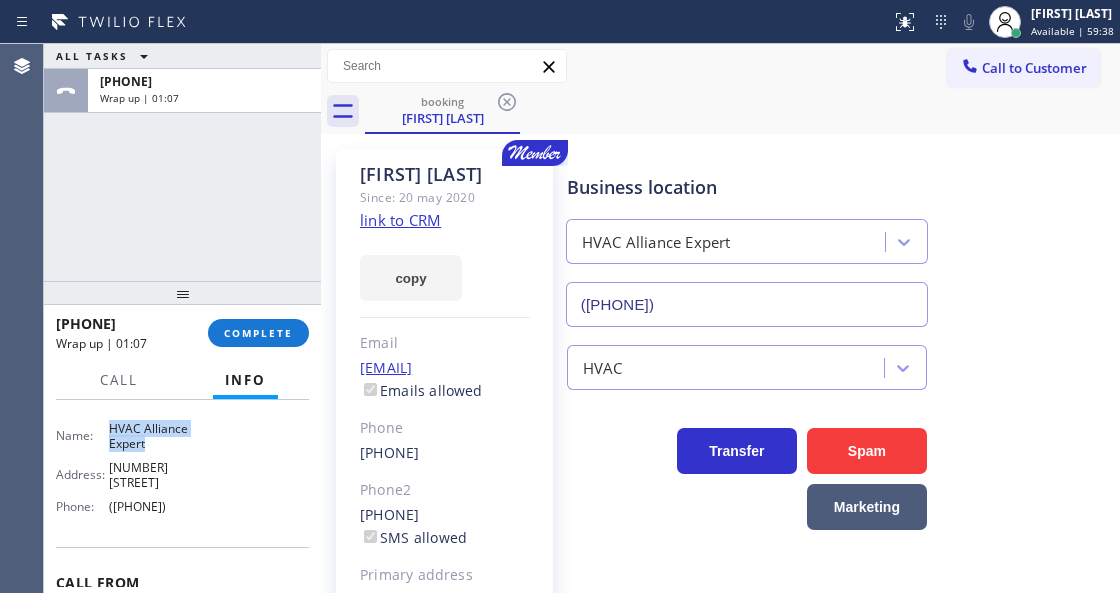 copy on "([PHONE])" 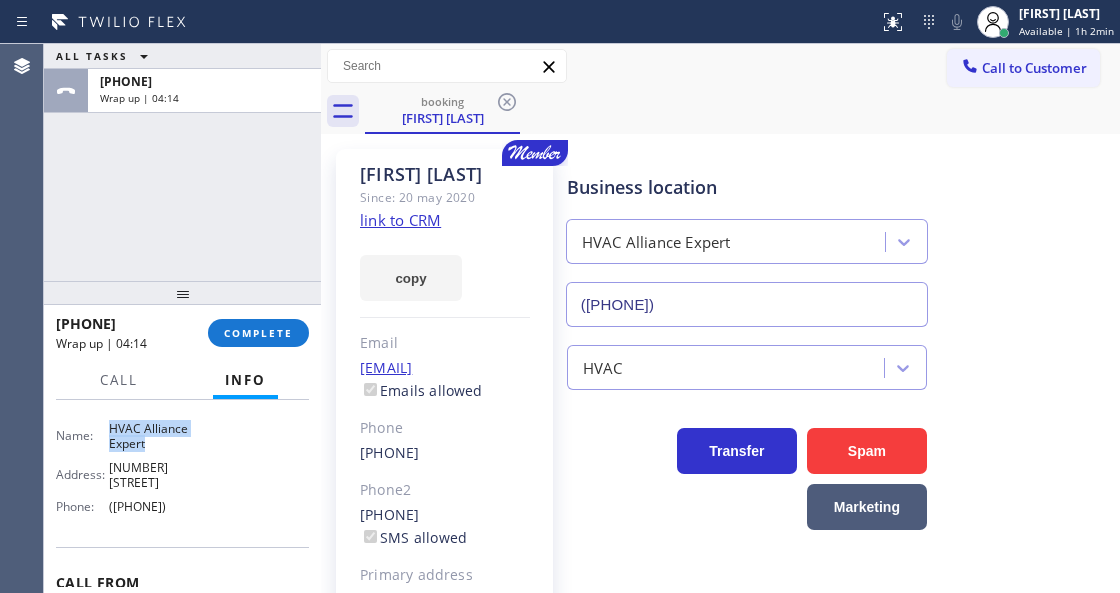 drag, startPoint x: 250, startPoint y: 328, endPoint x: 376, endPoint y: 342, distance: 126.77539 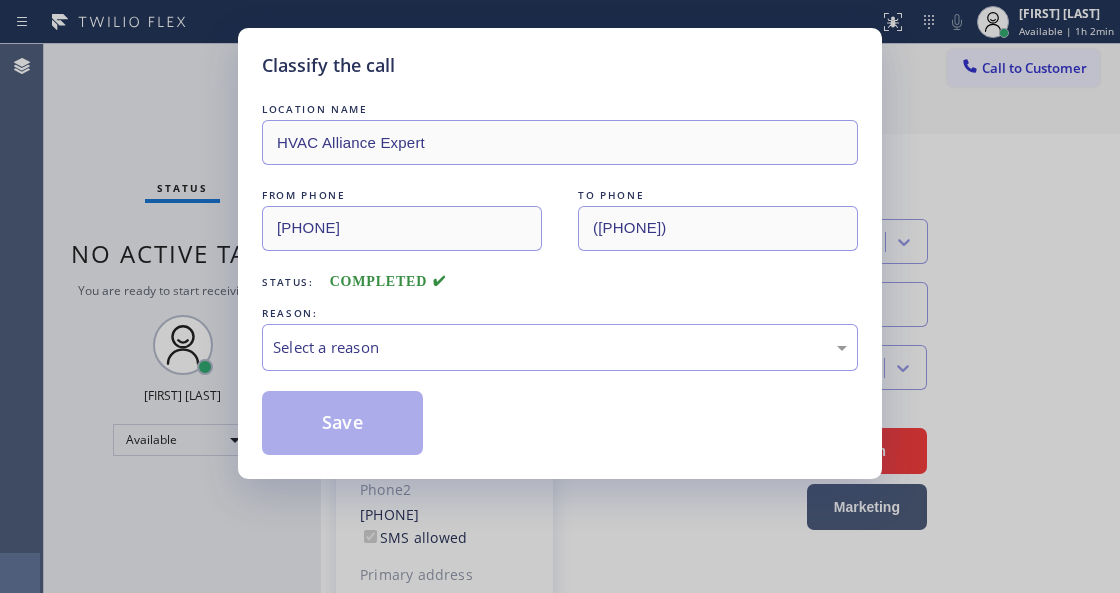 click on "Select a reason" at bounding box center [560, 347] 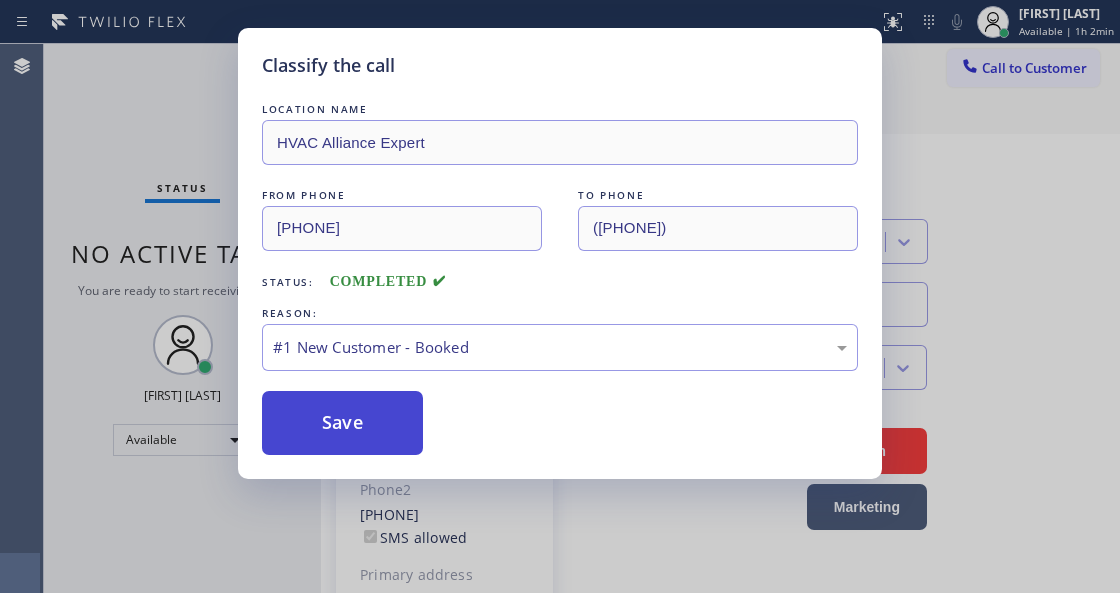 click on "Save" at bounding box center [342, 423] 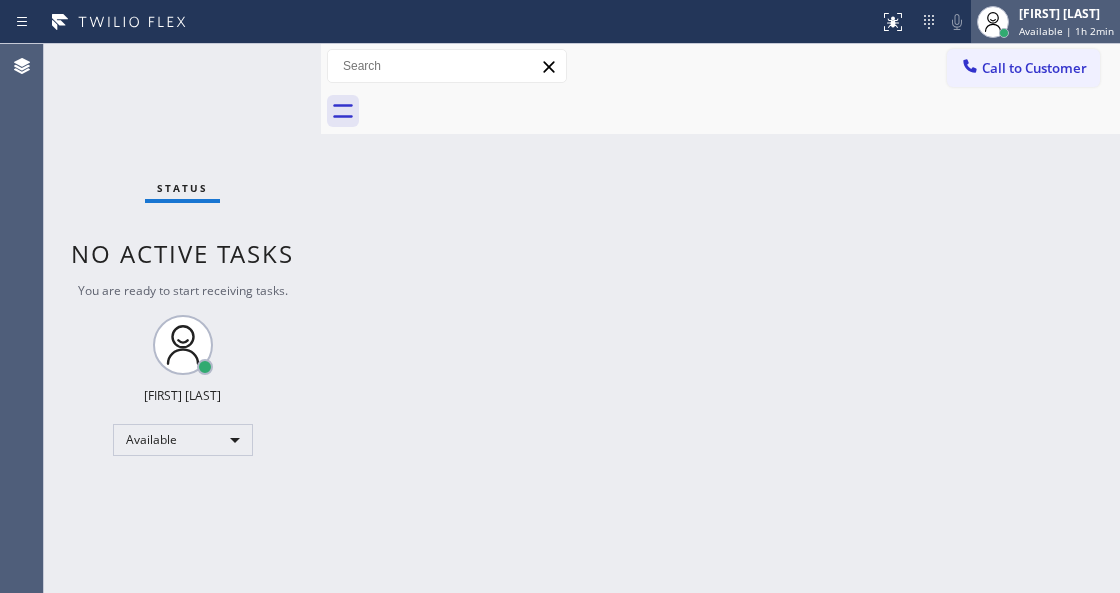 click on "Available | 1h 2min" at bounding box center [1066, 31] 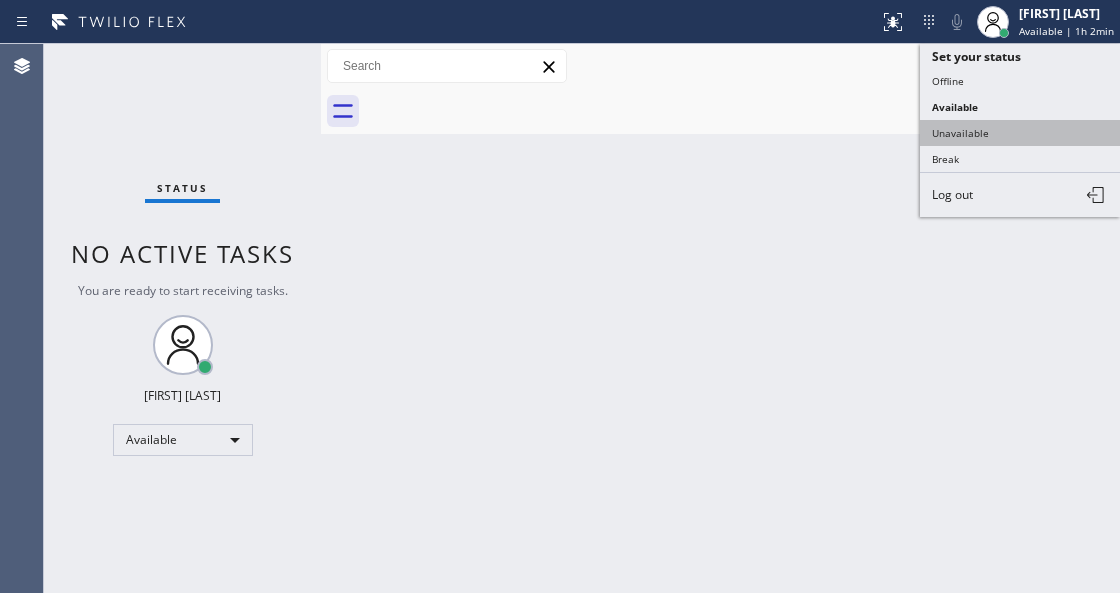 click on "Unavailable" at bounding box center (1020, 133) 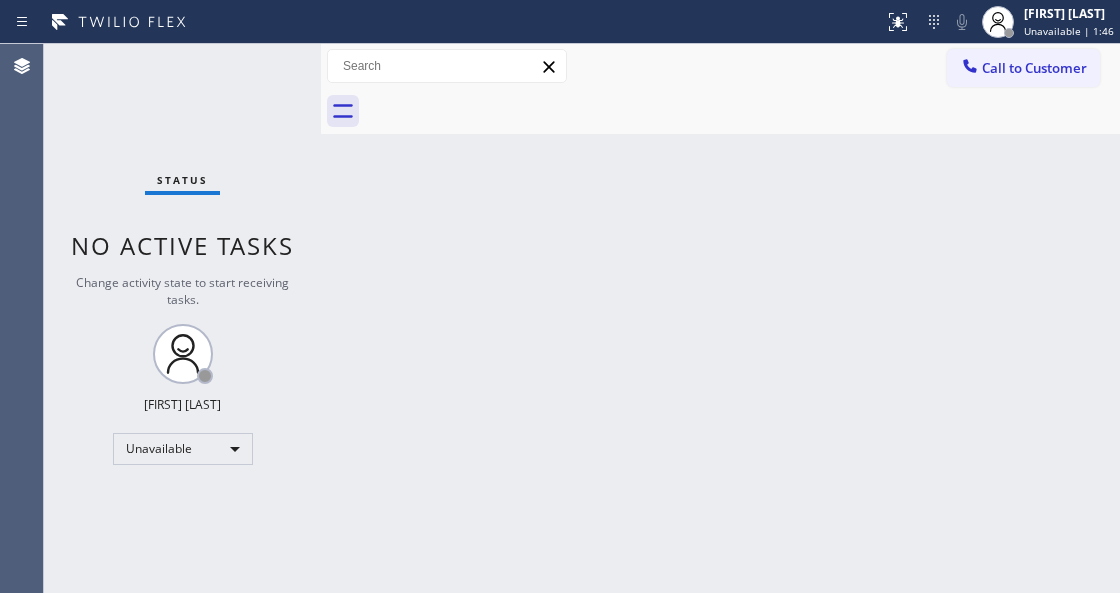 drag, startPoint x: 257, startPoint y: 433, endPoint x: 243, endPoint y: 443, distance: 17.20465 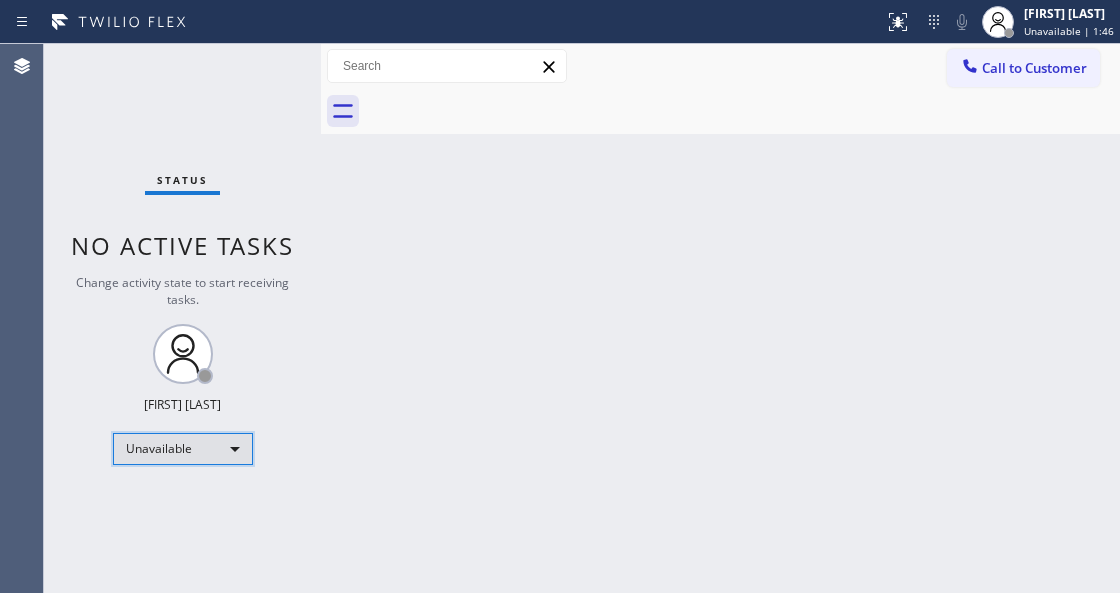 click on "Unavailable" at bounding box center (183, 449) 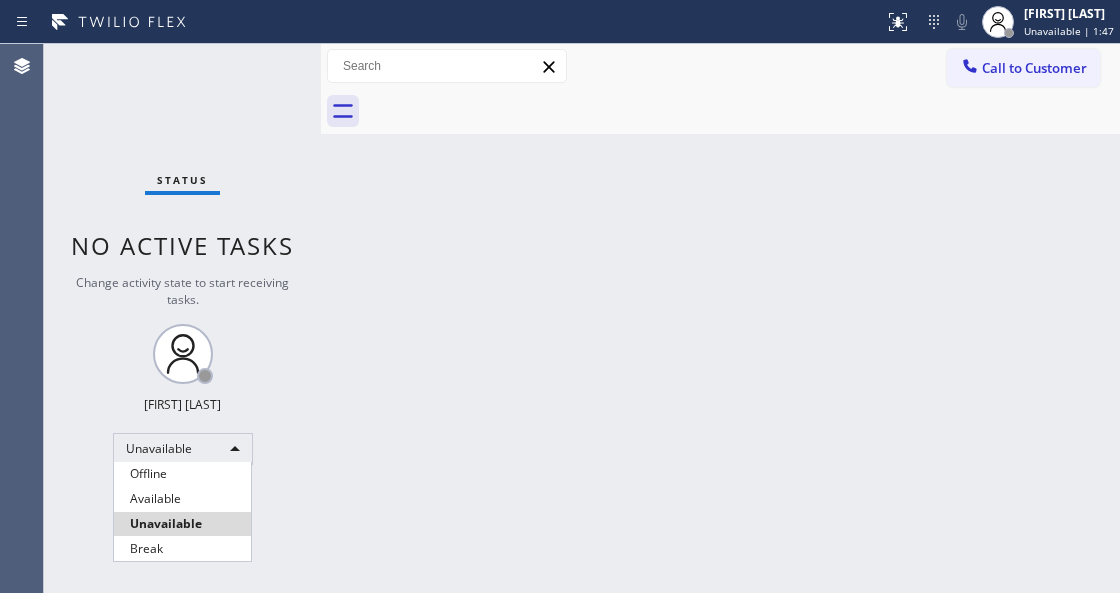 click on "Offline Available Unavailable Break" at bounding box center (182, 511) 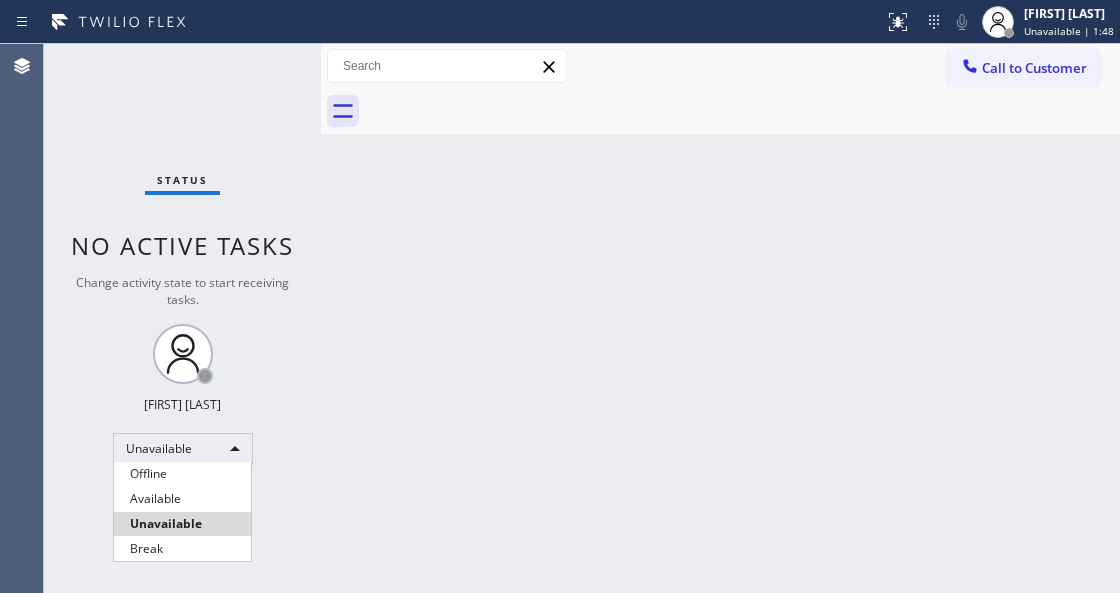 click on "Unavailable" at bounding box center (182, 524) 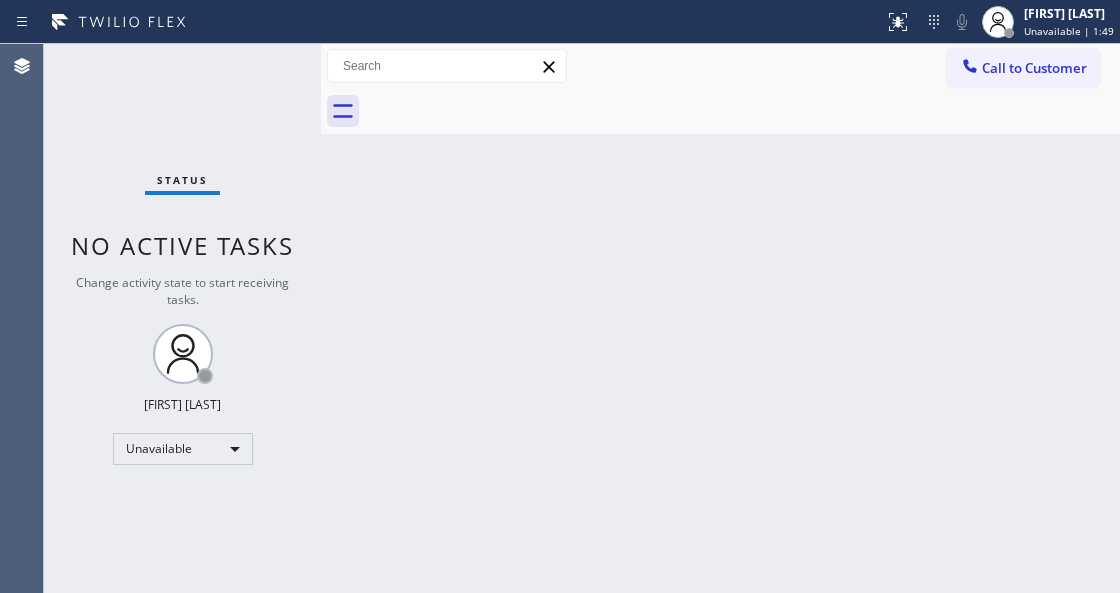 click on "Status   No active tasks     Change activity state to start receiving tasks.   Venezza Koren Intas Unavailable" at bounding box center [182, 318] 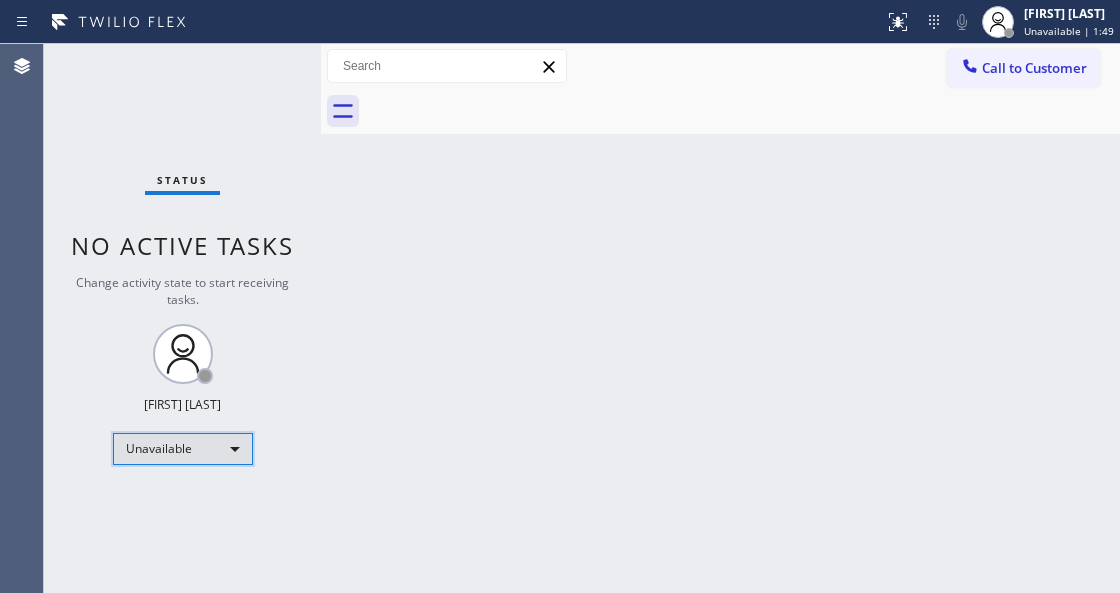click on "Unavailable" at bounding box center (183, 449) 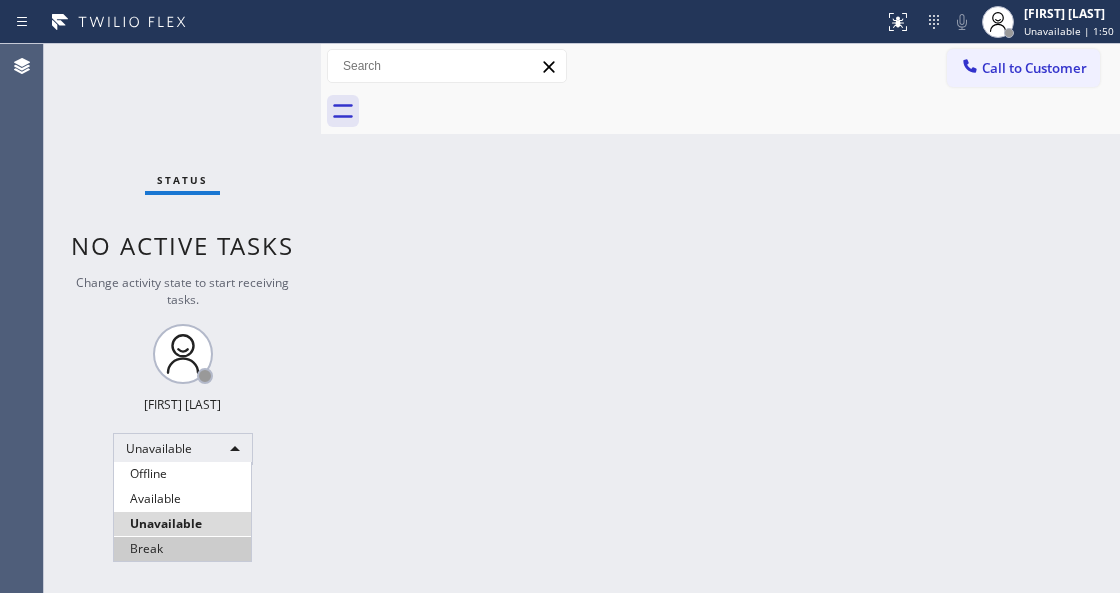 click on "Break" at bounding box center (182, 549) 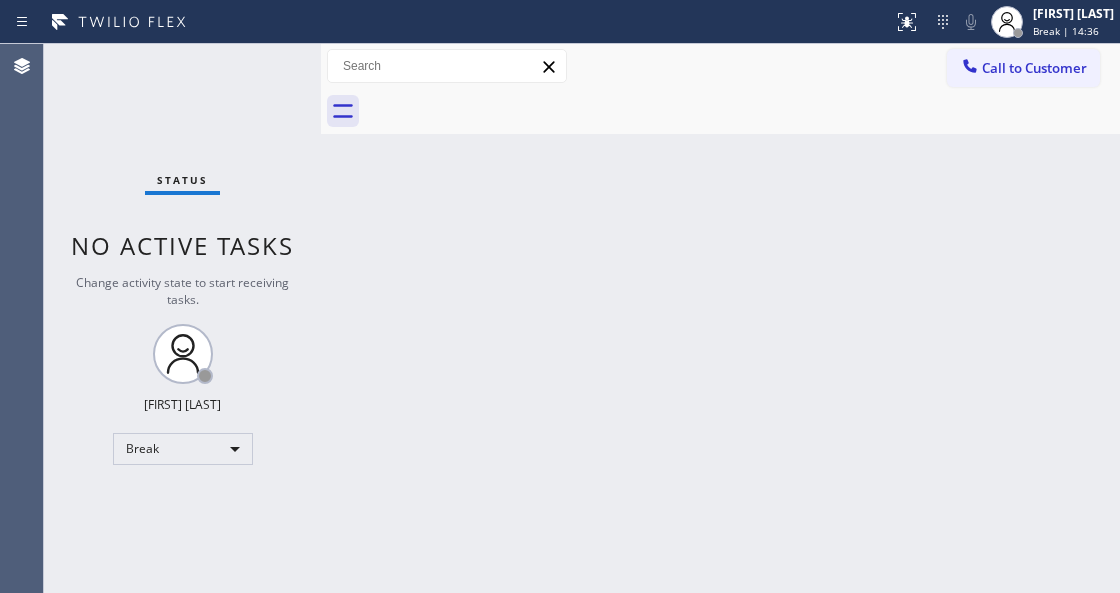 click on "Back to Dashboard Change Sender ID Customers Technicians Select a contact Outbound call Technician Search Technician Your caller id phone number Your caller id phone number Call Technician info Name   Phone none Address none Change Sender ID HVAC +1[PHONE] 5 Star Appliance +1[PHONE] Appliance Repair +1[PHONE] Plumbing +1[PHONE] Air Duct Cleaning +1[PHONE]  Electricians +1[PHONE] Cancel Change Check personal SMS Reset Change No tabs Call to Customer Outbound call Location Sub Zero Appliance Repair Tower Triangle Your caller id phone number [PHONE] Customer number Call Outbound call Technician Search Technician Your caller id phone number Your caller id phone number Call" at bounding box center [720, 318] 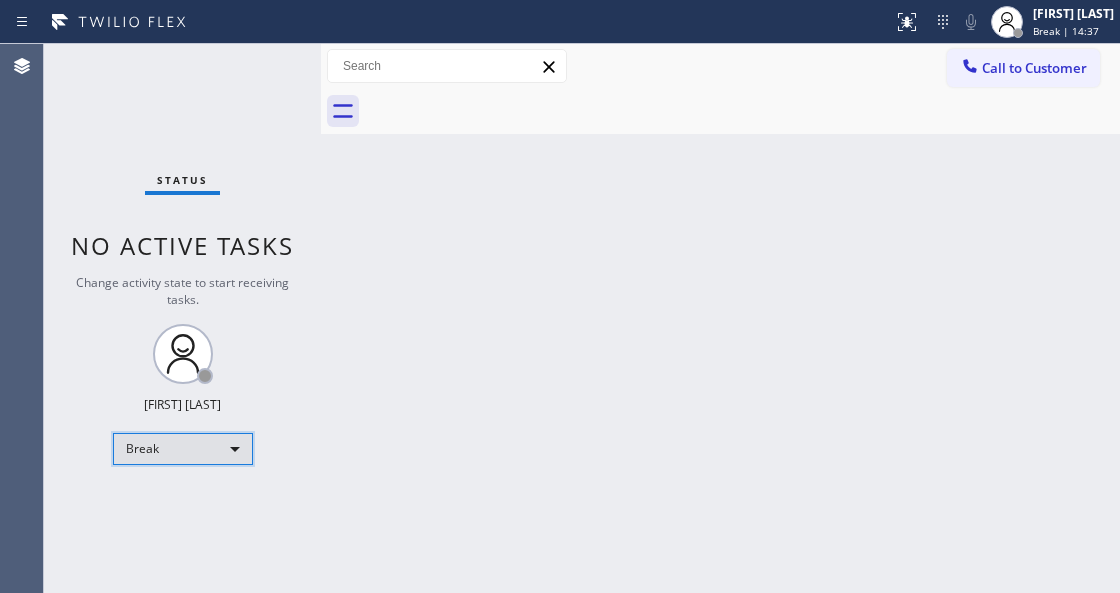 click on "Break" at bounding box center [183, 449] 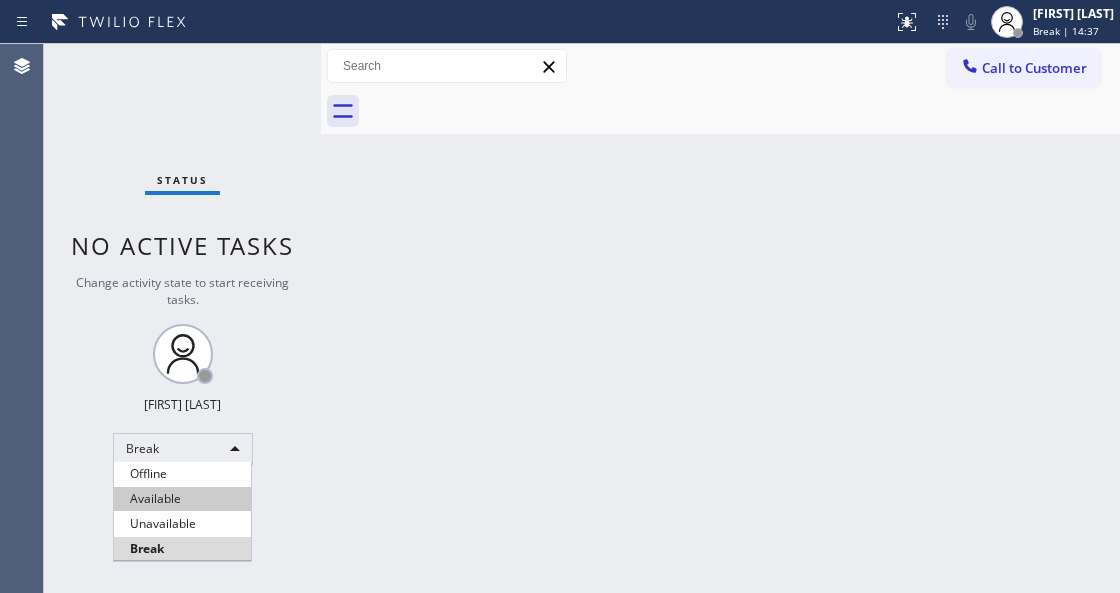 click on "Available" at bounding box center [182, 499] 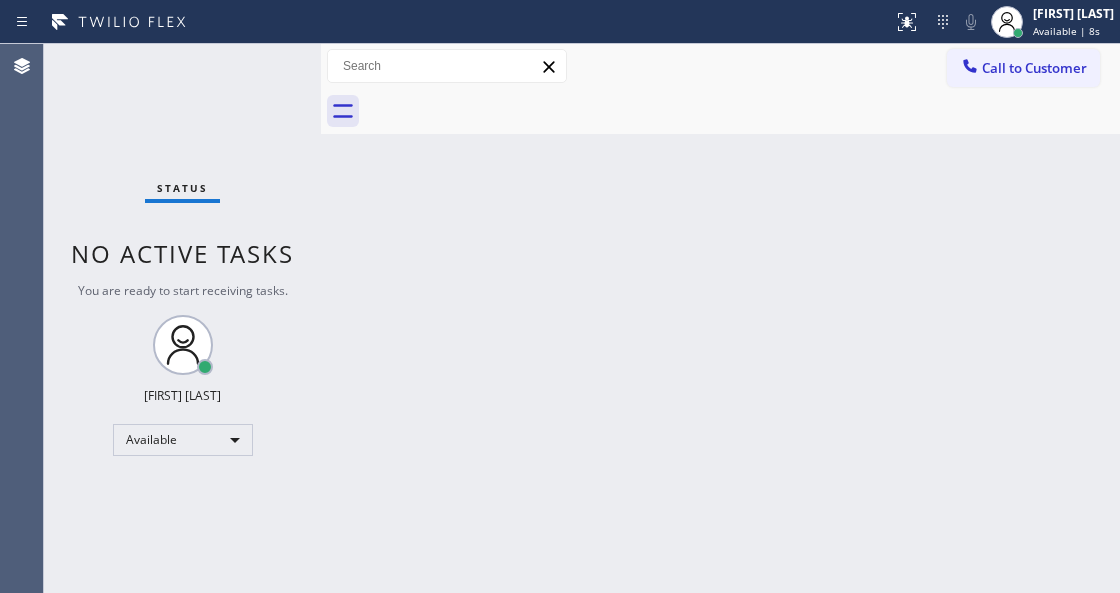 click on "Back to Dashboard Change Sender ID Customers Technicians Select a contact Outbound call Technician Search Technician Your caller id phone number Your caller id phone number Call Technician info Name   Phone none Address none Change Sender ID HVAC +1[PHONE] 5 Star Appliance +1[PHONE] Appliance Repair +1[PHONE] Plumbing +1[PHONE] Air Duct Cleaning +1[PHONE]  Electricians +1[PHONE] Cancel Change Check personal SMS Reset Change No tabs Call to Customer Outbound call Location Sub Zero Appliance Repair Tower Triangle Your caller id phone number [PHONE] Customer number Call Outbound call Technician Search Technician Your caller id phone number Your caller id phone number Call" at bounding box center (720, 318) 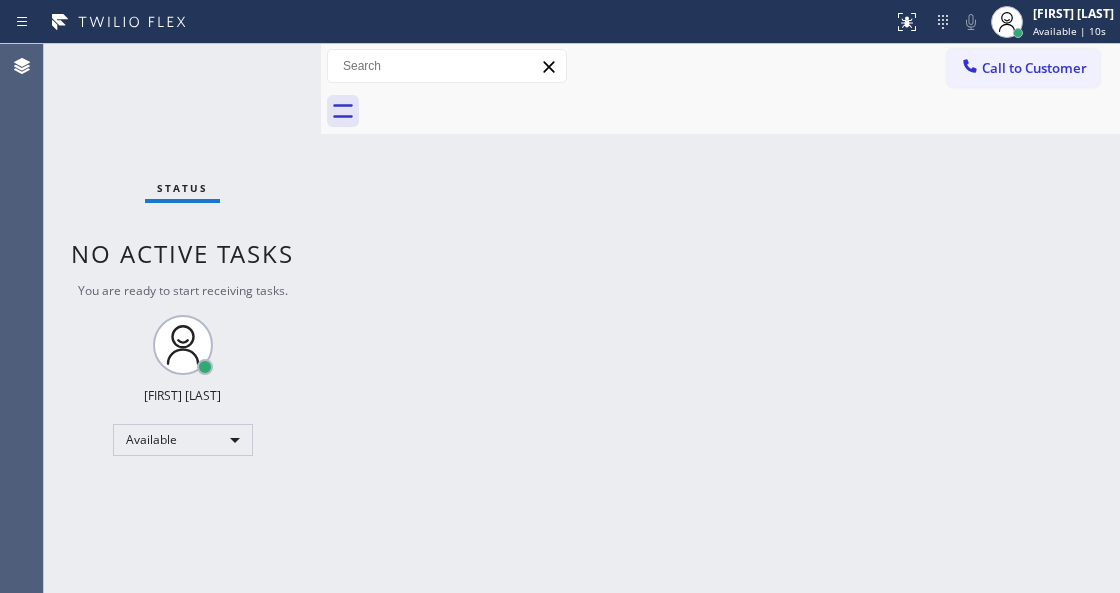 drag, startPoint x: 350, startPoint y: 286, endPoint x: 439, endPoint y: 407, distance: 150.20653 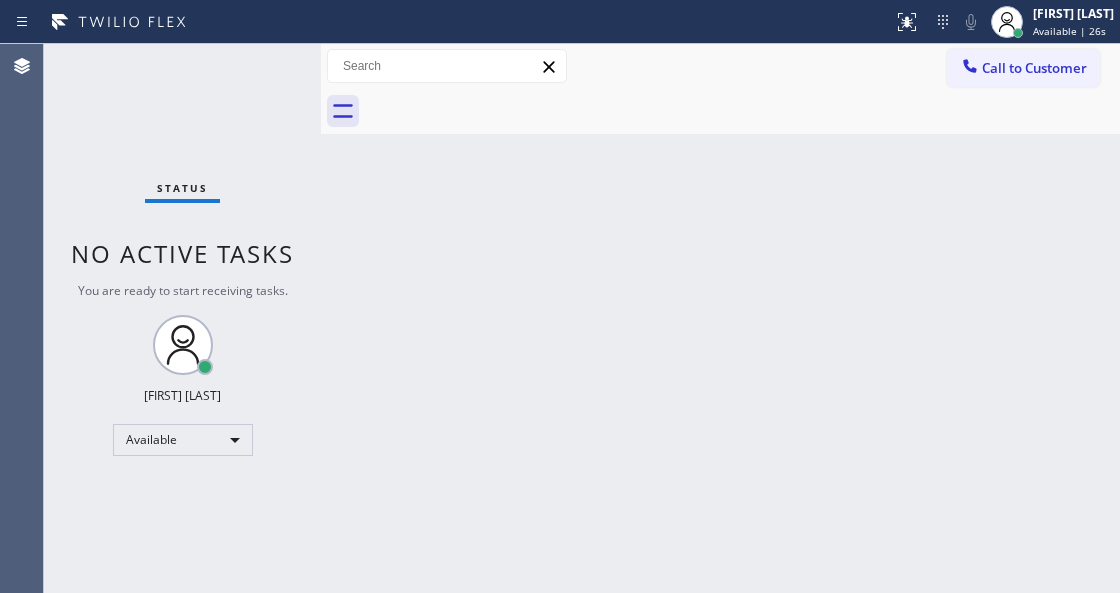 drag, startPoint x: 348, startPoint y: 298, endPoint x: 524, endPoint y: 140, distance: 236.51639 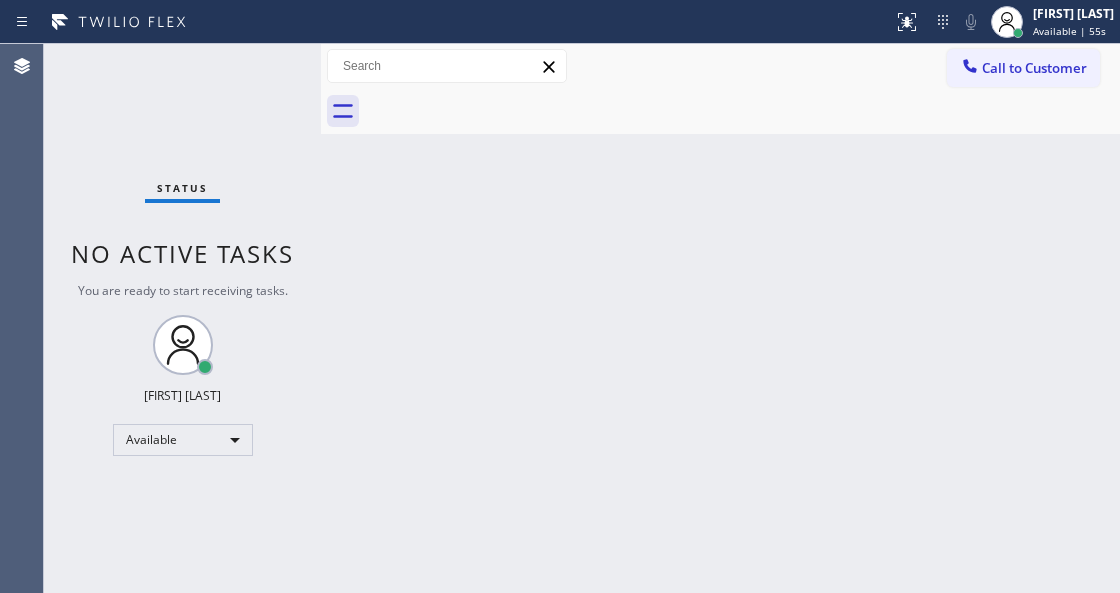 click on "Status   No active tasks     You are ready to start receiving tasks.   Venezza Koren Intas Available" at bounding box center (182, 318) 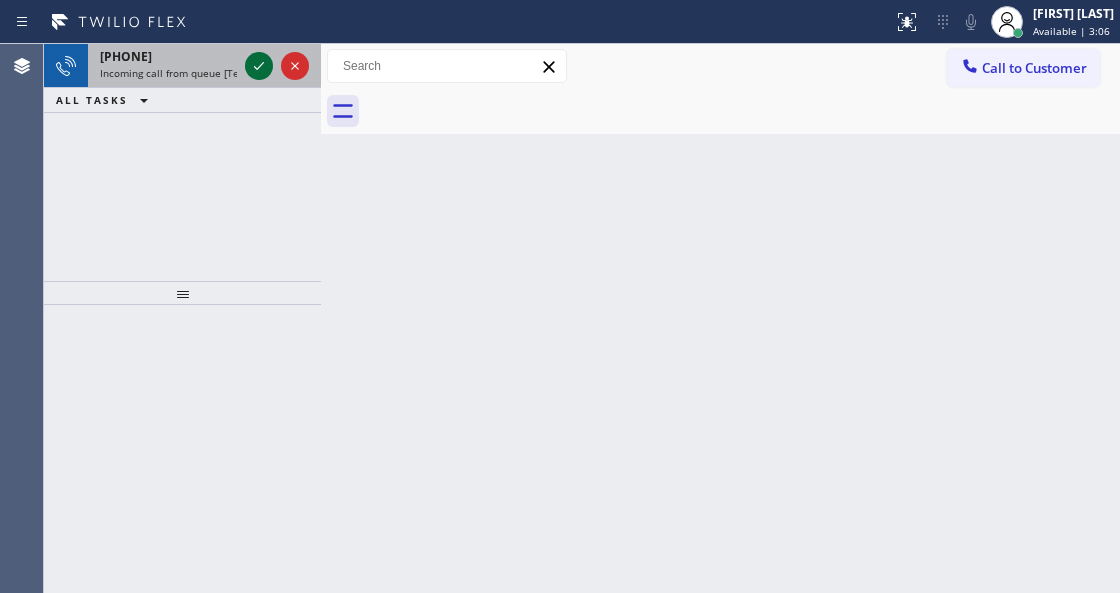click 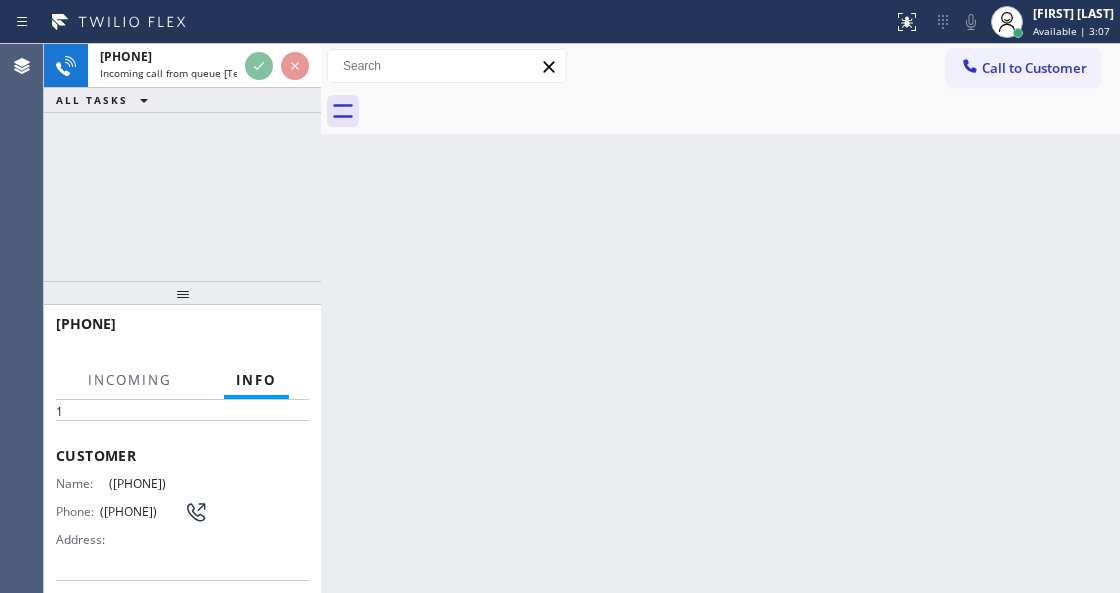 scroll, scrollTop: 200, scrollLeft: 0, axis: vertical 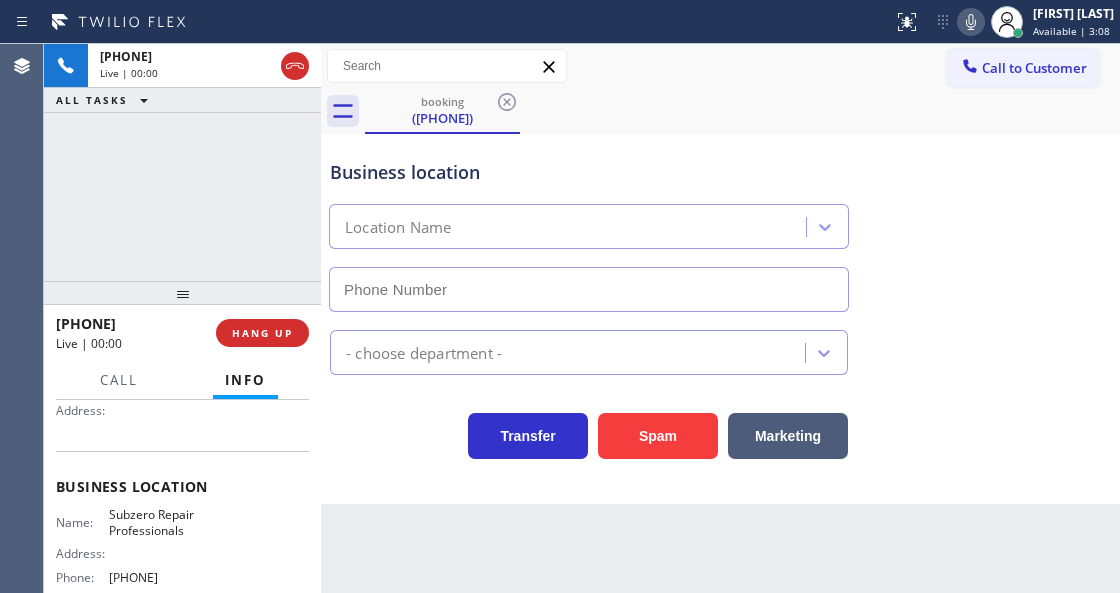 type on "[PHONE]" 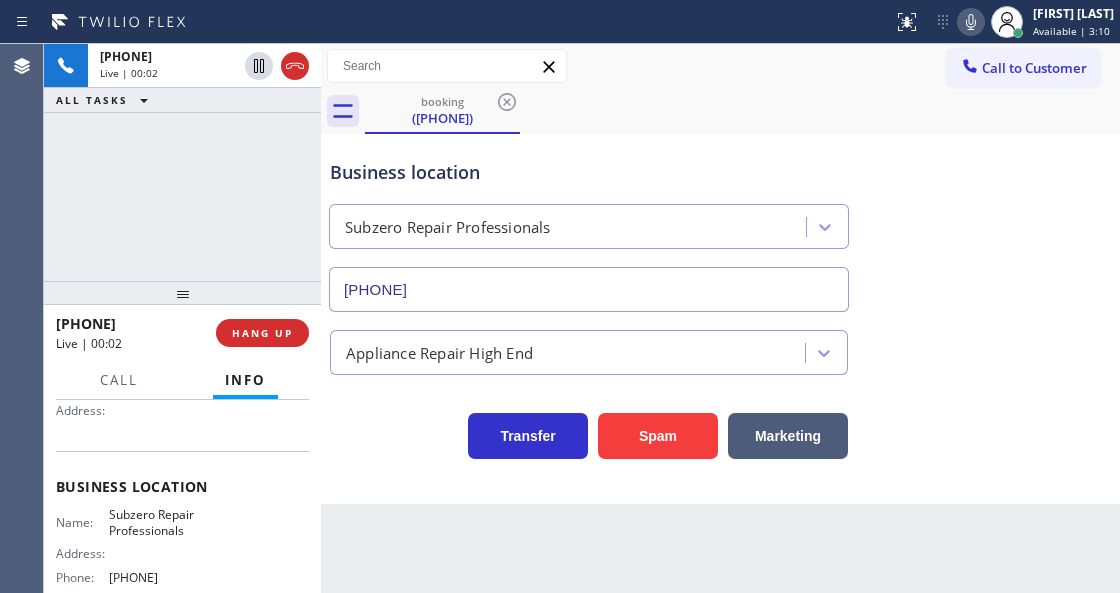click on "Subzero Repair  Professionals" at bounding box center (589, 226) 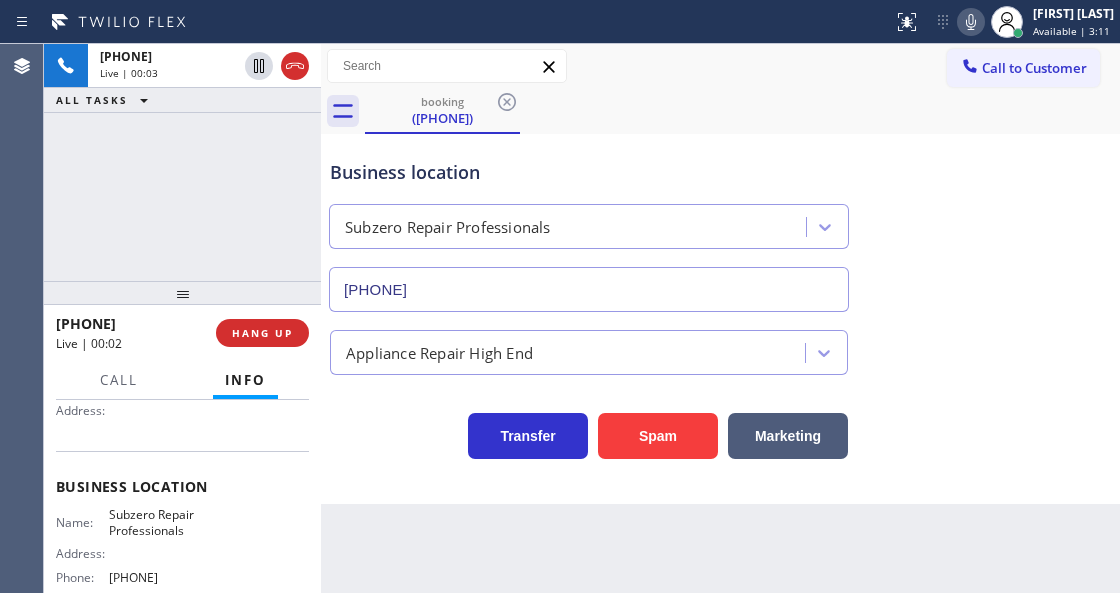 click on "Business location Subzero Repair  Professionals ([PHONE])" at bounding box center [589, 225] 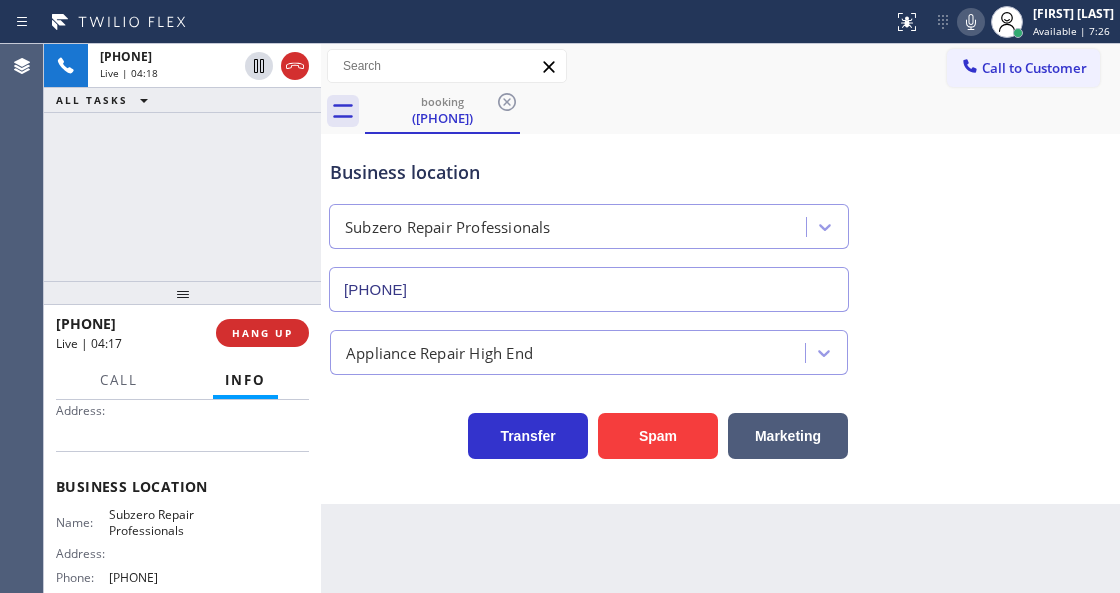 click on "Business location Subzero Repair  Professionals ([PHONE])" at bounding box center (589, 225) 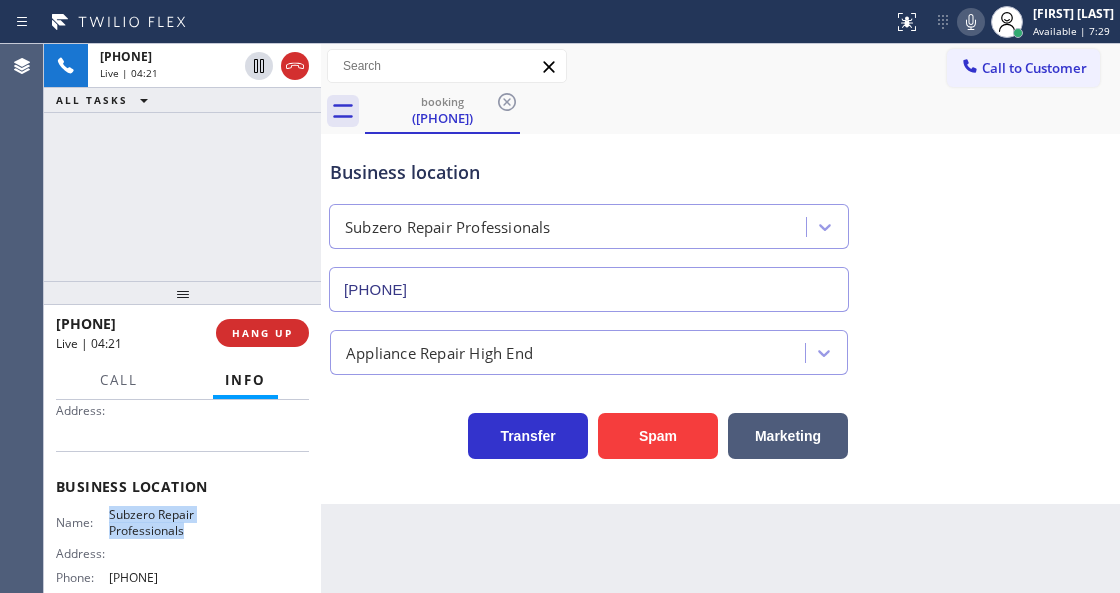 drag, startPoint x: 106, startPoint y: 512, endPoint x: 190, endPoint y: 526, distance: 85.158676 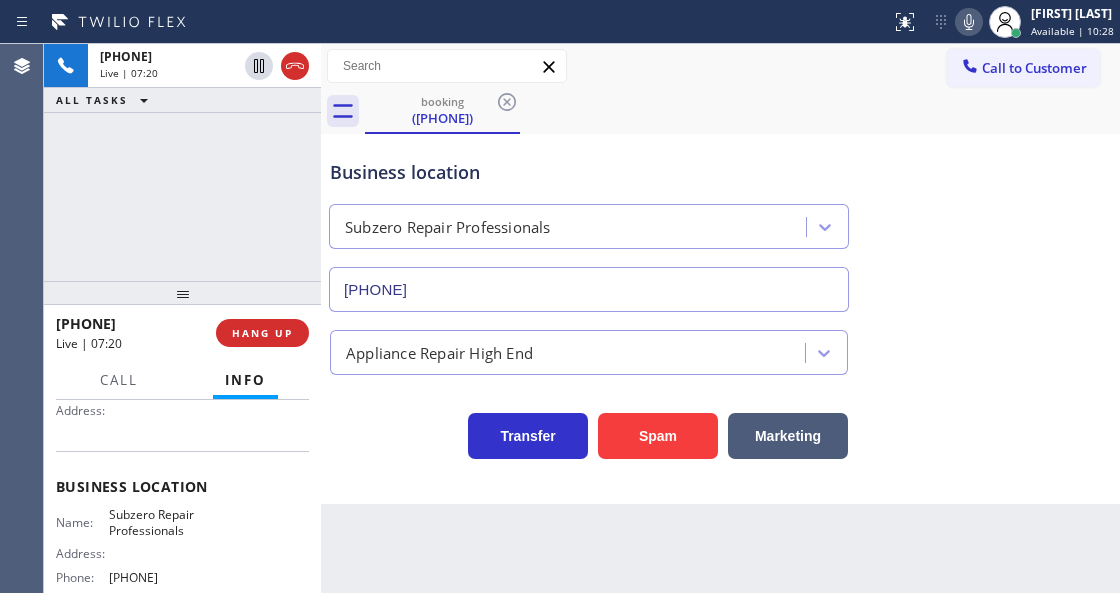 click on "Business location Subzero Repair  Professionals ([PHONE])" at bounding box center (589, 225) 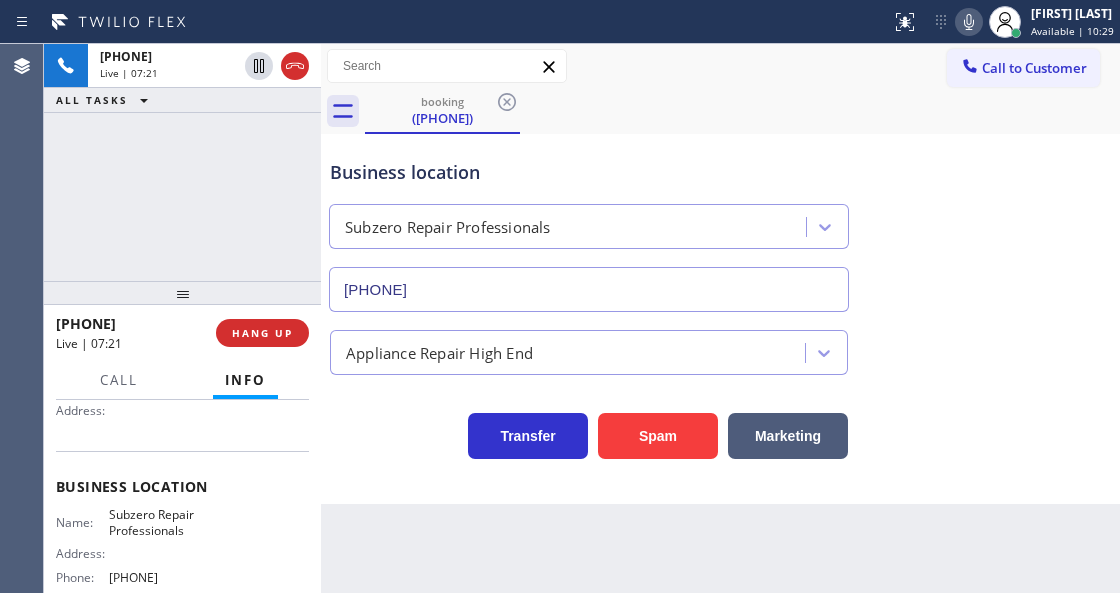 click on "booking ([PHONE])" at bounding box center [742, 111] 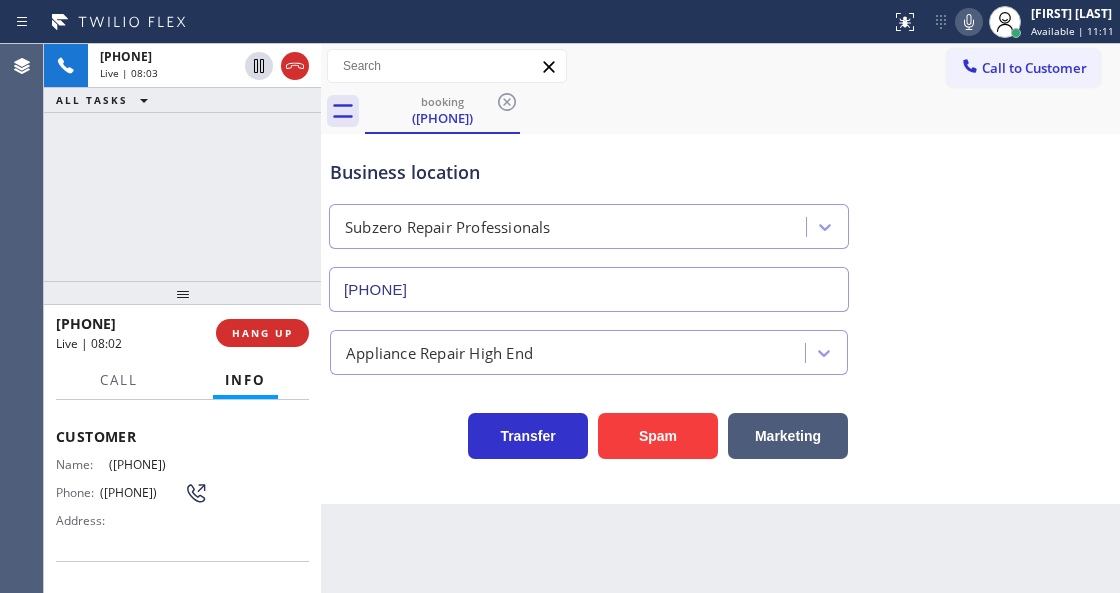scroll, scrollTop: 66, scrollLeft: 0, axis: vertical 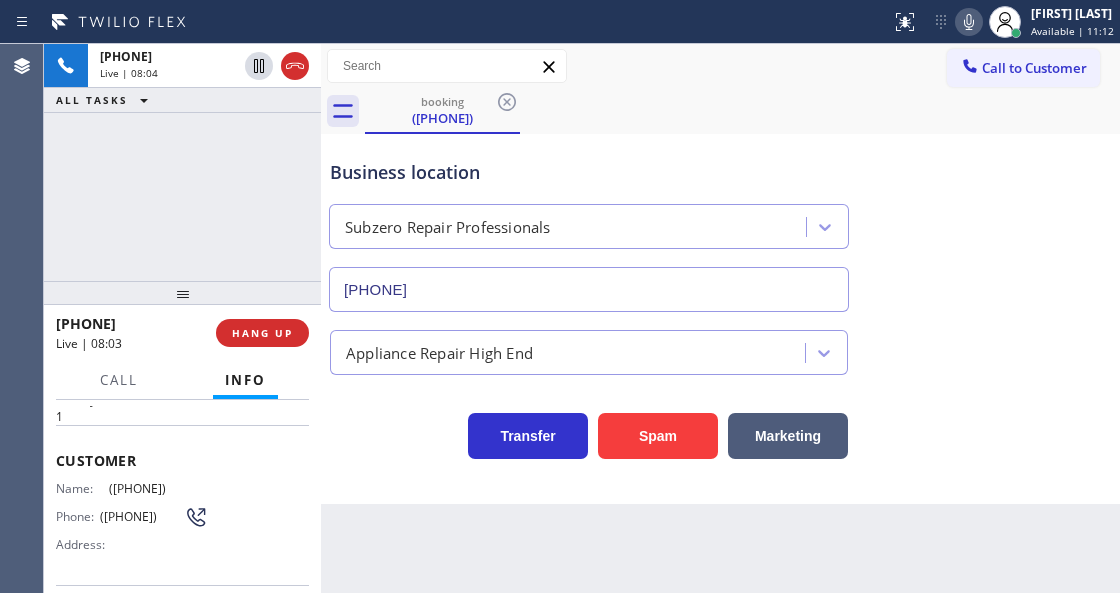 drag, startPoint x: 202, startPoint y: 488, endPoint x: 100, endPoint y: 489, distance: 102.0049 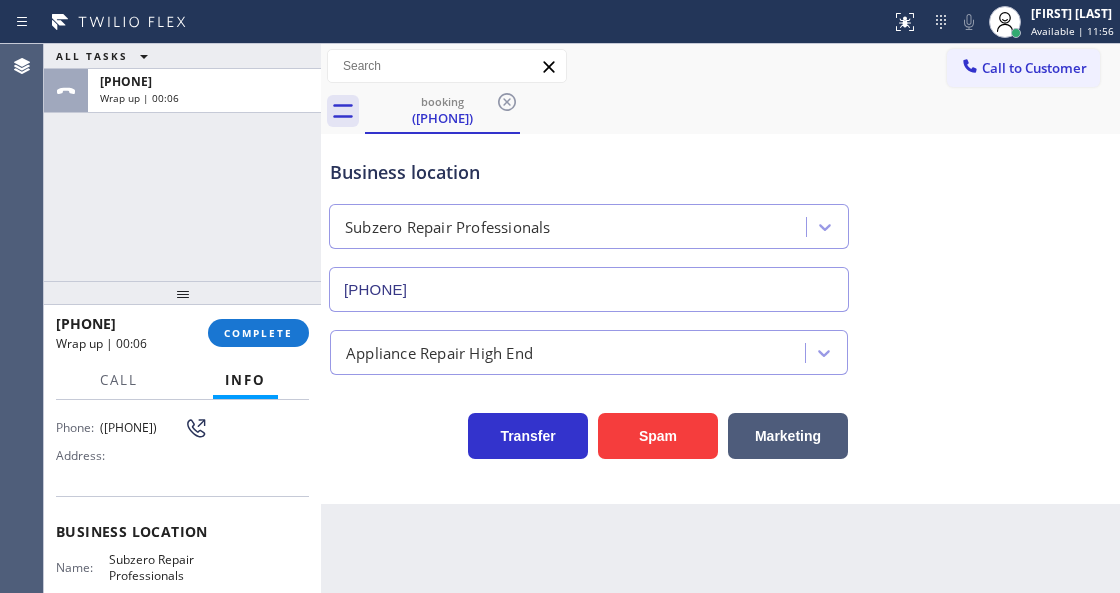 scroll, scrollTop: 200, scrollLeft: 0, axis: vertical 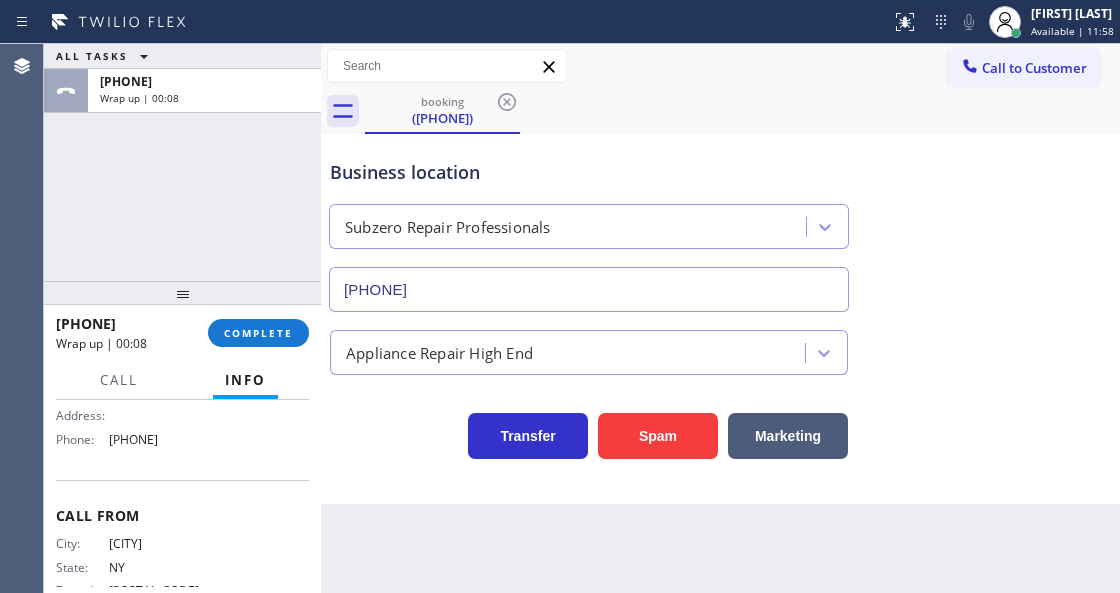 drag, startPoint x: 204, startPoint y: 574, endPoint x: 108, endPoint y: 450, distance: 156.81836 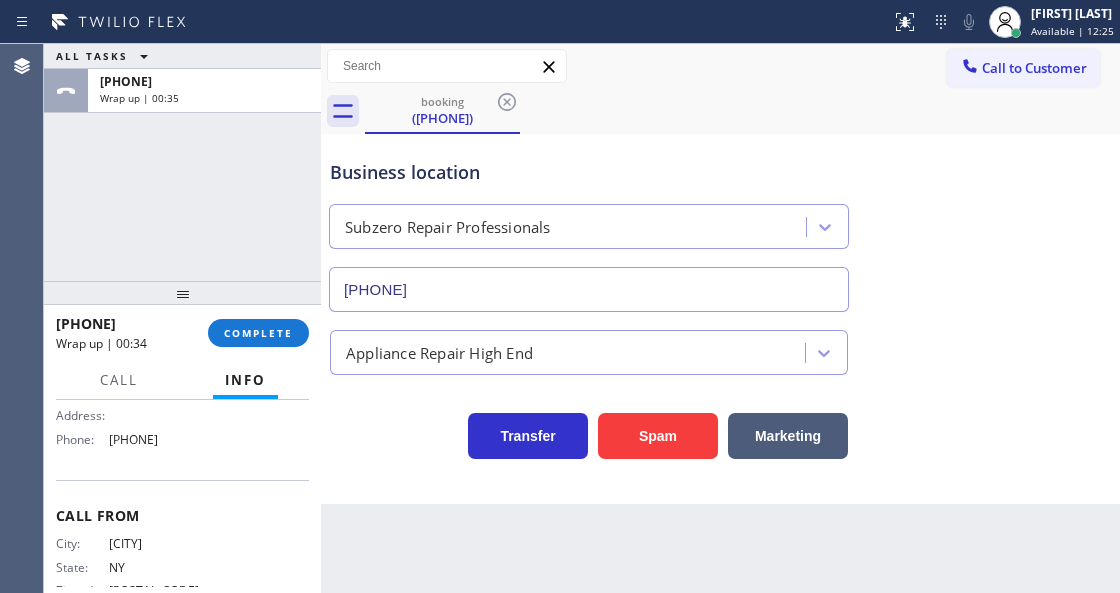 click on "[PHONE] Wrap up | [TIME] COMPLETE" at bounding box center (182, 333) 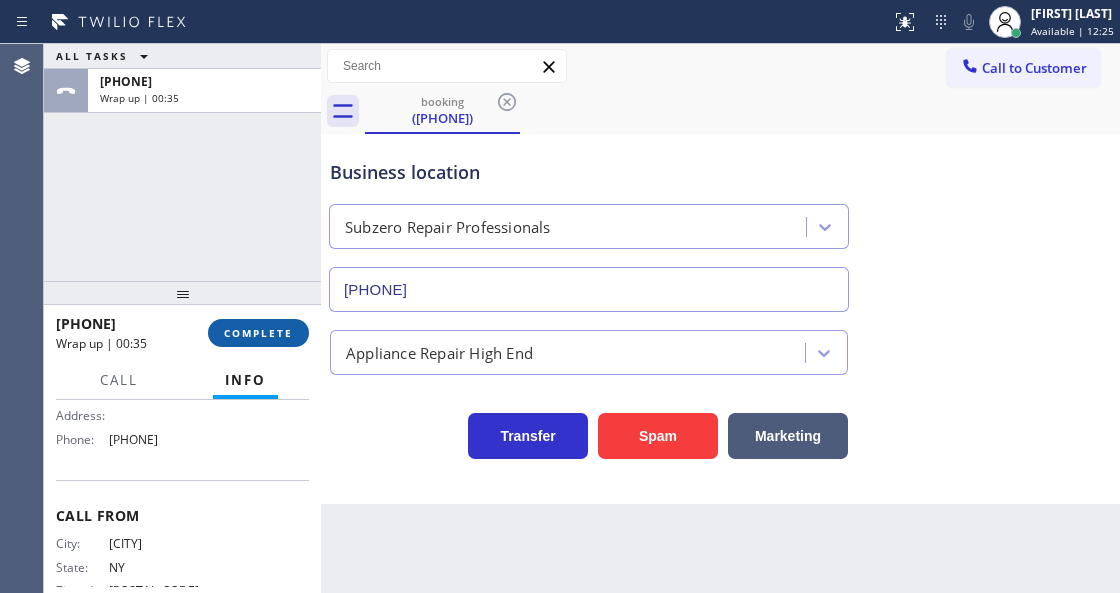 click on "COMPLETE" at bounding box center [258, 333] 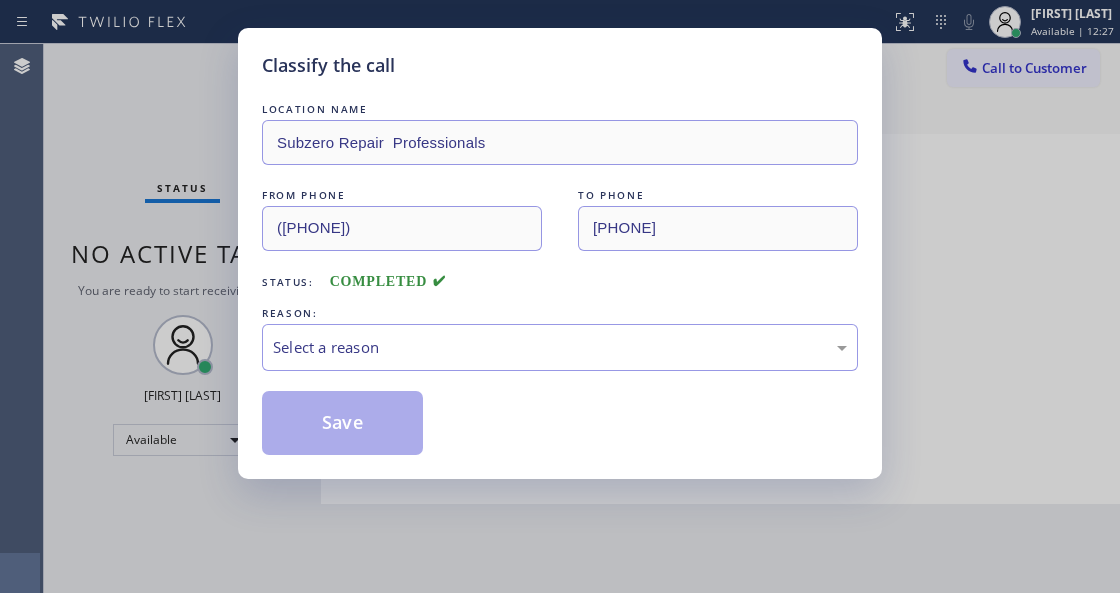 click on "Select a reason" at bounding box center [560, 347] 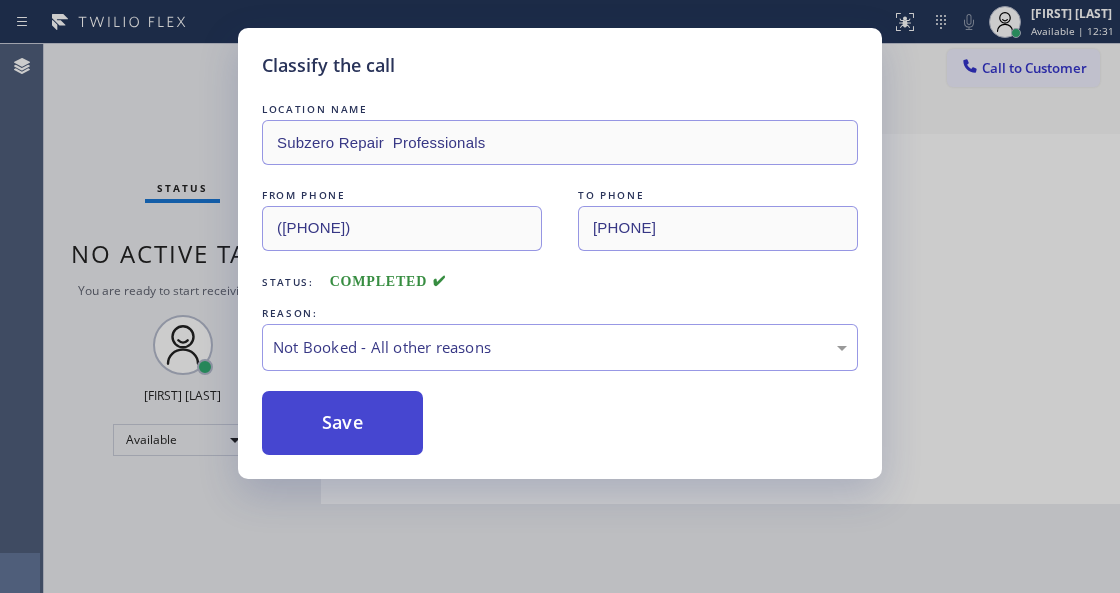click on "Save" at bounding box center (342, 423) 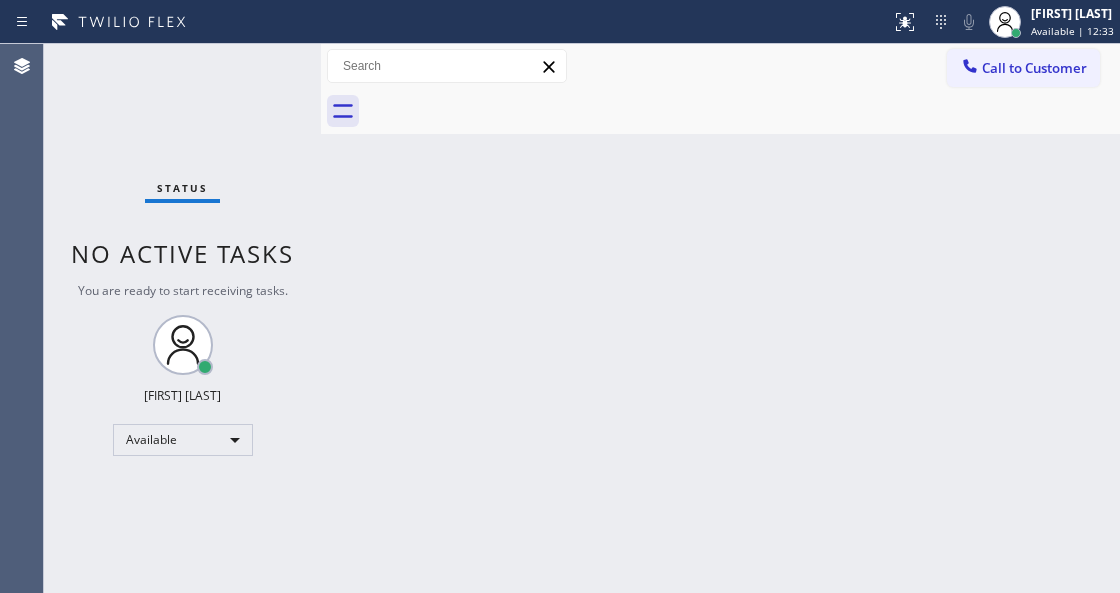 click on "Status   No active tasks     You are ready to start receiving tasks.   Venezza Koren Intas Available" at bounding box center [182, 318] 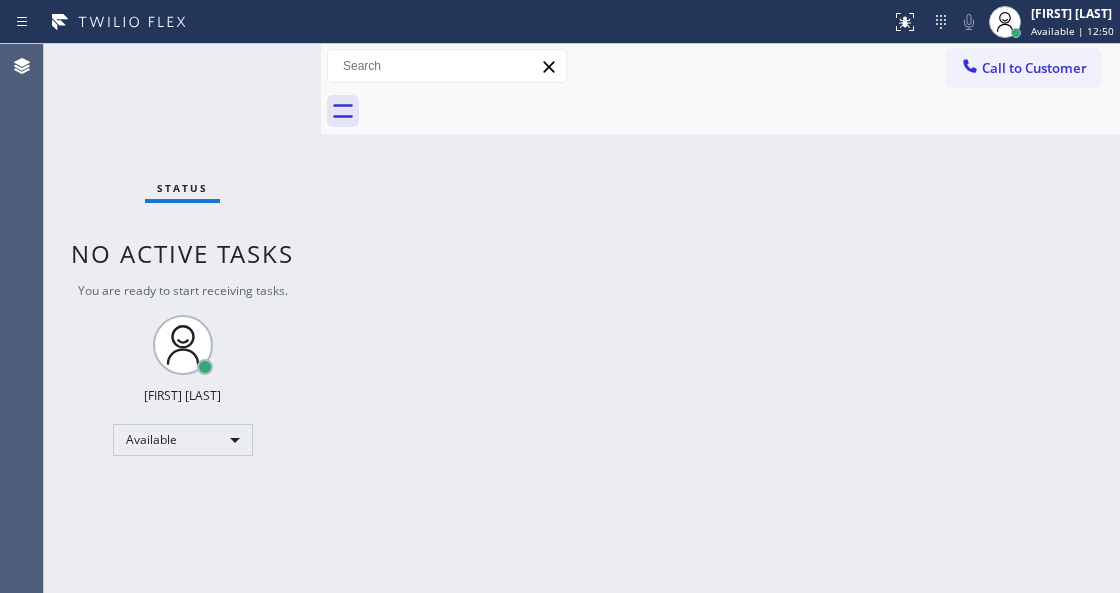drag, startPoint x: 318, startPoint y: 140, endPoint x: 316, endPoint y: 152, distance: 12.165525 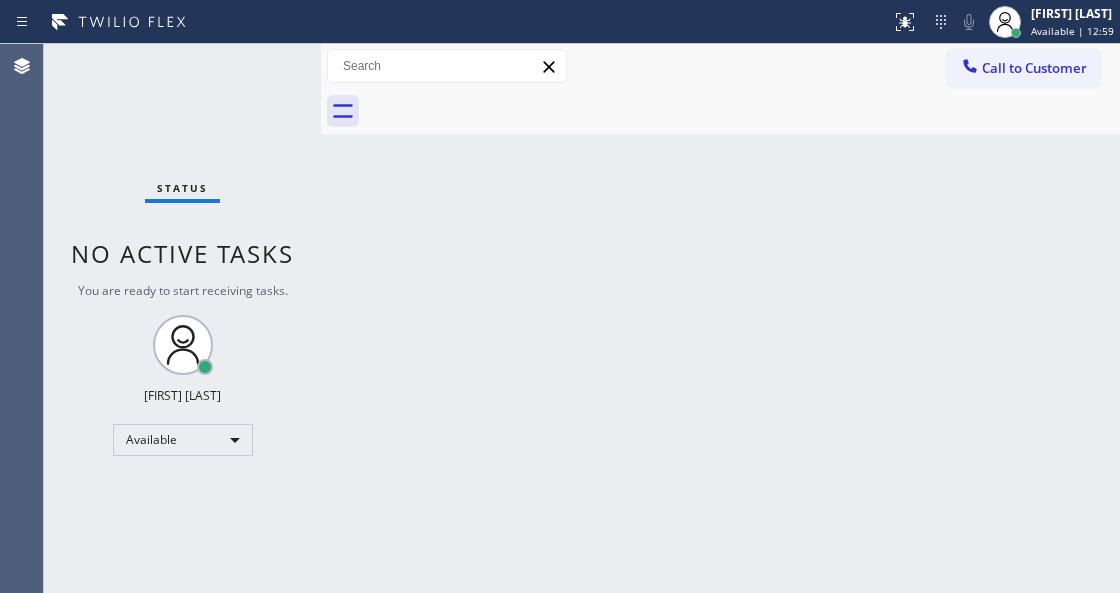 drag, startPoint x: 478, startPoint y: 273, endPoint x: 467, endPoint y: 281, distance: 13.601471 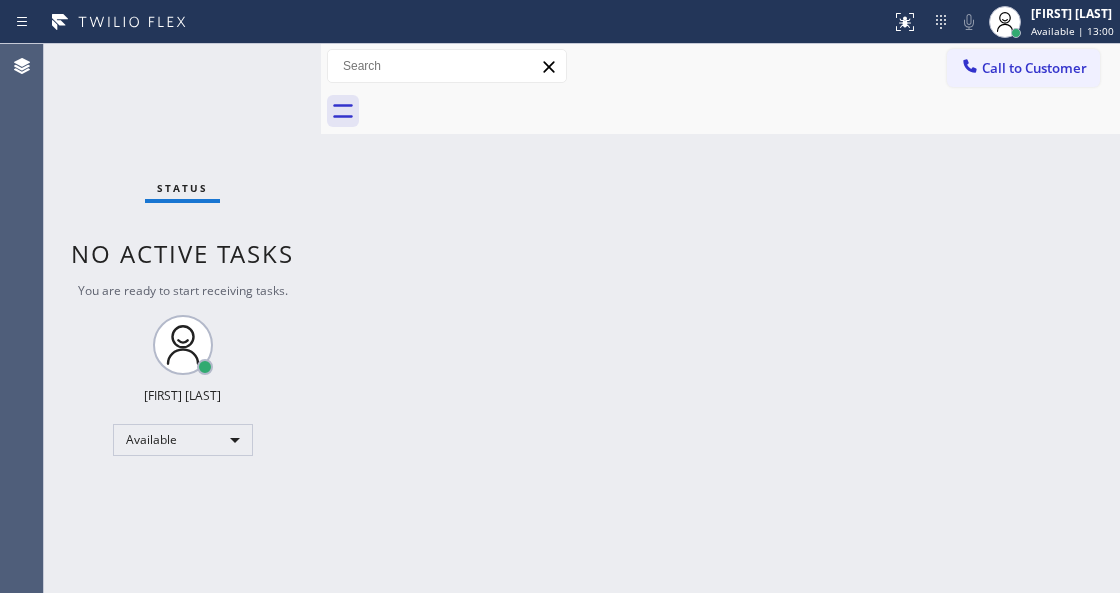 click on "Status   No active tasks     You are ready to start receiving tasks.   Venezza Koren Intas Available" at bounding box center (182, 318) 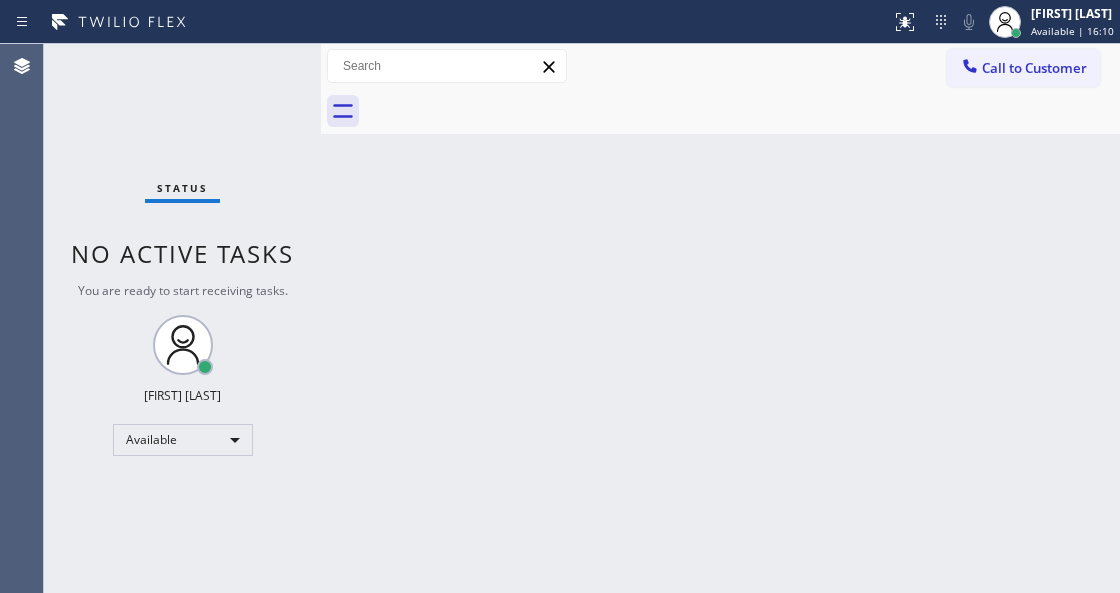click on "Status   No active tasks     You are ready to start receiving tasks.   Venezza Koren Intas Available" at bounding box center [182, 318] 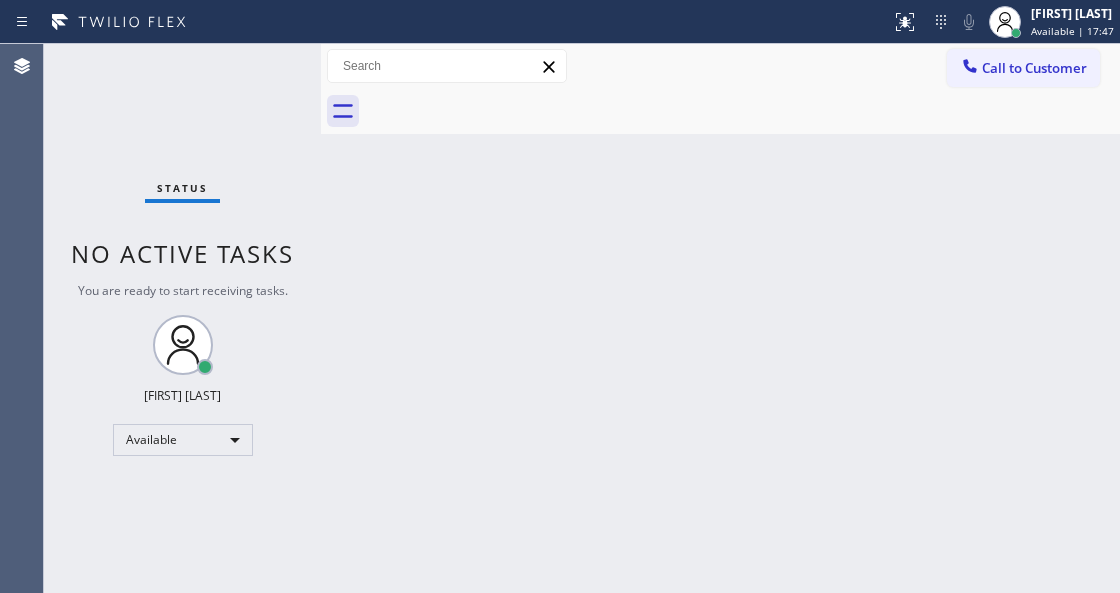 click on "Status   No active tasks     You are ready to start receiving tasks.   Venezza Koren Intas Available" at bounding box center (182, 318) 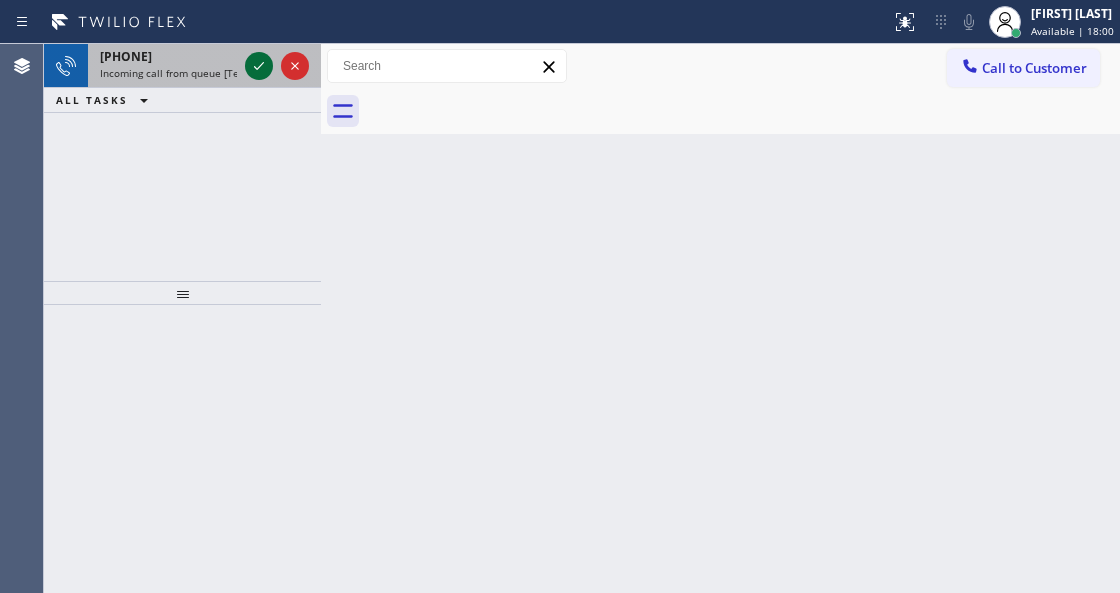 click 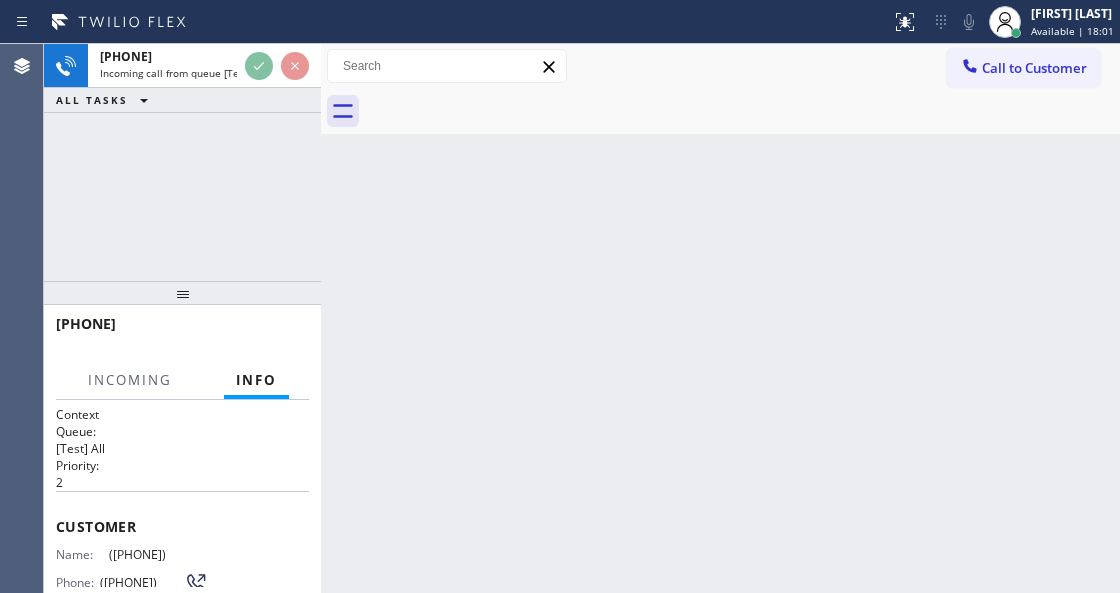 scroll, scrollTop: 200, scrollLeft: 0, axis: vertical 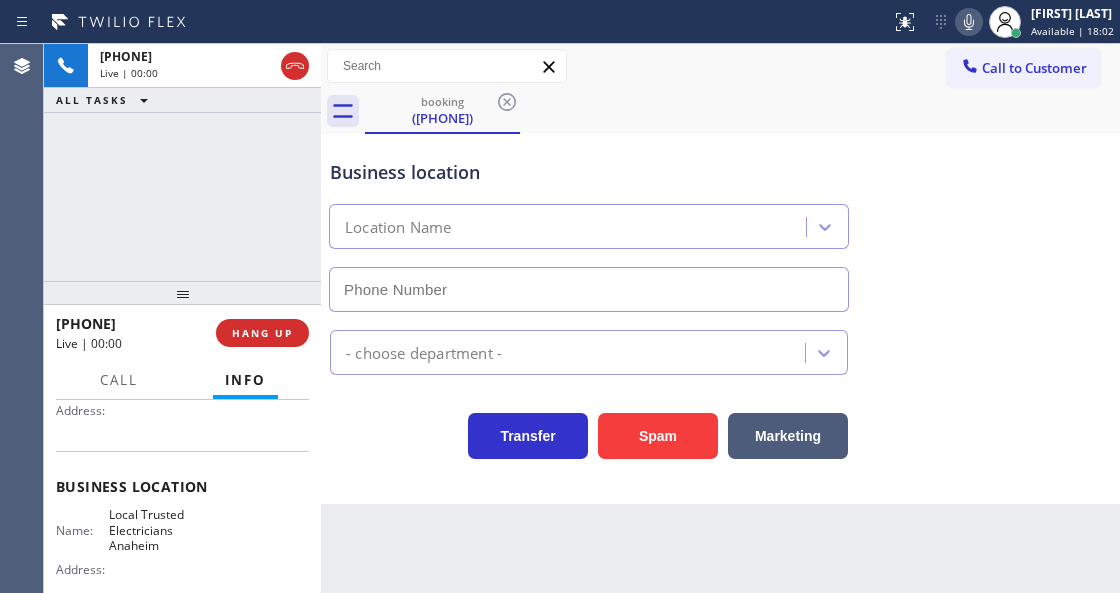 type on "[PHONE]" 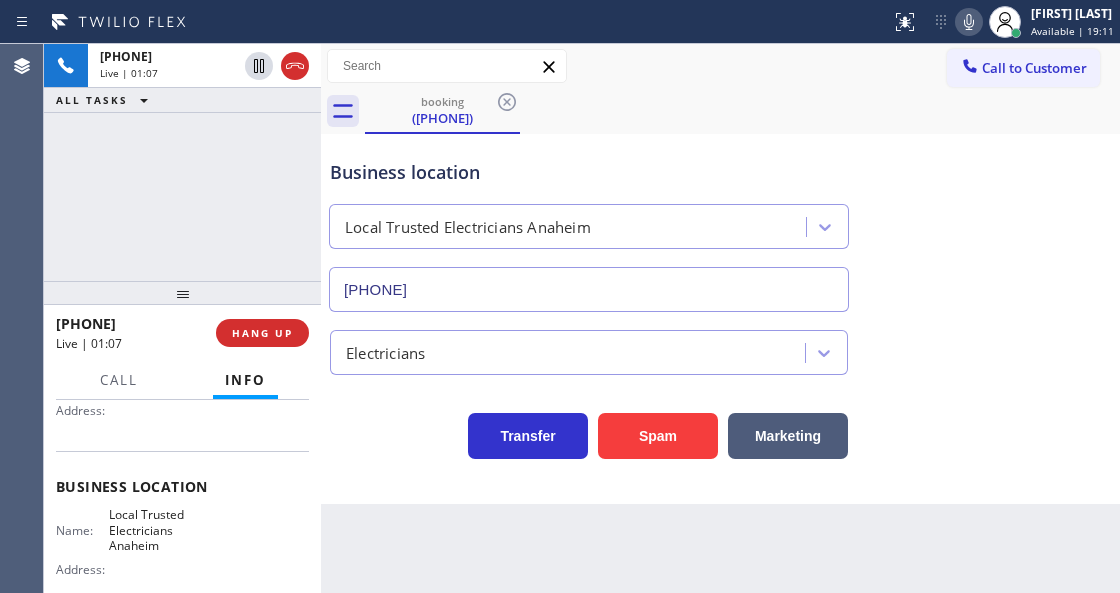 click on "Call to Customer Outbound call Location Sub Zero Appliance Repair Tower Triangle Your caller id phone number [PHONE] Customer number Call Outbound call Technician Search Technician Your caller id phone number Your caller id phone number Call" at bounding box center (720, 66) 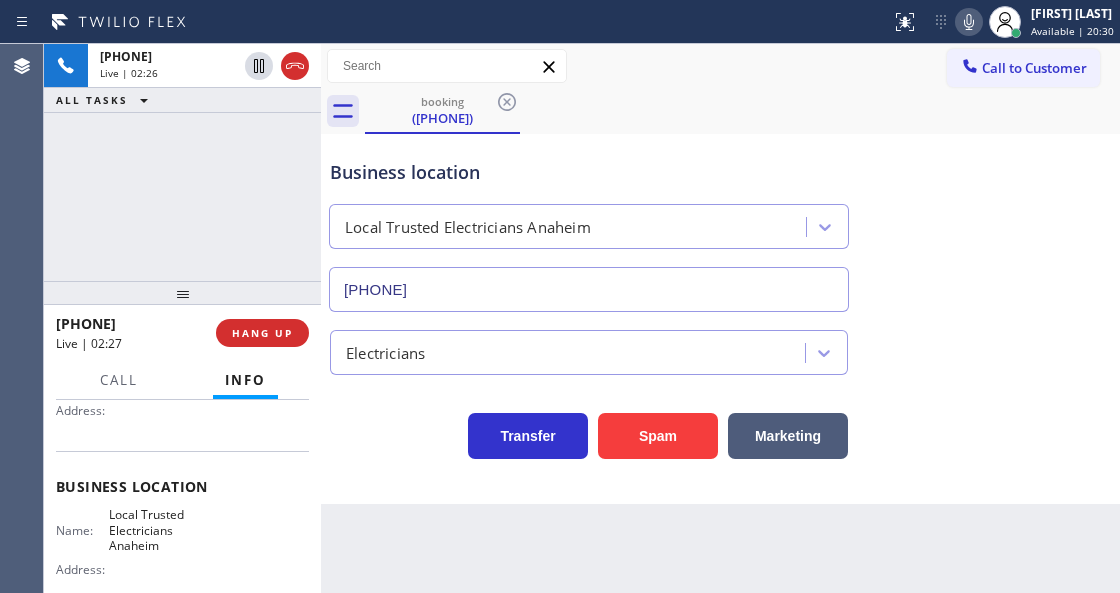 drag, startPoint x: 940, startPoint y: 16, endPoint x: 686, endPoint y: 117, distance: 273.34412 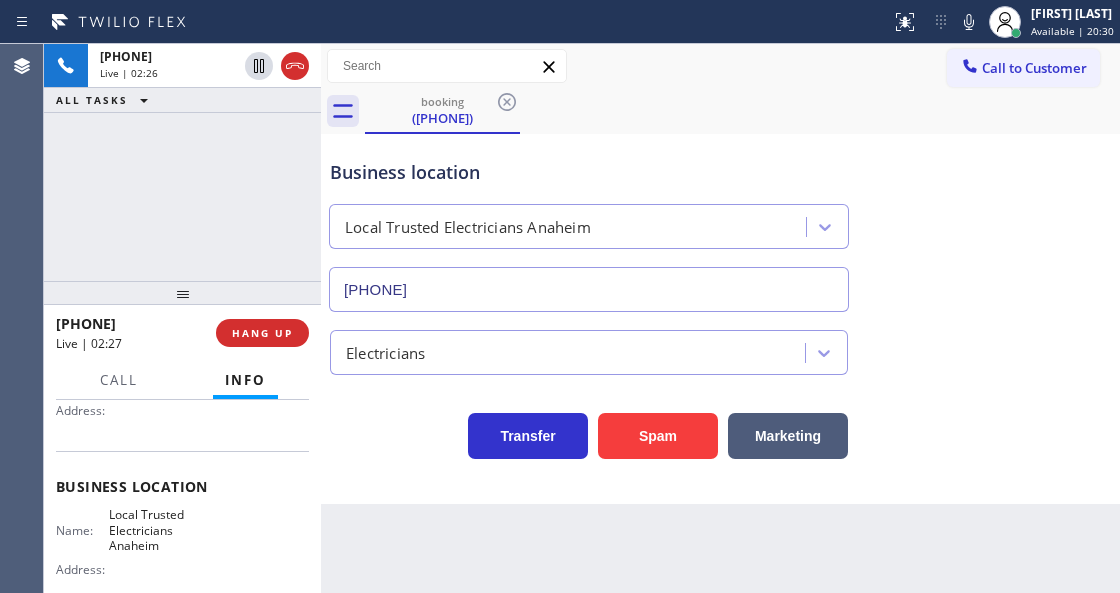 click 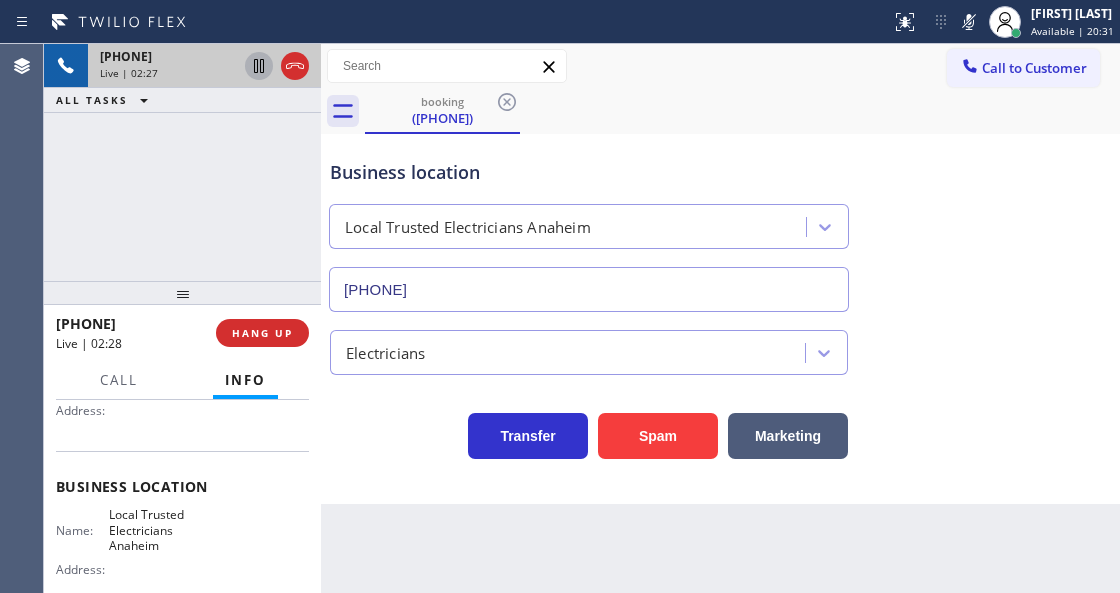 click 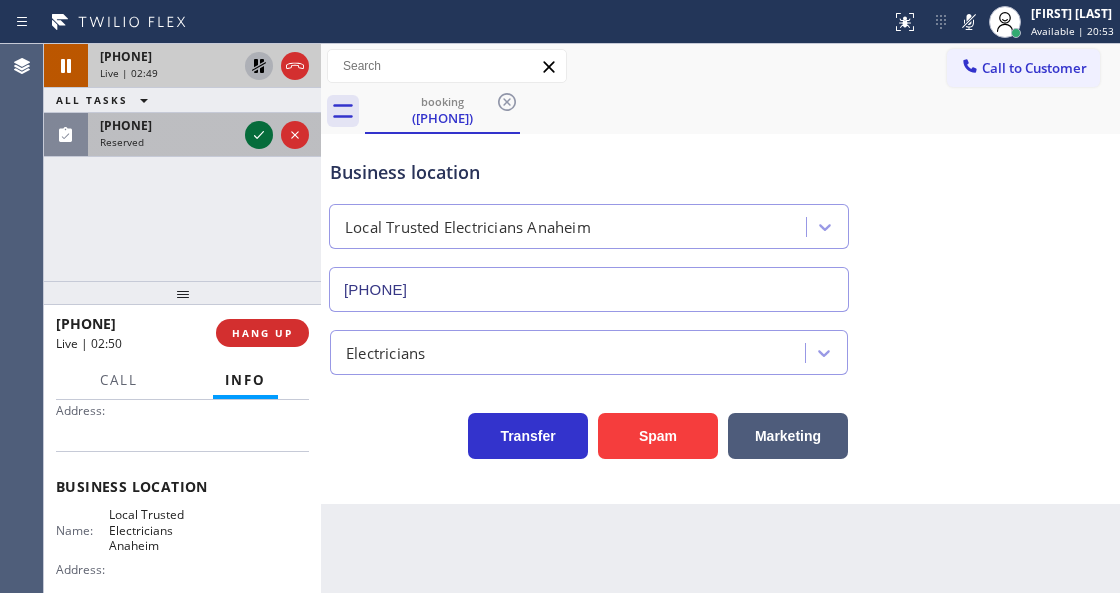 click 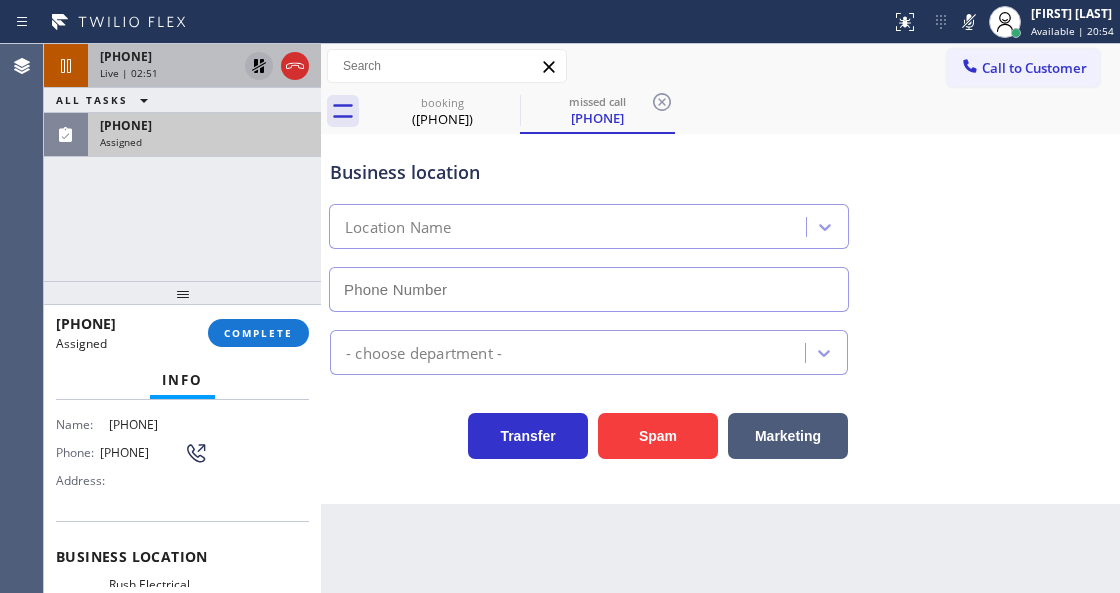 type on "(805) 600-3414" 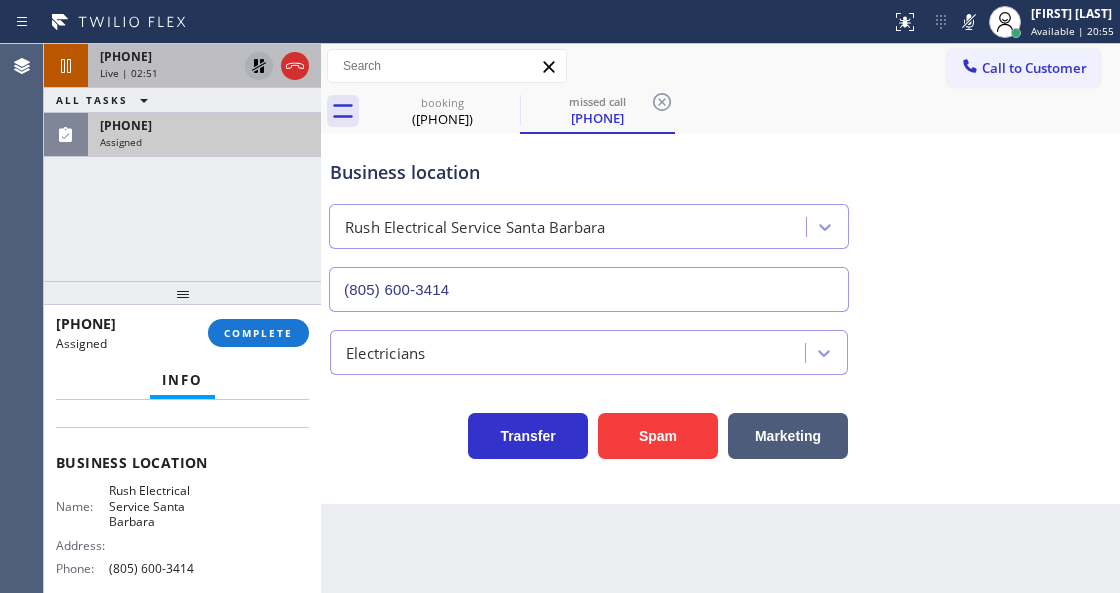 scroll, scrollTop: 347, scrollLeft: 0, axis: vertical 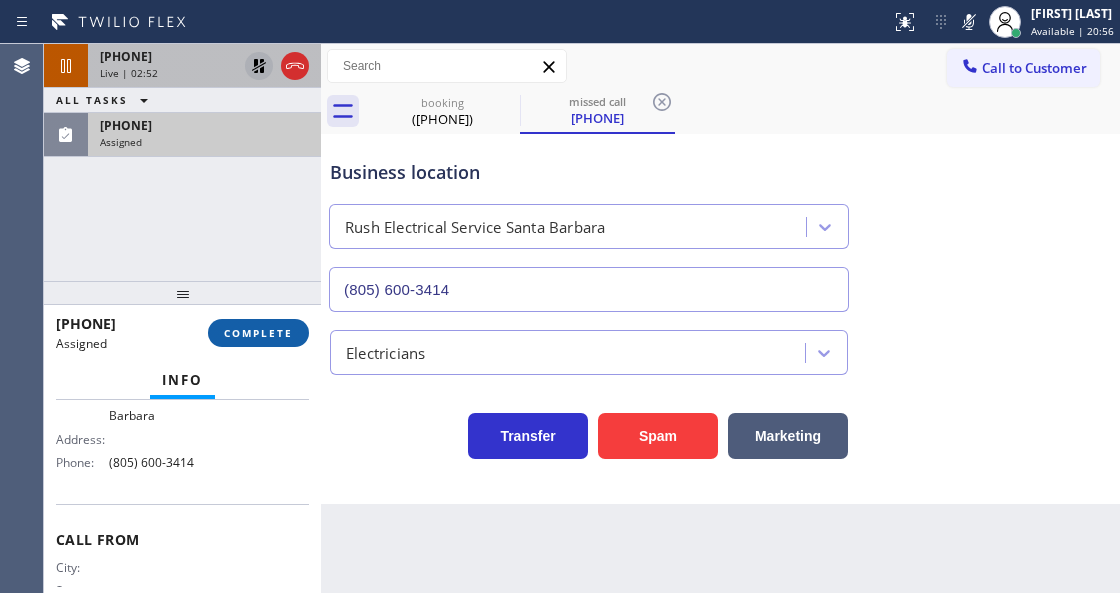 click on "COMPLETE" at bounding box center (258, 333) 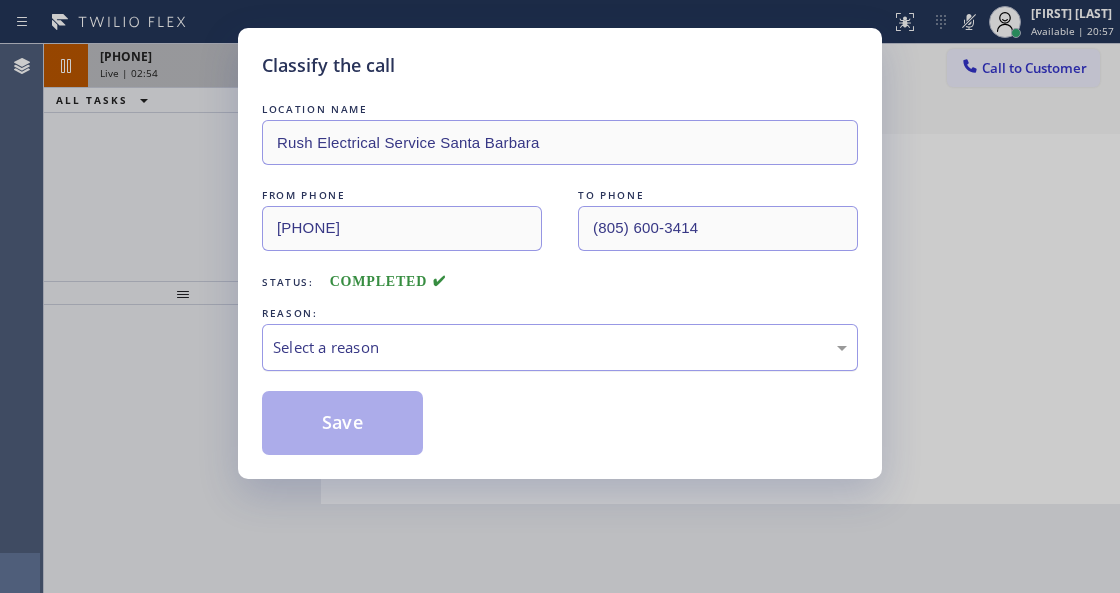 click on "Select a reason" at bounding box center [560, 347] 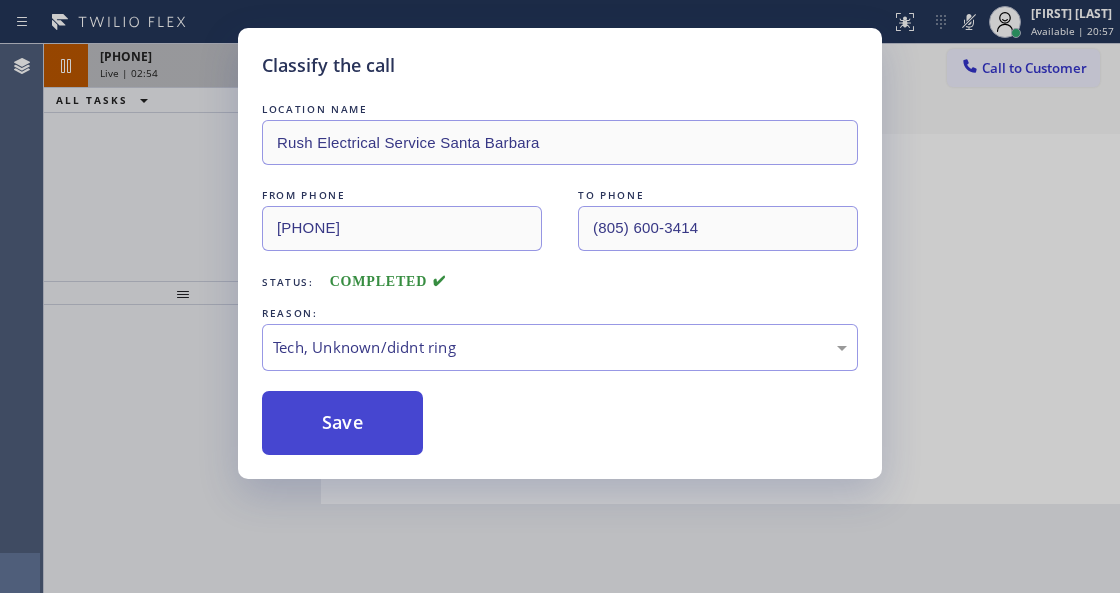 click on "Save" at bounding box center (342, 423) 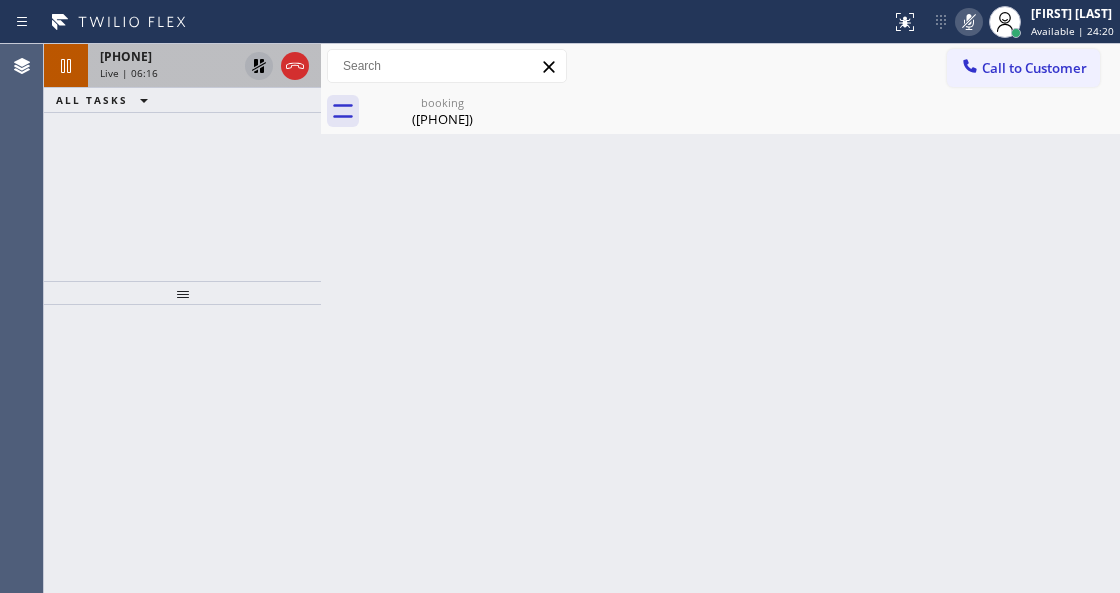 click 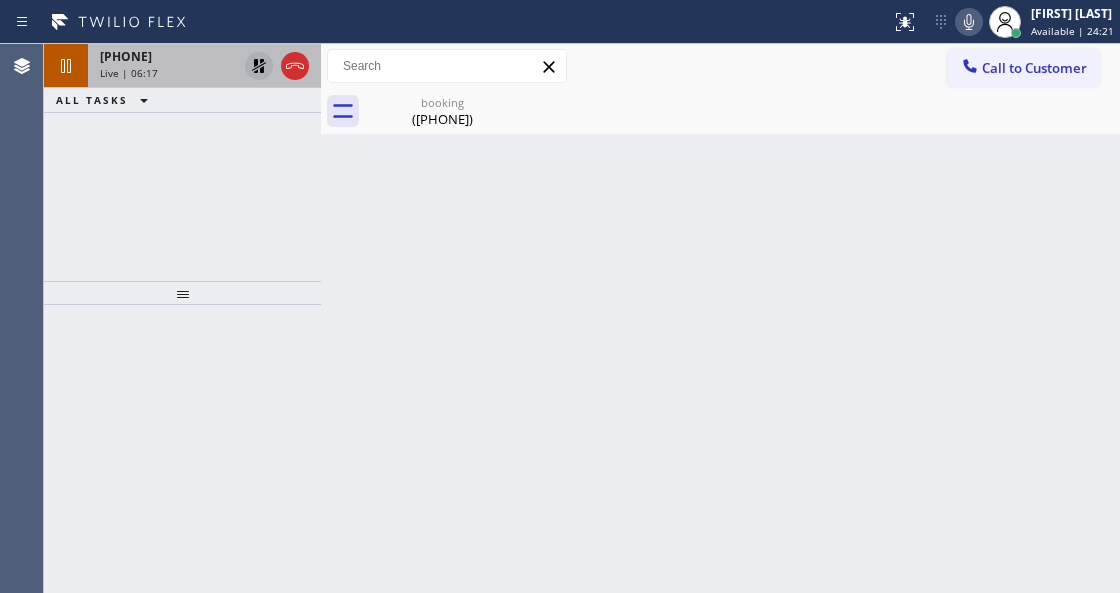 click 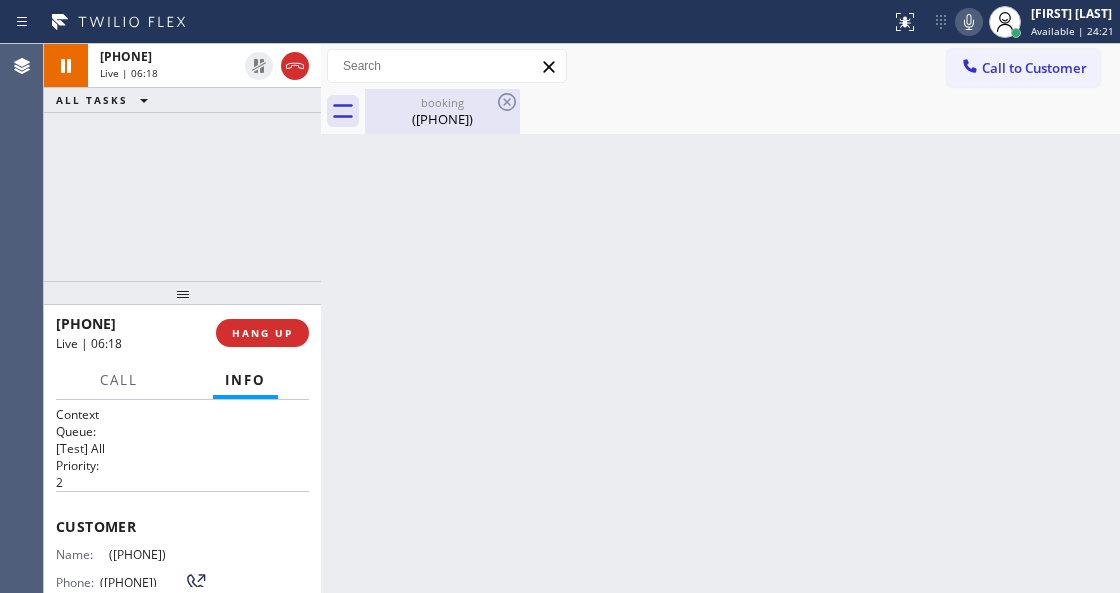 click on "([PHONE])" at bounding box center (442, 119) 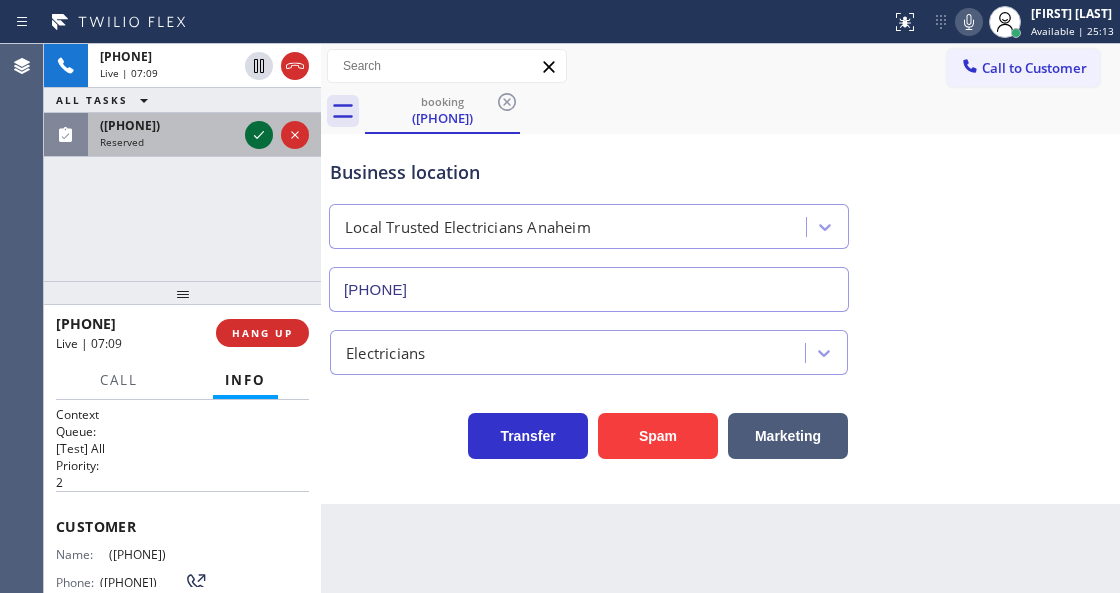 click 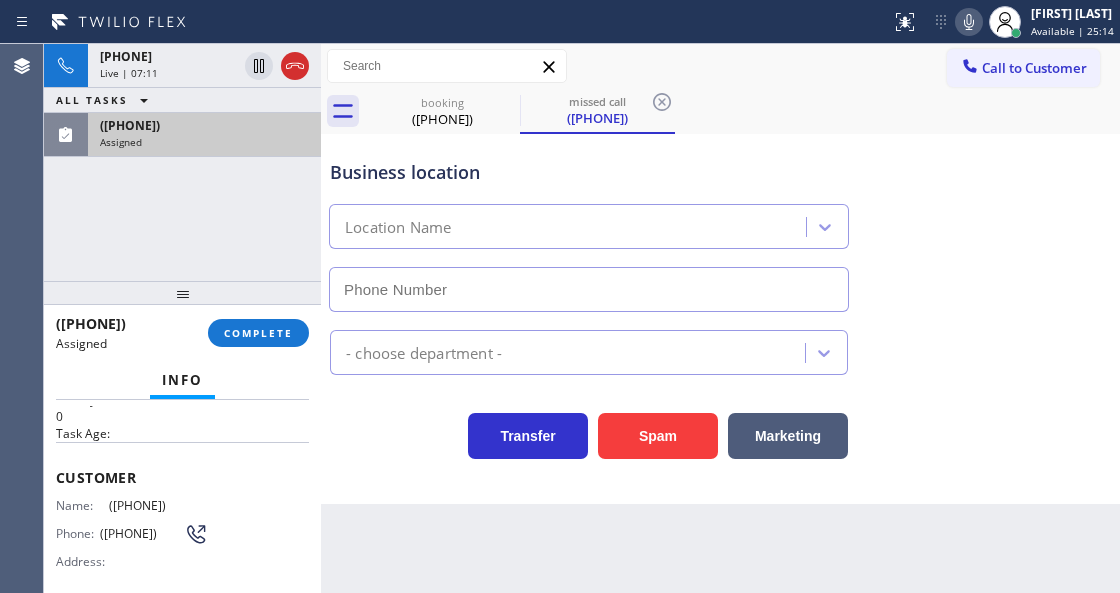 type on "[PHONE]" 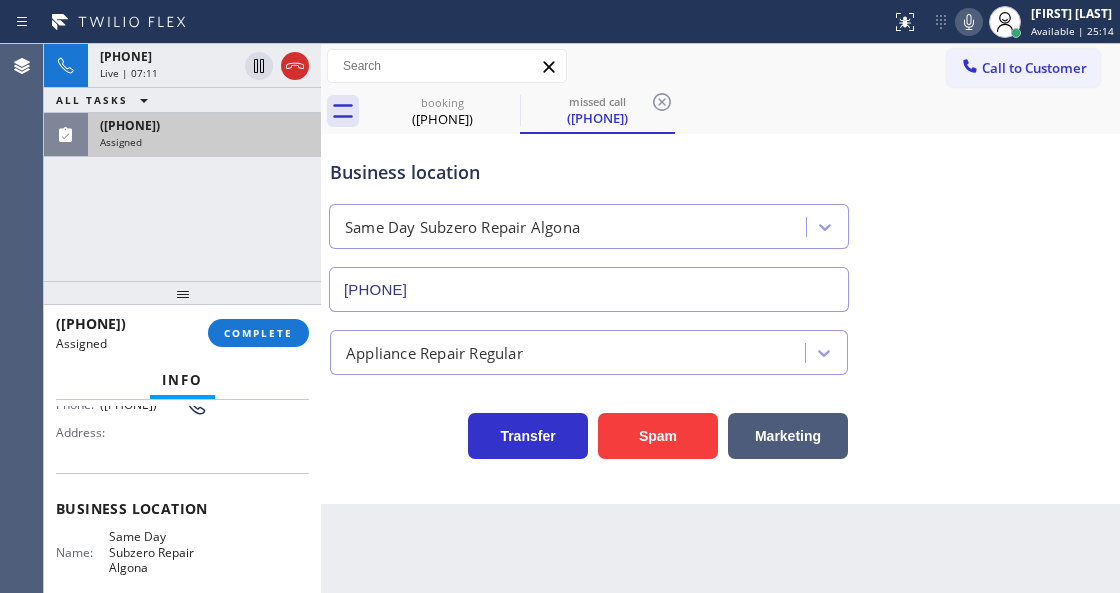 scroll, scrollTop: 200, scrollLeft: 0, axis: vertical 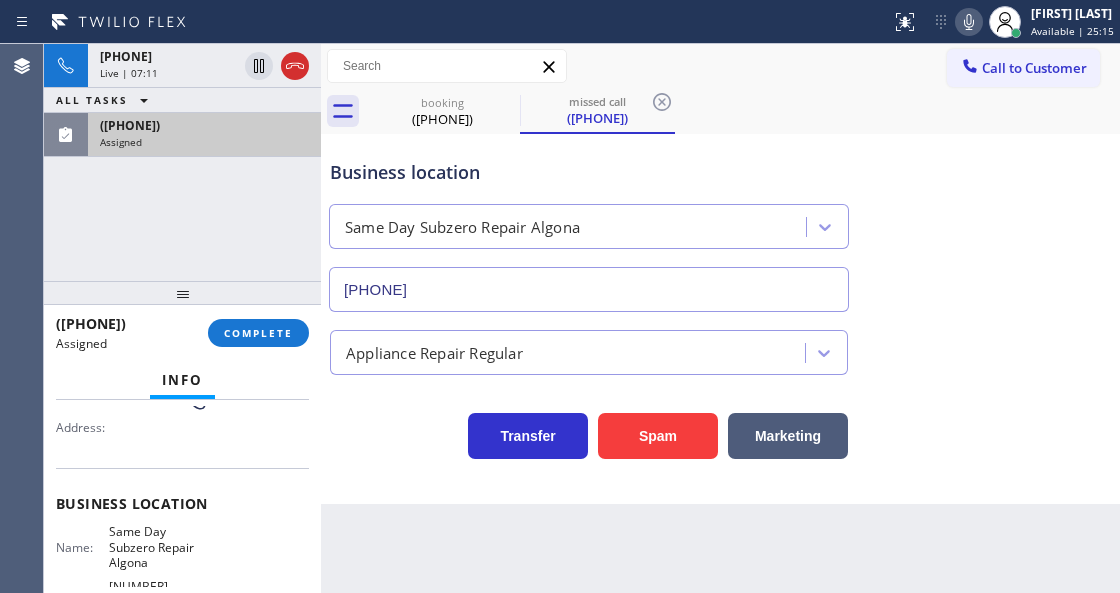 click on "([PHONE]) Assigned" at bounding box center (200, 135) 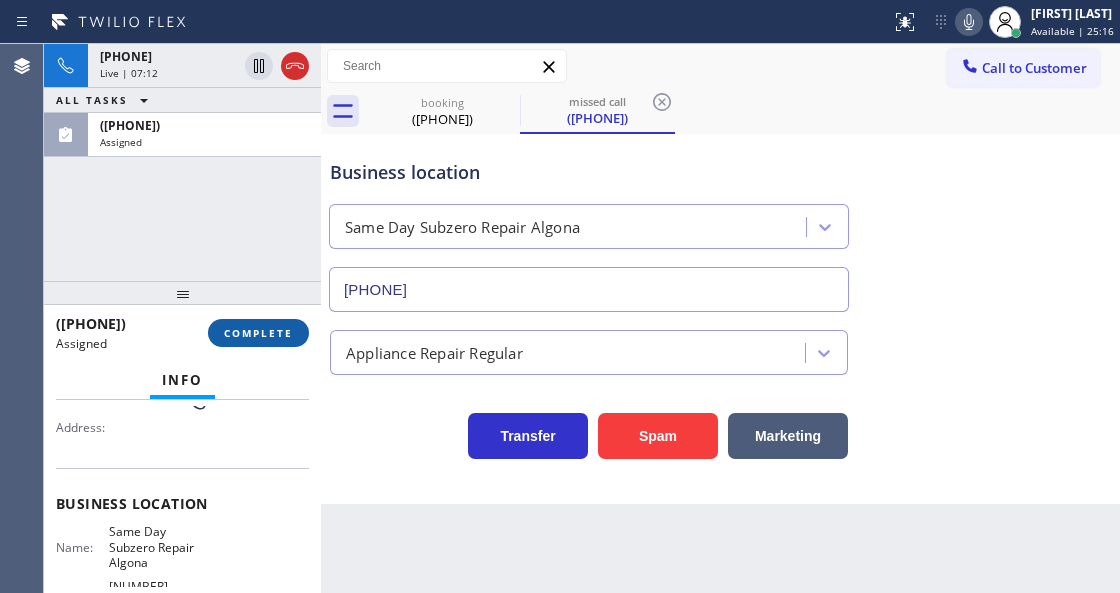 click on "COMPLETE" at bounding box center [258, 333] 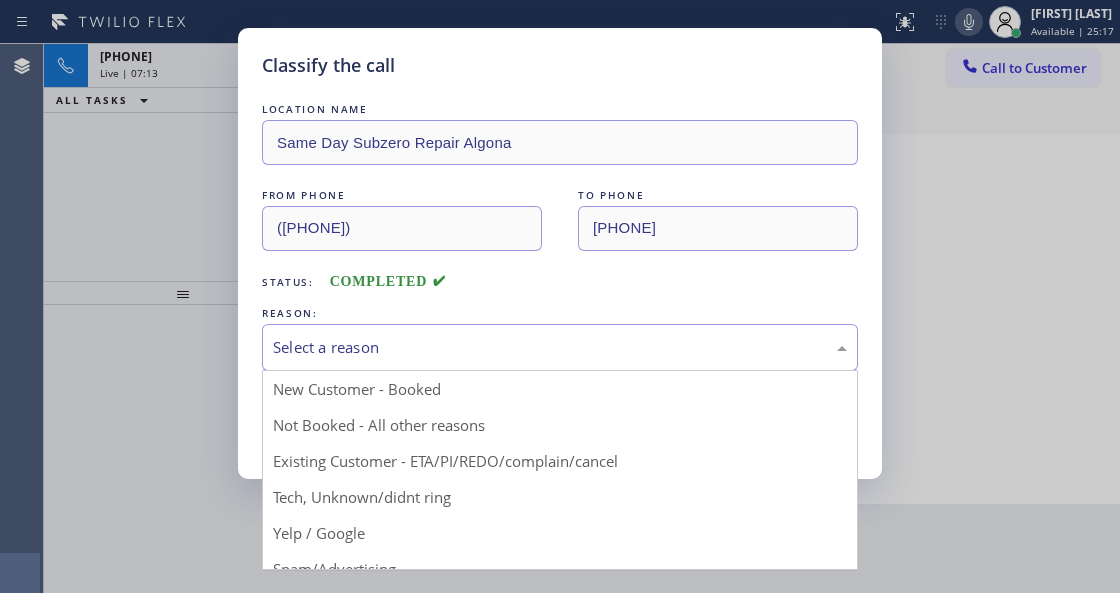 click on "Select a reason" at bounding box center (560, 347) 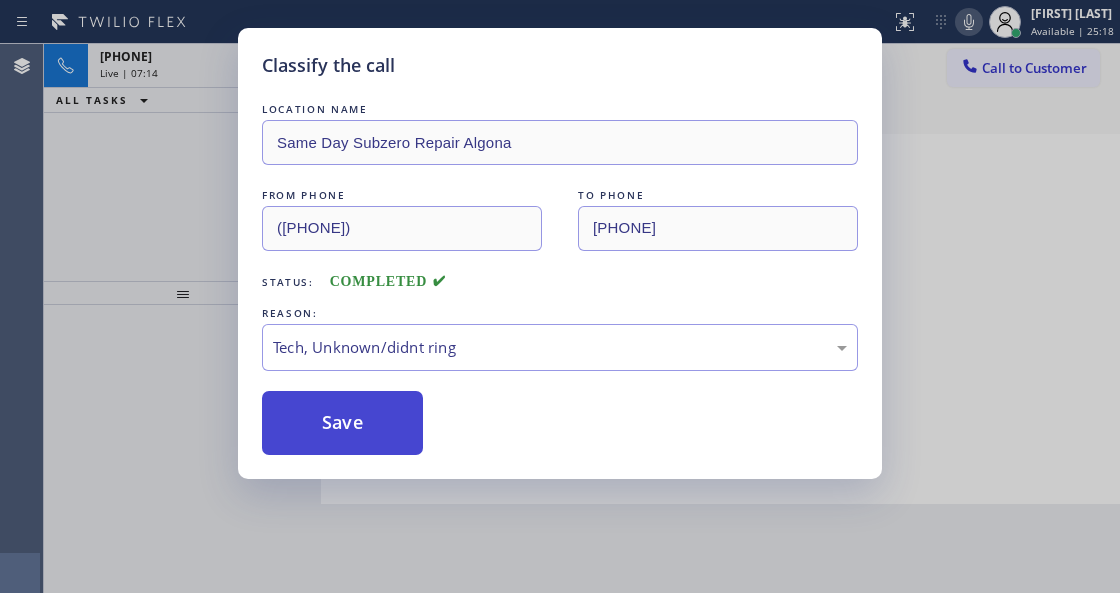 click on "Save" at bounding box center [342, 423] 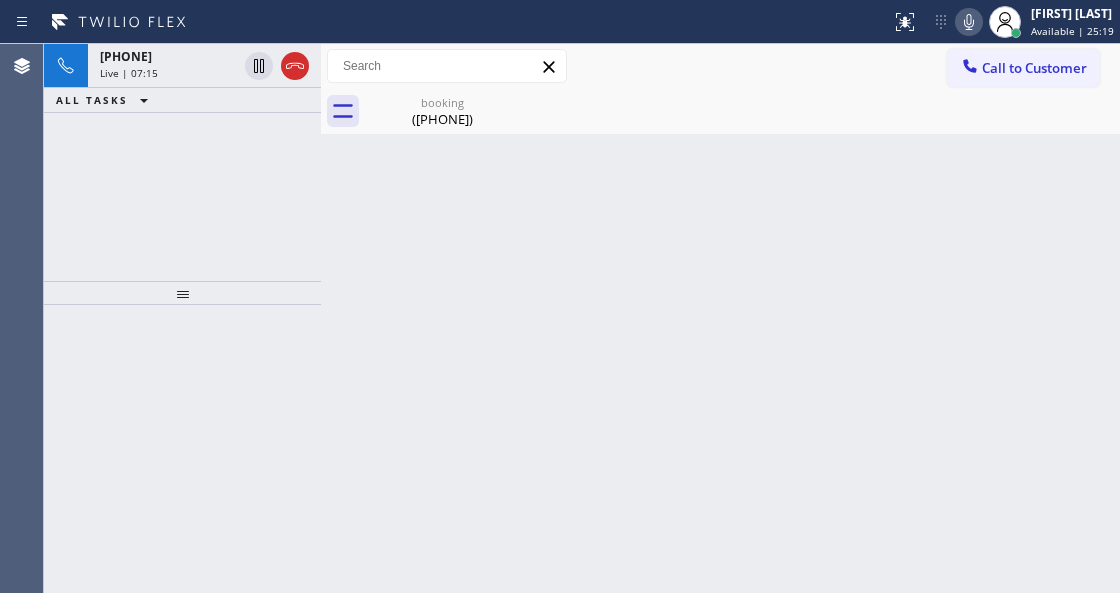 click on "Live | 07:15" at bounding box center (168, 73) 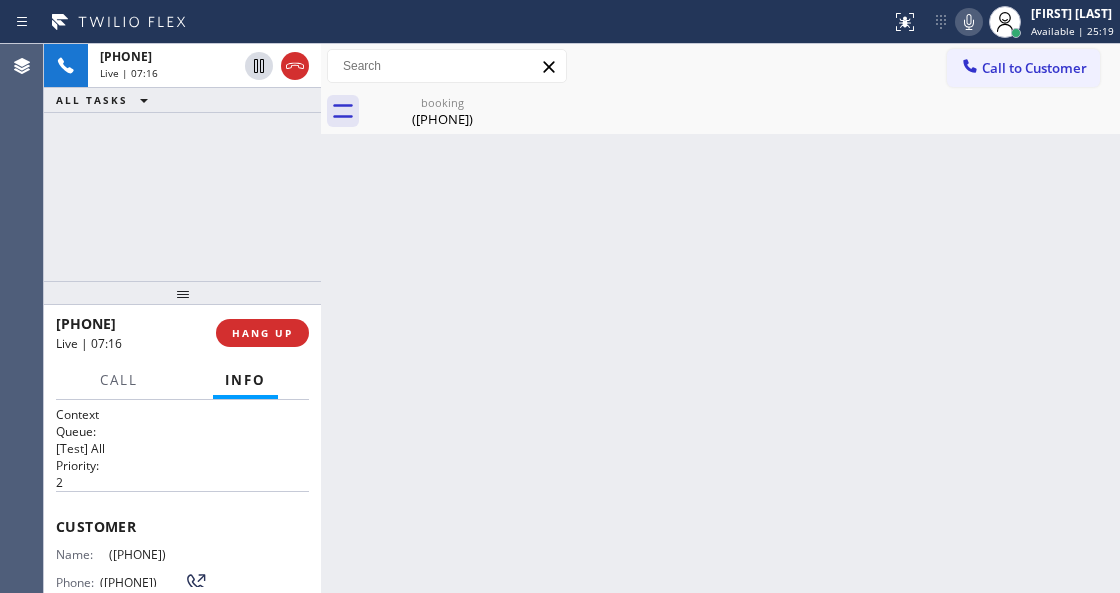 click on "Back to Dashboard Change Sender ID Customers Technicians Select a contact Outbound call Technician Search Technician Your caller id phone number Your caller id phone number Call Technician info Name   Phone none Address none Change Sender ID HVAC +[PHONE] 5 Star Appliance +[PHONE] Appliance Repair +[PHONE] Plumbing +[PHONE] Air Duct Cleaning +[PHONE]  Electricians +[PHONE] Cancel Change Check personal SMS Reset Change booking ([PHONE]) Call to Customer Outbound call Location Sub Zero Appliance Repair Tower Triangle Your caller id phone number ([PHONE]) Customer number Call Outbound call Technician Search Technician Your caller id phone number Your caller id phone number Call booking ([PHONE]) Business location Local Trusted Electricians Anaheim ([PHONE]) Electricians Transfer Spam Marketing" at bounding box center (720, 318) 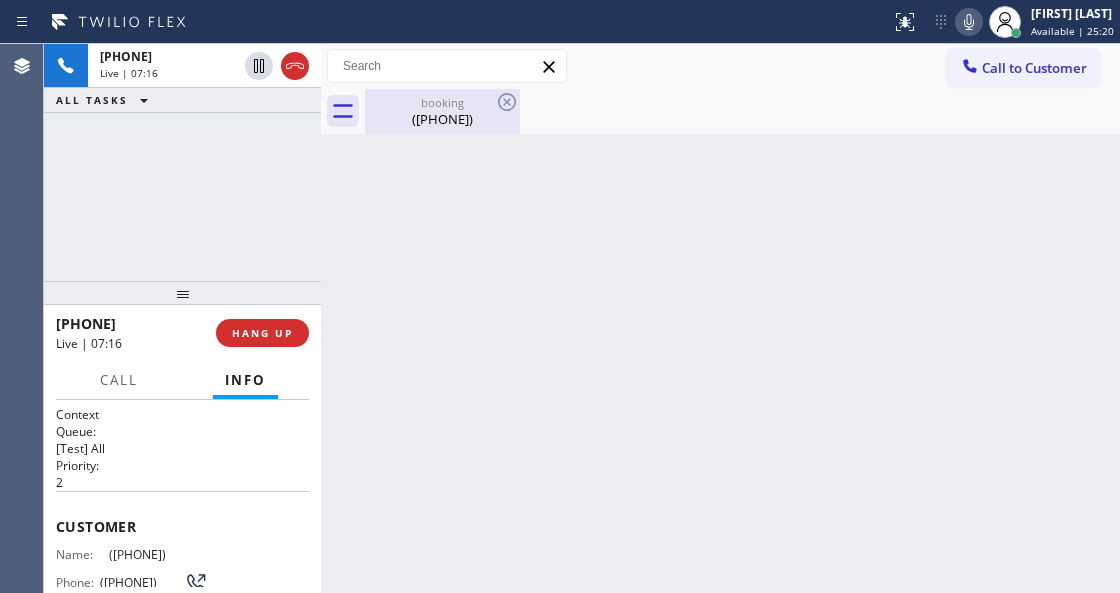 click on "([PHONE])" at bounding box center [442, 119] 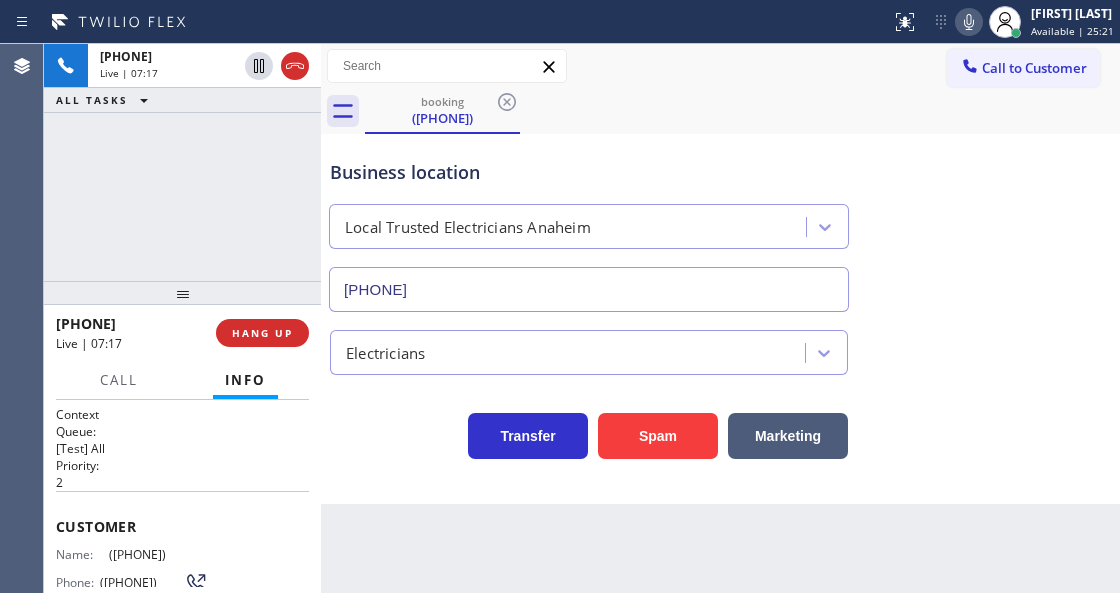 scroll, scrollTop: 66, scrollLeft: 0, axis: vertical 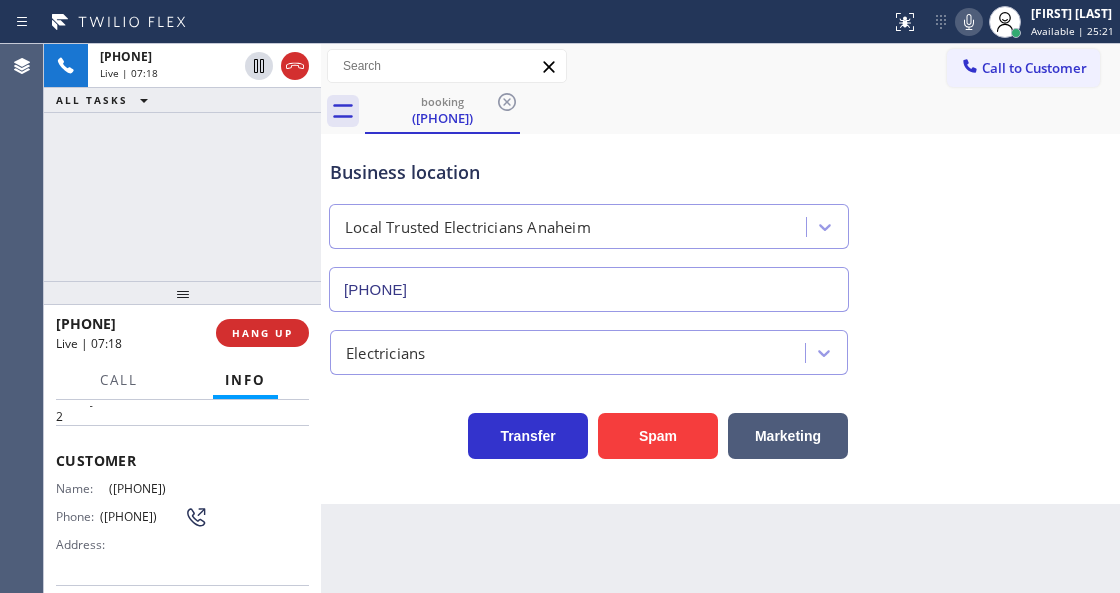 click on "Customer Name: [PHONE] Phone: [PHONE] Address:" at bounding box center (182, 505) 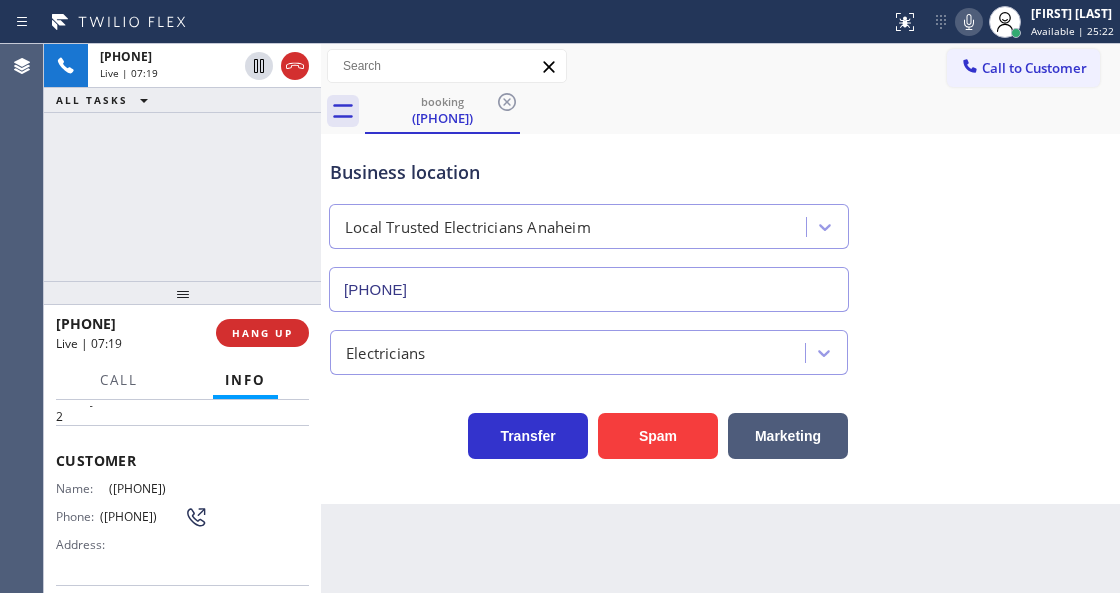 drag, startPoint x: 204, startPoint y: 478, endPoint x: 97, endPoint y: 482, distance: 107.07474 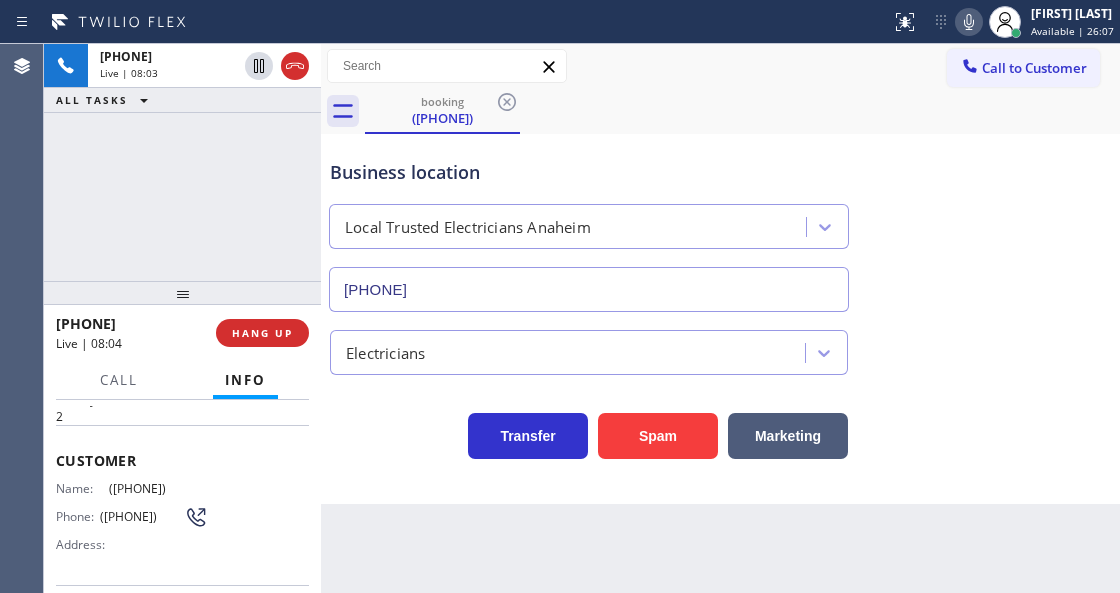 scroll, scrollTop: 266, scrollLeft: 0, axis: vertical 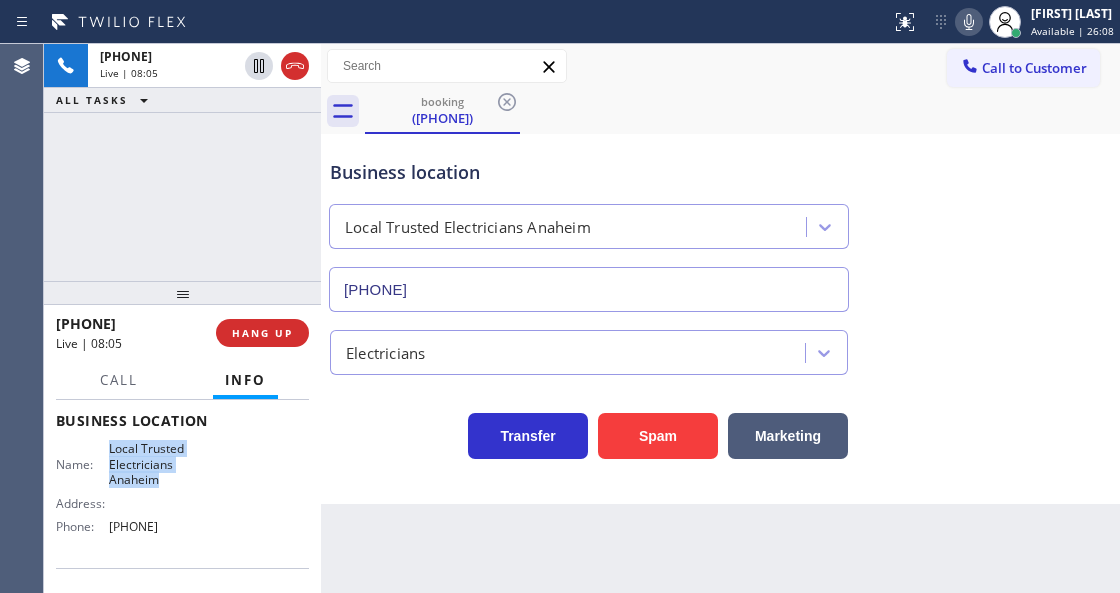 drag, startPoint x: 104, startPoint y: 445, endPoint x: 164, endPoint y: 483, distance: 71.021126 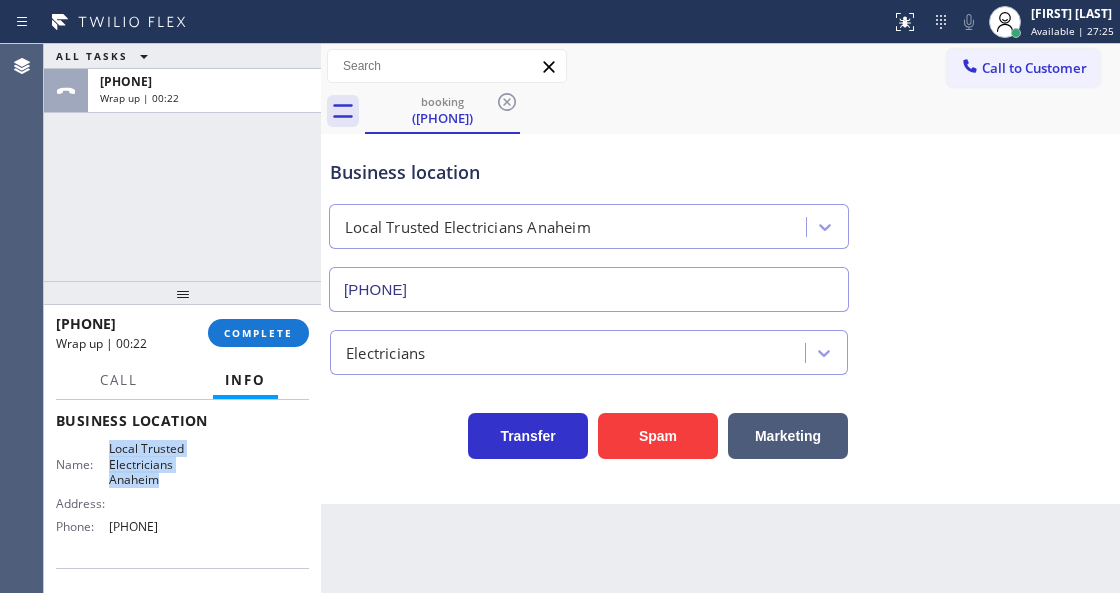 drag, startPoint x: 238, startPoint y: 518, endPoint x: 106, endPoint y: 530, distance: 132.54433 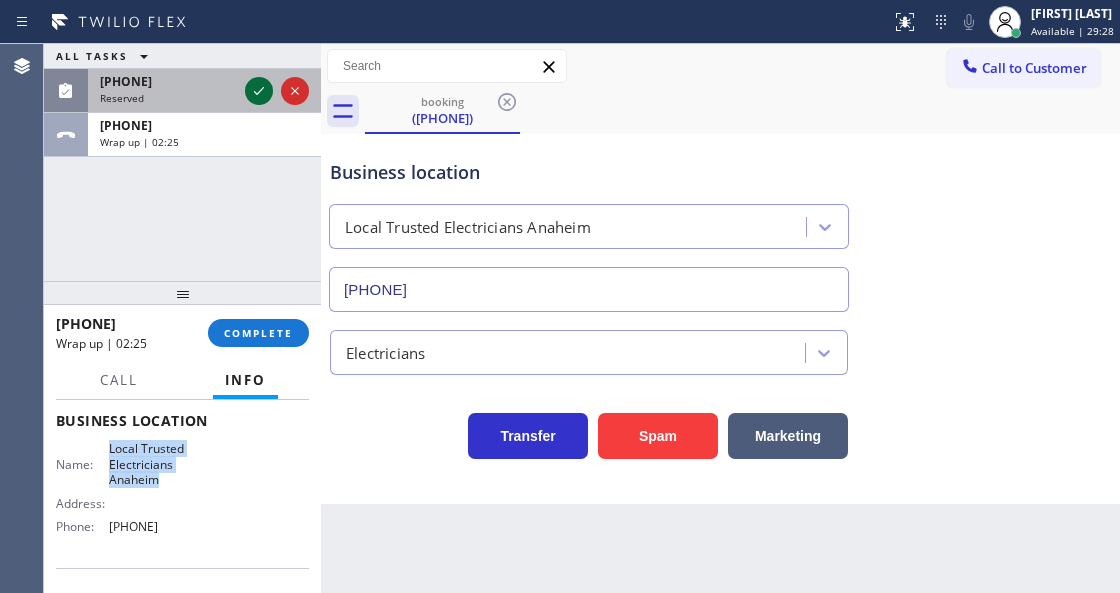 click 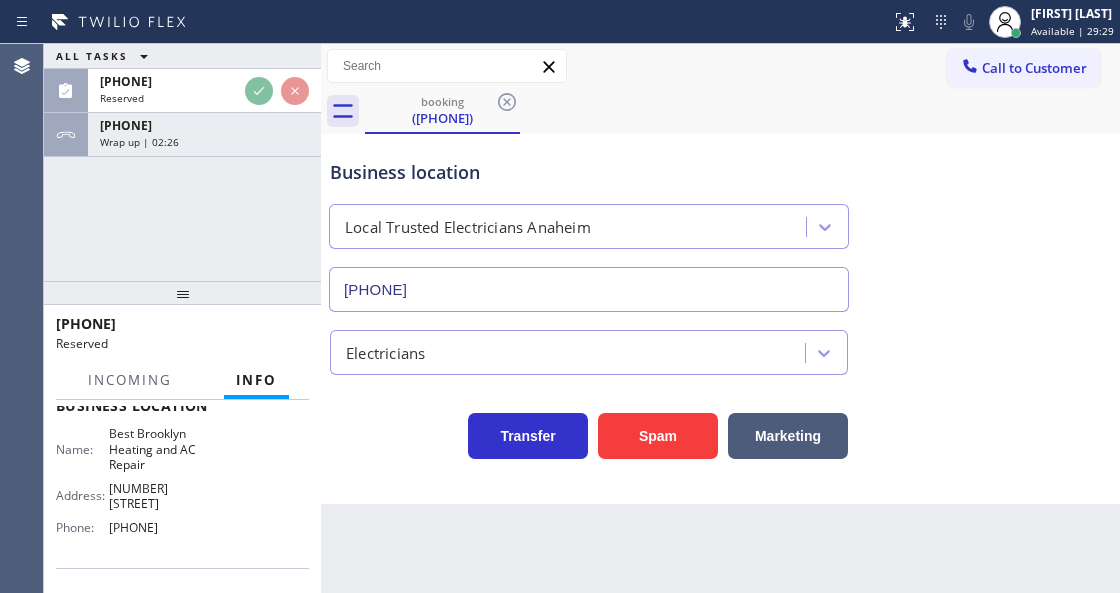 scroll, scrollTop: 282, scrollLeft: 0, axis: vertical 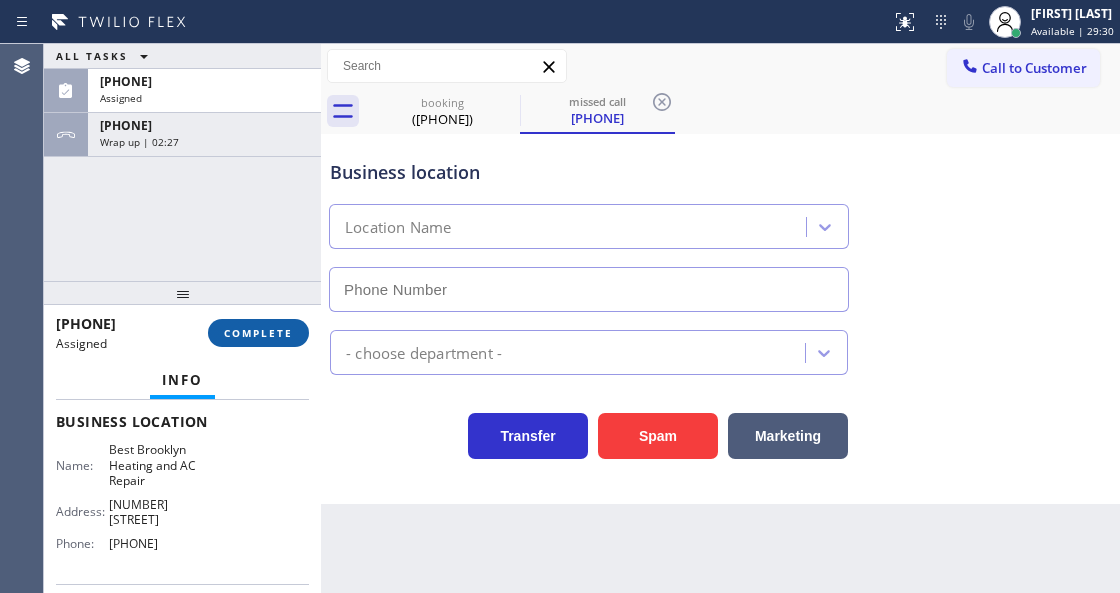 type on "[PHONE]" 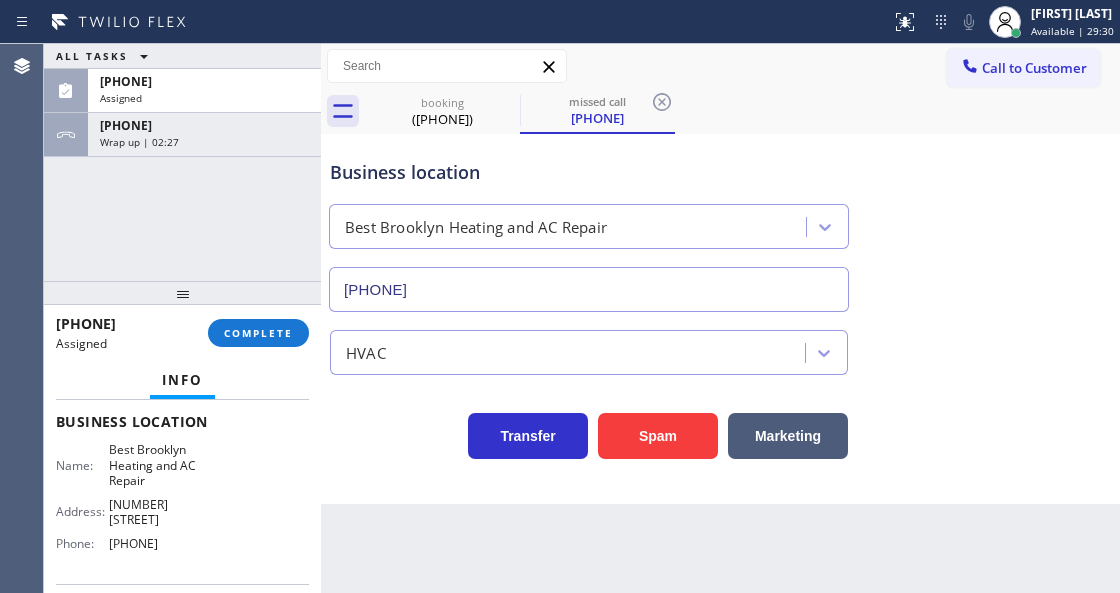 drag, startPoint x: 269, startPoint y: 330, endPoint x: 382, endPoint y: 366, distance: 118.595955 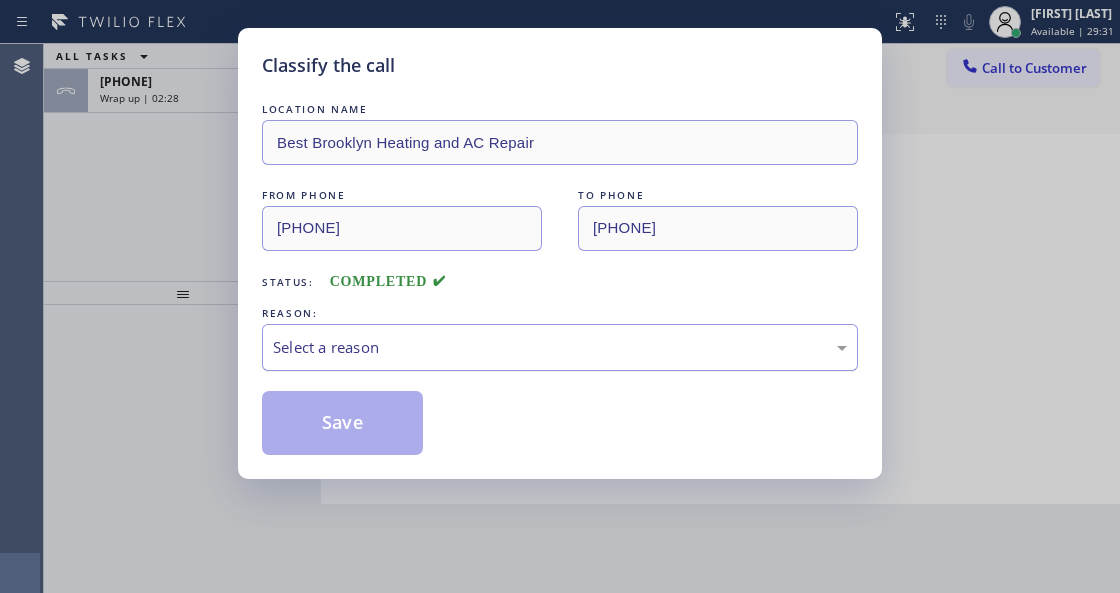 click on "Select a reason" at bounding box center (560, 347) 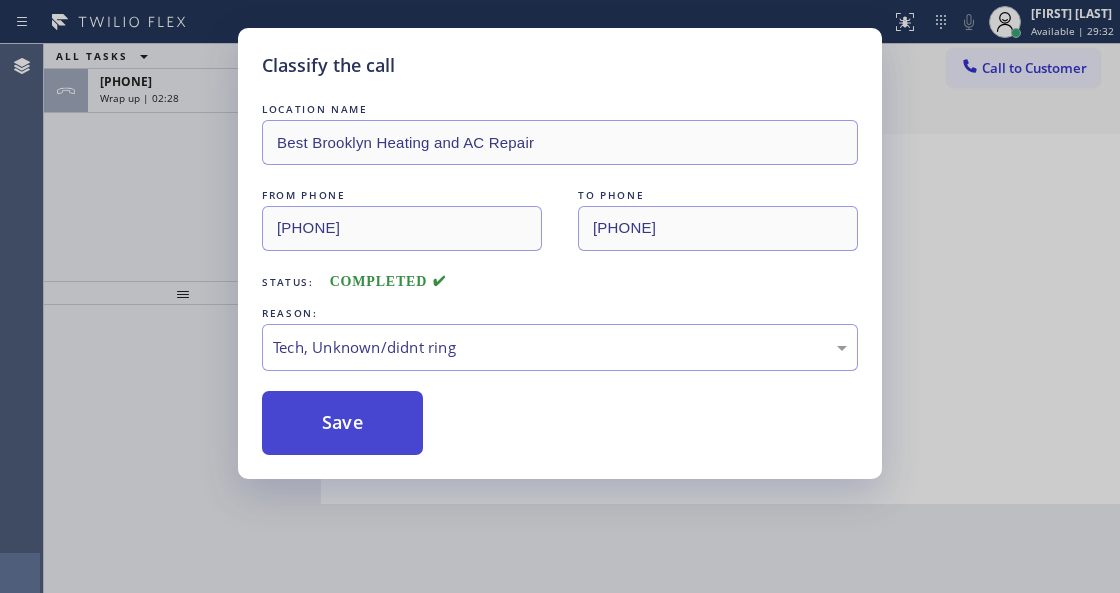 click on "Save" at bounding box center (342, 423) 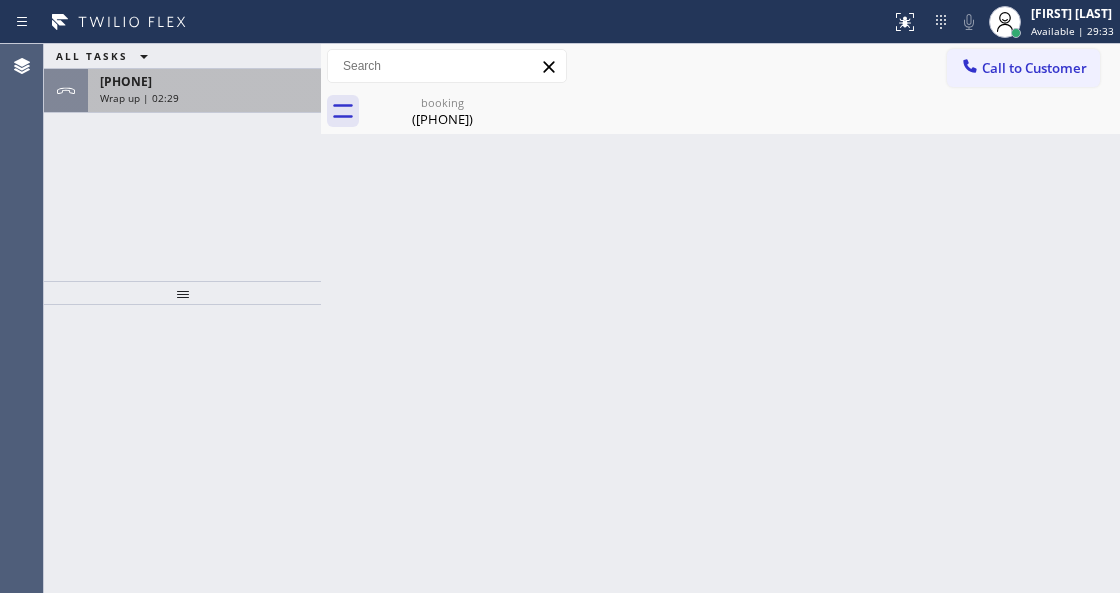 click on "Wrap up | 02:29" at bounding box center (204, 98) 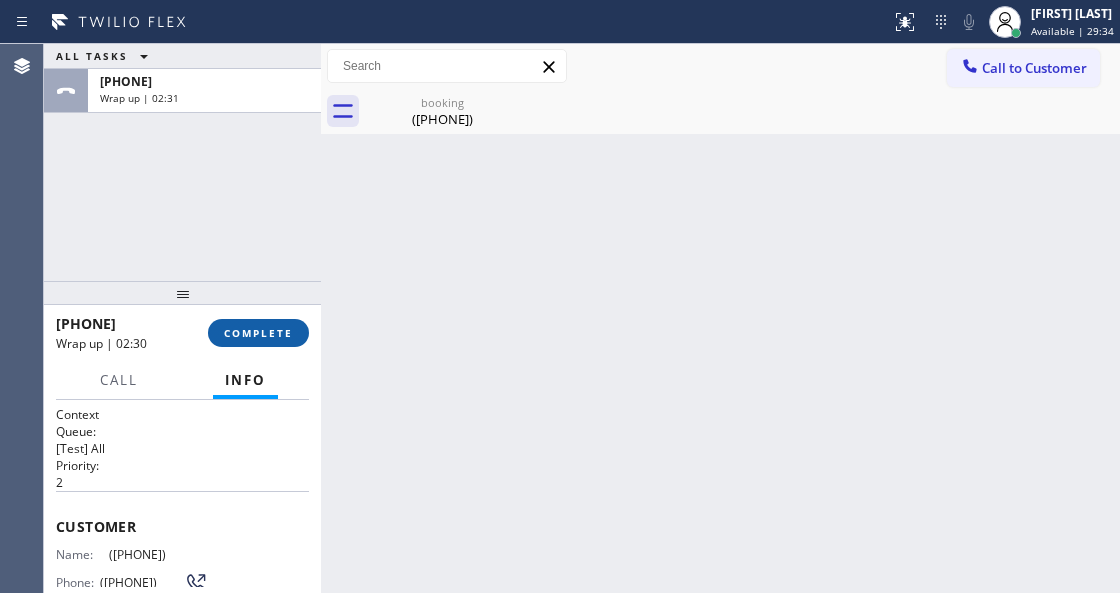 click on "COMPLETE" at bounding box center (258, 333) 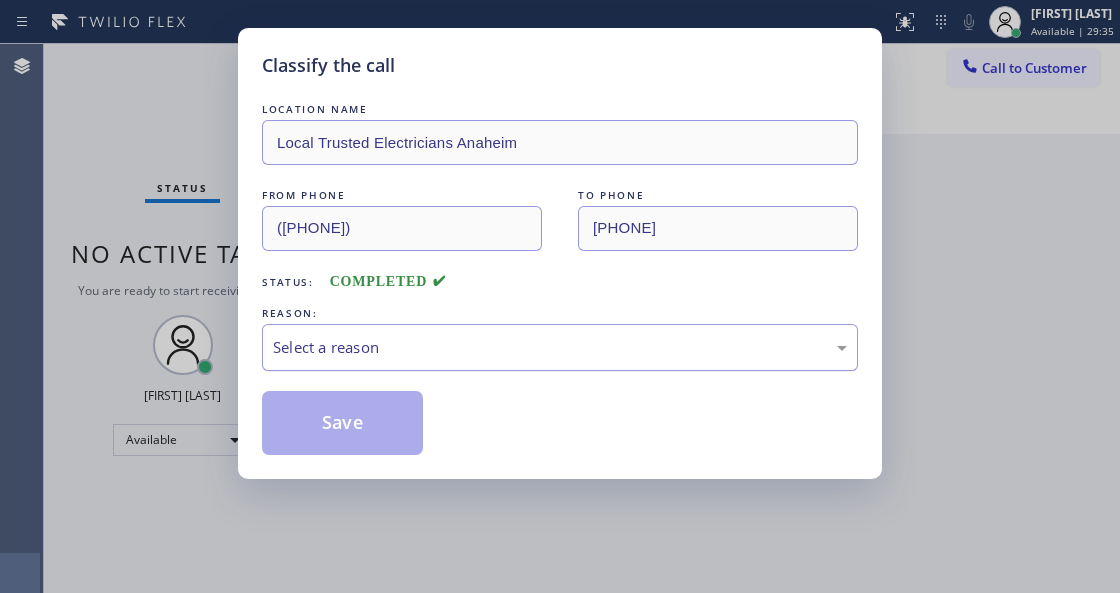 click on "Select a reason" at bounding box center (560, 347) 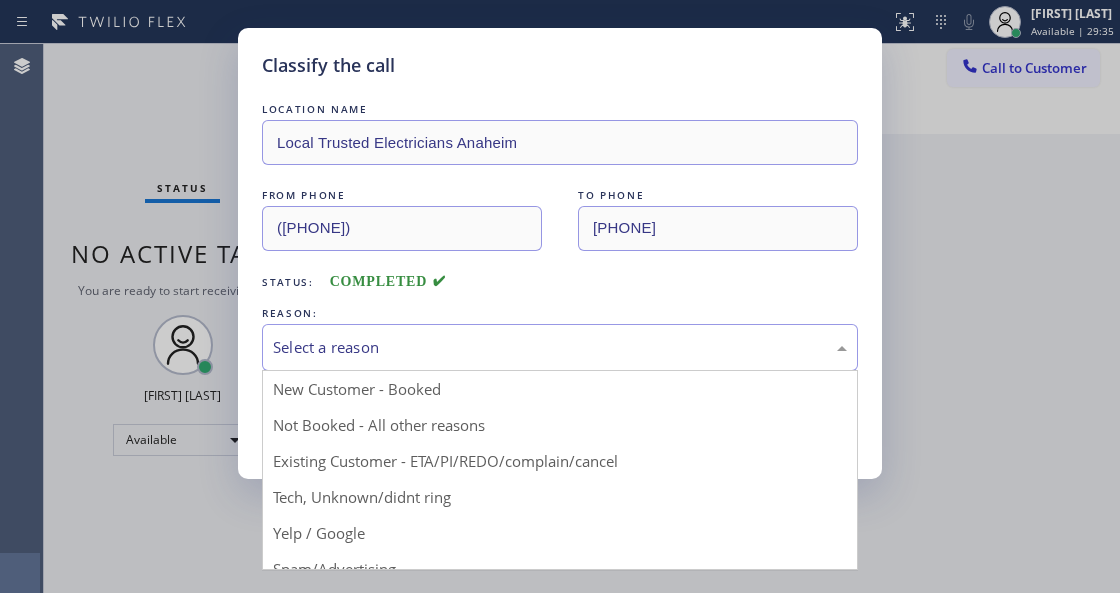 drag, startPoint x: 438, startPoint y: 399, endPoint x: 424, endPoint y: 402, distance: 14.3178215 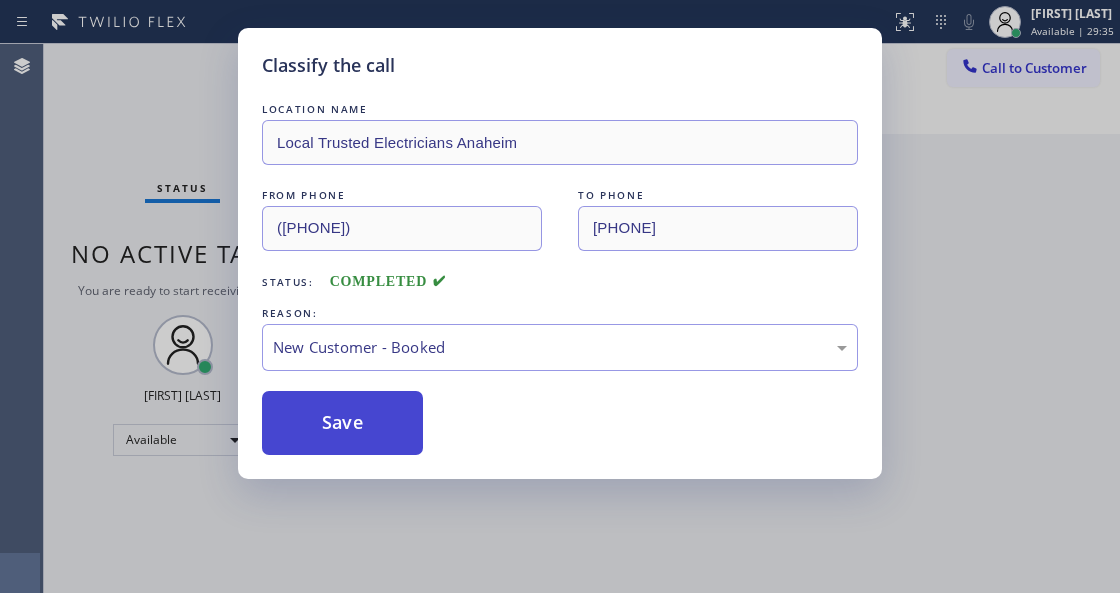 click on "Save" at bounding box center [342, 423] 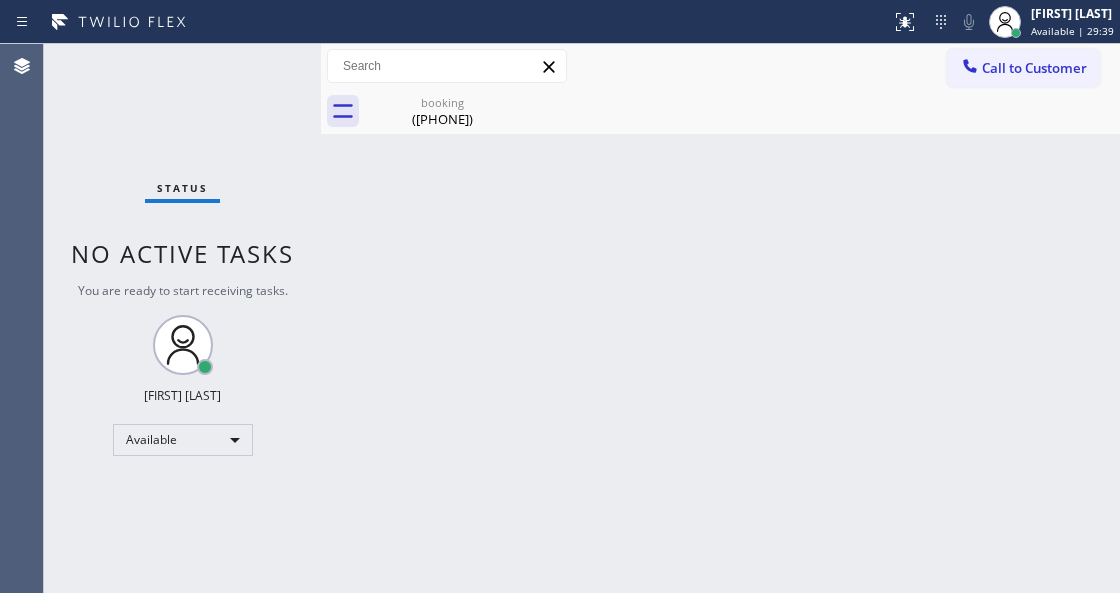 click on "Status   No active tasks     You are ready to start receiving tasks.   Venezza Koren Intas Available" at bounding box center (182, 318) 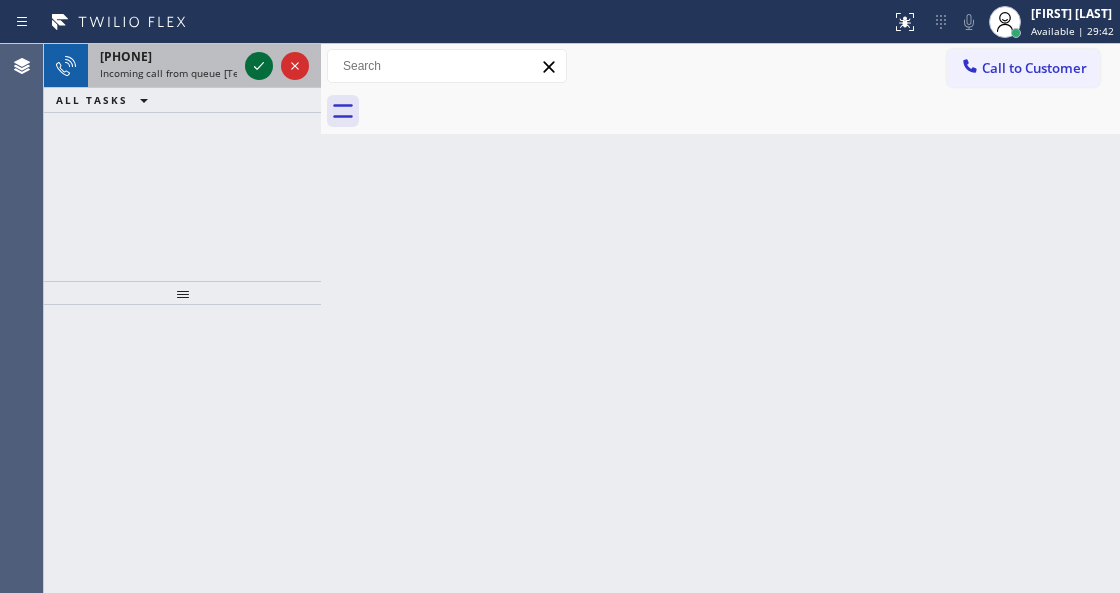 click 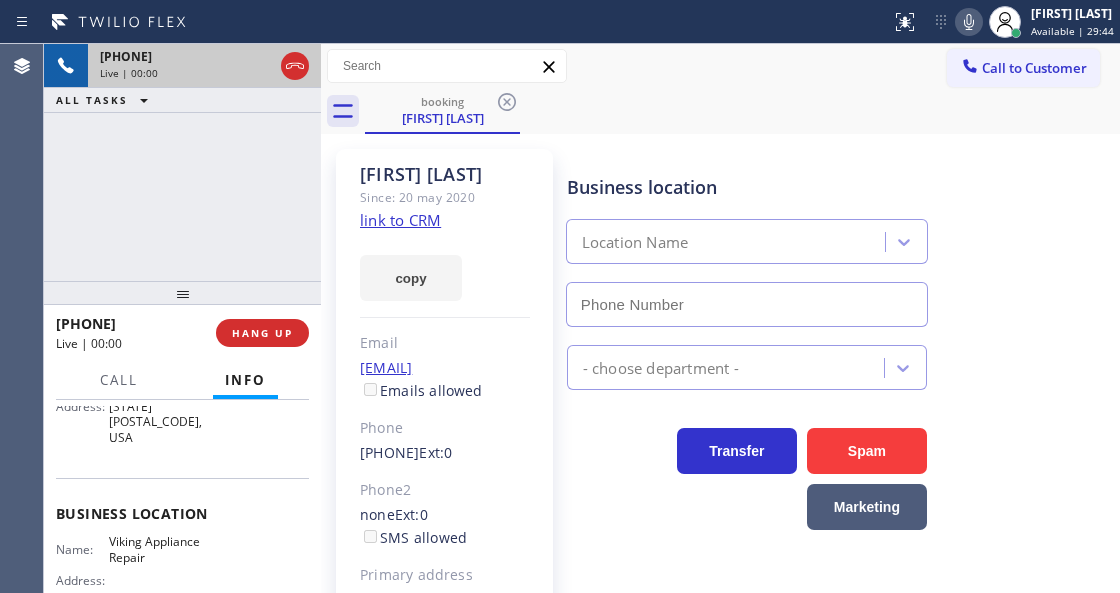 scroll, scrollTop: 266, scrollLeft: 0, axis: vertical 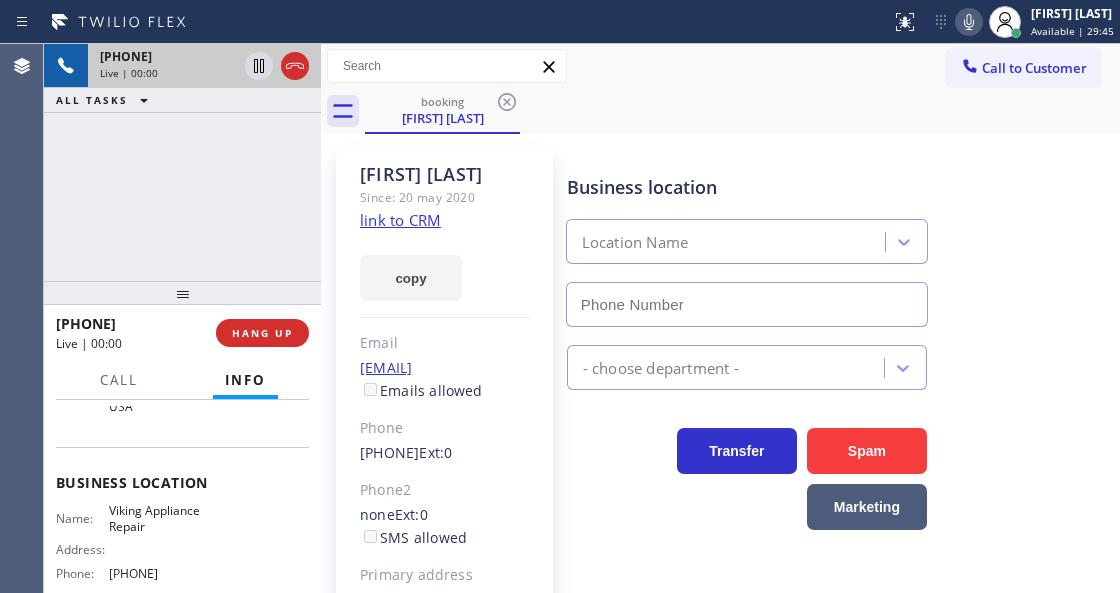 type on "[PHONE]" 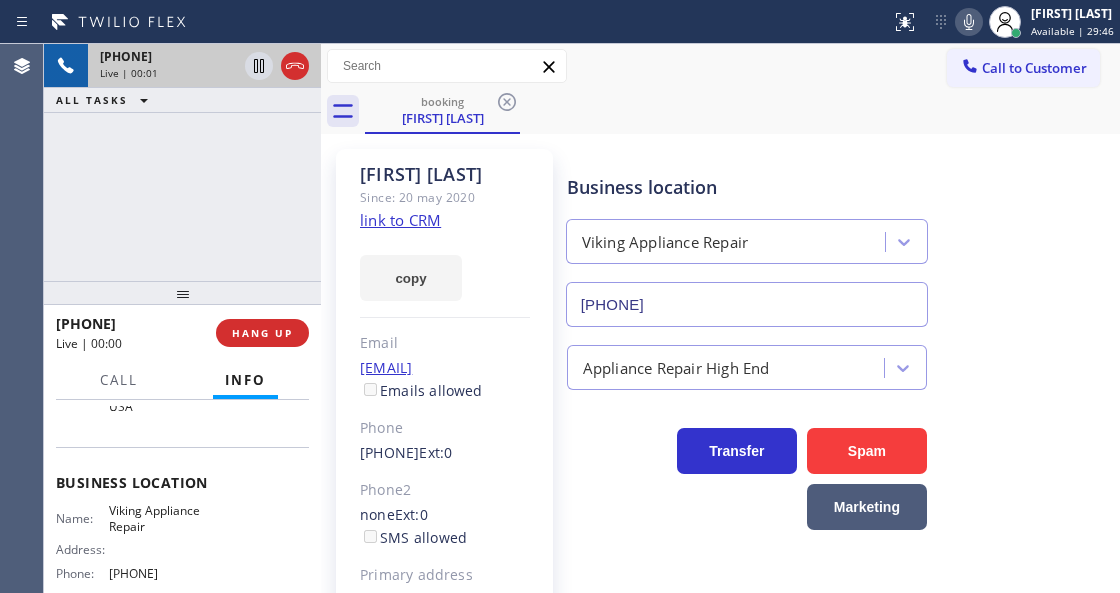 click on "link to CRM" 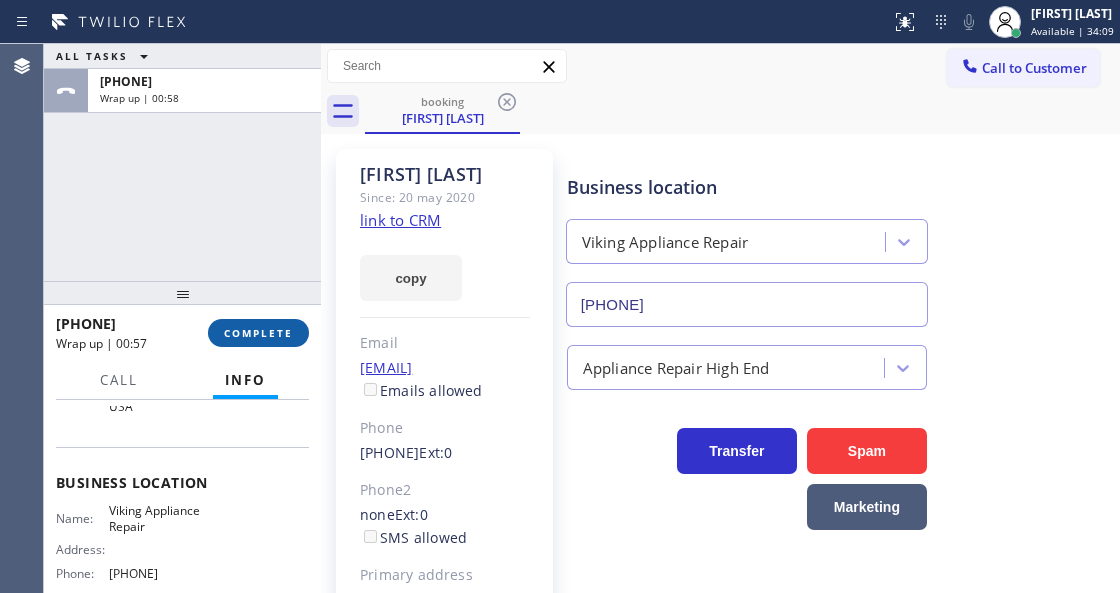 click on "COMPLETE" at bounding box center [258, 333] 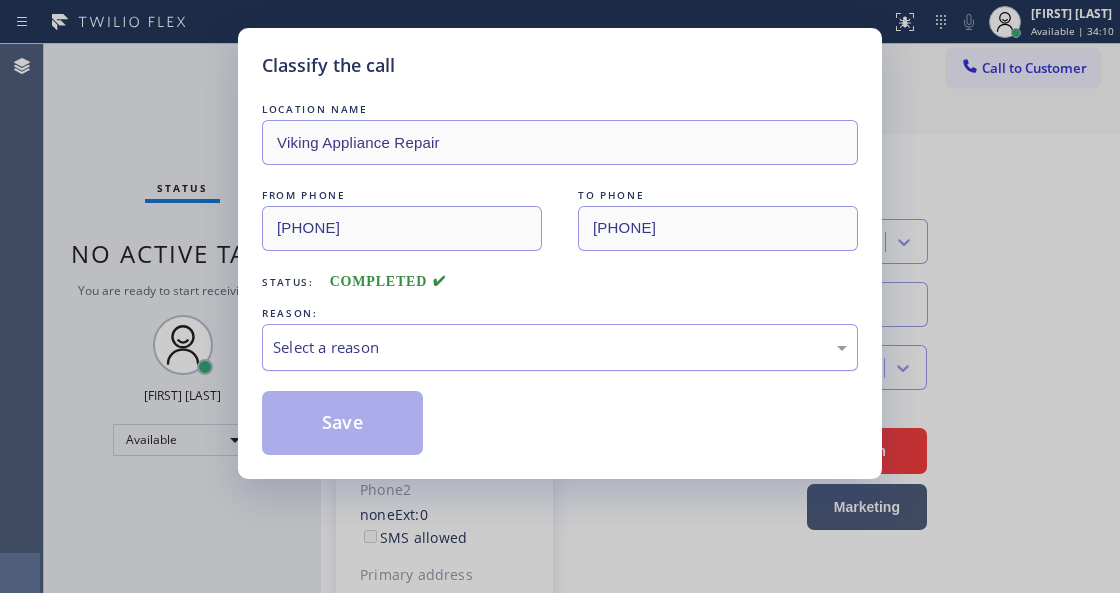 click on "Select a reason" at bounding box center [560, 347] 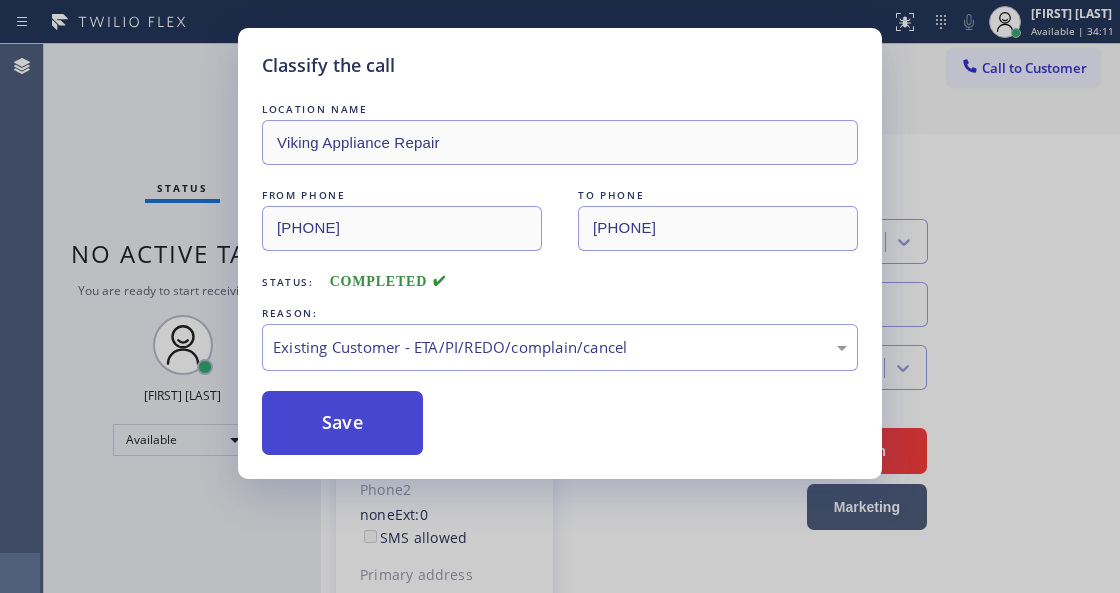 click on "Save" at bounding box center [342, 423] 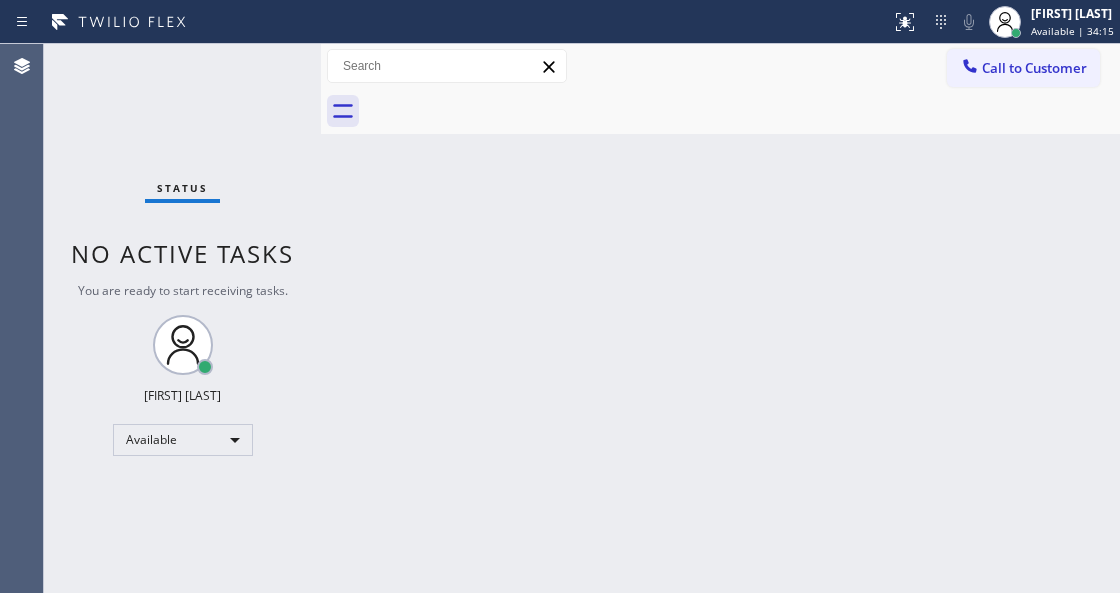 click on "Back to Dashboard Change Sender ID Customers Technicians Select a contact Outbound call Technician Search Technician Your caller id phone number Your caller id phone number Call Technician info Name   Phone none Address none Change Sender ID HVAC +1[PHONE] 5 Star Appliance +1[PHONE] Appliance Repair +1[PHONE] Plumbing +1[PHONE] Air Duct Cleaning +1[PHONE]  Electricians +1[PHONE] Cancel Change Check personal SMS Reset Change No tabs Call to Customer Outbound call Location Sub Zero Appliance Repair Tower Triangle Your caller id phone number [PHONE] Customer number Call Outbound call Technician Search Technician Your caller id phone number Your caller id phone number Call" at bounding box center (720, 318) 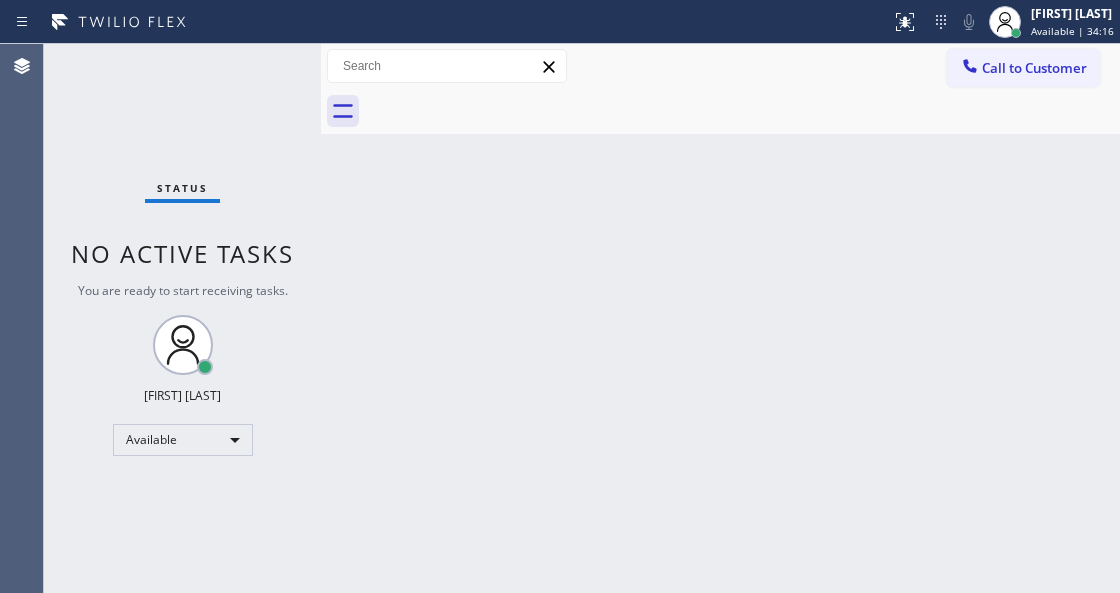 click on "Status   No active tasks     You are ready to start receiving tasks.   Venezza Koren Intas Available" at bounding box center [182, 318] 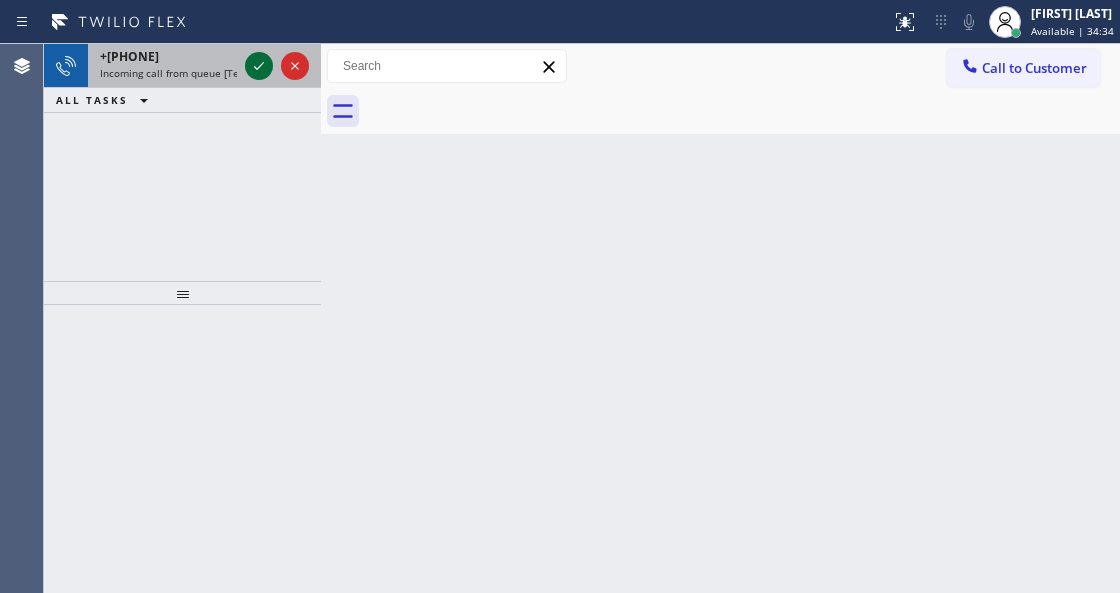 click 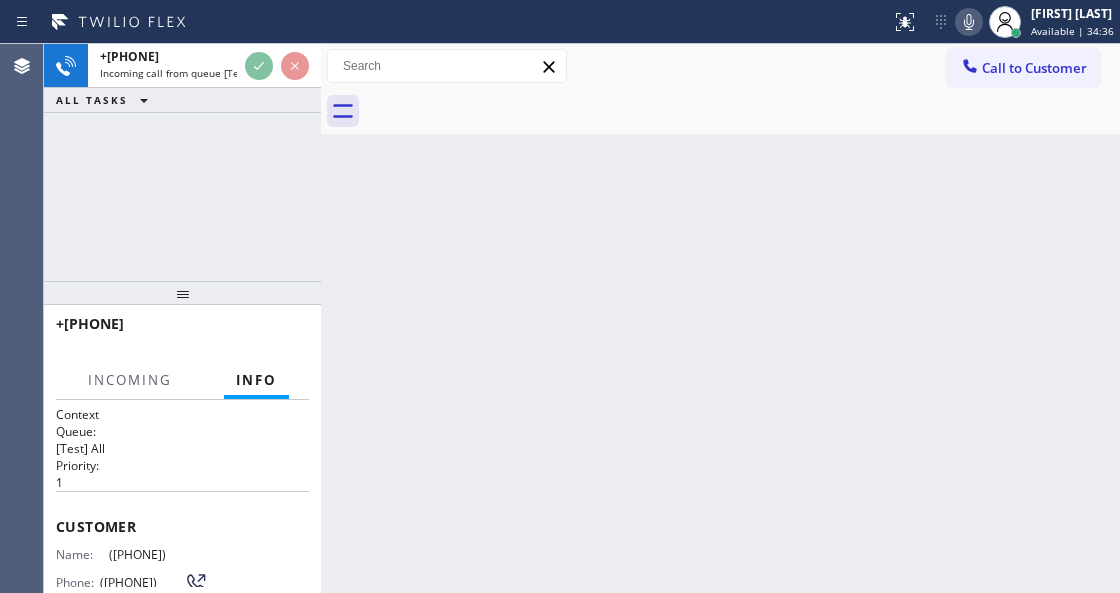 scroll, scrollTop: 200, scrollLeft: 0, axis: vertical 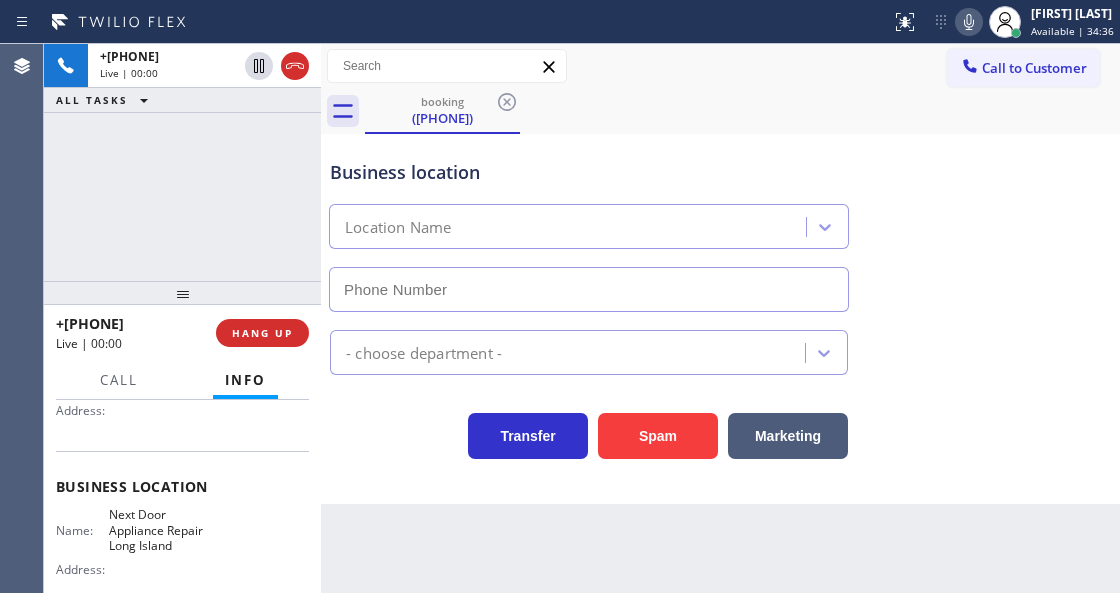 type on "[PHONE]" 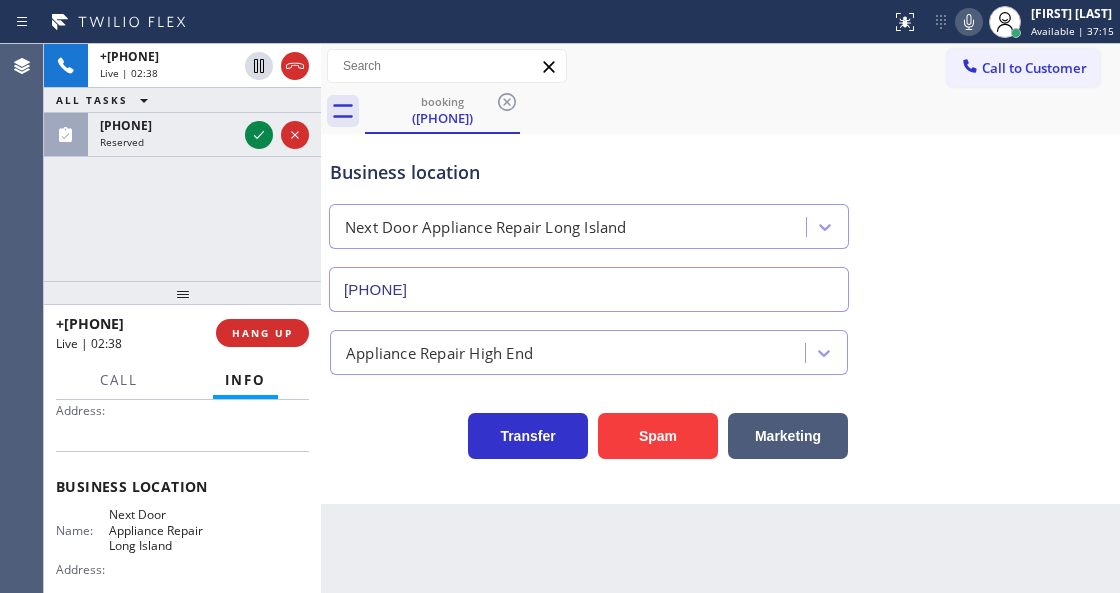 click 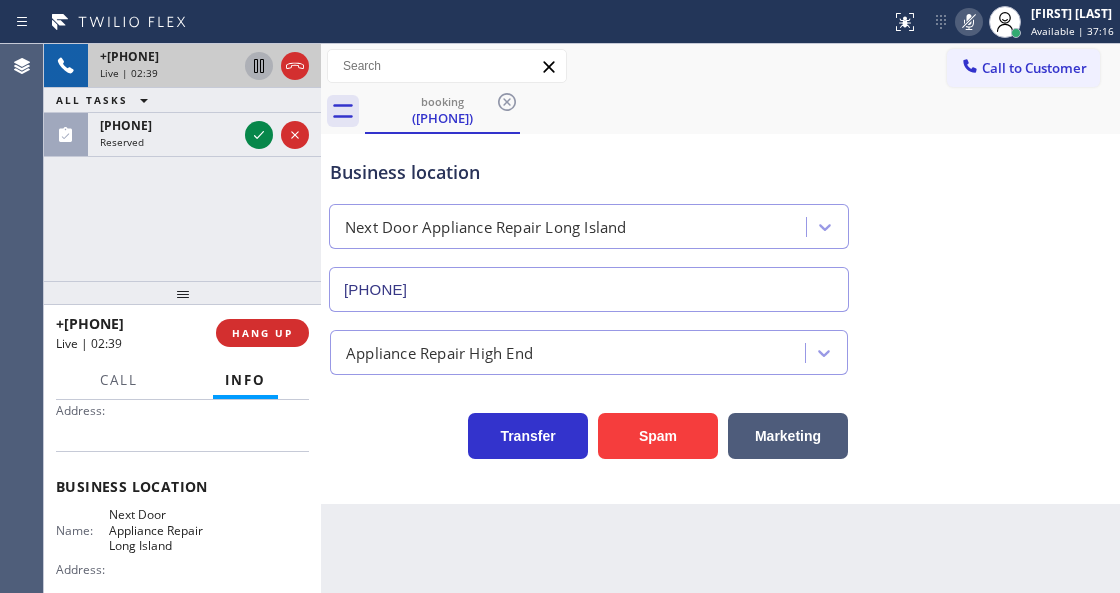 click 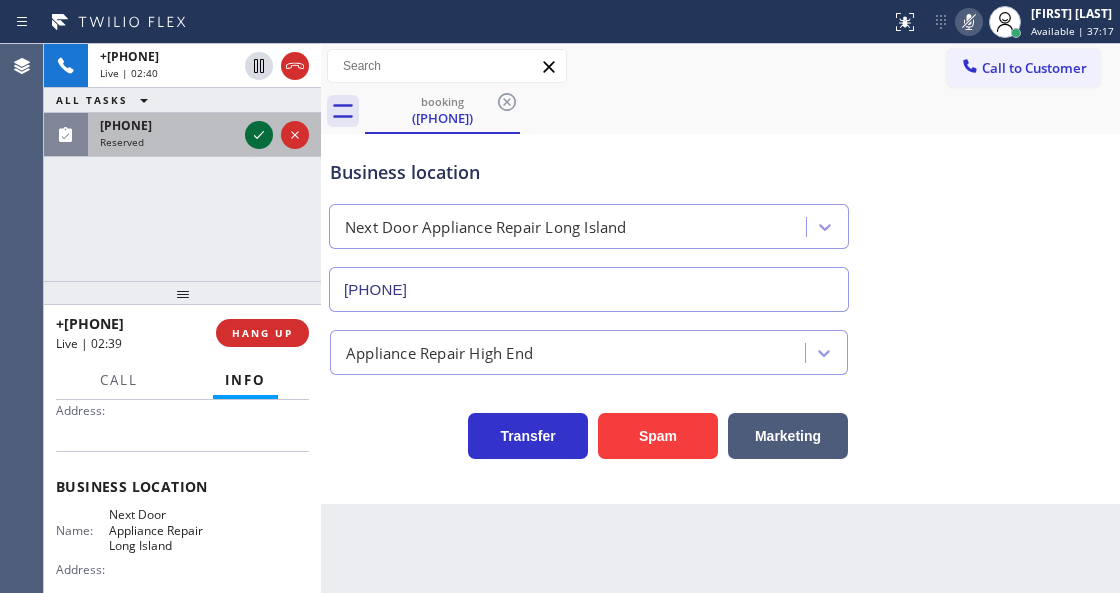 click 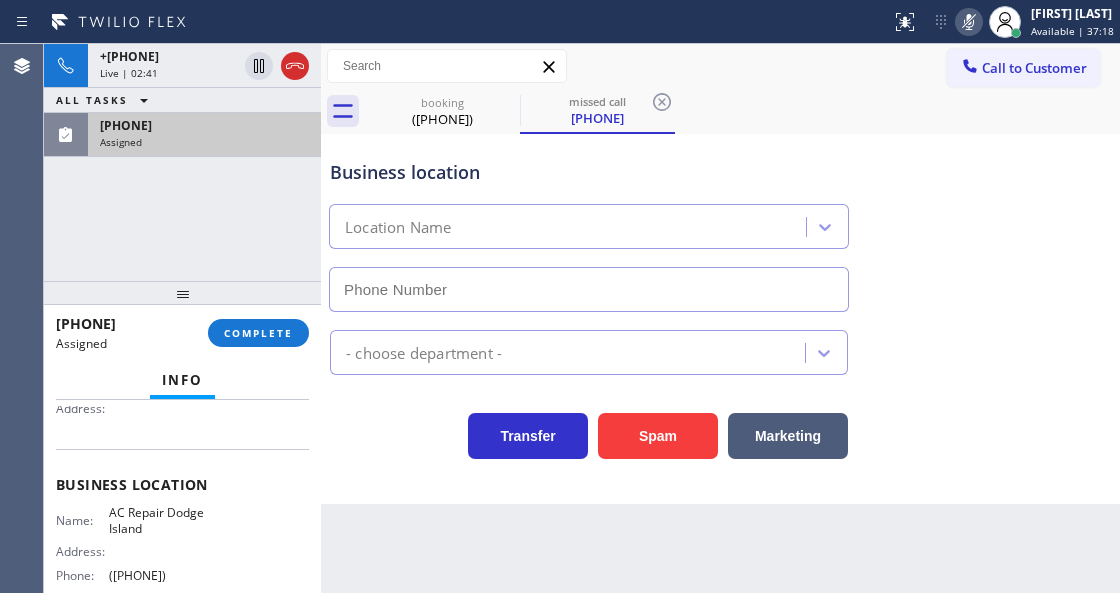 scroll, scrollTop: 349, scrollLeft: 0, axis: vertical 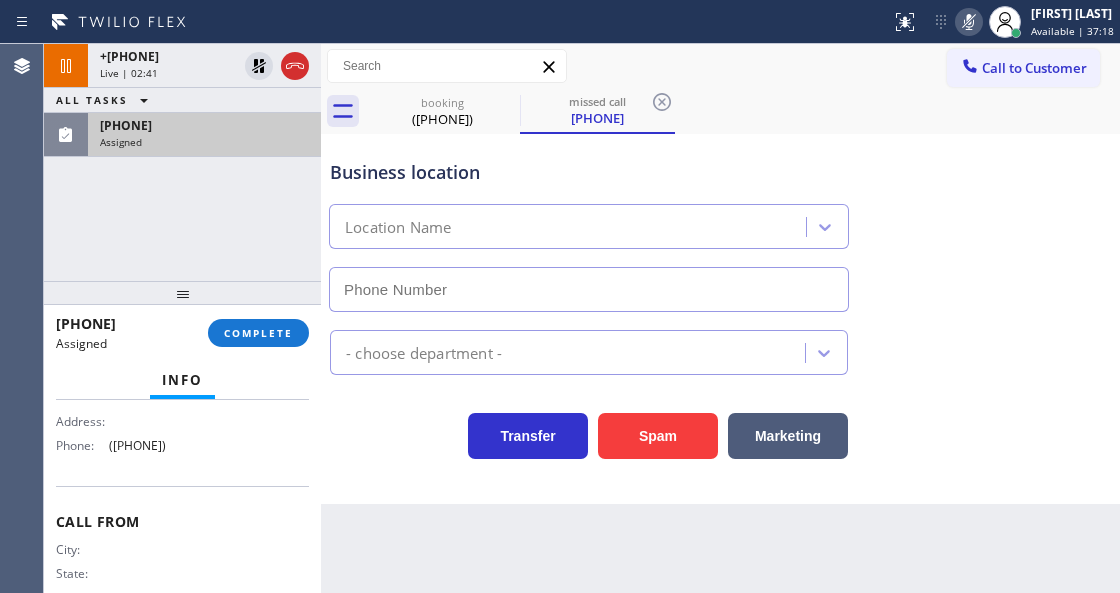 type on "([PHONE])" 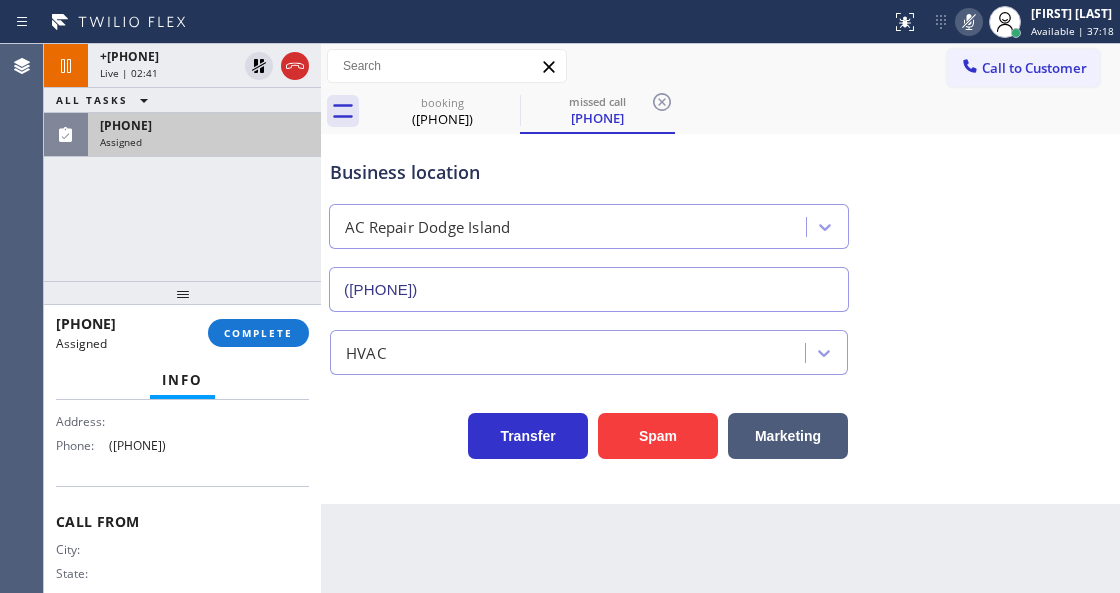 click on "[PHONE]" at bounding box center [204, 125] 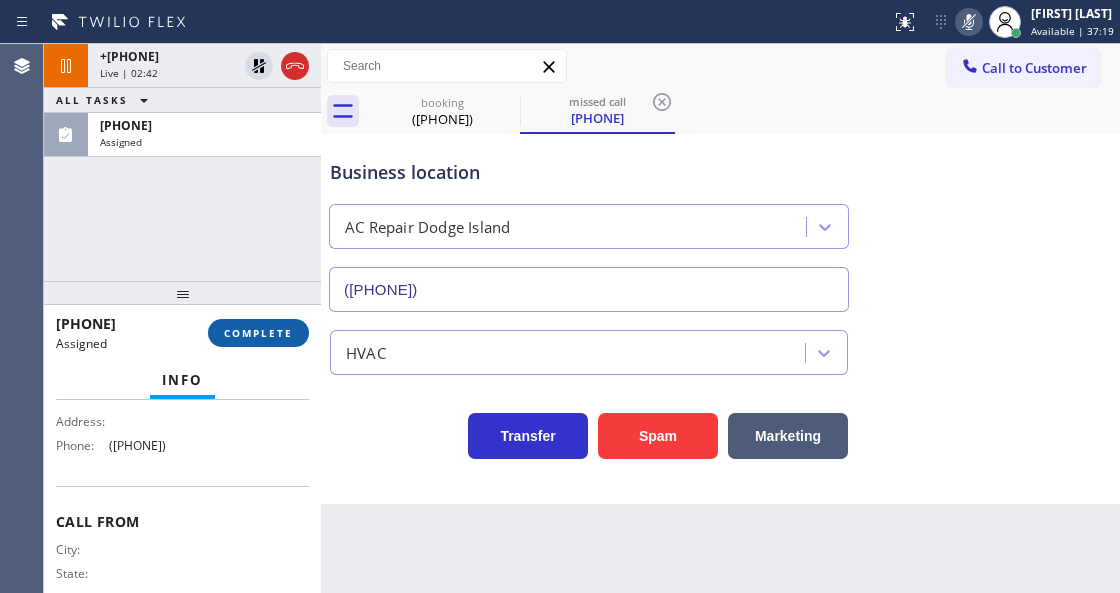 click on "COMPLETE" at bounding box center (258, 333) 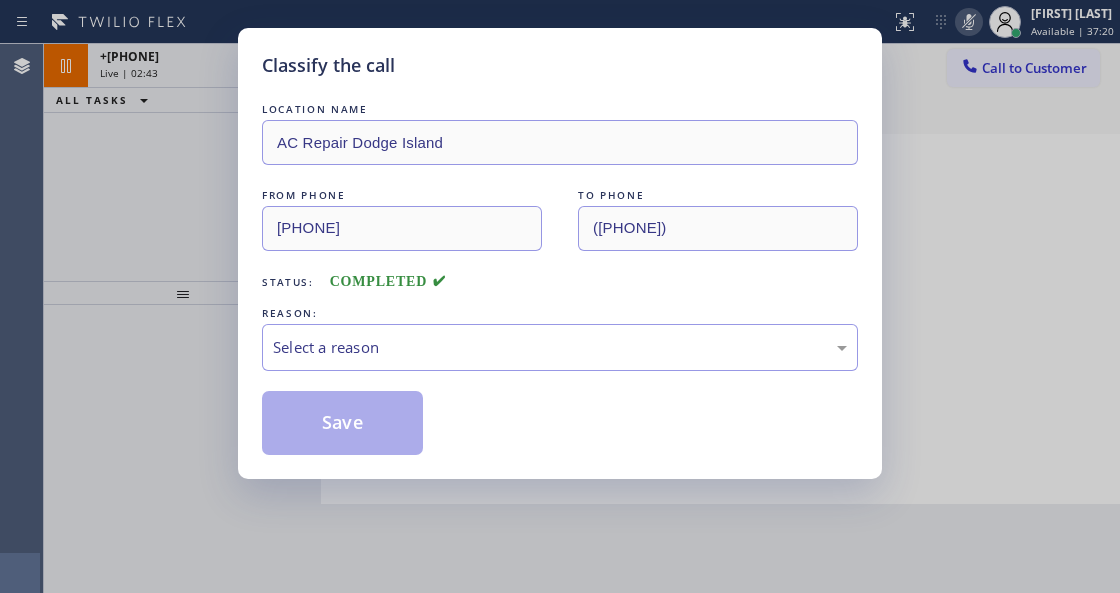 click on "Select a reason" at bounding box center (560, 347) 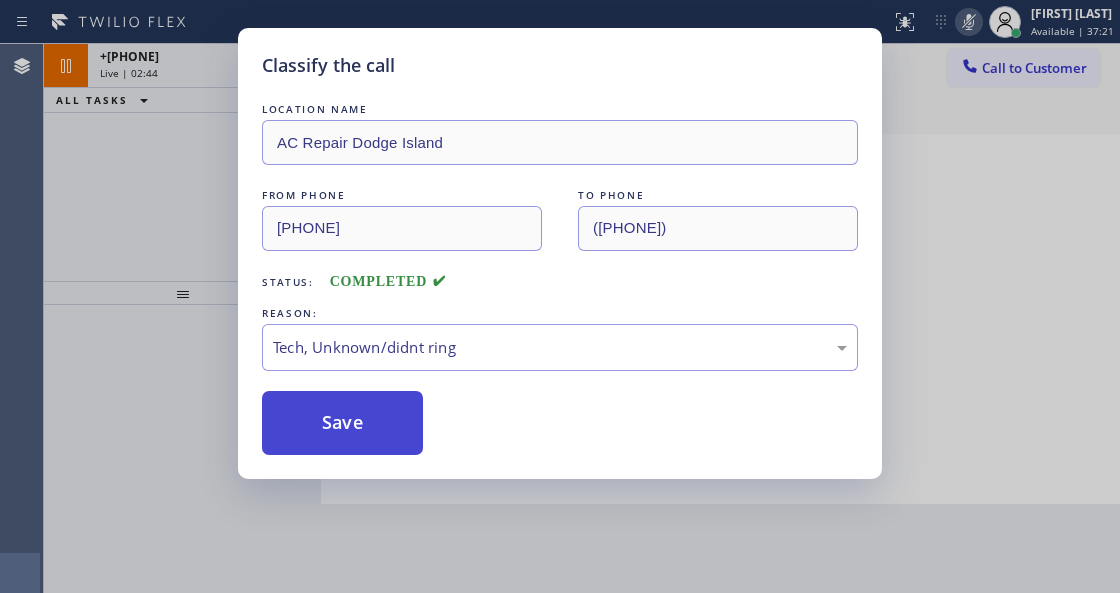click on "Save" at bounding box center (342, 423) 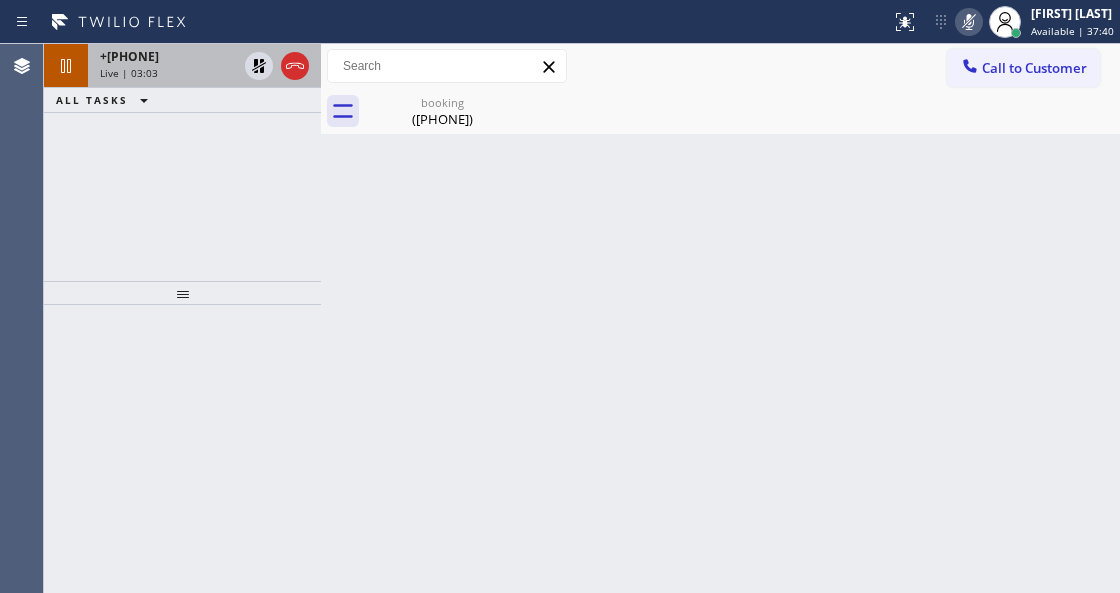 drag, startPoint x: 200, startPoint y: 72, endPoint x: 232, endPoint y: 85, distance: 34.539833 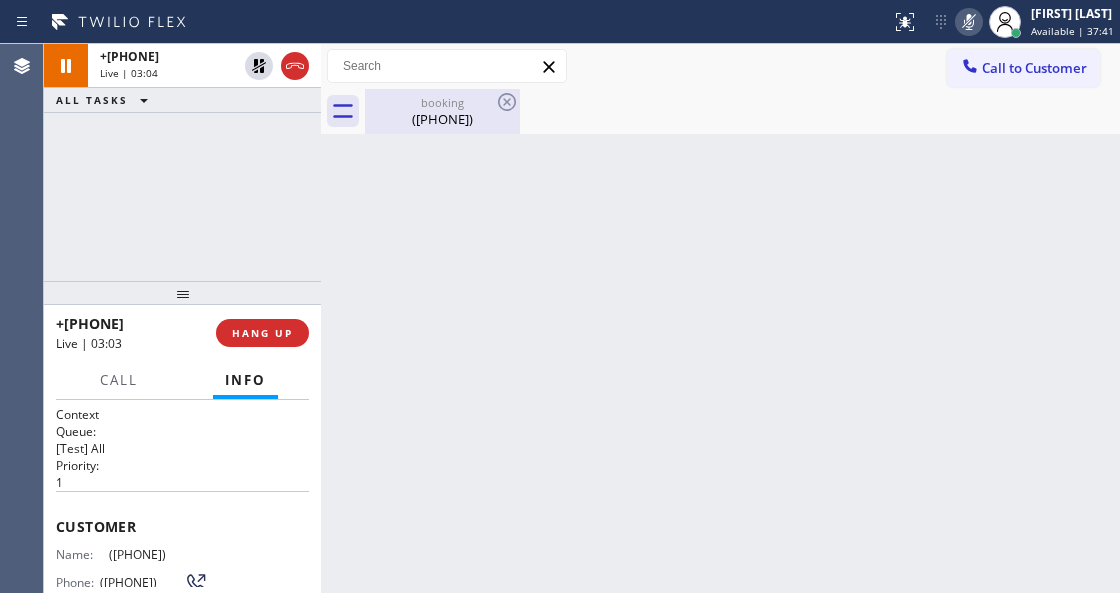 click on "booking" at bounding box center [442, 102] 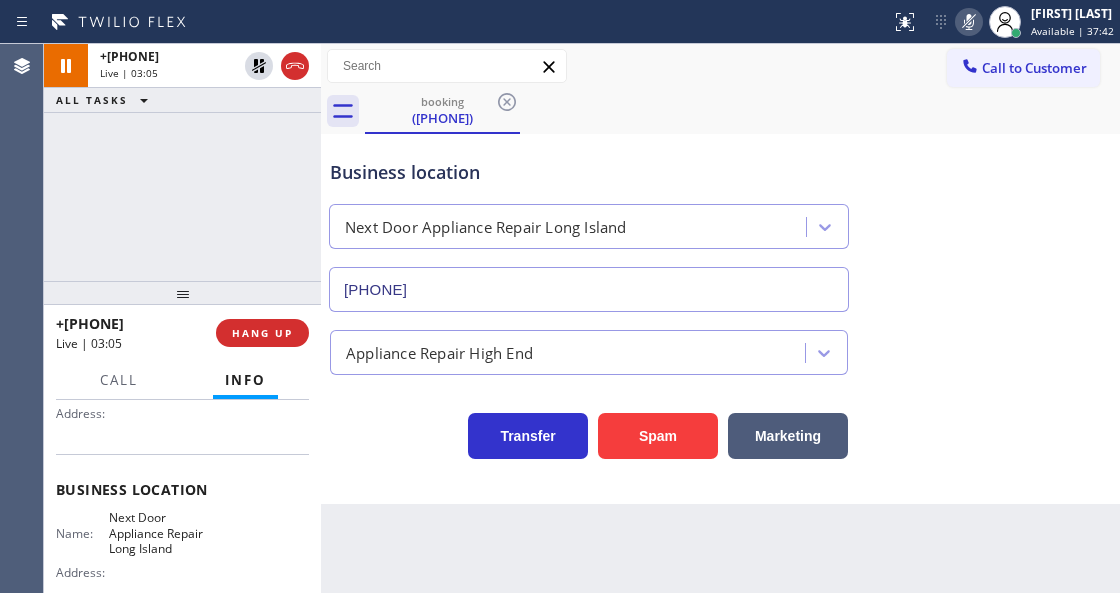 scroll, scrollTop: 200, scrollLeft: 0, axis: vertical 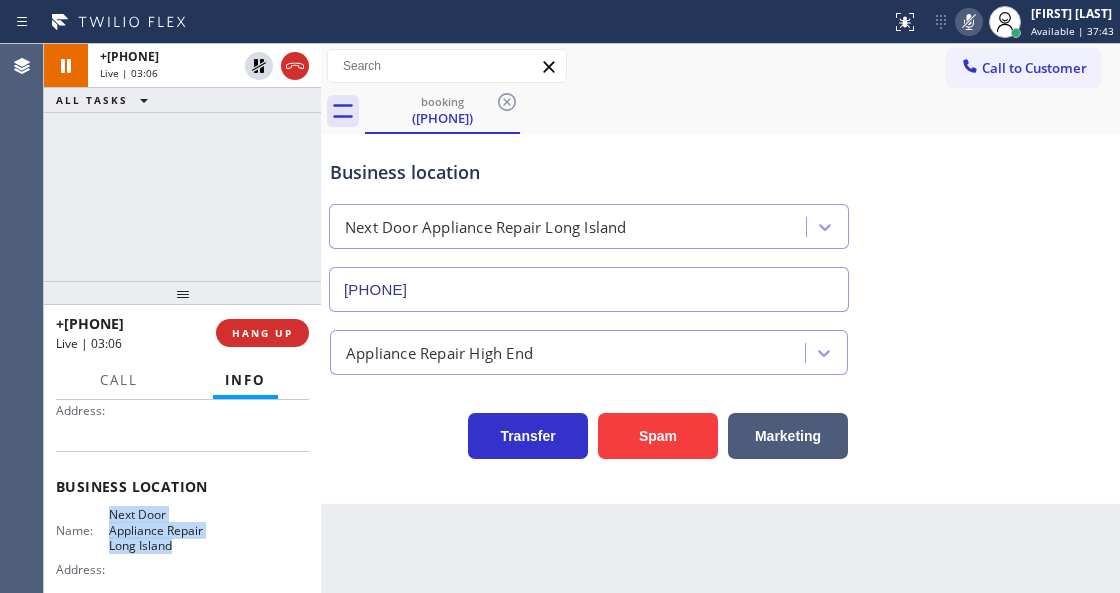 drag, startPoint x: 107, startPoint y: 507, endPoint x: 189, endPoint y: 545, distance: 90.37699 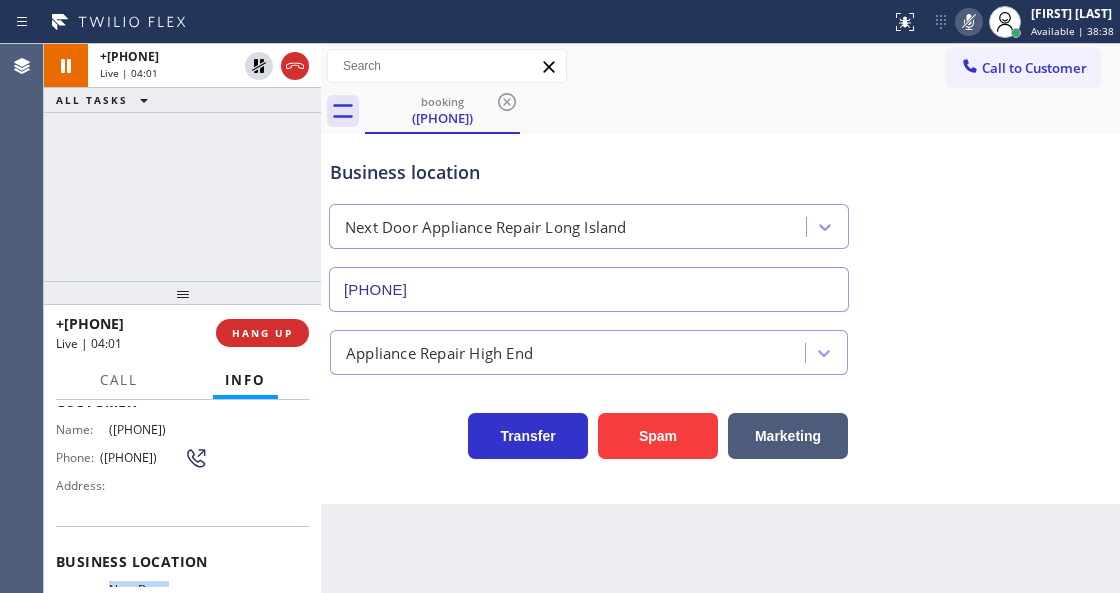 scroll, scrollTop: 0, scrollLeft: 0, axis: both 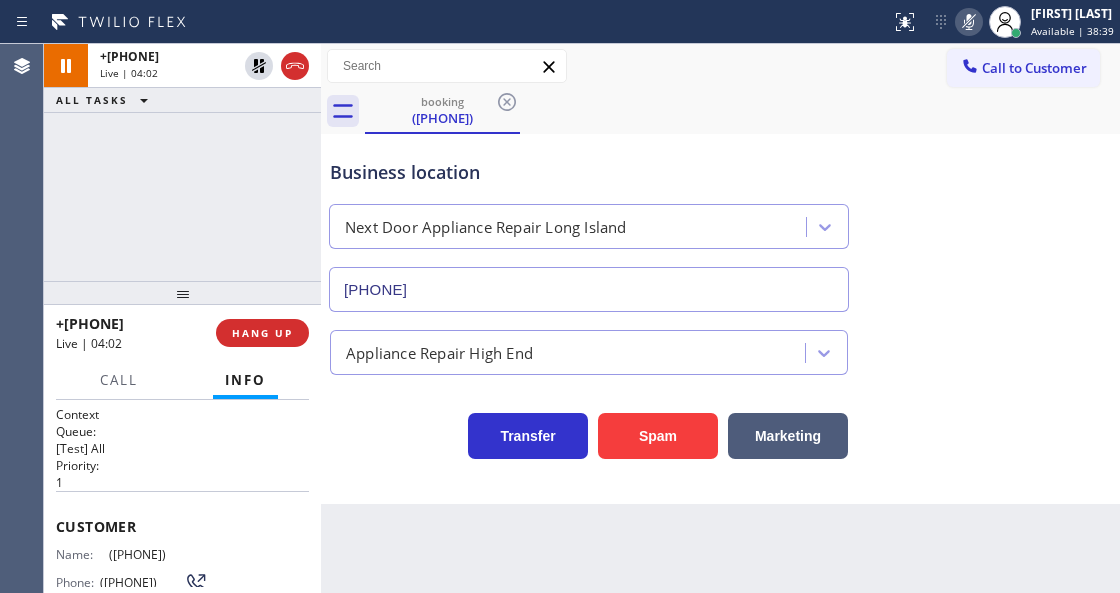 drag, startPoint x: 208, startPoint y: 546, endPoint x: 109, endPoint y: 550, distance: 99.08077 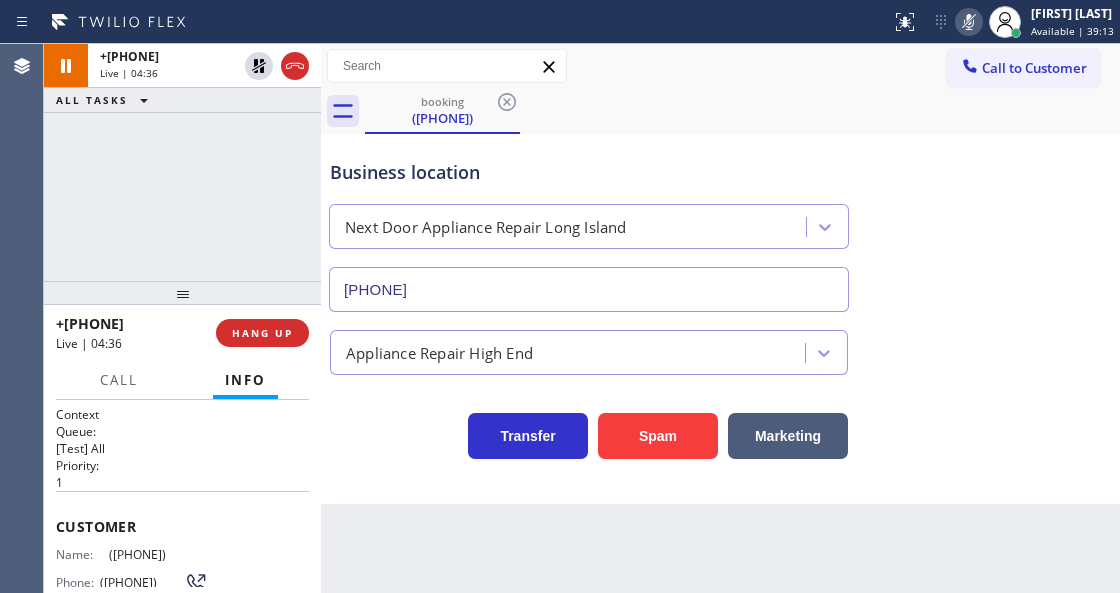click 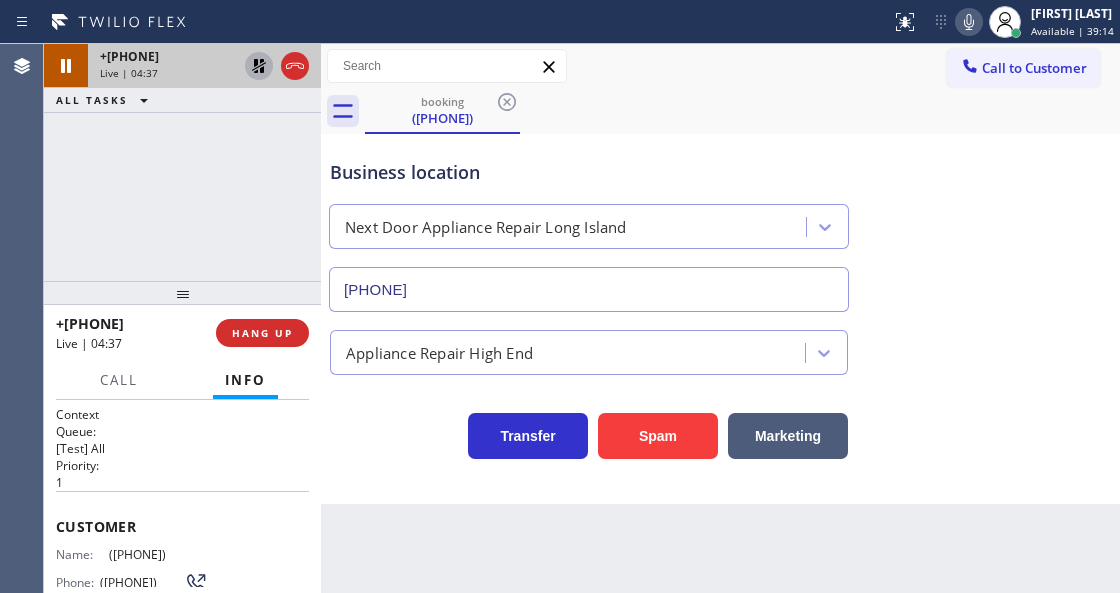 click 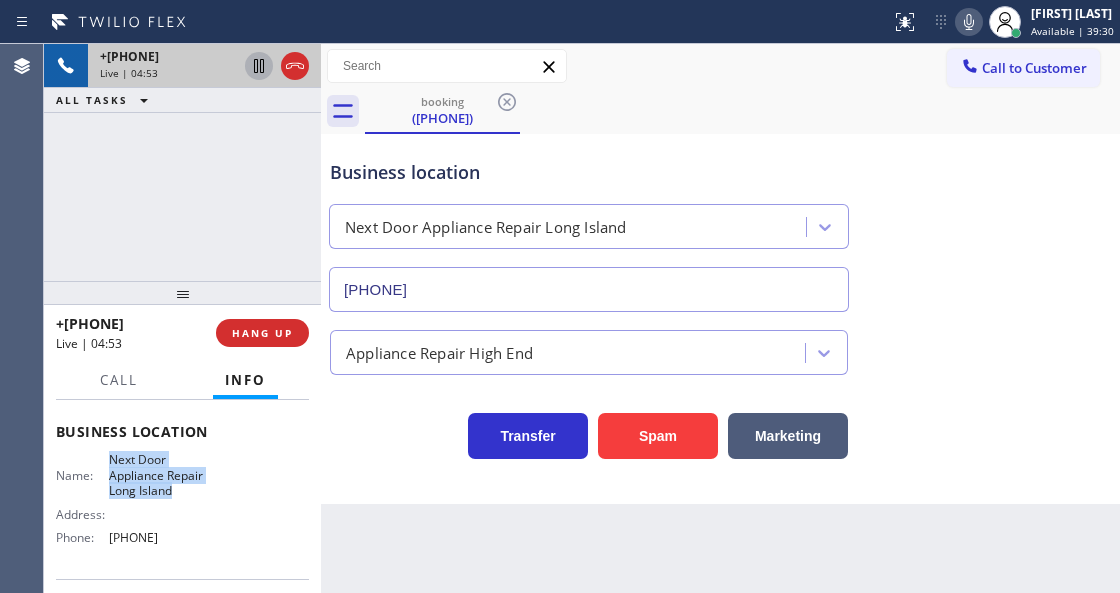 scroll, scrollTop: 266, scrollLeft: 0, axis: vertical 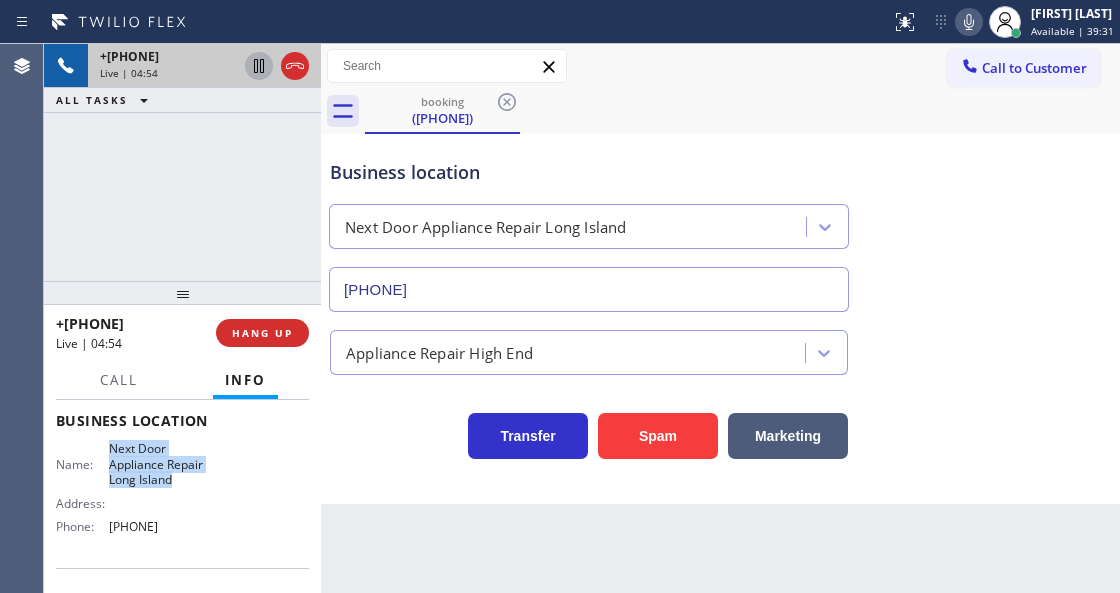 drag, startPoint x: 224, startPoint y: 530, endPoint x: 105, endPoint y: 530, distance: 119 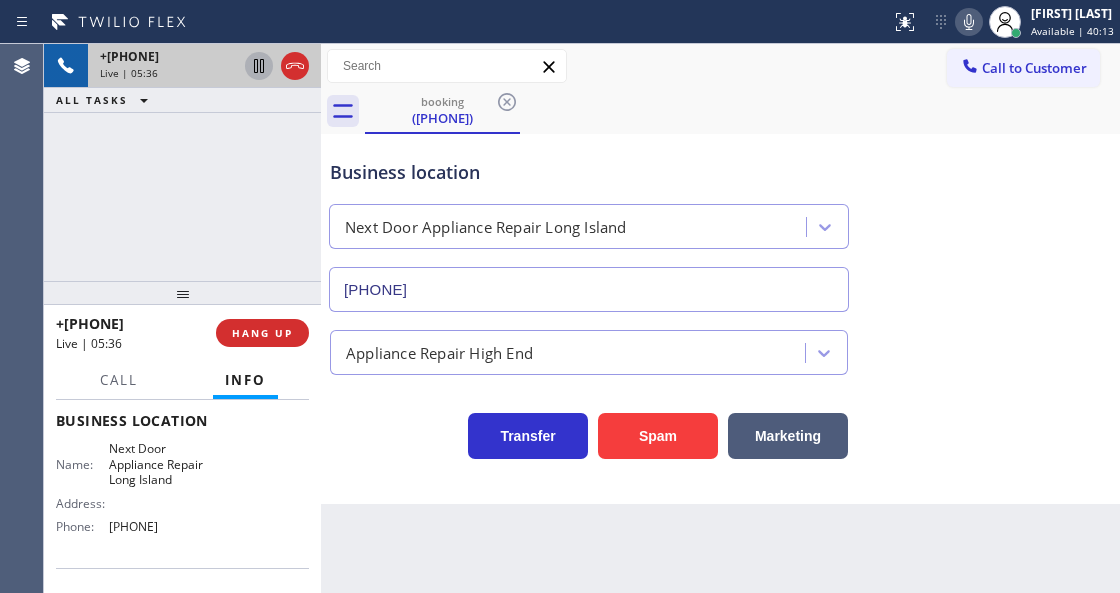 click on "Business location Next Door Appliance Repair Long Island [PHONE]" at bounding box center [589, 225] 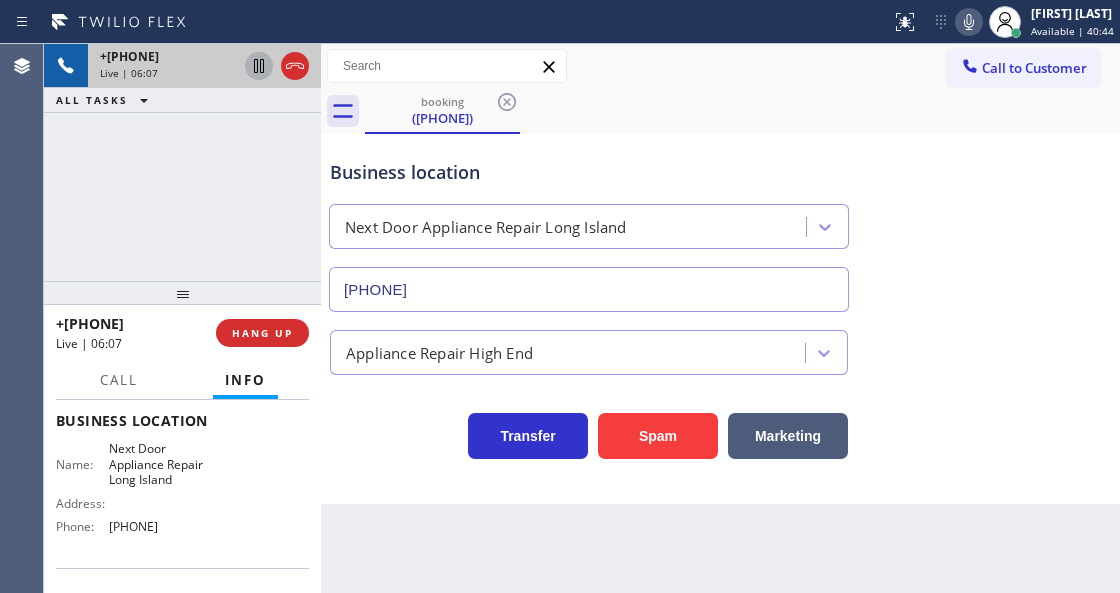 click on "Business location Next Door Appliance Repair Long Island [PHONE]" at bounding box center (589, 225) 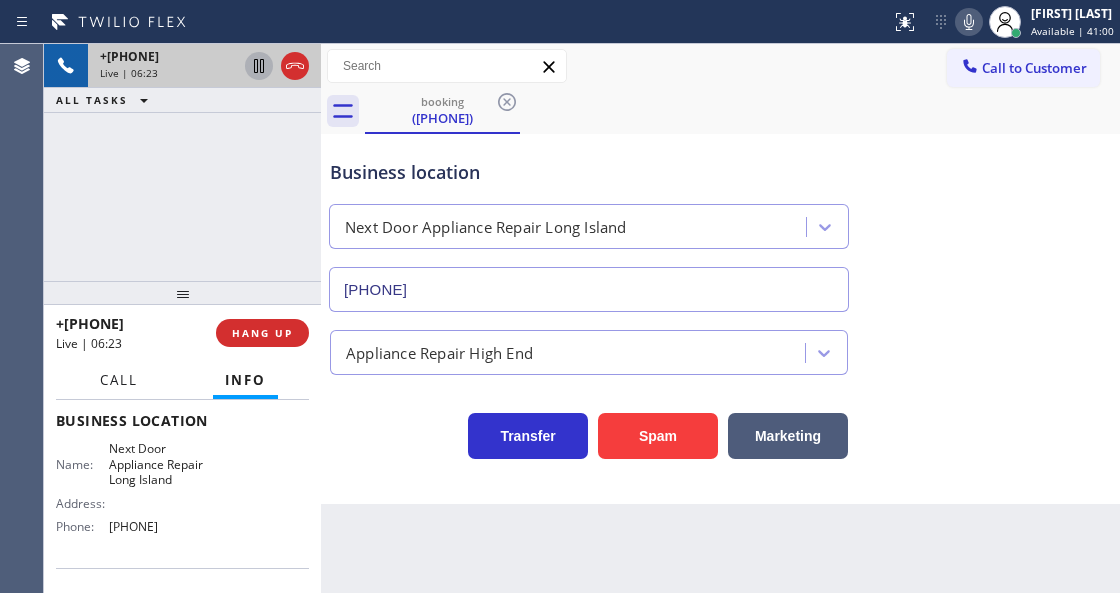 click on "Call" at bounding box center [119, 380] 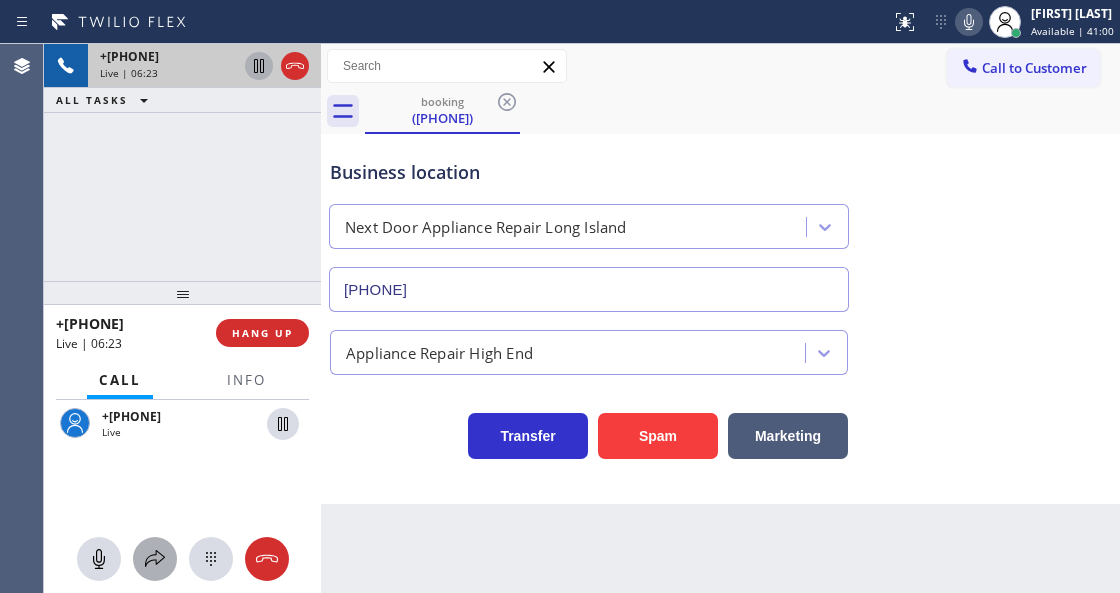 click 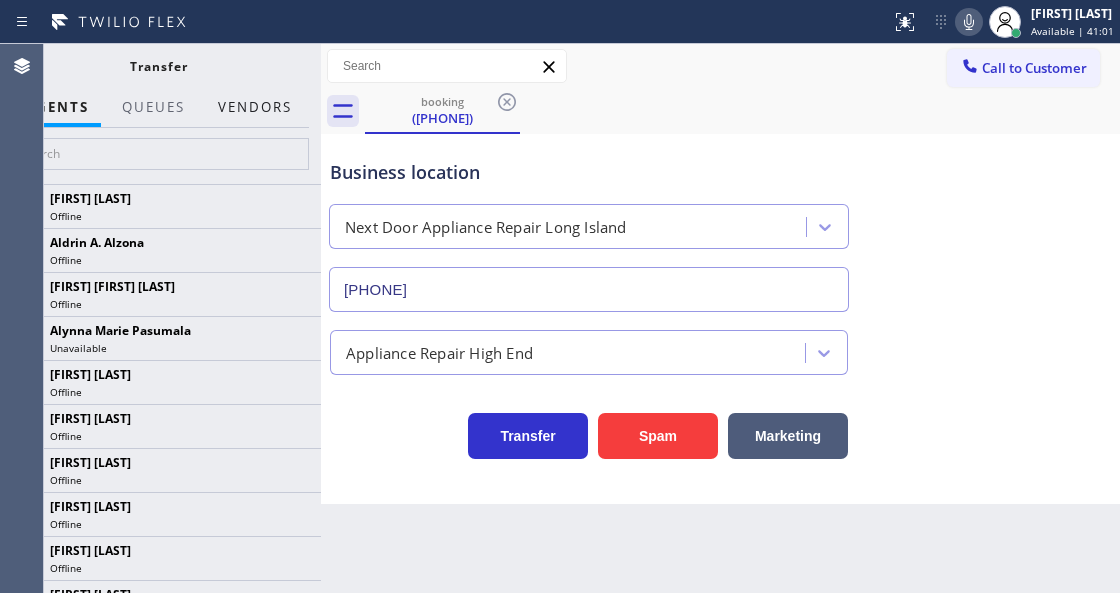 click on "Vendors" at bounding box center (255, 107) 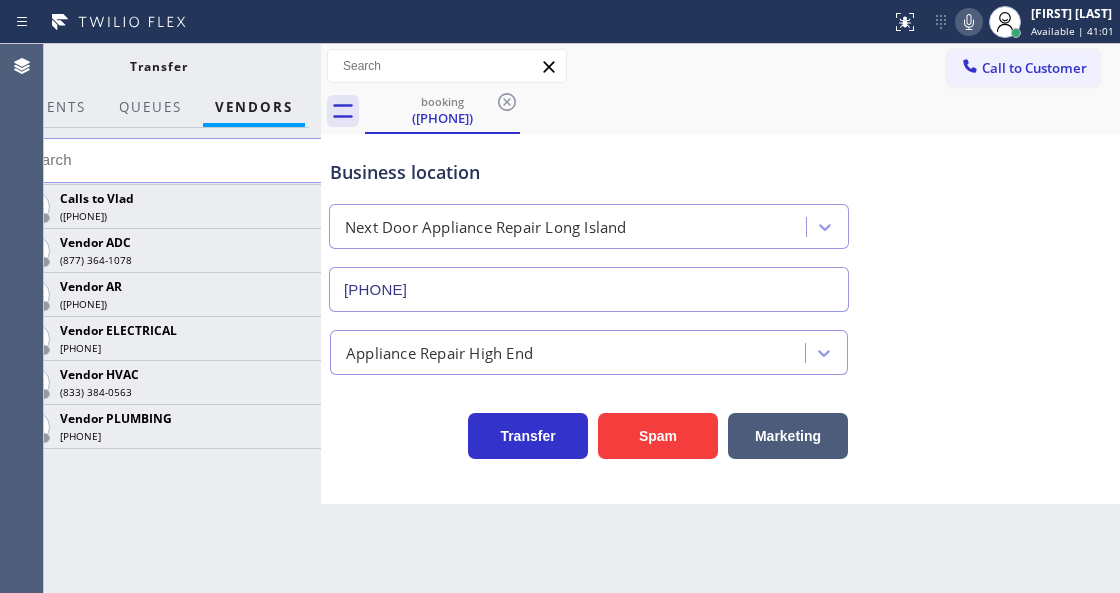 click at bounding box center (170, 160) 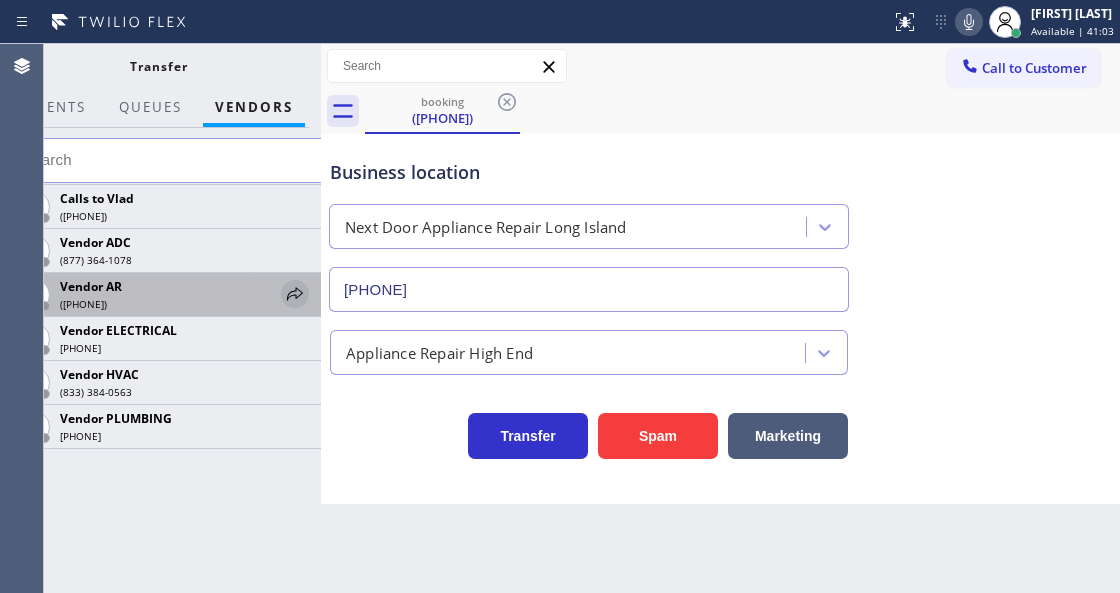 click 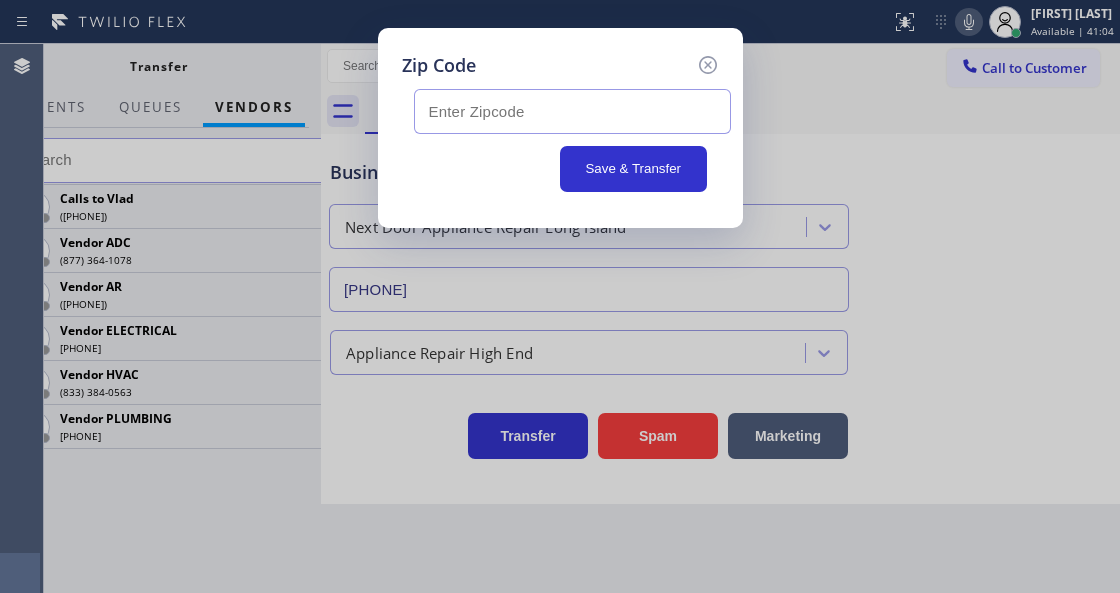 click at bounding box center (572, 111) 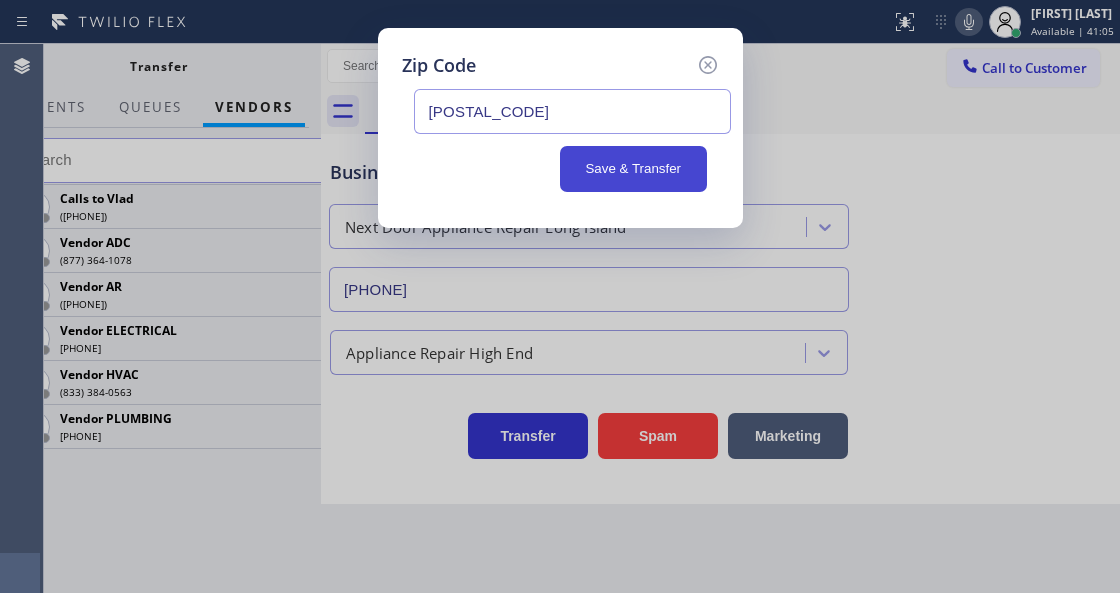 type on "[POSTAL_CODE]" 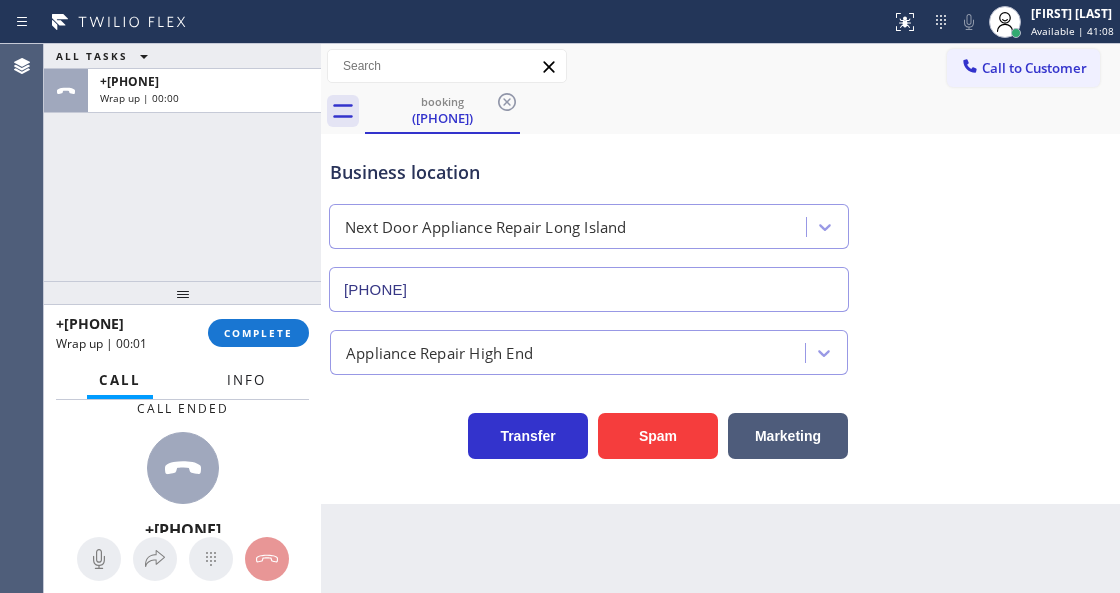 click on "Info" at bounding box center [246, 380] 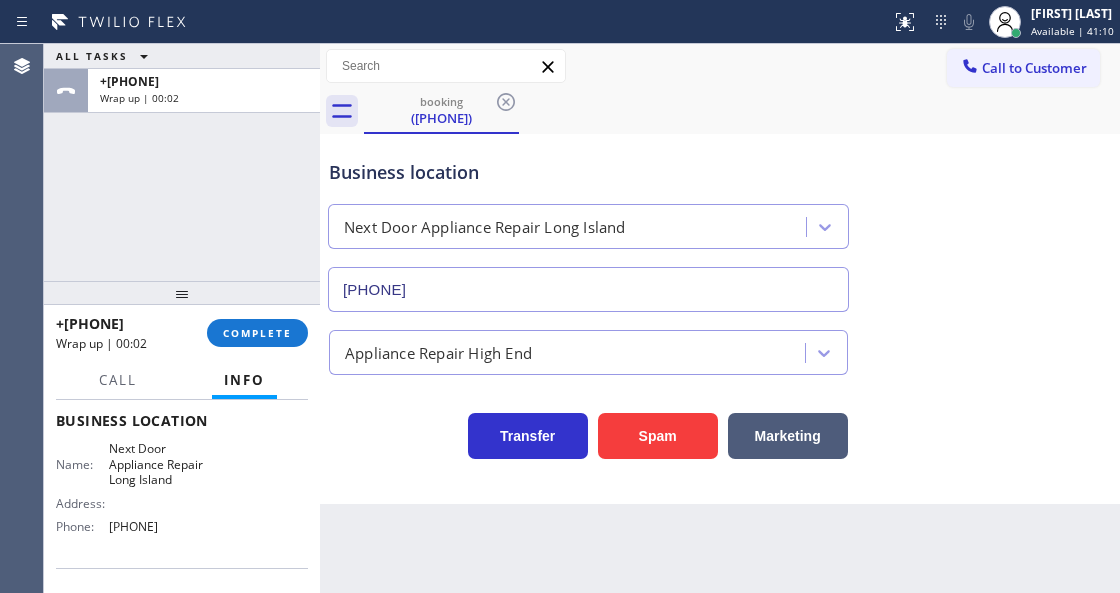 drag, startPoint x: 319, startPoint y: 221, endPoint x: 266, endPoint y: 194, distance: 59.48109 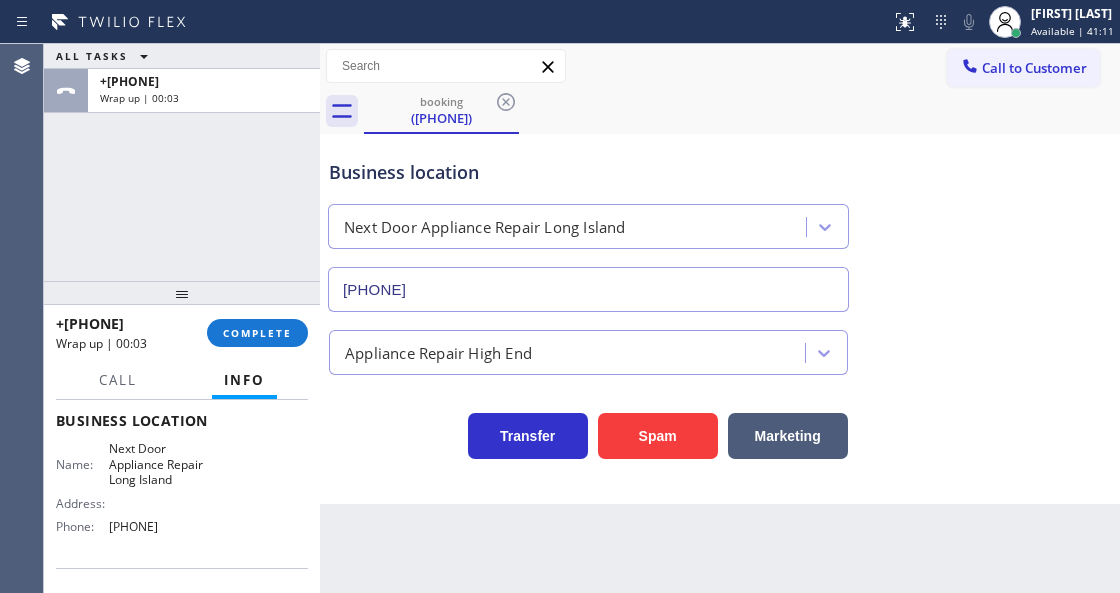 drag, startPoint x: 682, startPoint y: 129, endPoint x: 239, endPoint y: 296, distance: 473.43216 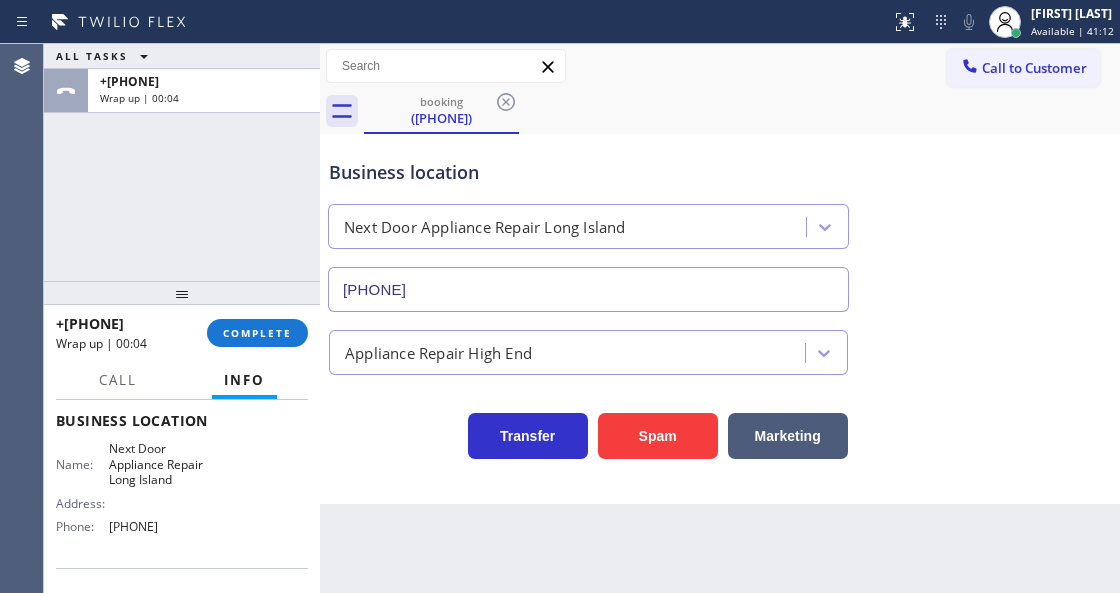 click on "ALL TASKS ALL TASKS ACTIVE TASKS TASKS IN WRAP UP +[PHONE] Wrap up | 00:04" at bounding box center (182, 162) 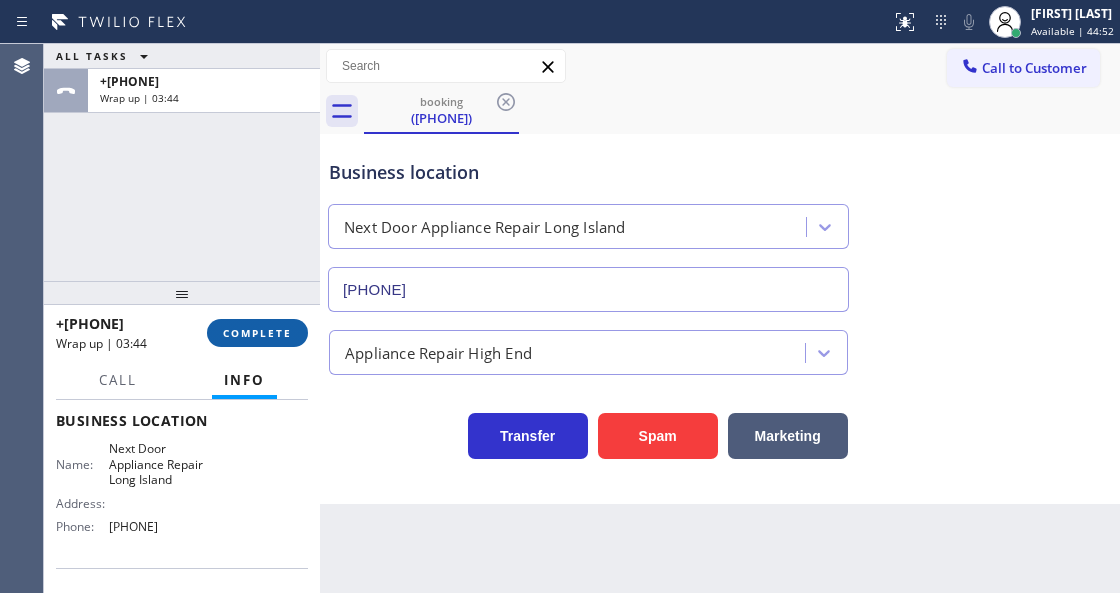 click on "COMPLETE" at bounding box center (257, 333) 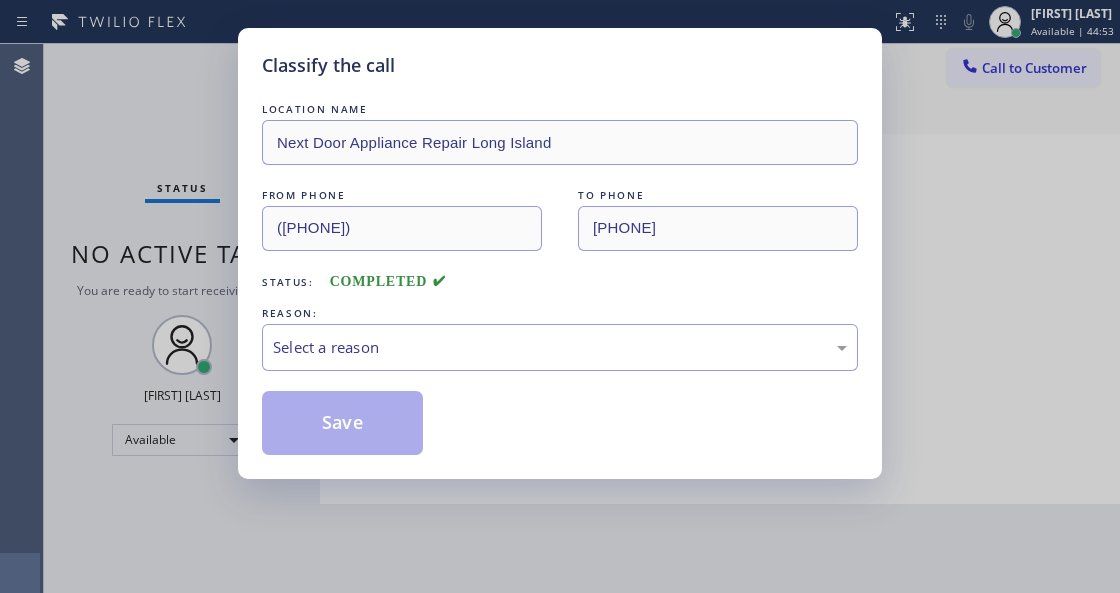 click on "Select a reason" at bounding box center (560, 347) 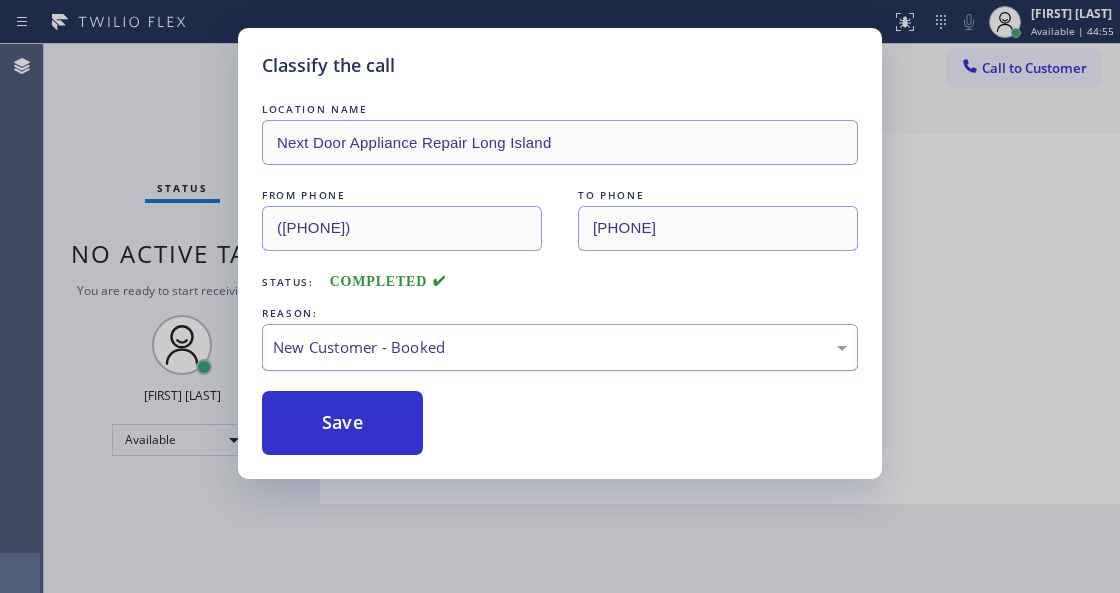 click on "New Customer - Booked" at bounding box center (560, 347) 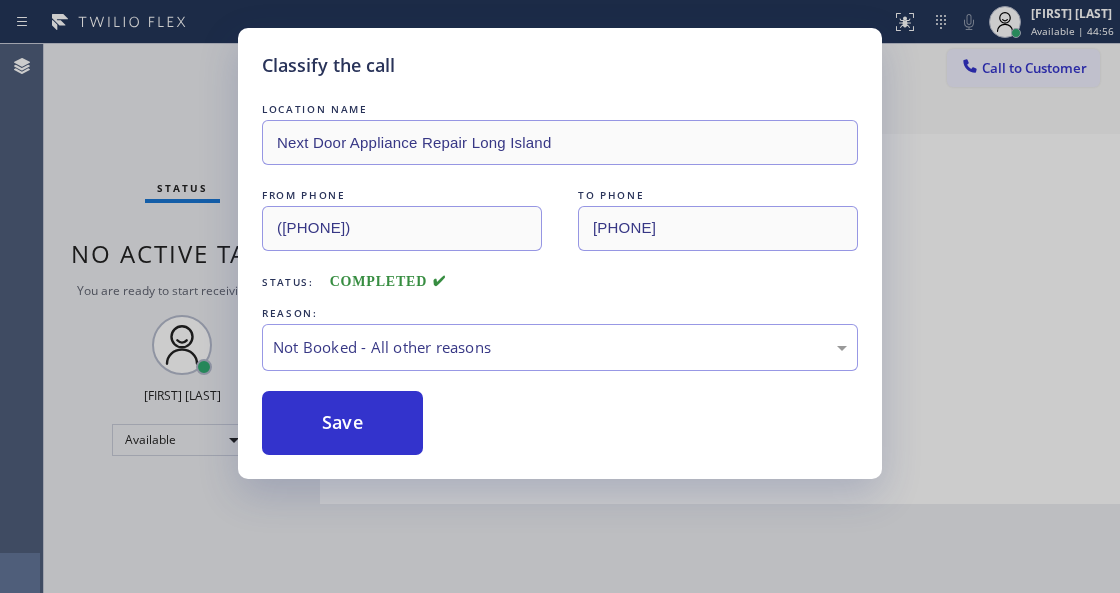 click on "Save" at bounding box center [342, 423] 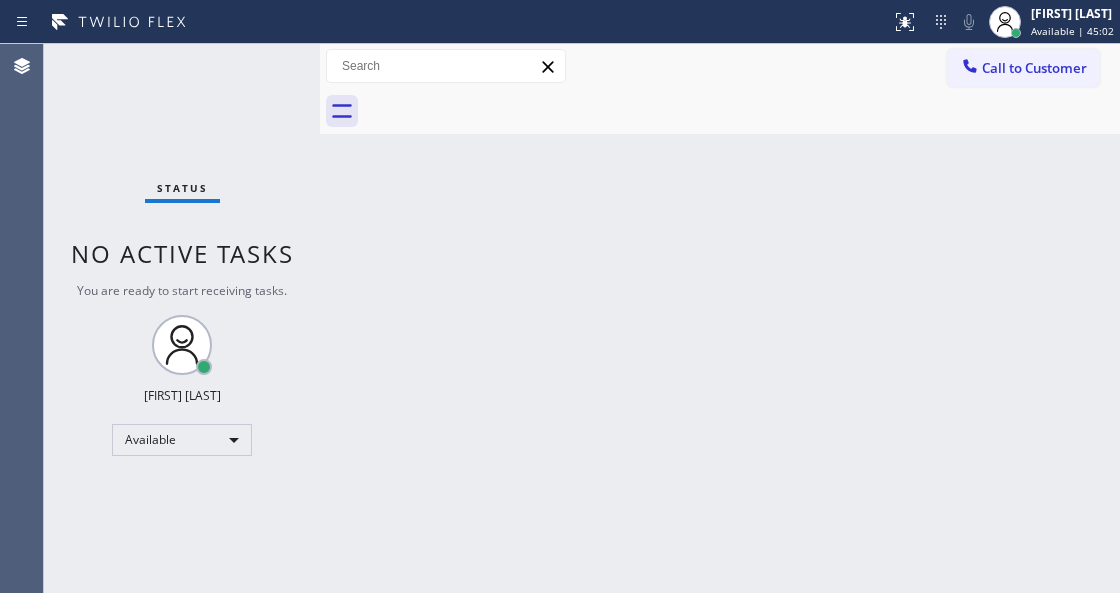 click on "Status   No active tasks     You are ready to start receiving tasks.   Venezza Koren Intas Available" at bounding box center [182, 318] 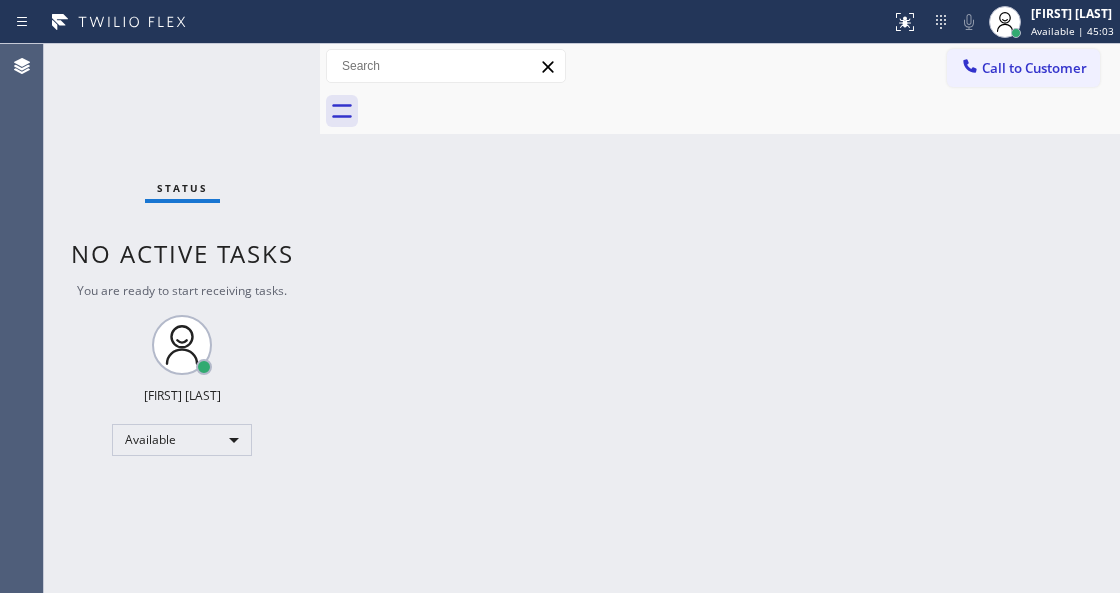click on "Status   No active tasks     You are ready to start receiving tasks.   Venezza Koren Intas Available" at bounding box center (182, 318) 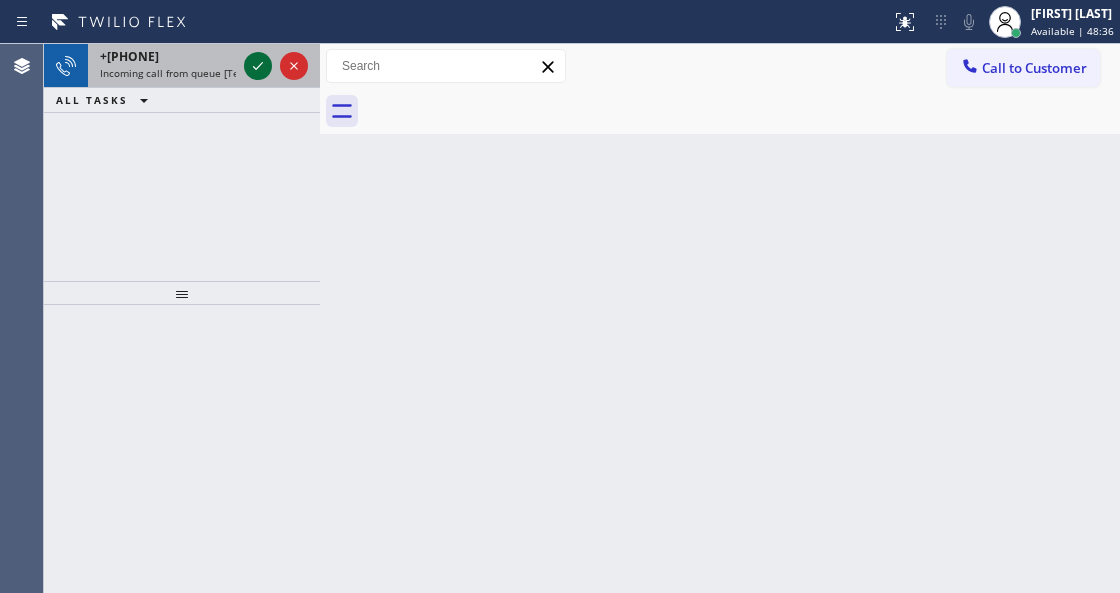 click 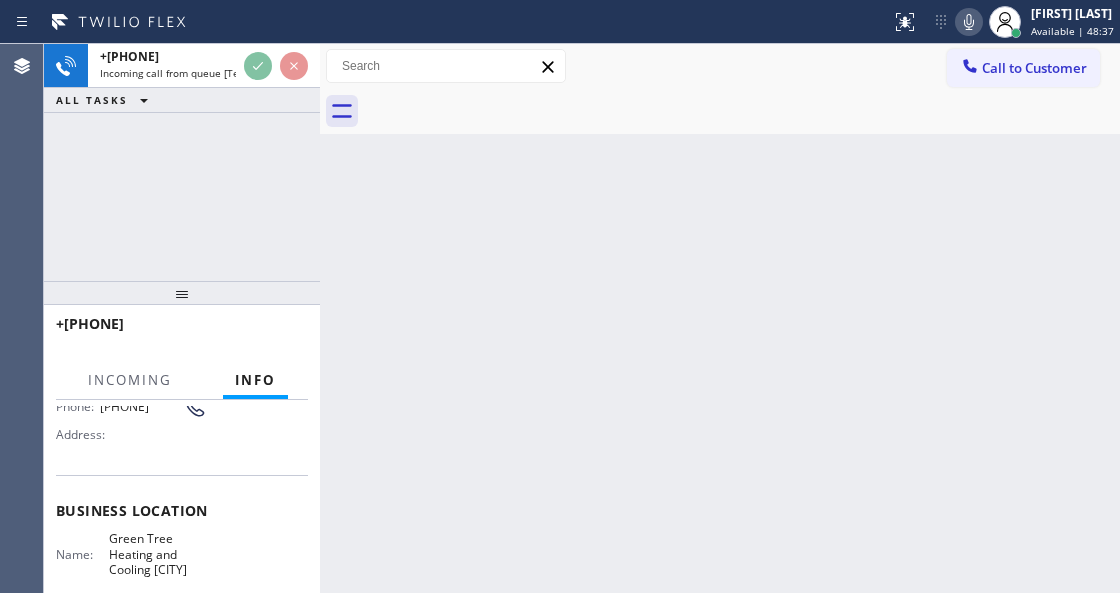 scroll, scrollTop: 200, scrollLeft: 0, axis: vertical 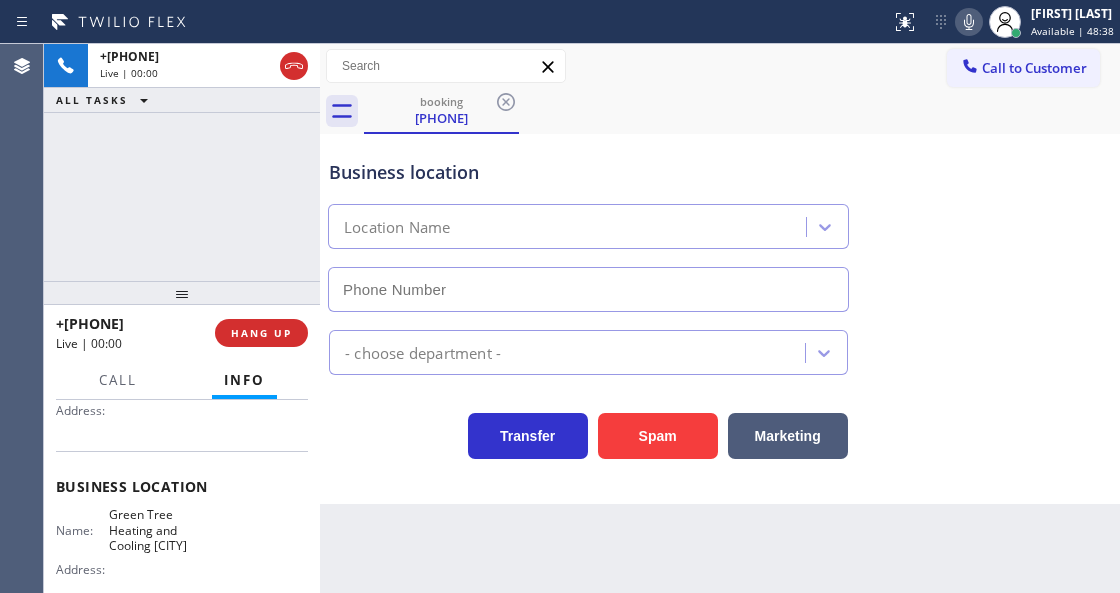 type on "[PHONE]" 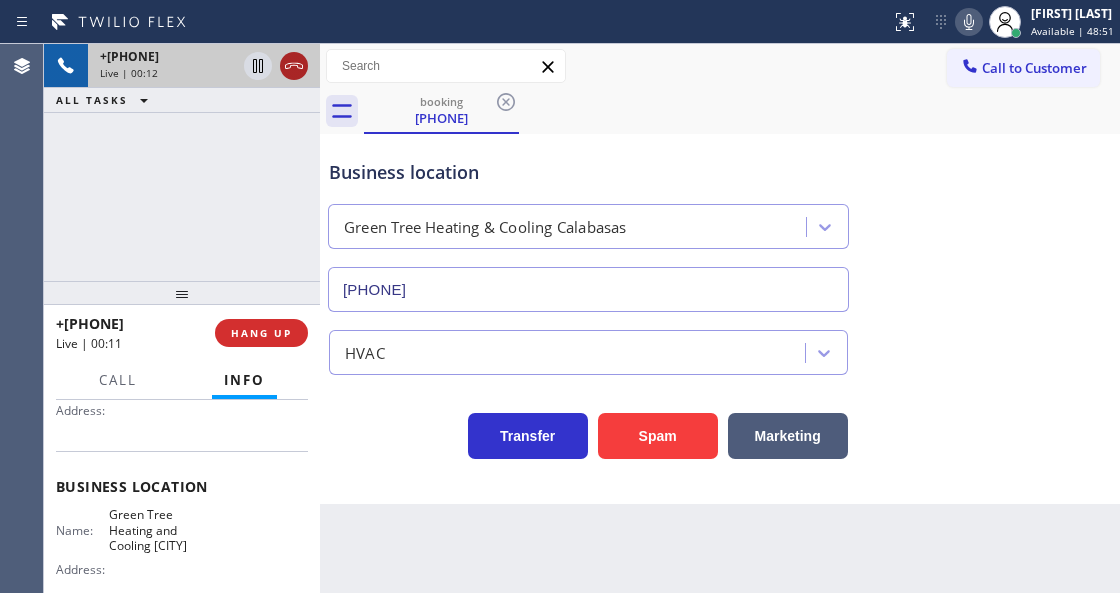 click 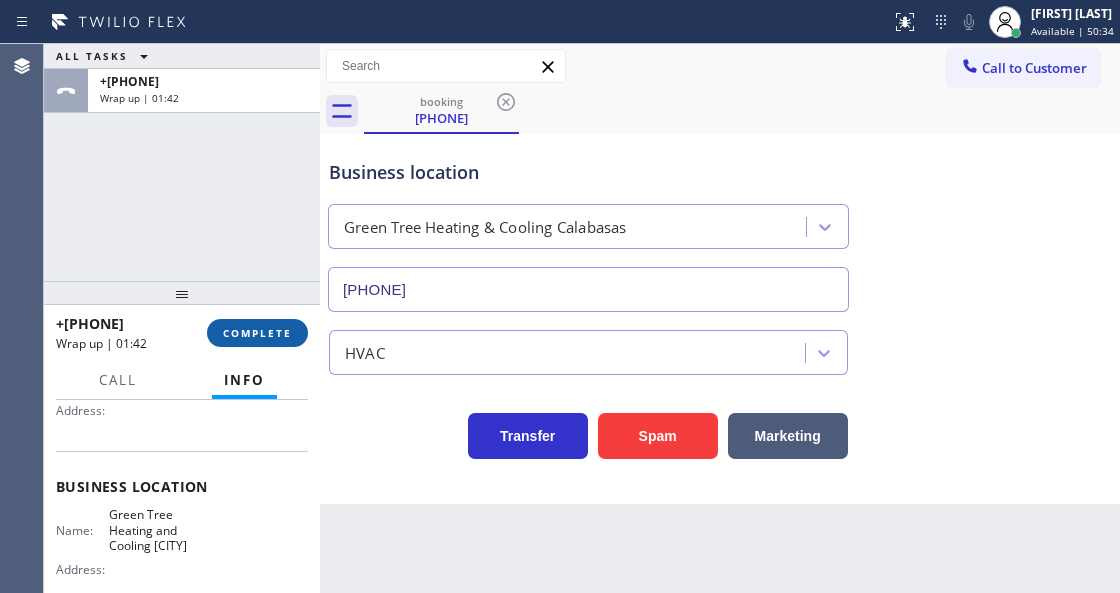 click on "COMPLETE" at bounding box center [257, 333] 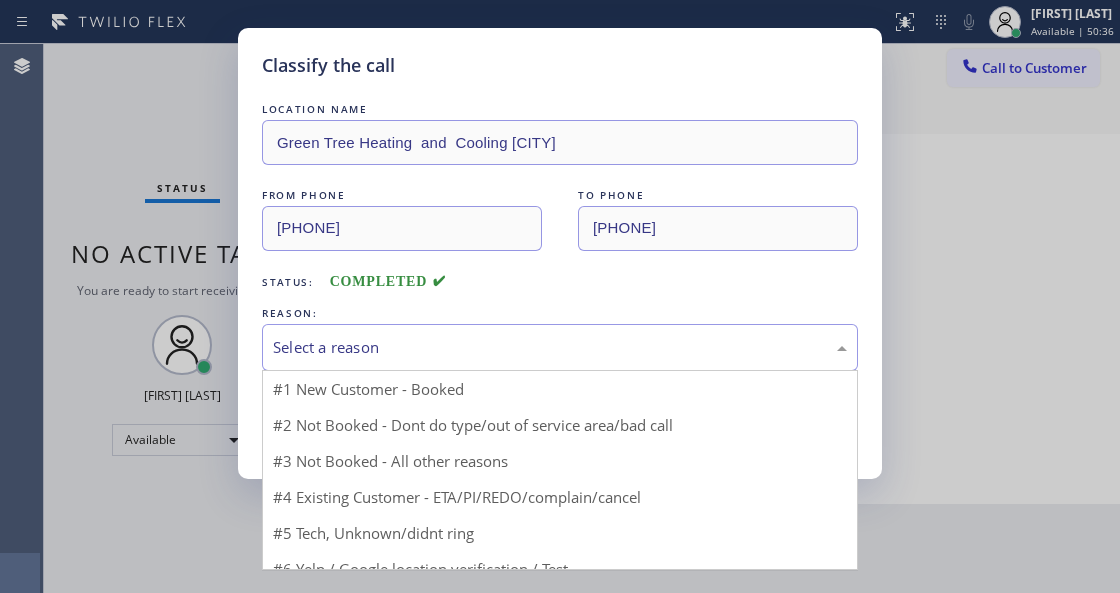 click on "Select a reason" at bounding box center (560, 347) 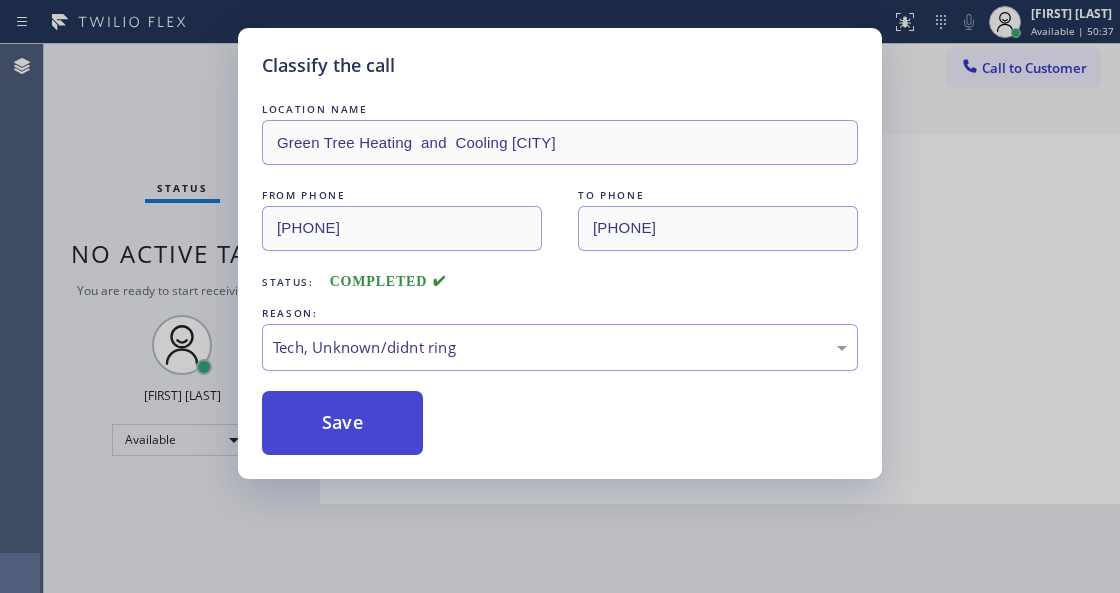 click on "Save" at bounding box center (342, 423) 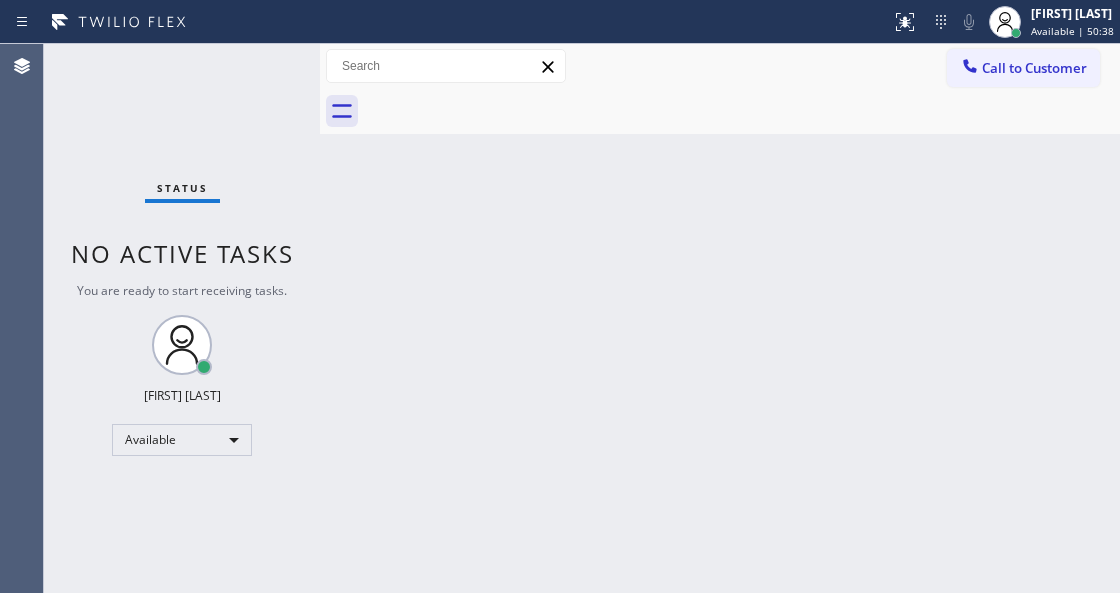 click on "Status   No active tasks     You are ready to start receiving tasks.   Venezza Koren Intas Available" at bounding box center [182, 318] 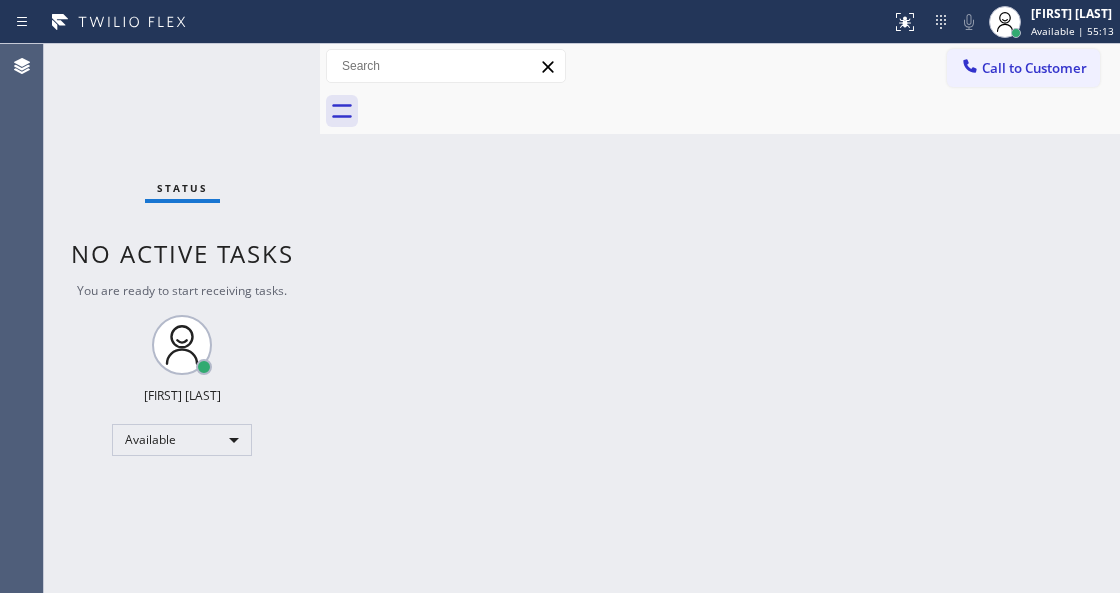 click on "Status   No active tasks     You are ready to start receiving tasks.   Venezza Koren Intas Available" at bounding box center (182, 318) 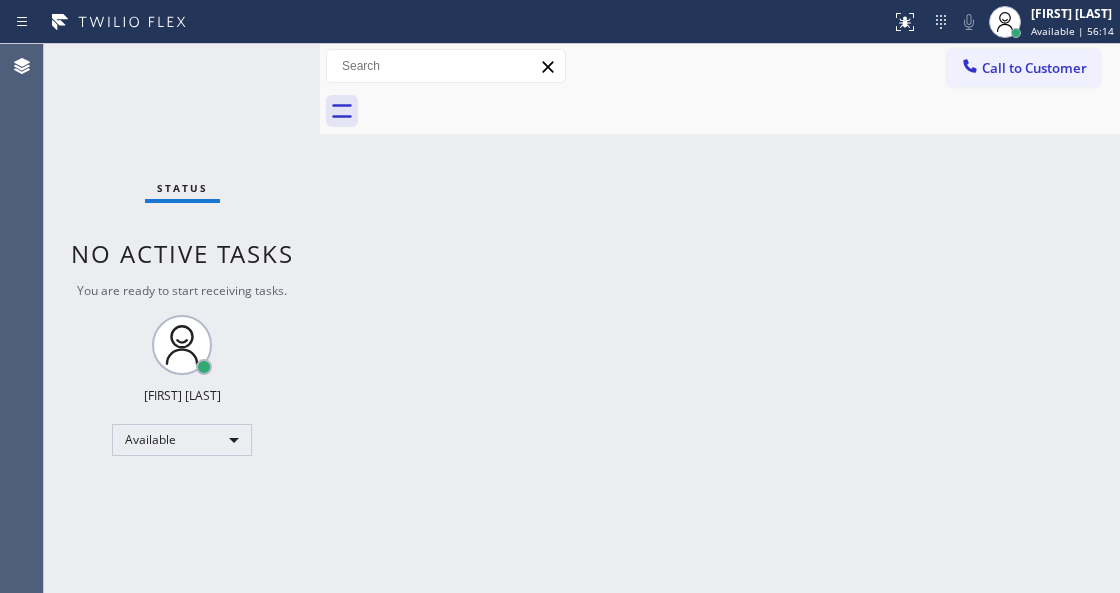 click on "Status   No active tasks     You are ready to start receiving tasks.   Venezza Koren Intas Available" at bounding box center (182, 318) 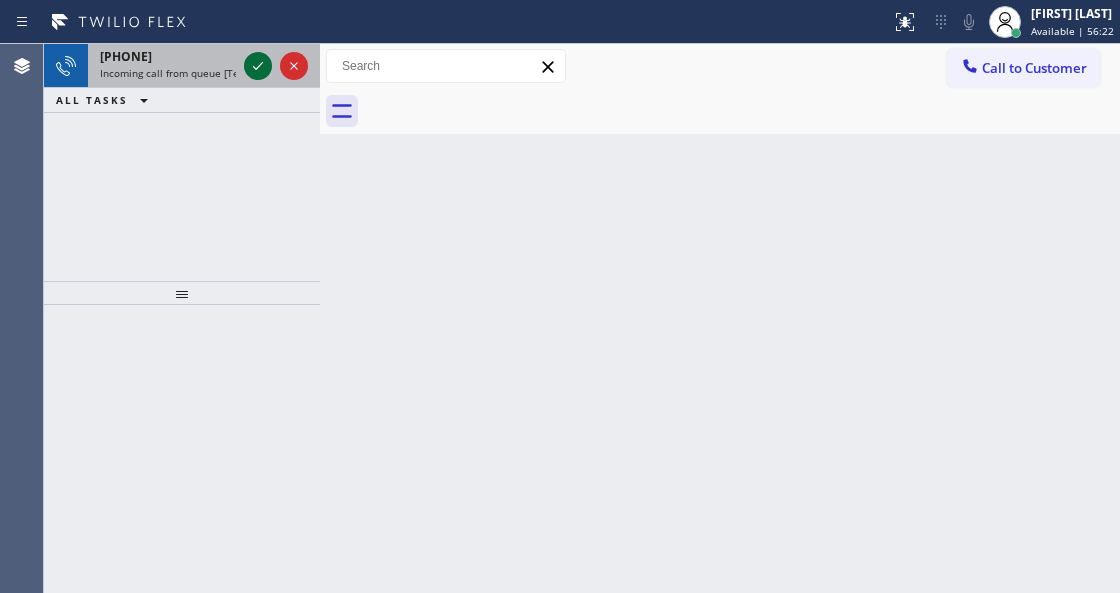 click 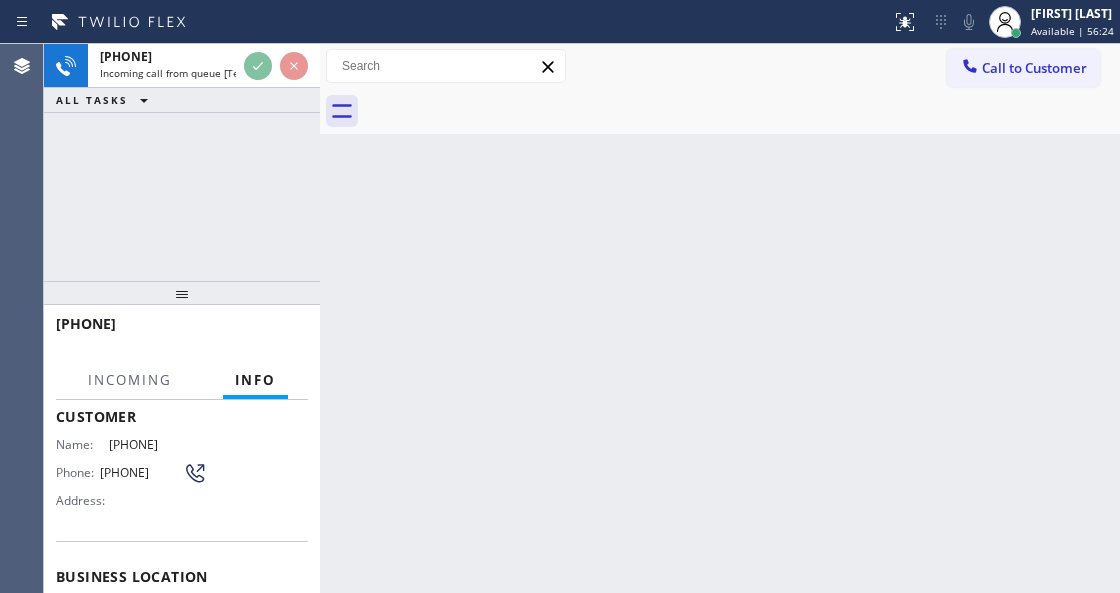 scroll, scrollTop: 200, scrollLeft: 0, axis: vertical 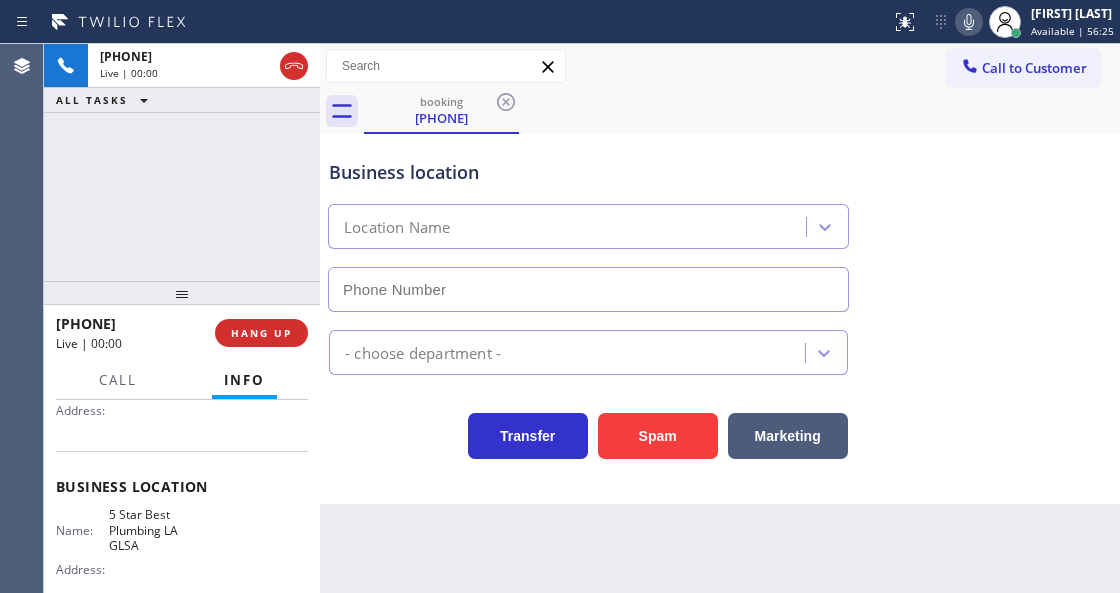 type on "[PHONE]" 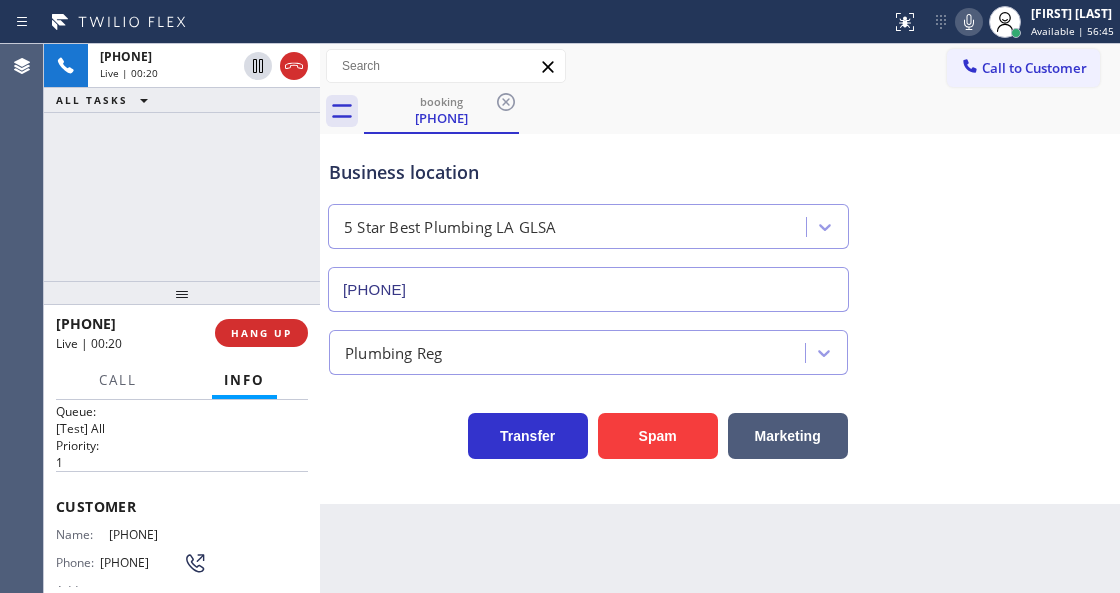 scroll, scrollTop: 0, scrollLeft: 0, axis: both 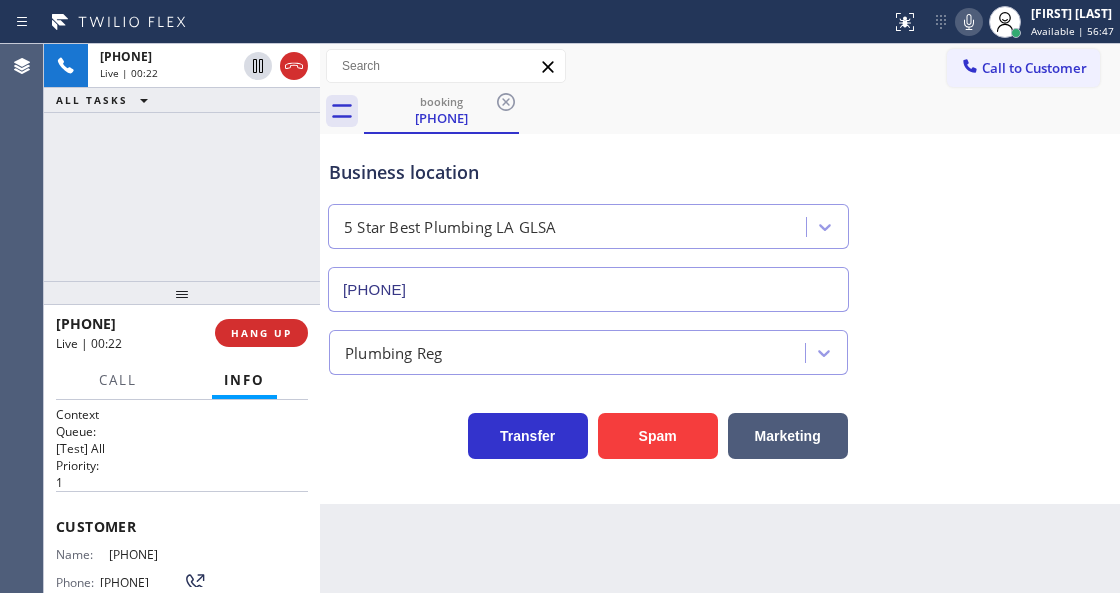 drag, startPoint x: 206, startPoint y: 548, endPoint x: 107, endPoint y: 559, distance: 99.60924 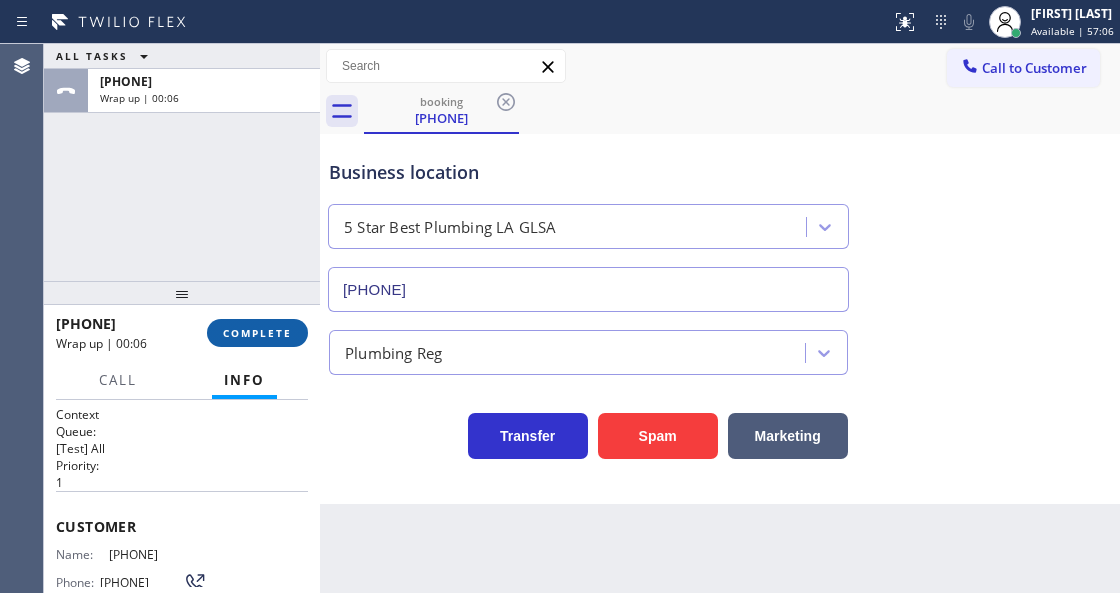click on "COMPLETE" at bounding box center (257, 333) 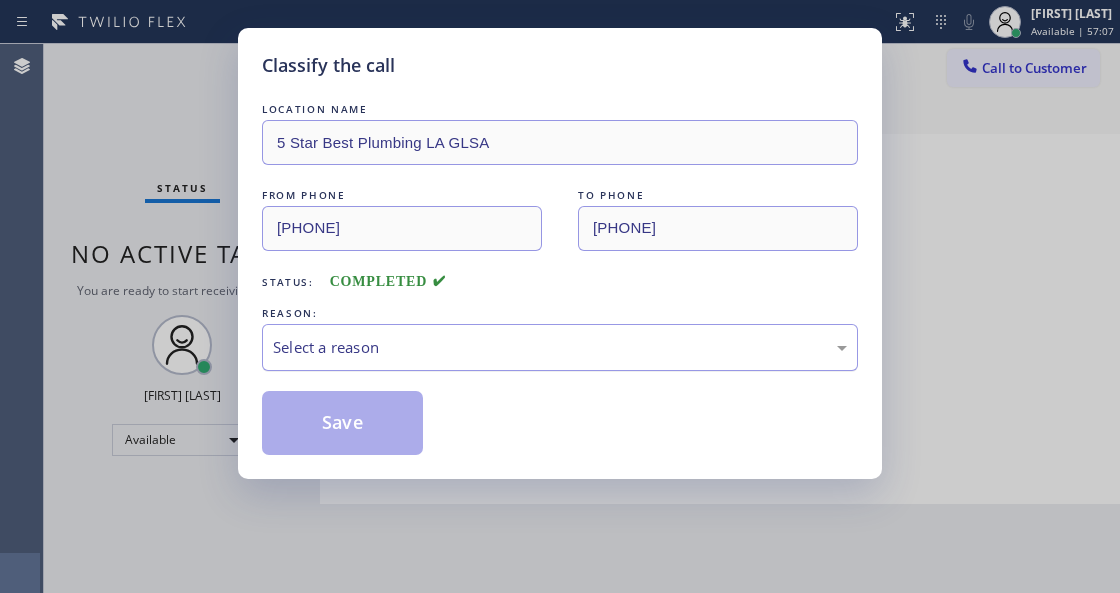 click on "Select a reason" at bounding box center [560, 347] 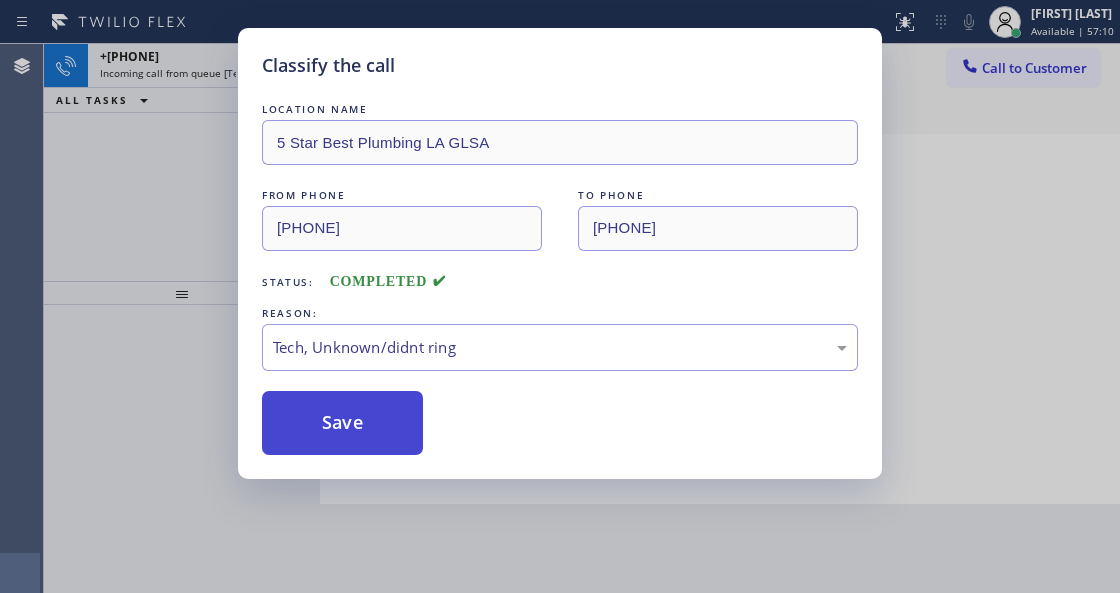 click on "Save" at bounding box center (342, 423) 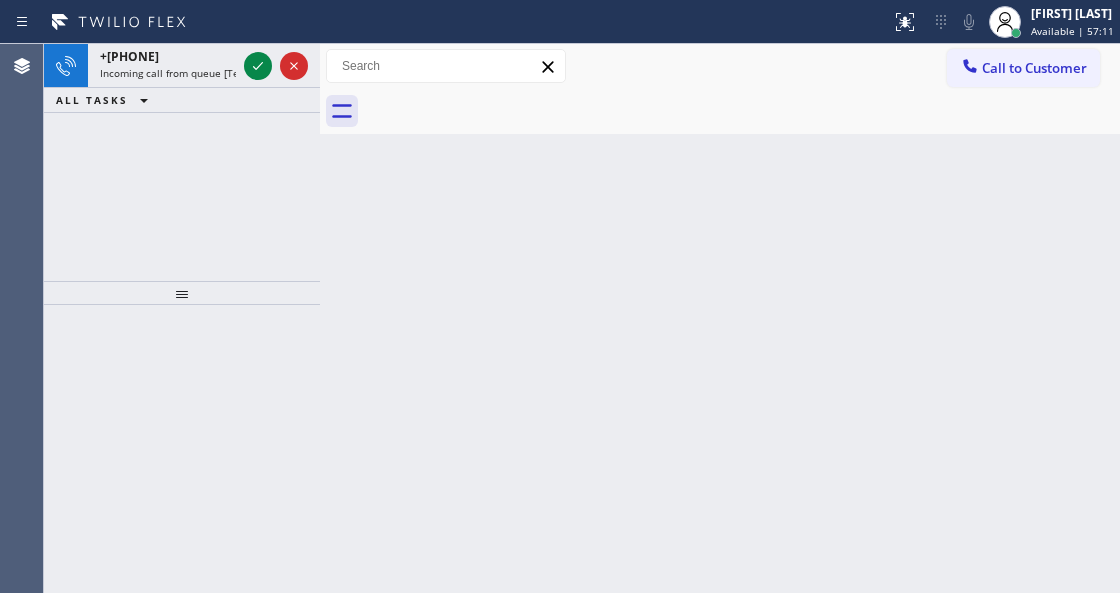 click 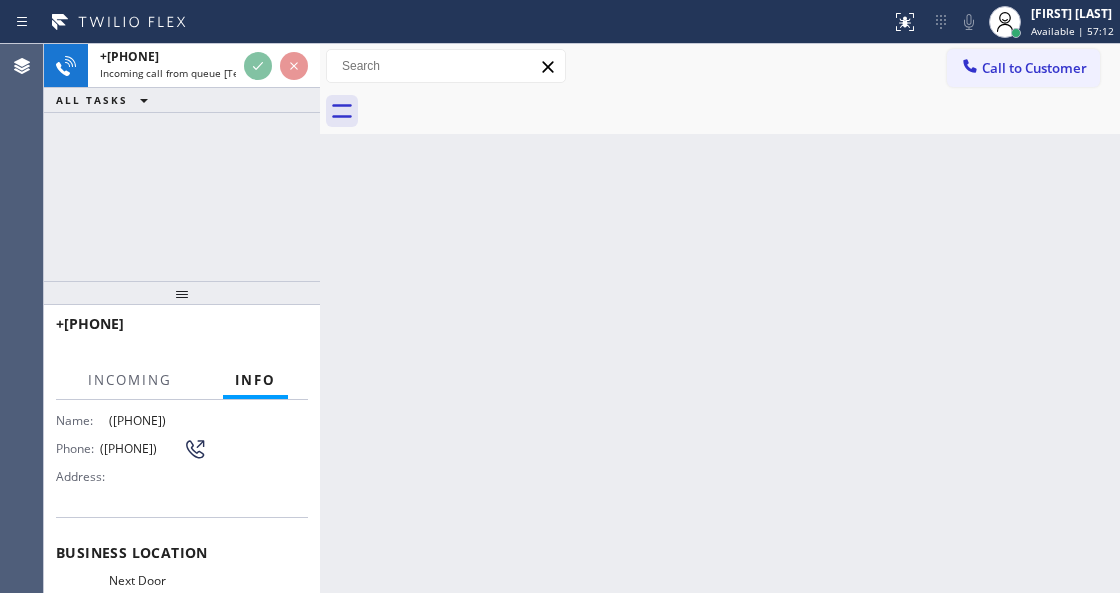 scroll, scrollTop: 266, scrollLeft: 0, axis: vertical 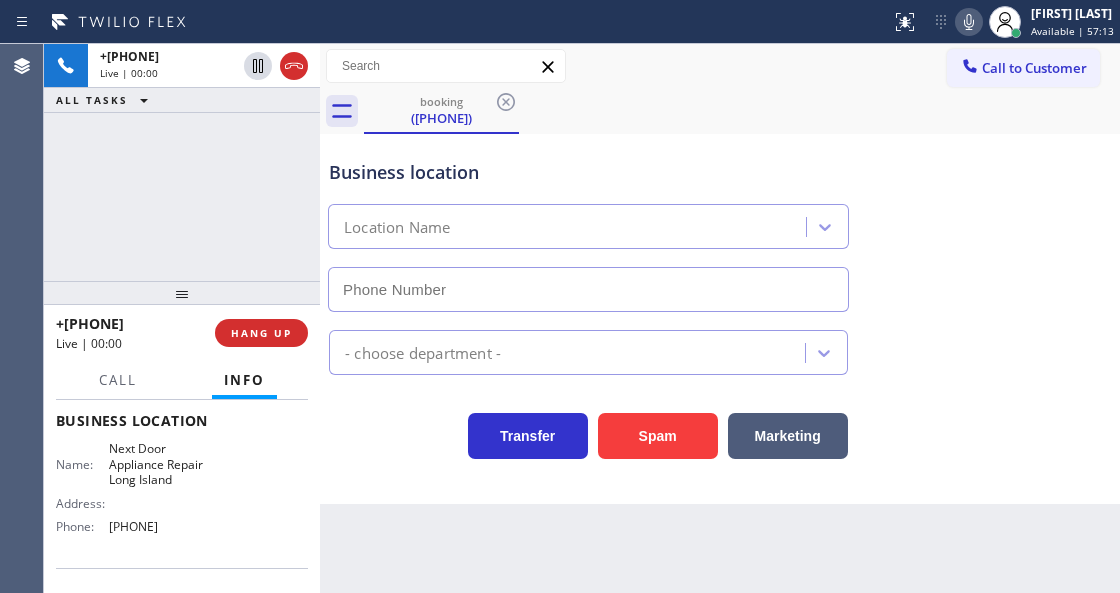 type on "[PHONE]" 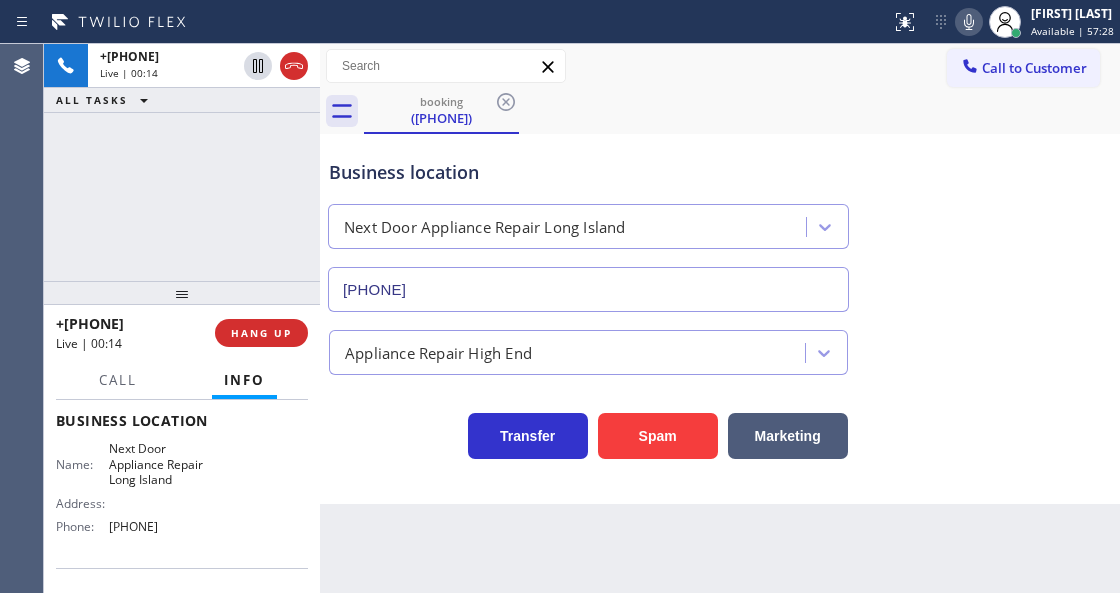 drag, startPoint x: 296, startPoint y: 70, endPoint x: 321, endPoint y: 116, distance: 52.35456 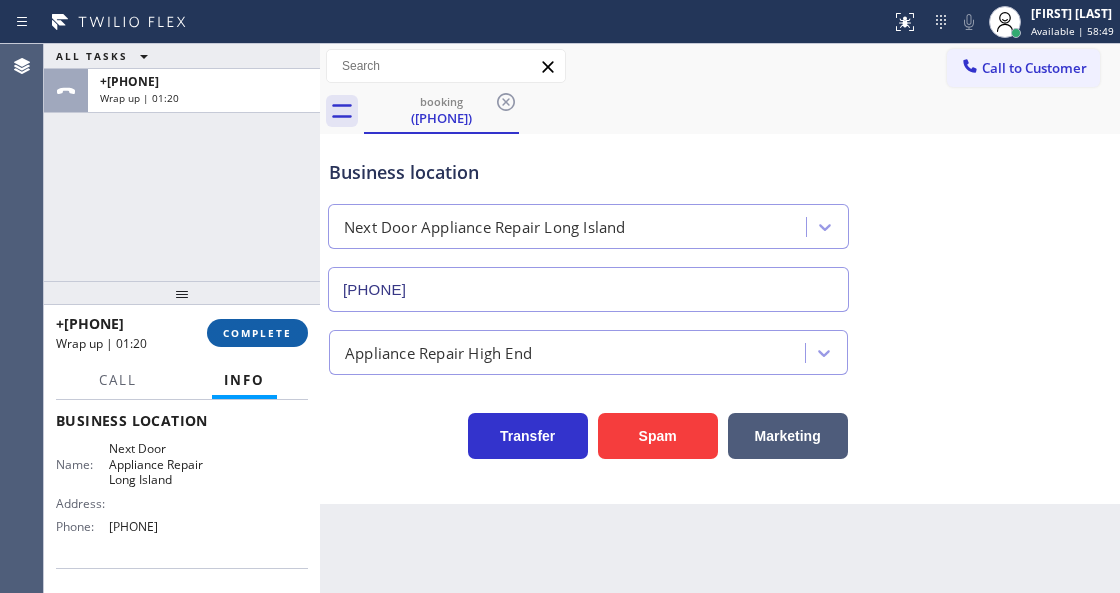 click on "COMPLETE" at bounding box center [257, 333] 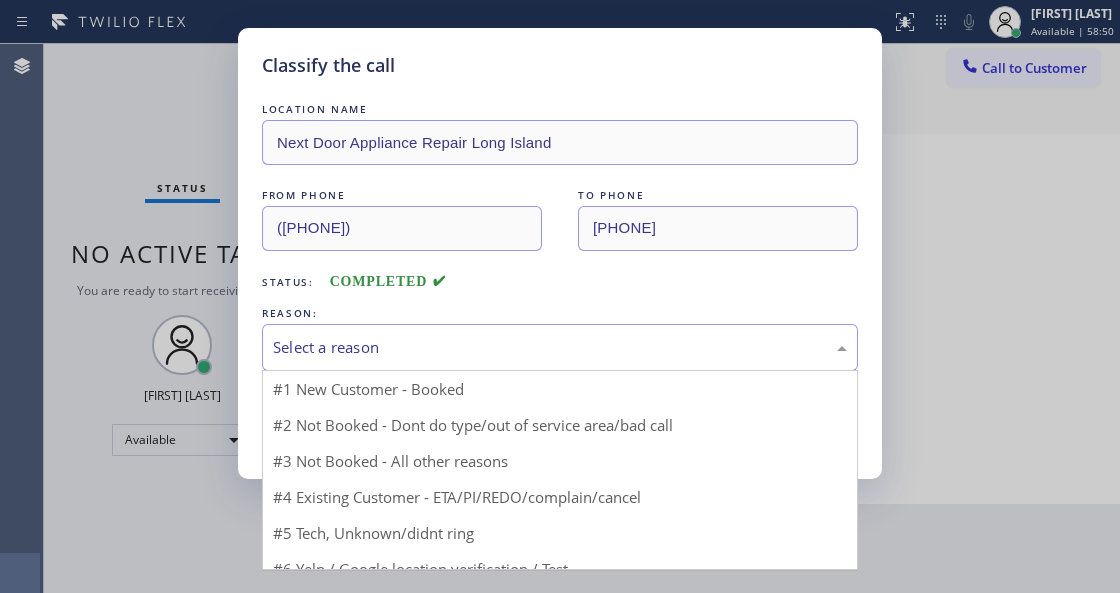 click on "Select a reason" at bounding box center [560, 347] 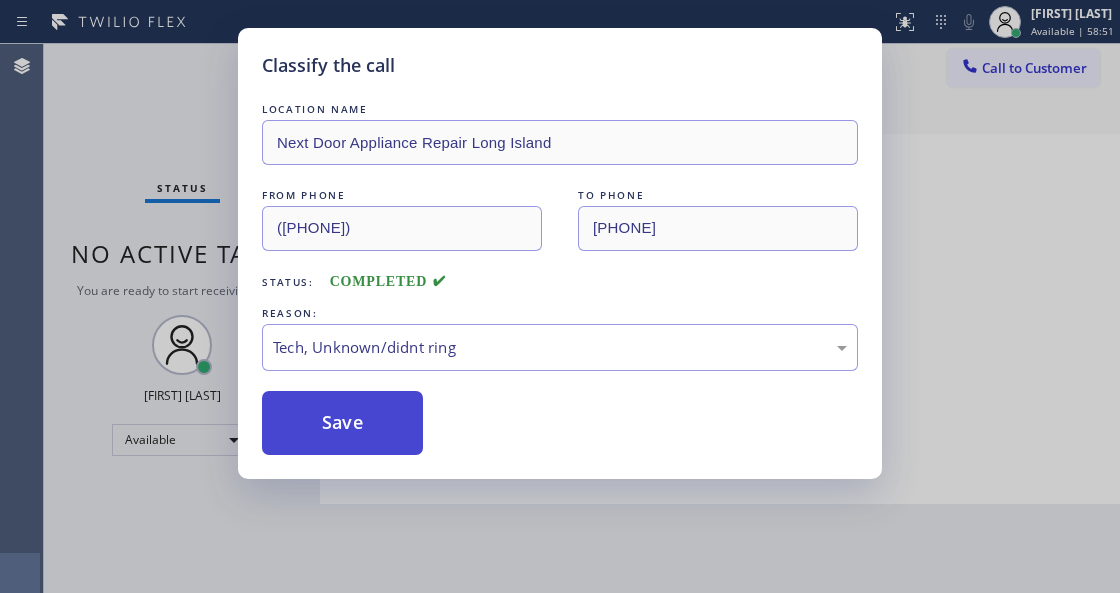 click on "Save" at bounding box center [342, 423] 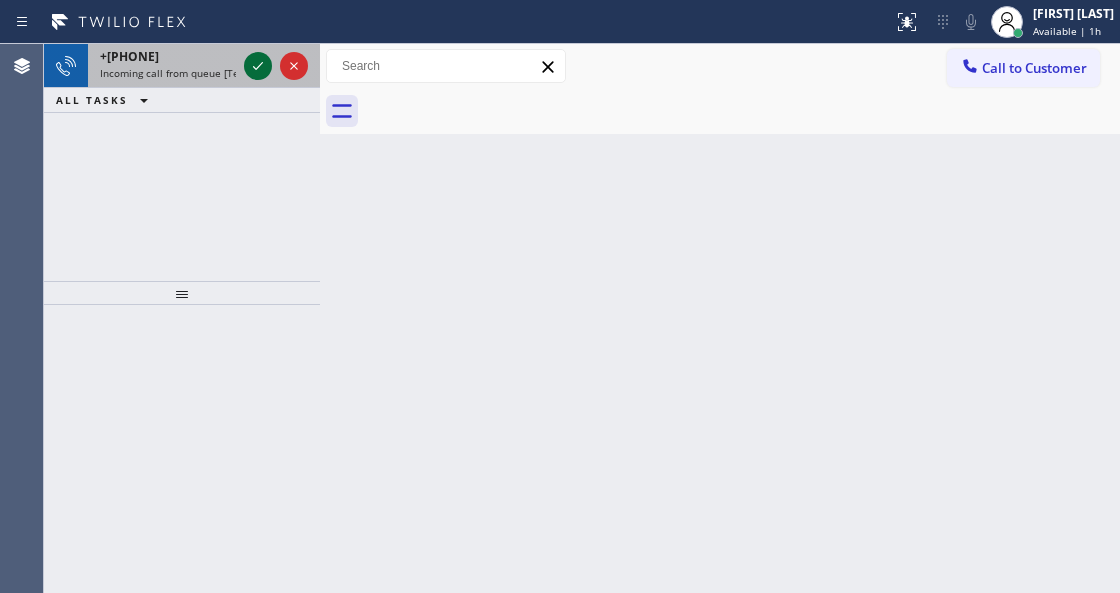 click 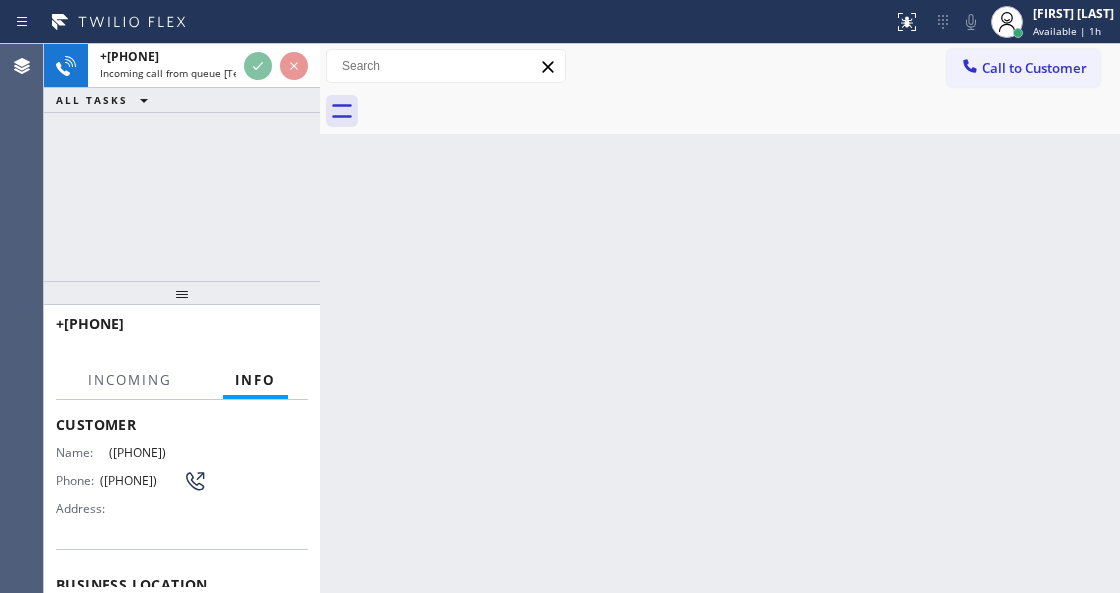 scroll, scrollTop: 200, scrollLeft: 0, axis: vertical 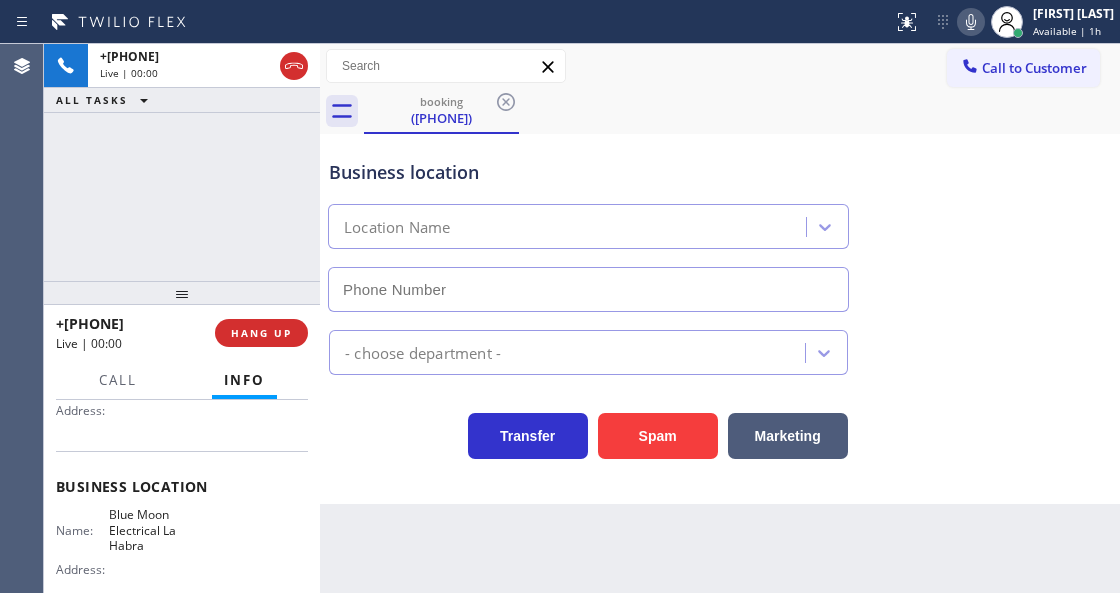 type on "([PHONE])" 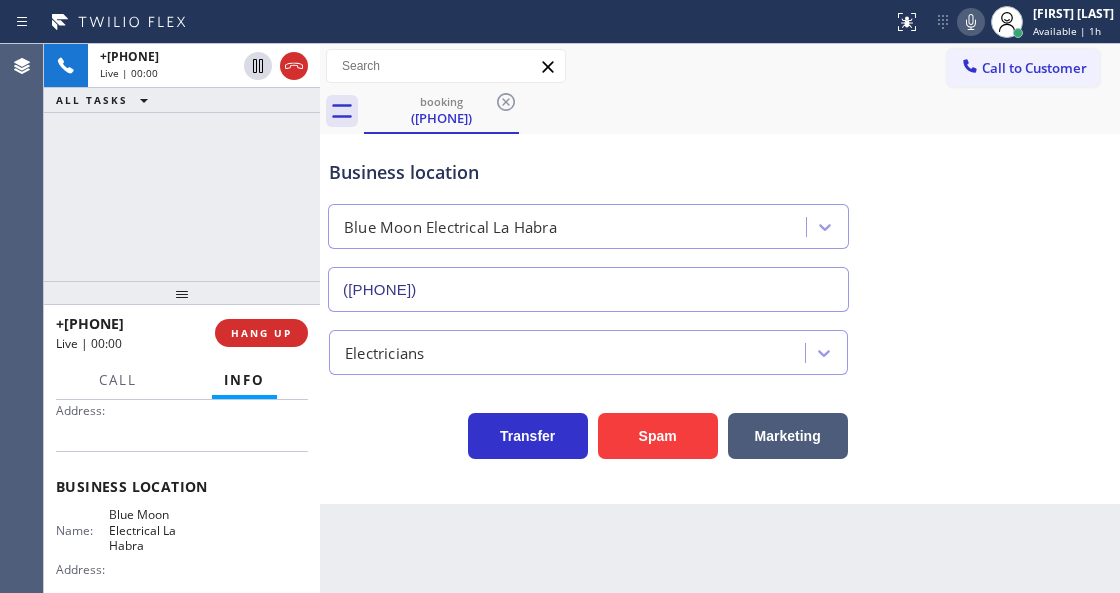 click on "Transfer Spam Marketing" at bounding box center [720, 417] 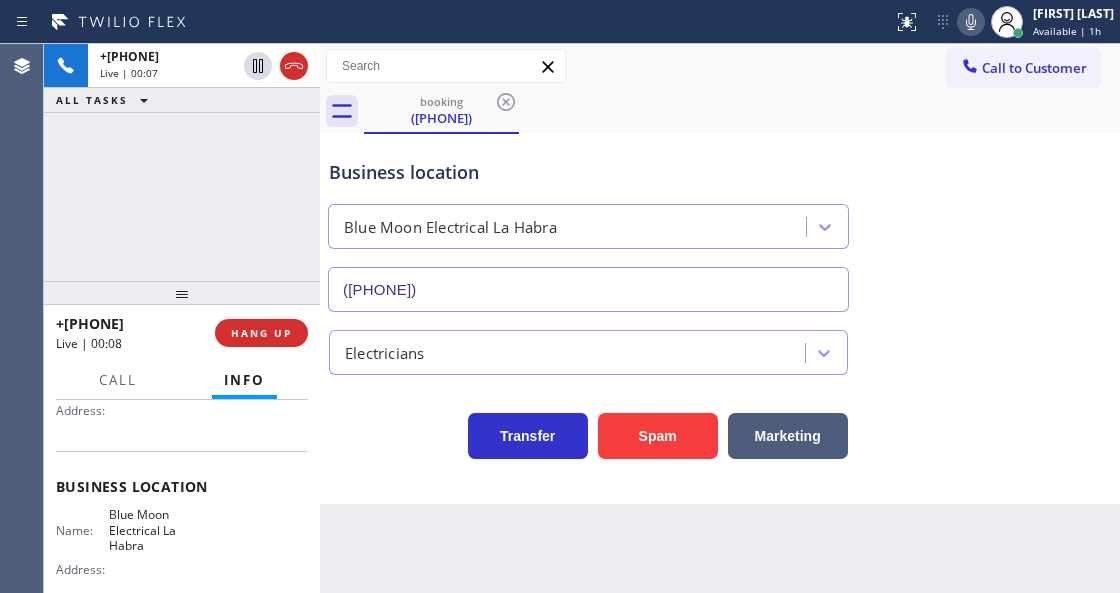 click on "Transfer Spam Marketing" at bounding box center [588, 431] 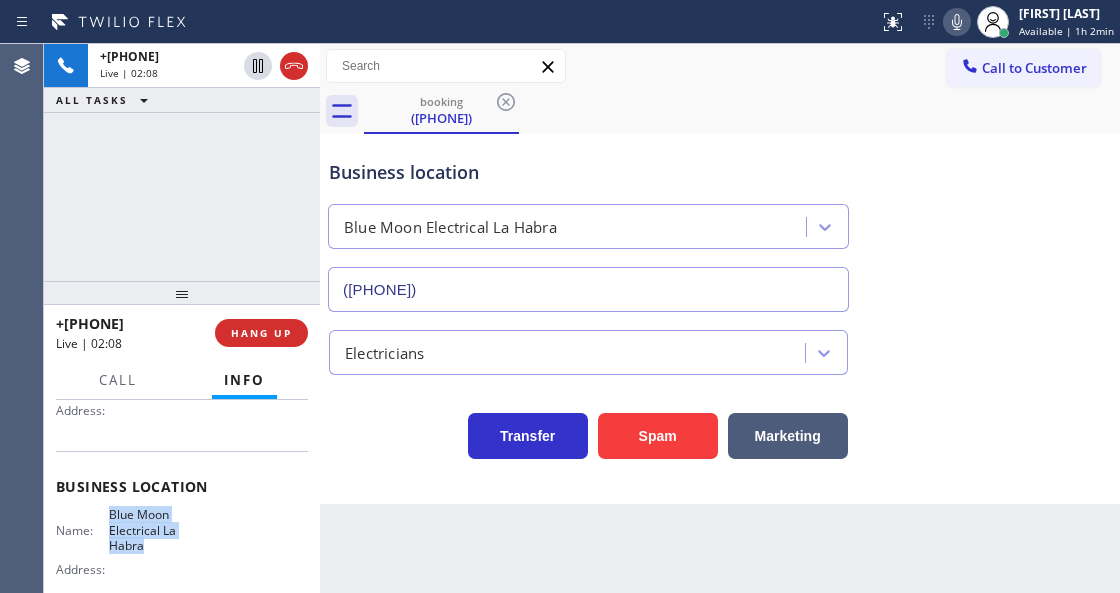 drag, startPoint x: 101, startPoint y: 515, endPoint x: 158, endPoint y: 551, distance: 67.41662 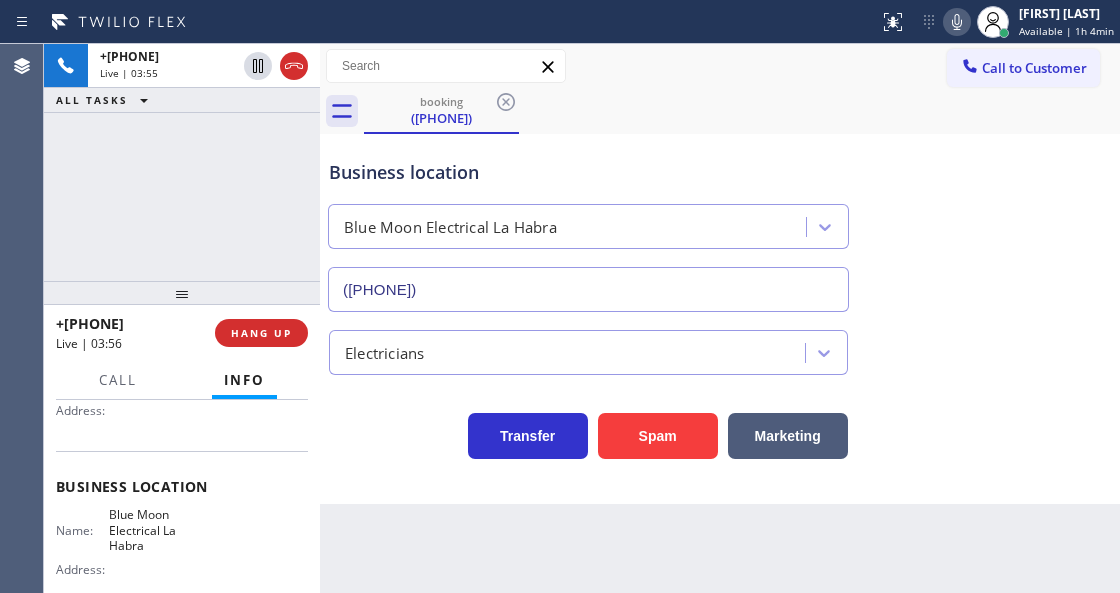click on "booking [PHONE]" at bounding box center [742, 111] 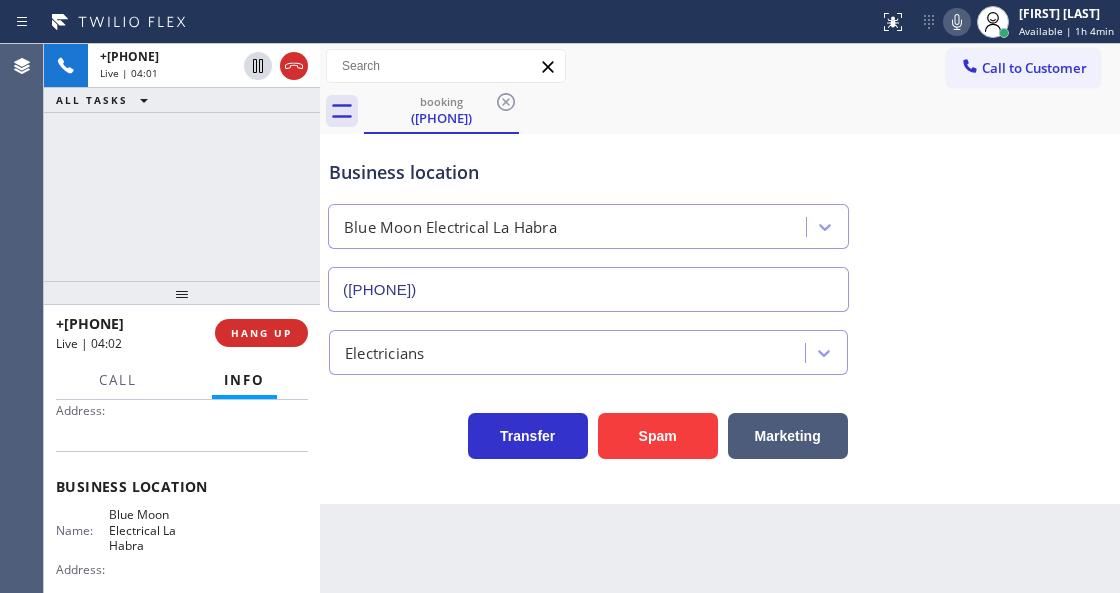 click on "Business location Blue Moon Electrical La Habra ([PHONE])" at bounding box center (588, 225) 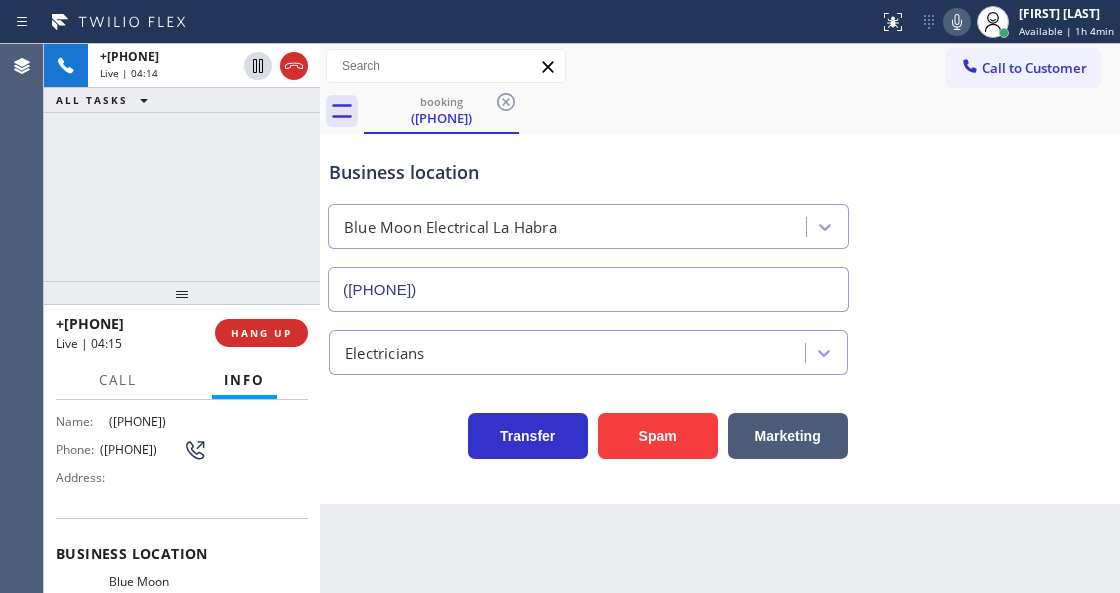 scroll, scrollTop: 0, scrollLeft: 0, axis: both 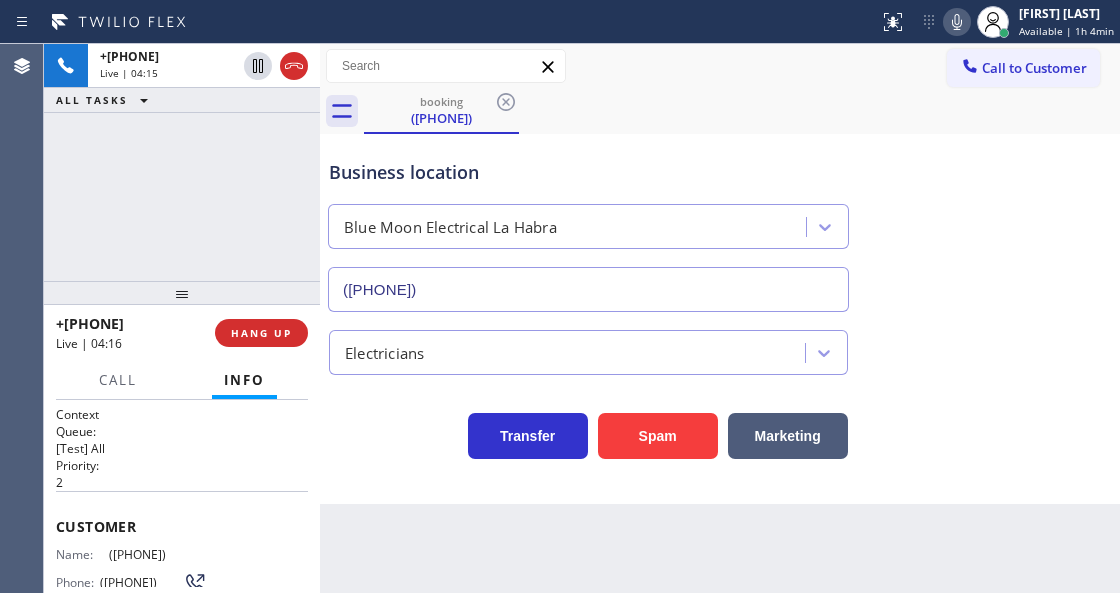 drag, startPoint x: 202, startPoint y: 556, endPoint x: 98, endPoint y: 547, distance: 104.388695 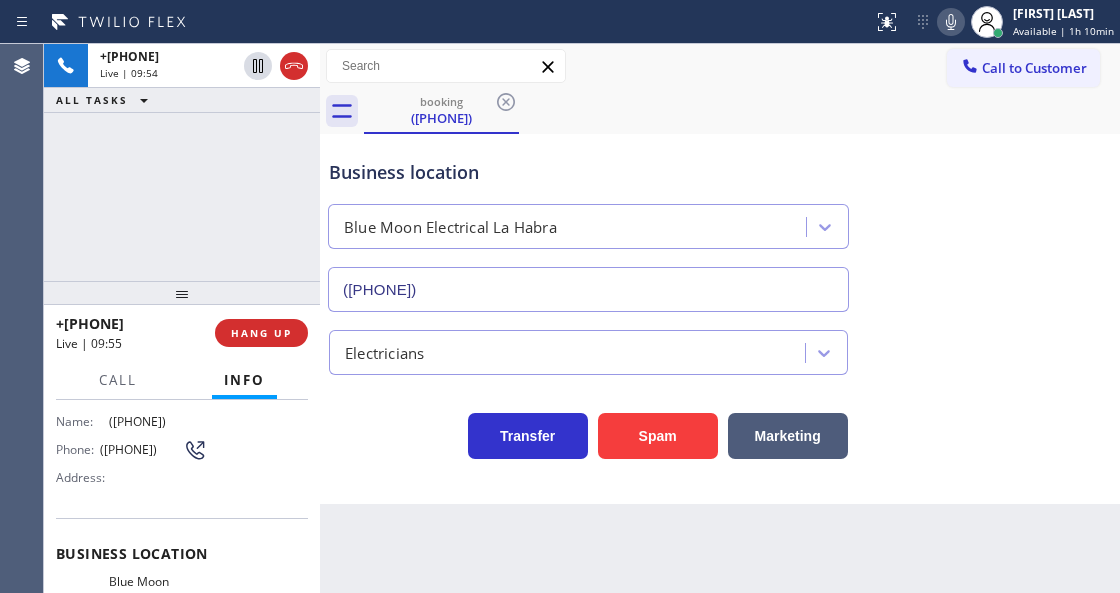 scroll, scrollTop: 266, scrollLeft: 0, axis: vertical 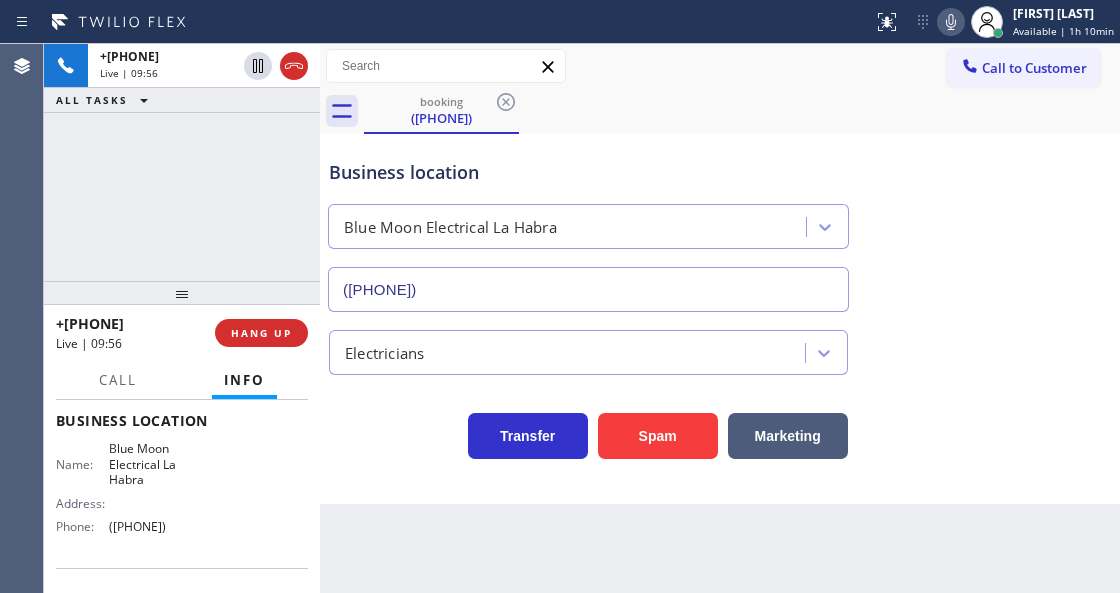 drag, startPoint x: 214, startPoint y: 527, endPoint x: 109, endPoint y: 529, distance: 105.01904 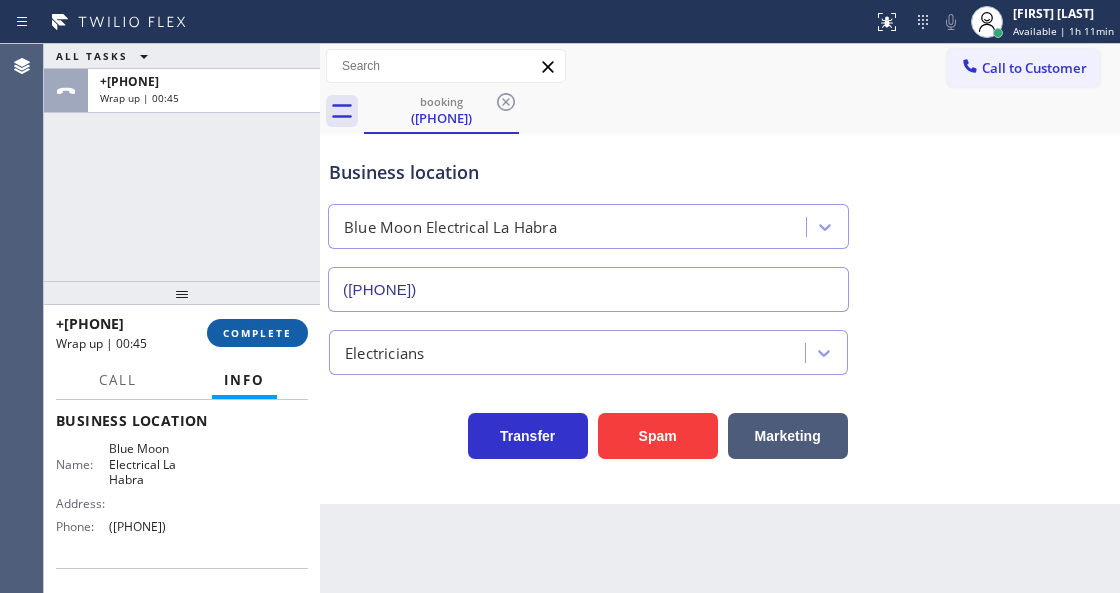 click on "COMPLETE" at bounding box center [257, 333] 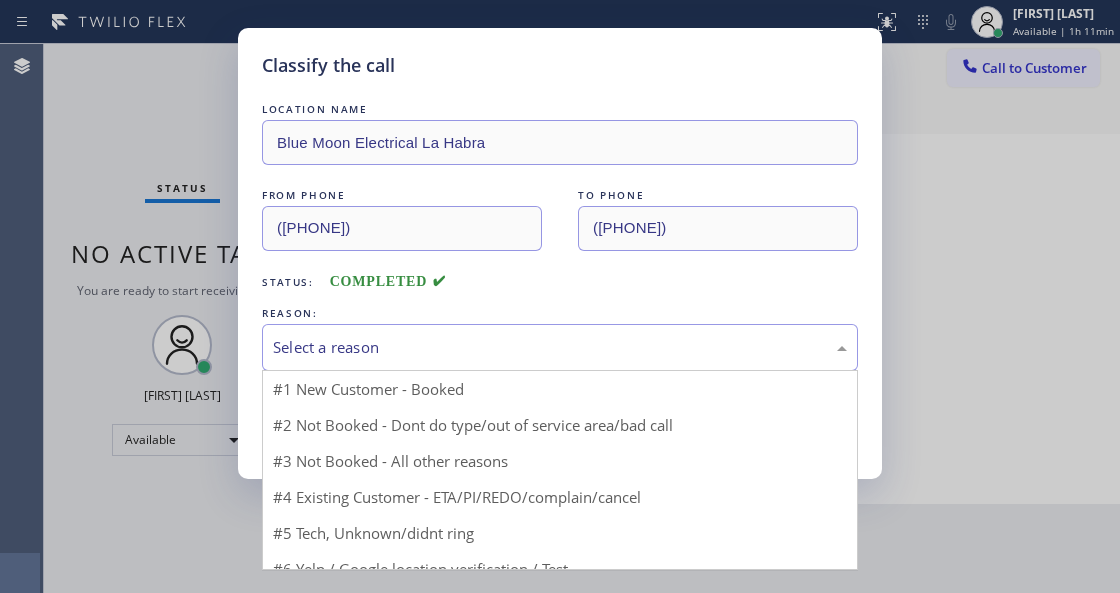 click on "Select a reason" at bounding box center [560, 347] 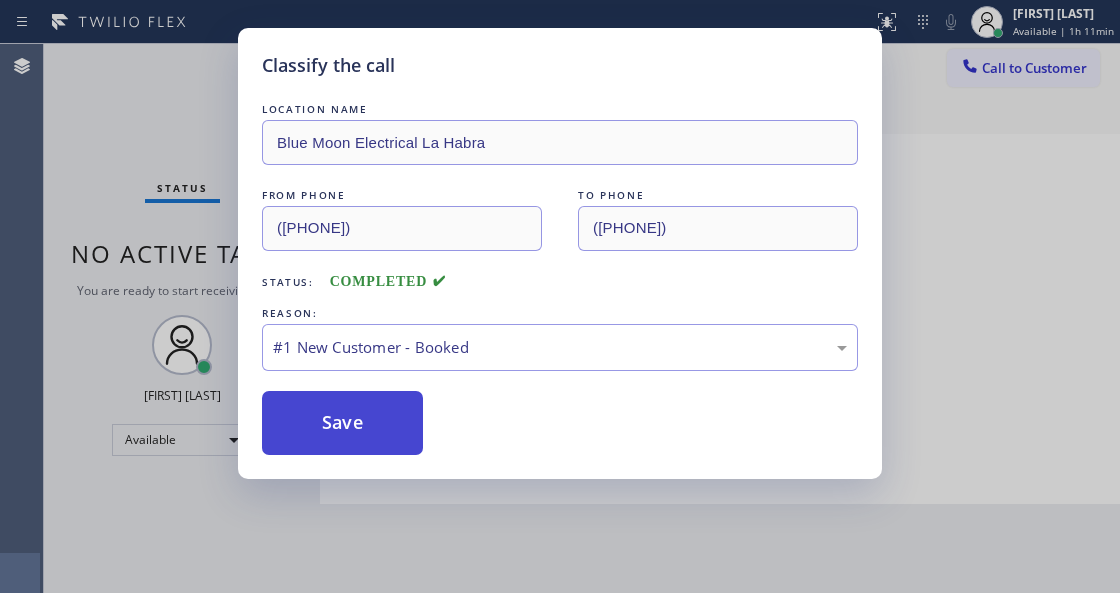 click on "Save" at bounding box center [342, 423] 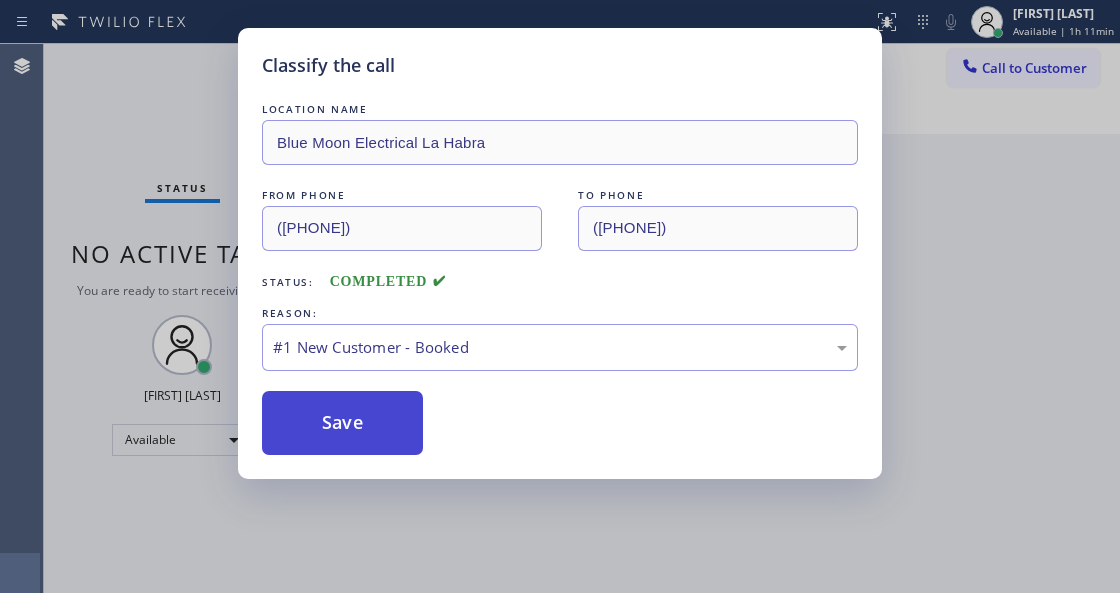 click on "Save" at bounding box center (342, 423) 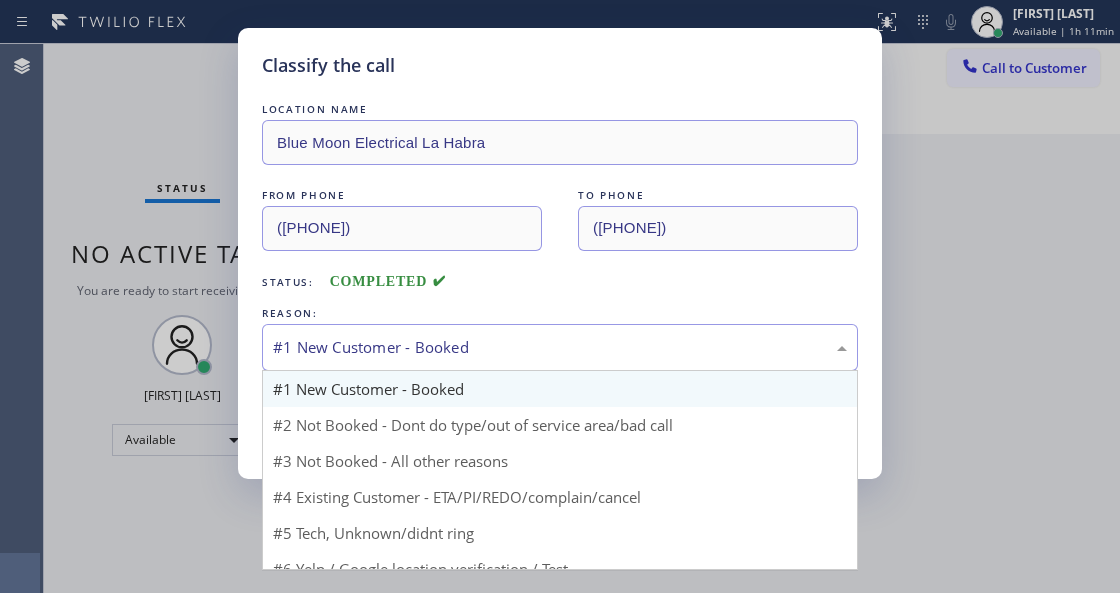 click on "#1 New Customer - Booked" at bounding box center (560, 347) 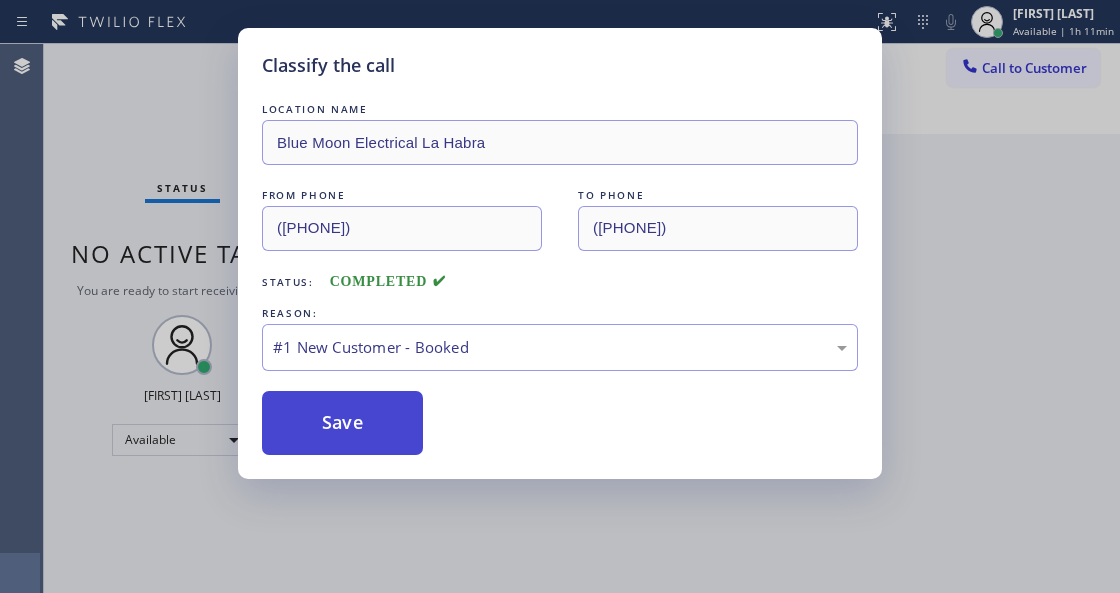click on "Save" at bounding box center [342, 423] 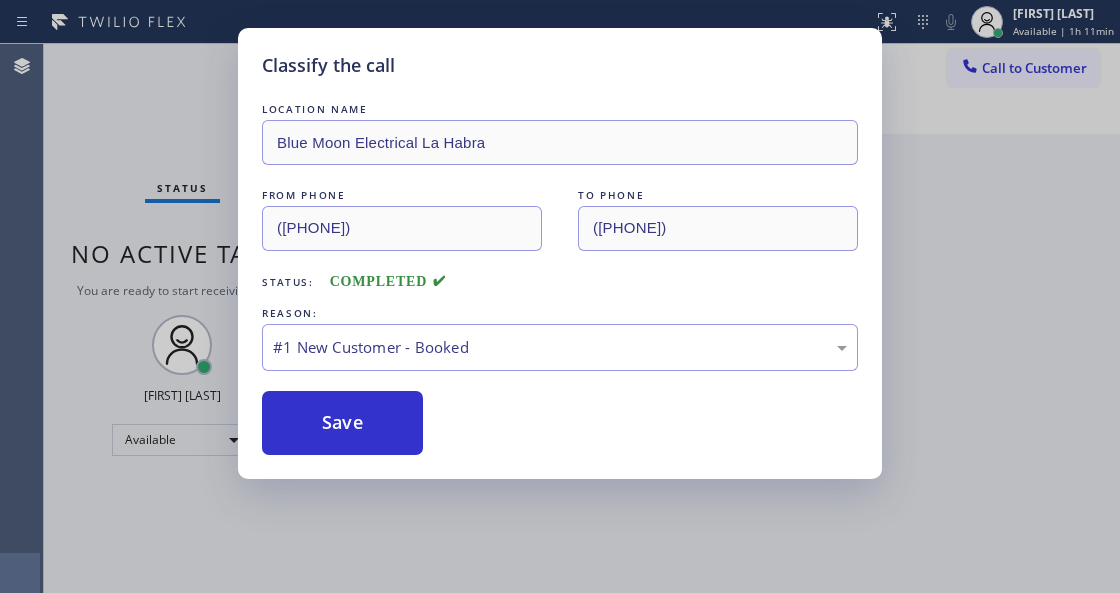 click on "LOCATION NAME Blue Moon Electrical La Habra FROM PHONE [PHONE] TO PHONE [PHONE] Status: COMPLETED REASON: #1 New Customer - Booked Save" at bounding box center (560, 277) 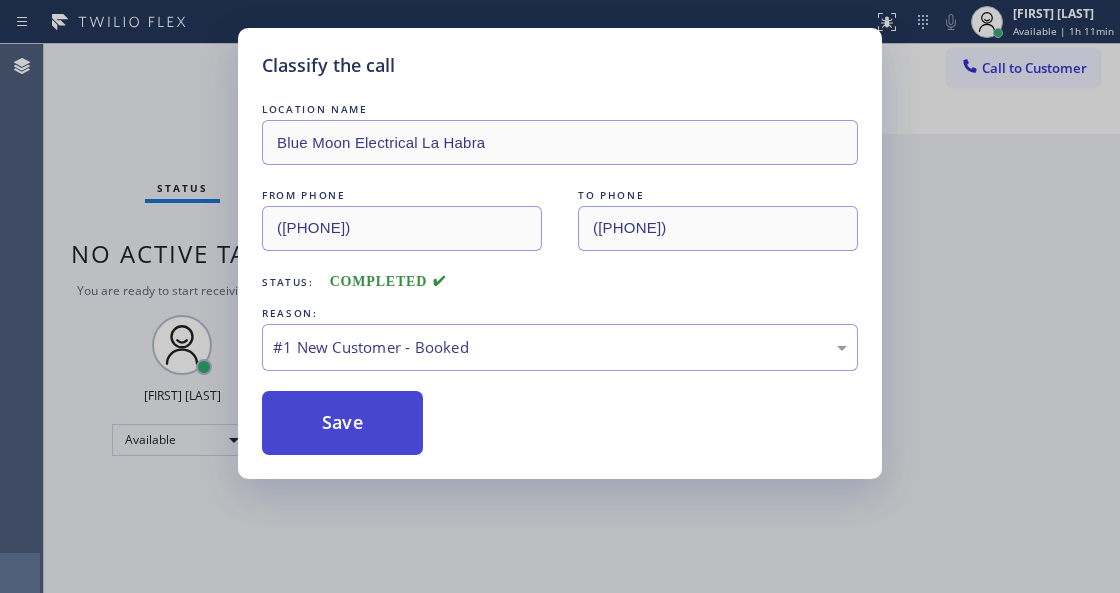 click on "Save" at bounding box center [342, 423] 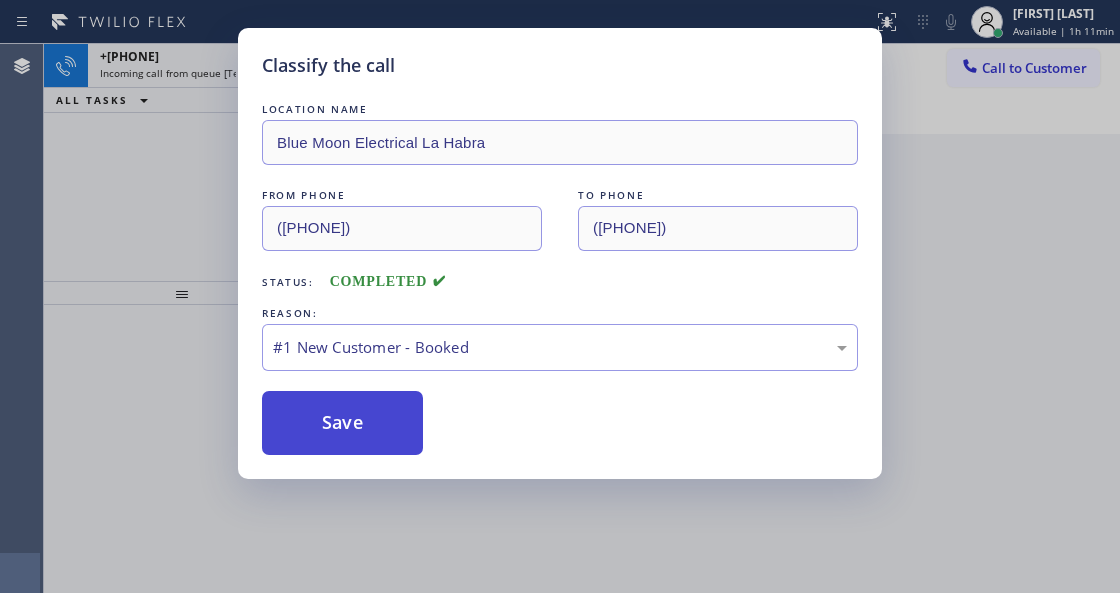 click on "Save" at bounding box center (342, 423) 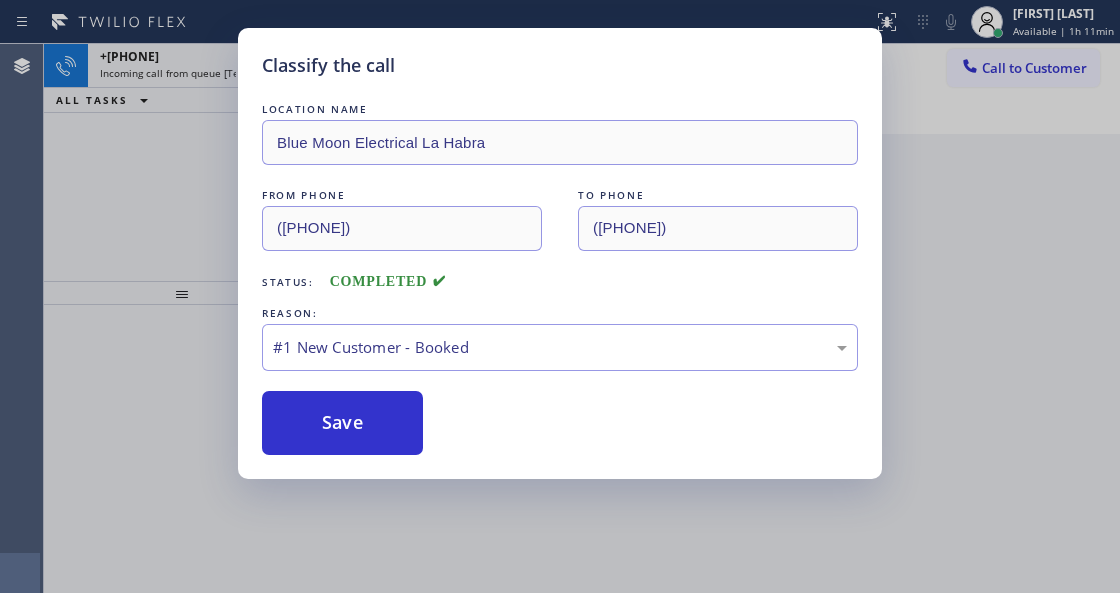 click on "Classify the call LOCATION NAME Blue Moon Electrical La Habra FROM PHONE [PHONE] TO PHONE [PHONE] Status: COMPLETED REASON: #1 New Customer - Booked Save" at bounding box center (560, 296) 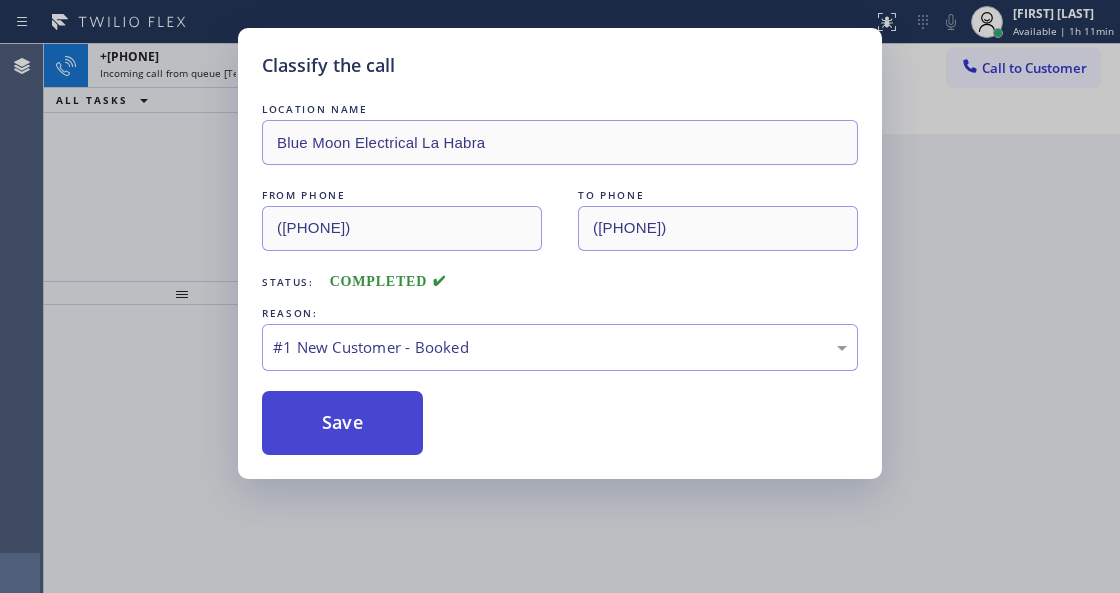 click on "Save" at bounding box center [342, 423] 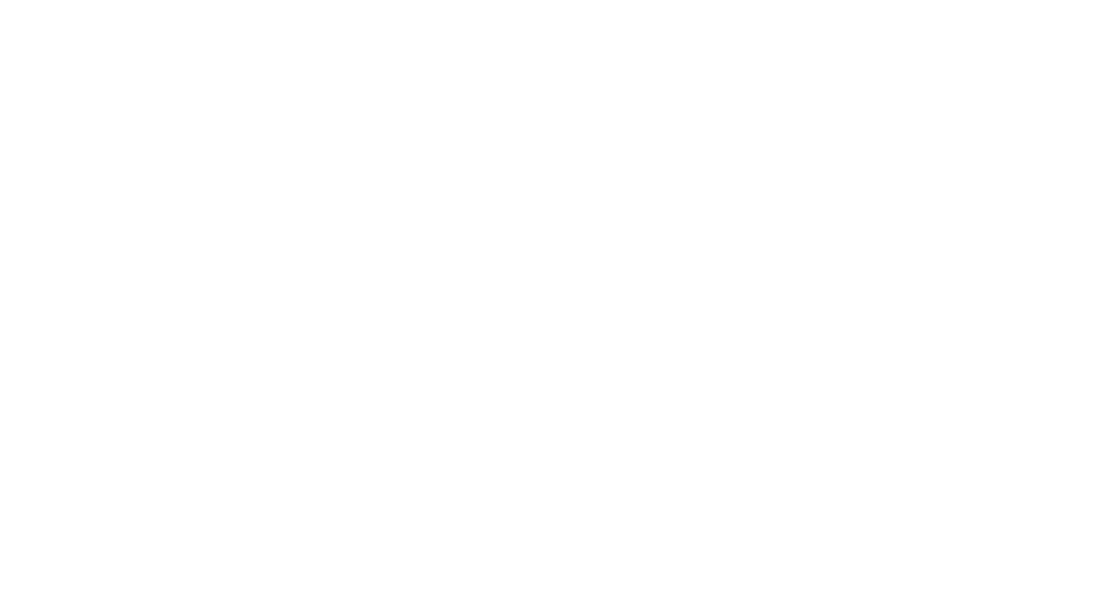 scroll, scrollTop: 0, scrollLeft: 0, axis: both 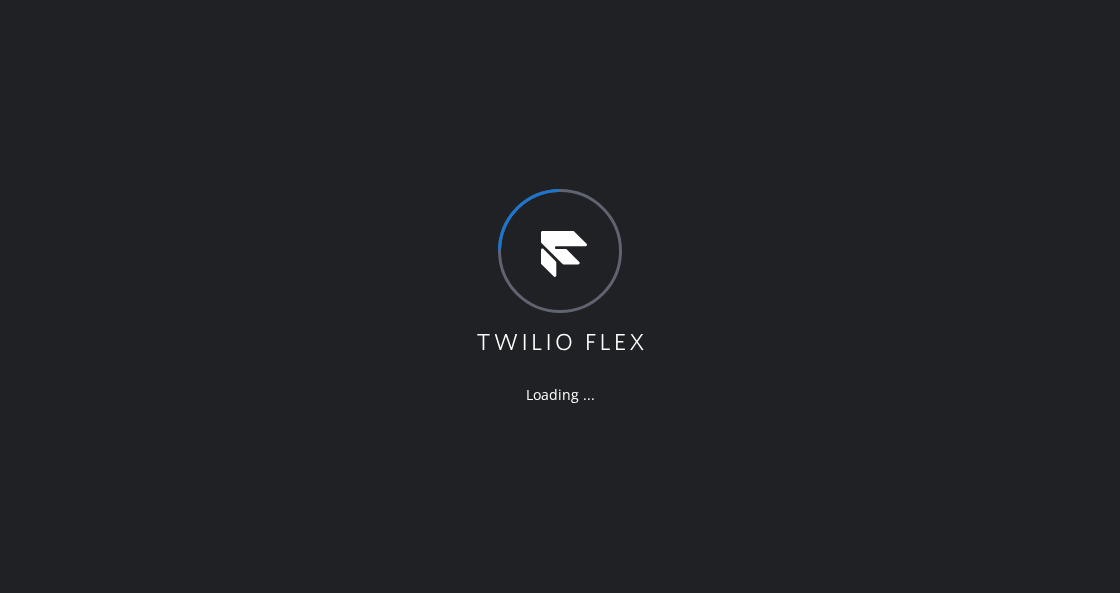 click on "Loading ..." at bounding box center (560, 296) 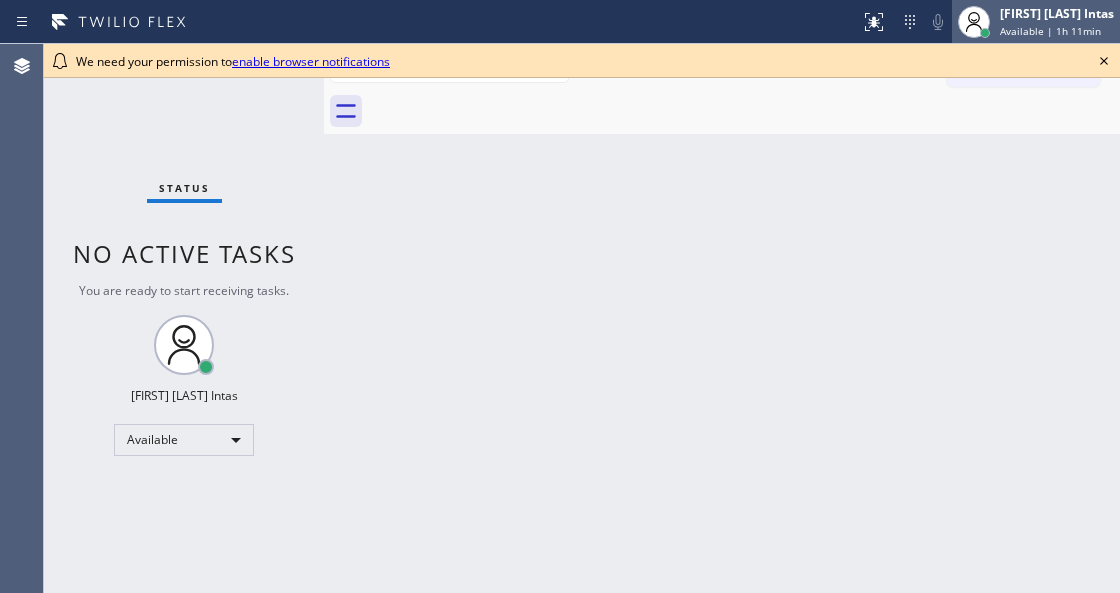 click on "[FIRST] [LAST] Intas" at bounding box center (1057, 13) 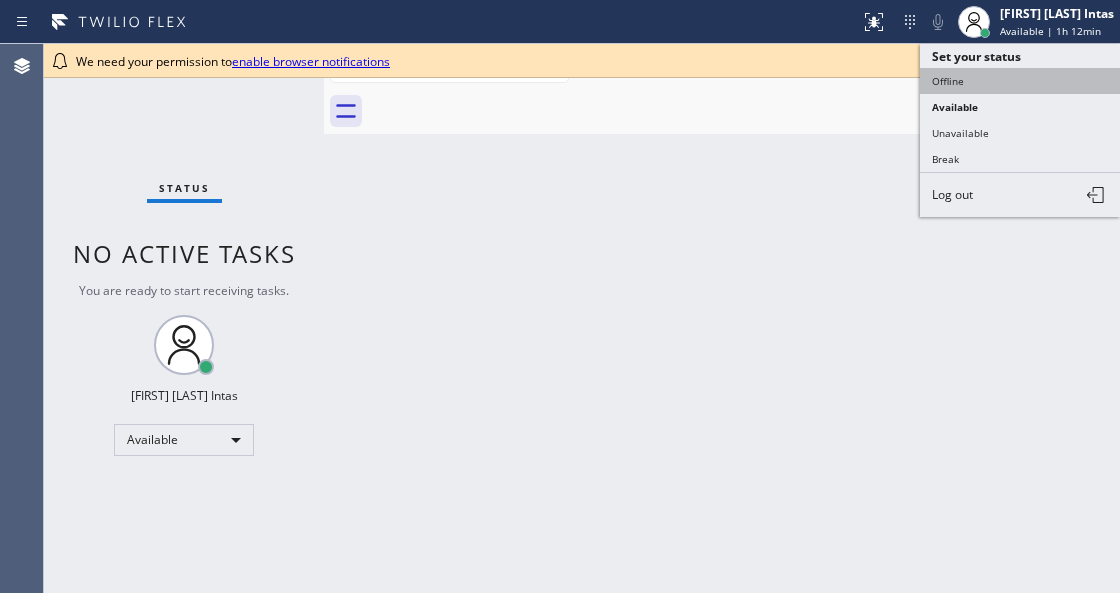 click on "Offline" at bounding box center (1020, 81) 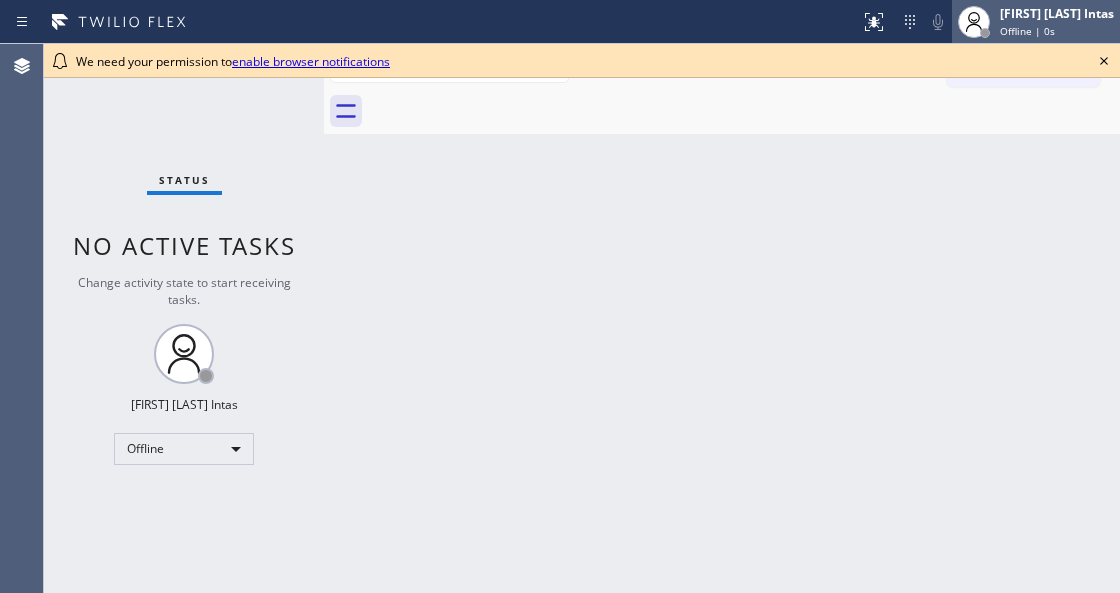 click on "[FIRST] [LAST] Intas" at bounding box center (1057, 13) 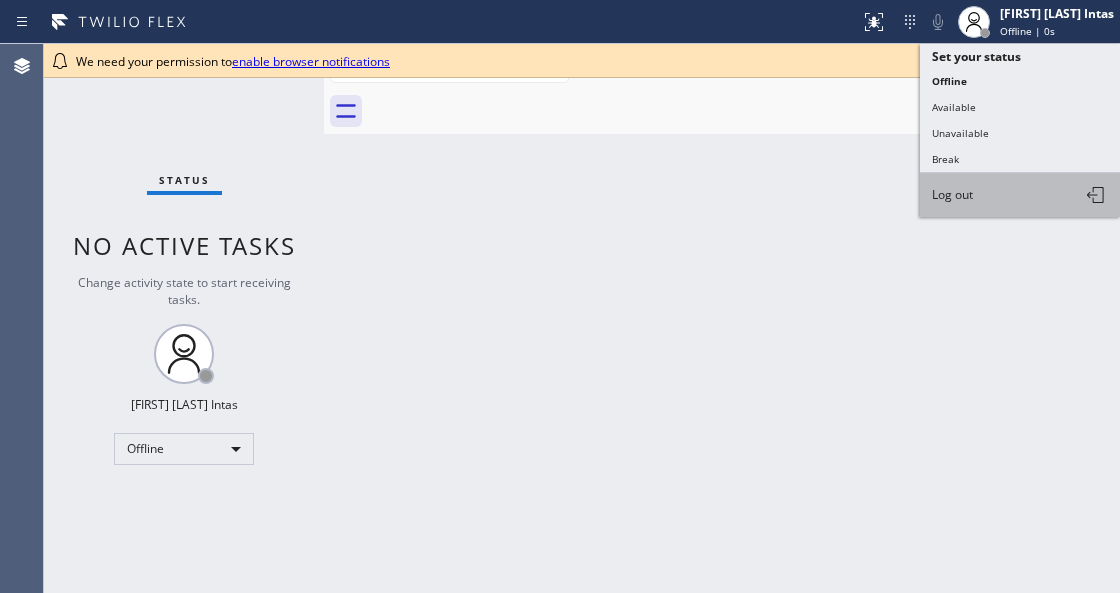 click on "Log out" at bounding box center (1020, 195) 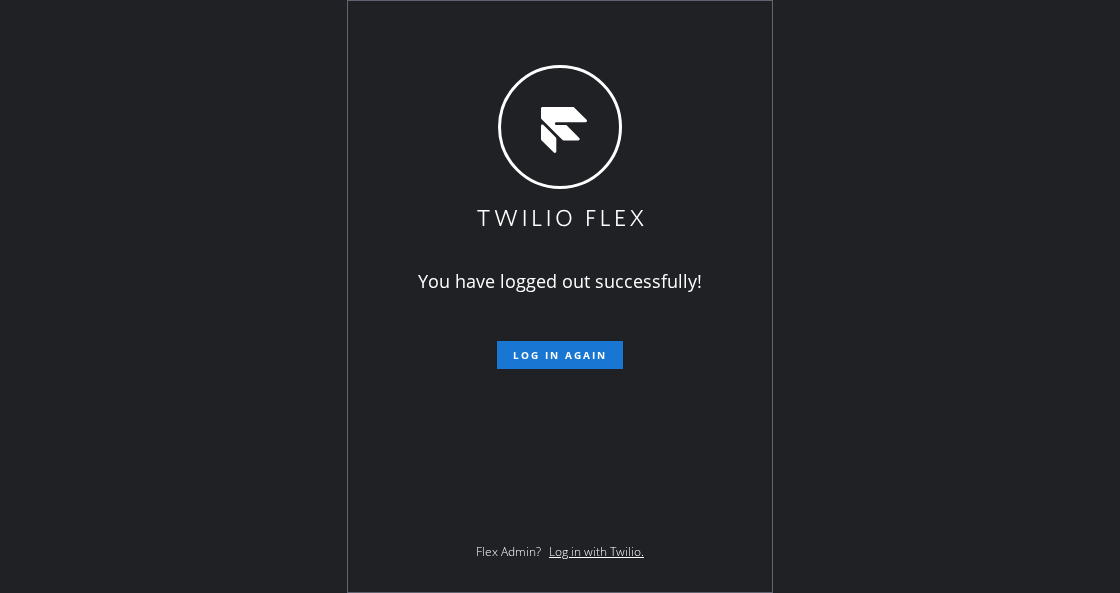 click on "You have logged out successfully! Log in again Flex Admin? Log in with Twilio." at bounding box center (560, 296) 